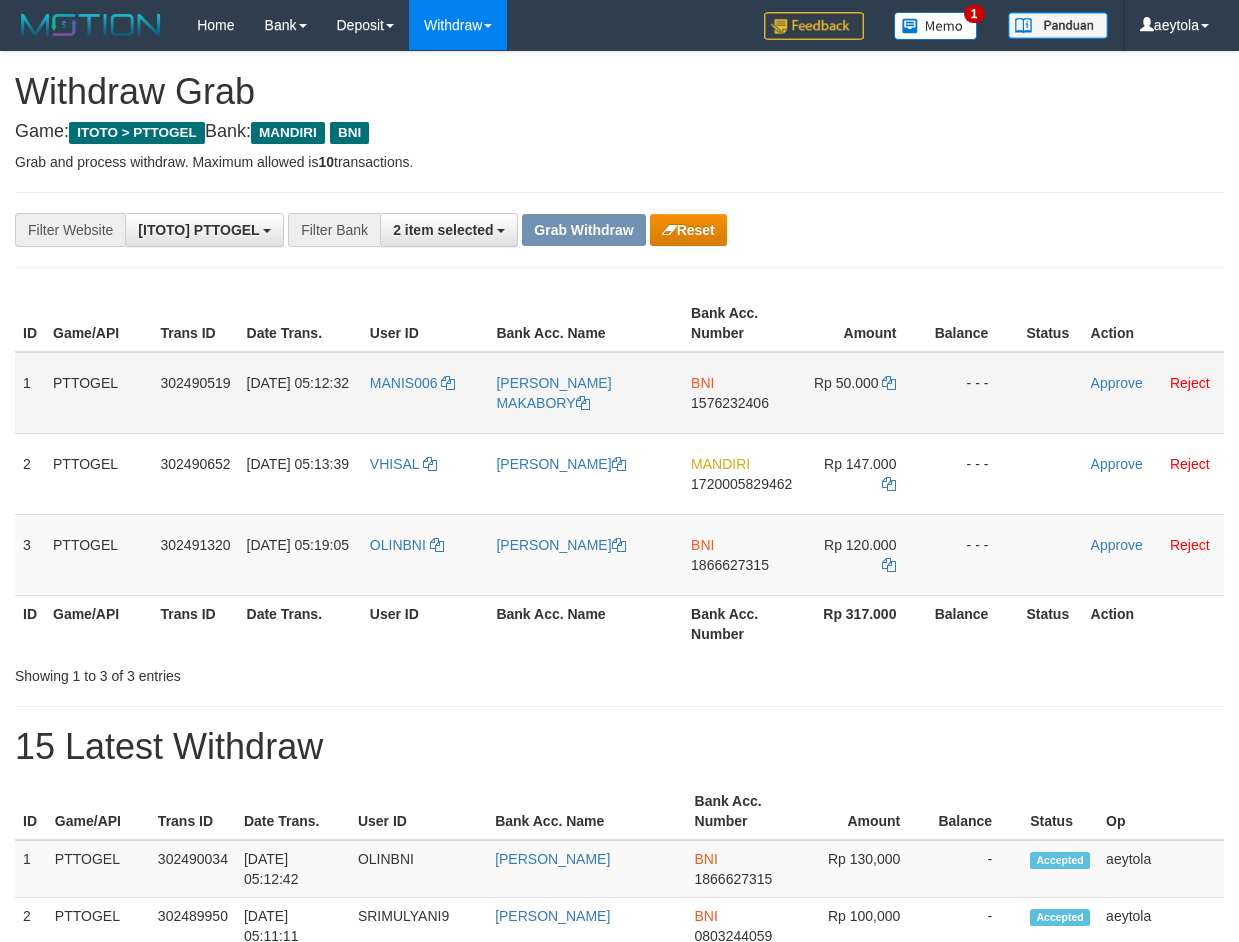 scroll, scrollTop: 0, scrollLeft: 0, axis: both 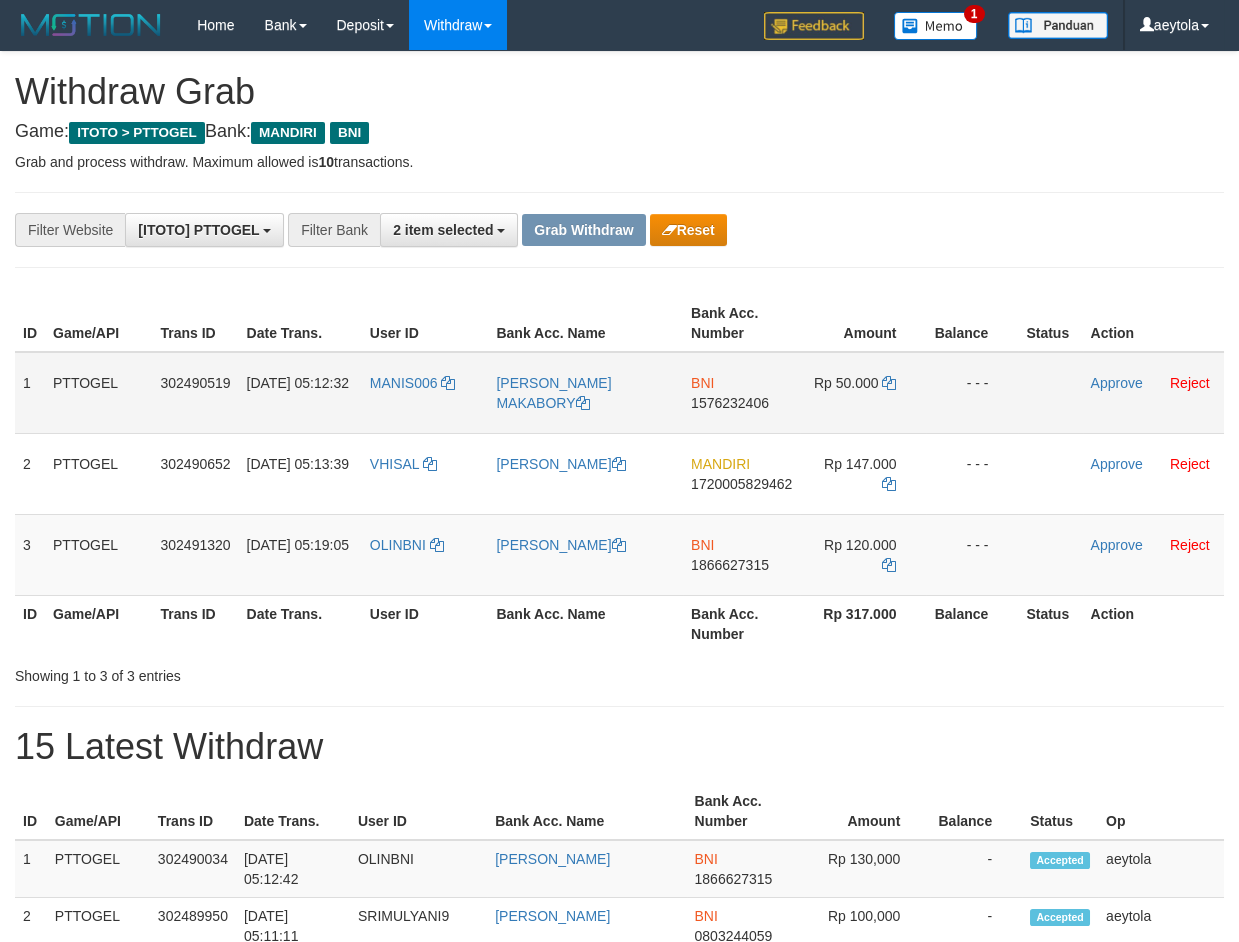 drag, startPoint x: 415, startPoint y: 409, endPoint x: 860, endPoint y: 408, distance: 445.00113 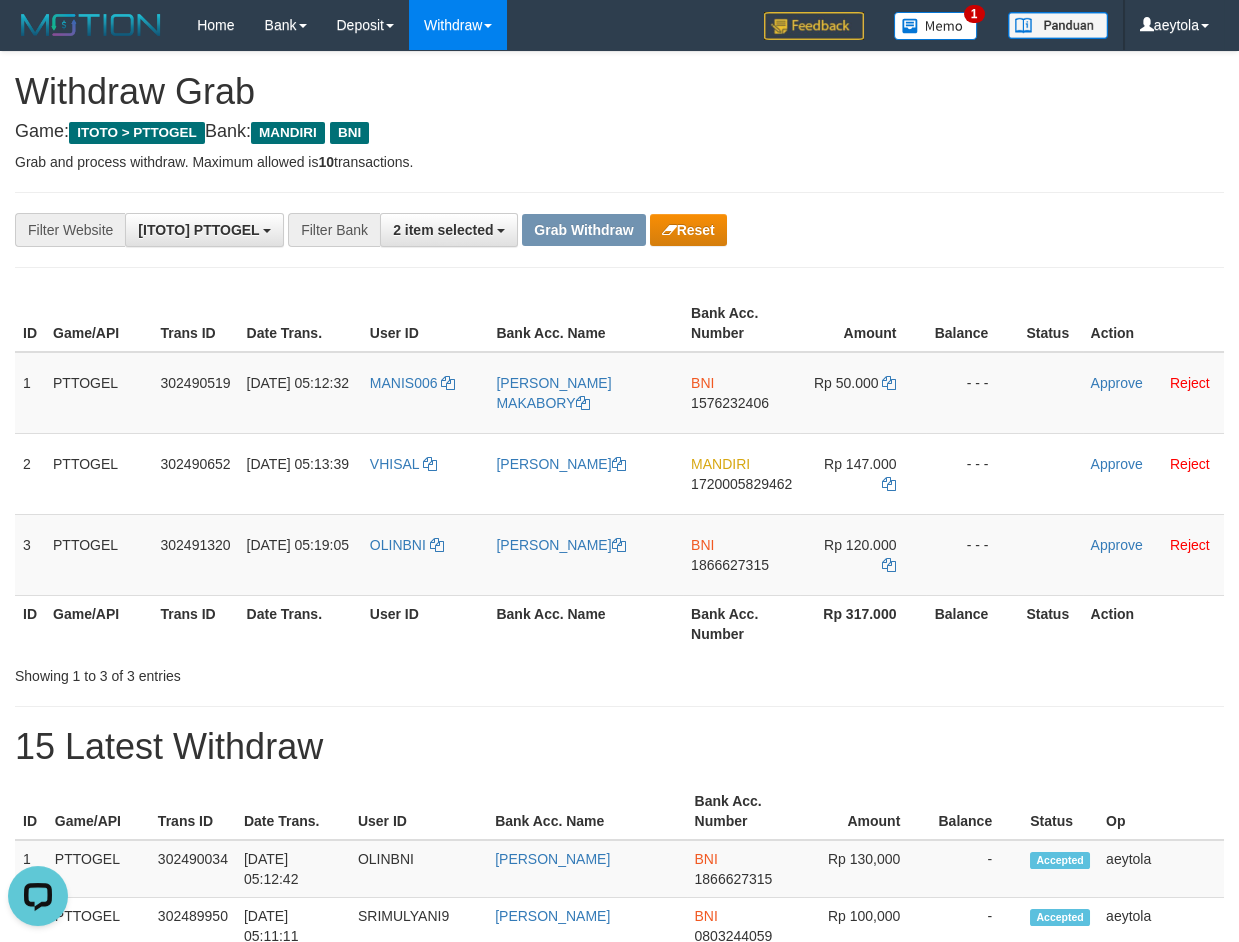 scroll, scrollTop: 0, scrollLeft: 0, axis: both 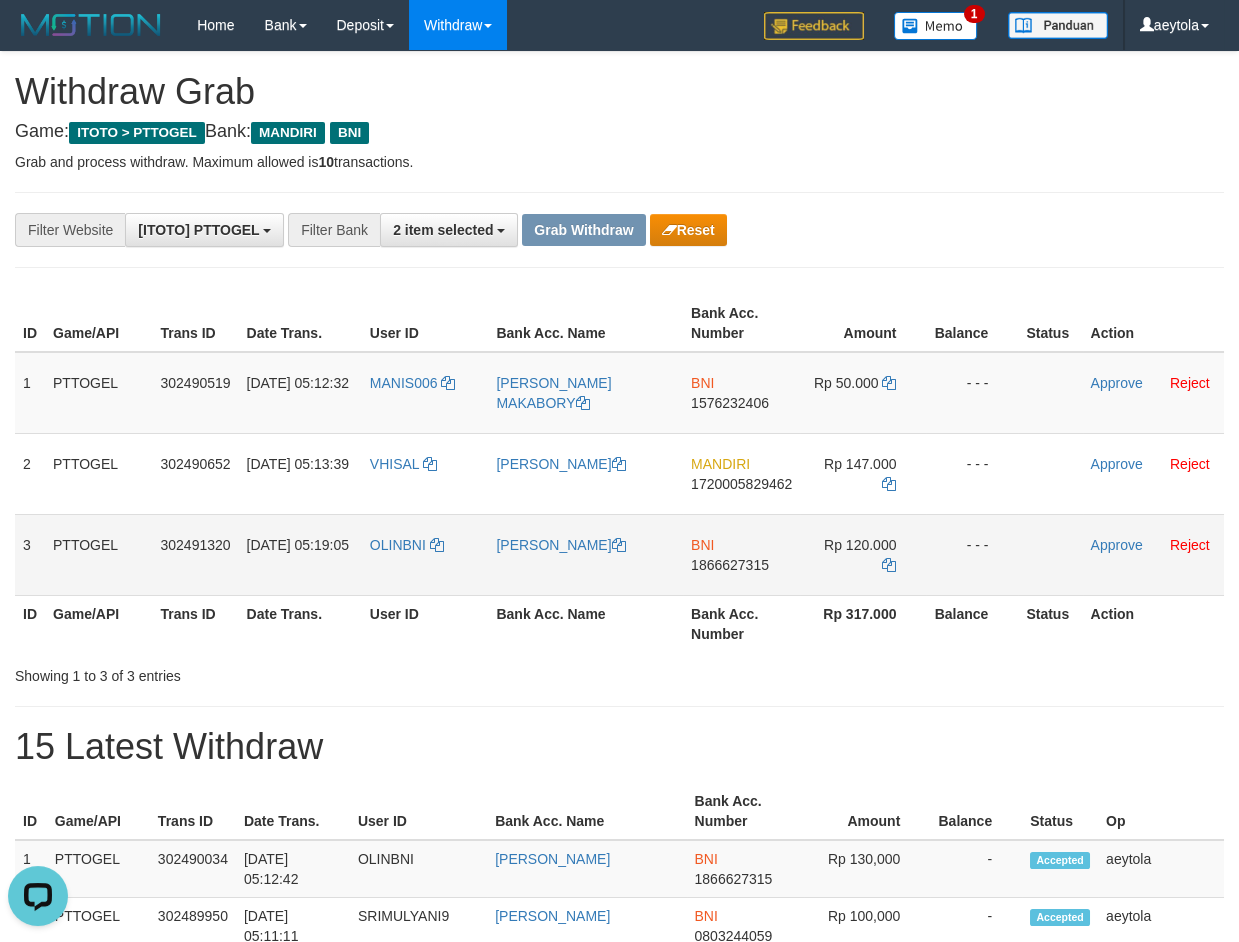 drag, startPoint x: 461, startPoint y: 576, endPoint x: 874, endPoint y: 578, distance: 413.00485 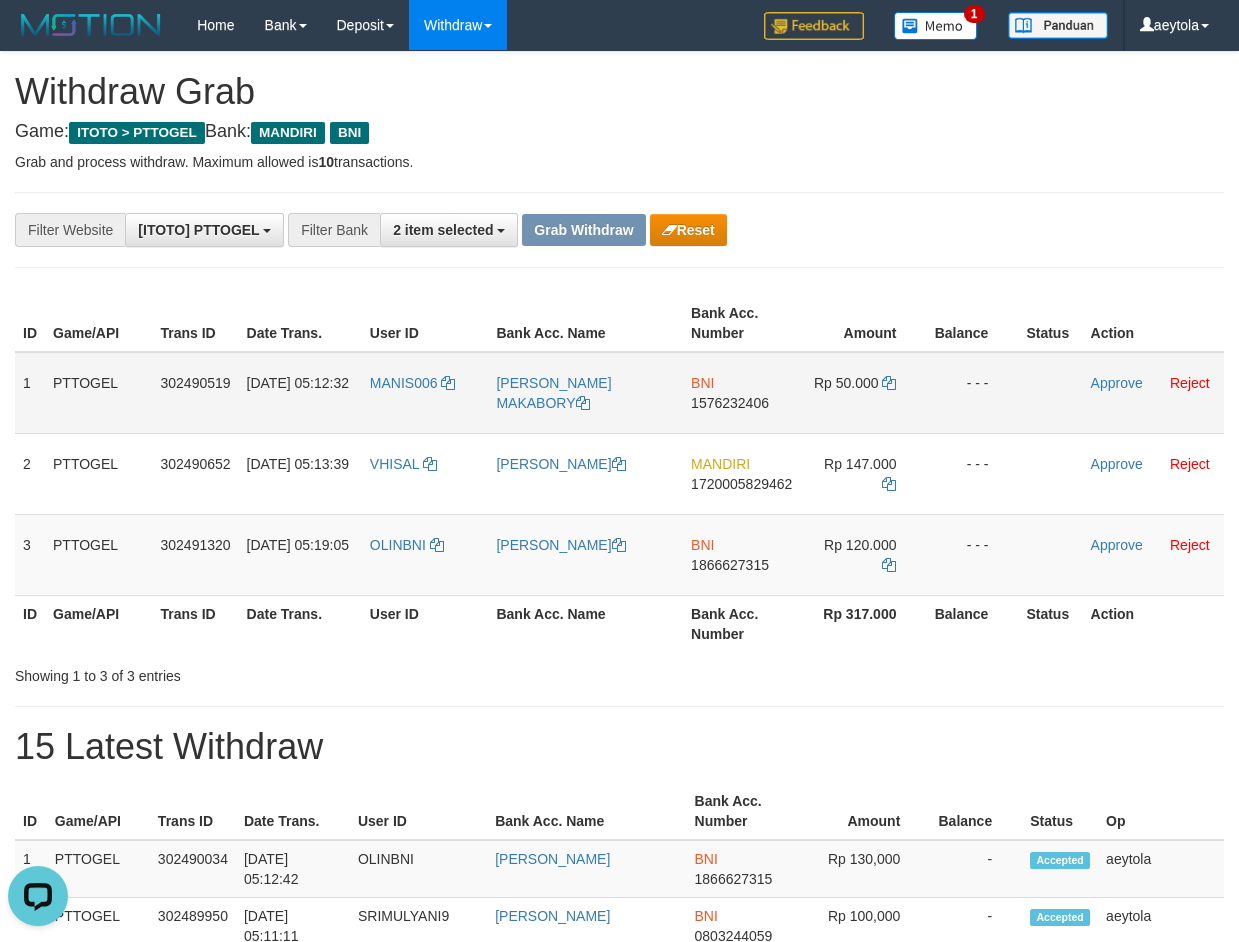 click on "BNI
1576232406" at bounding box center [741, 393] 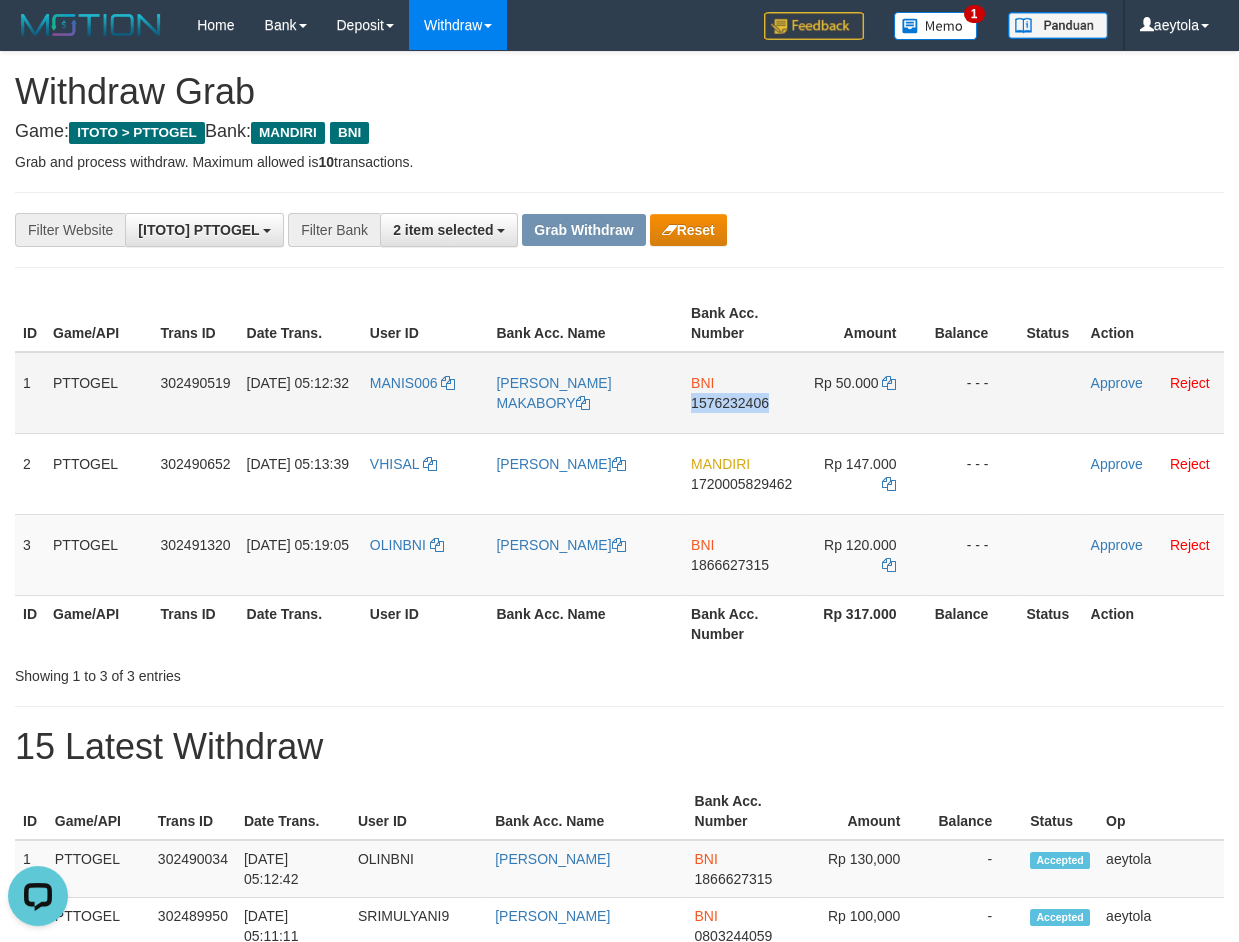 click on "BNI
1576232406" at bounding box center [741, 393] 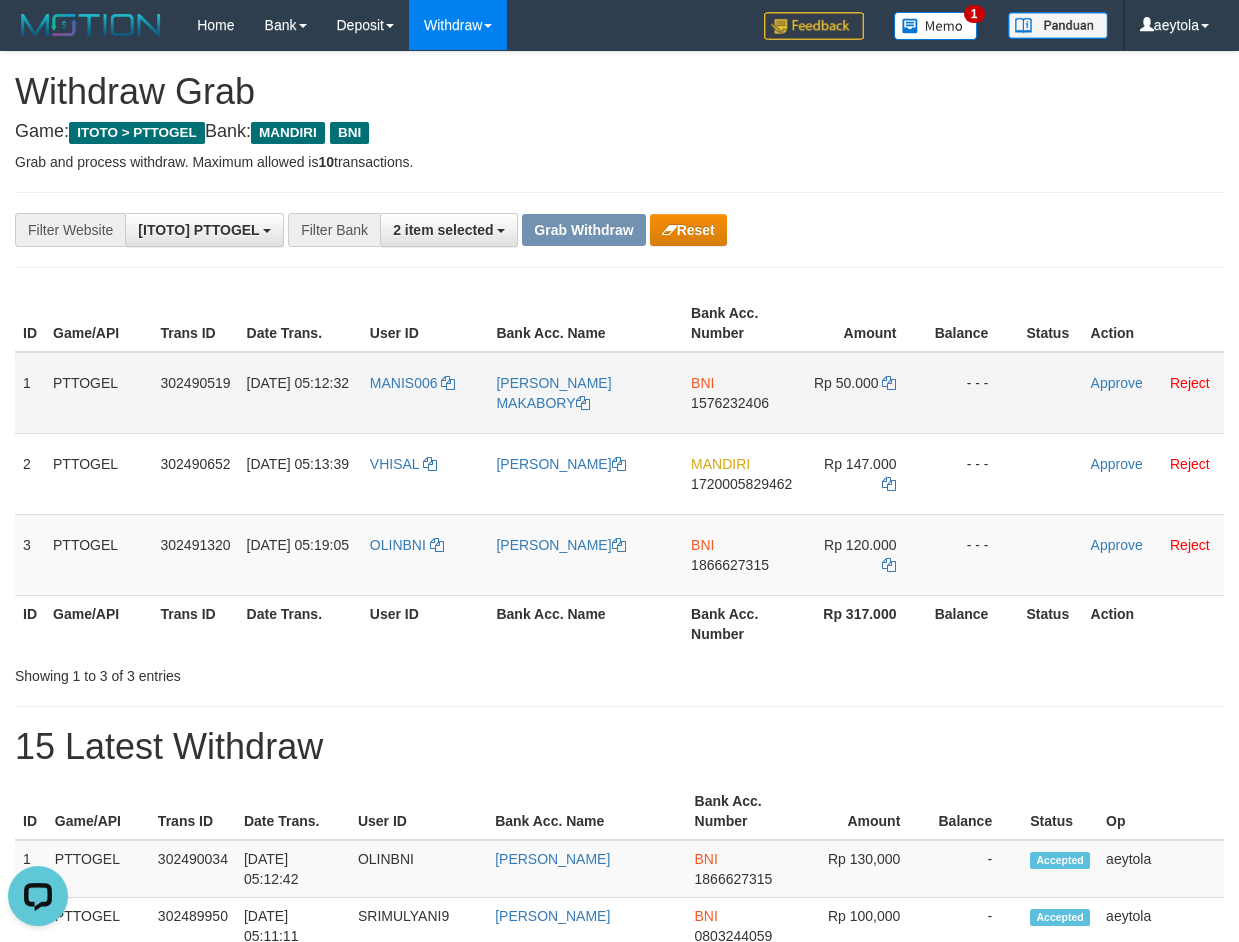 click on "BNI
1576232406" at bounding box center [741, 393] 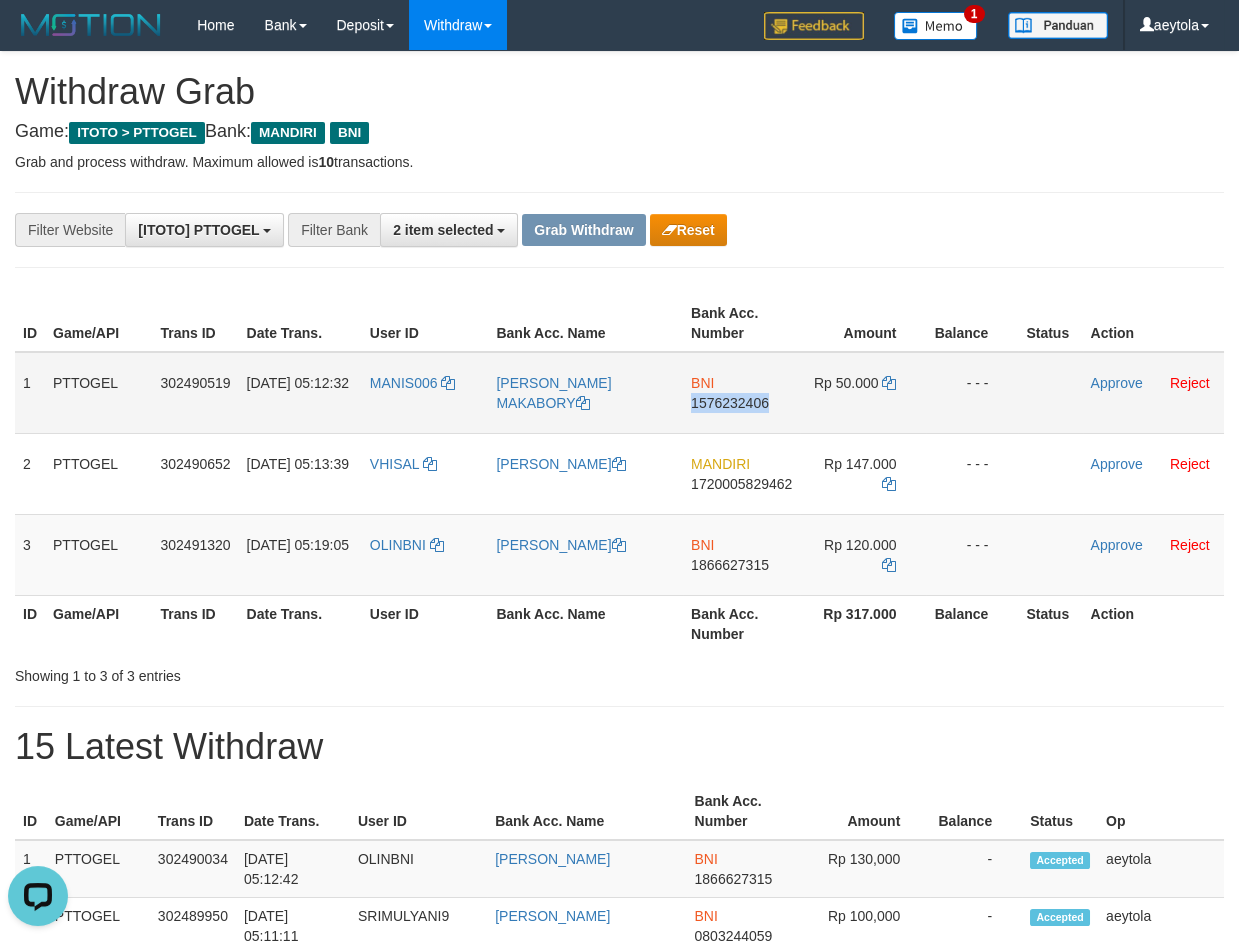 copy on "1576232406" 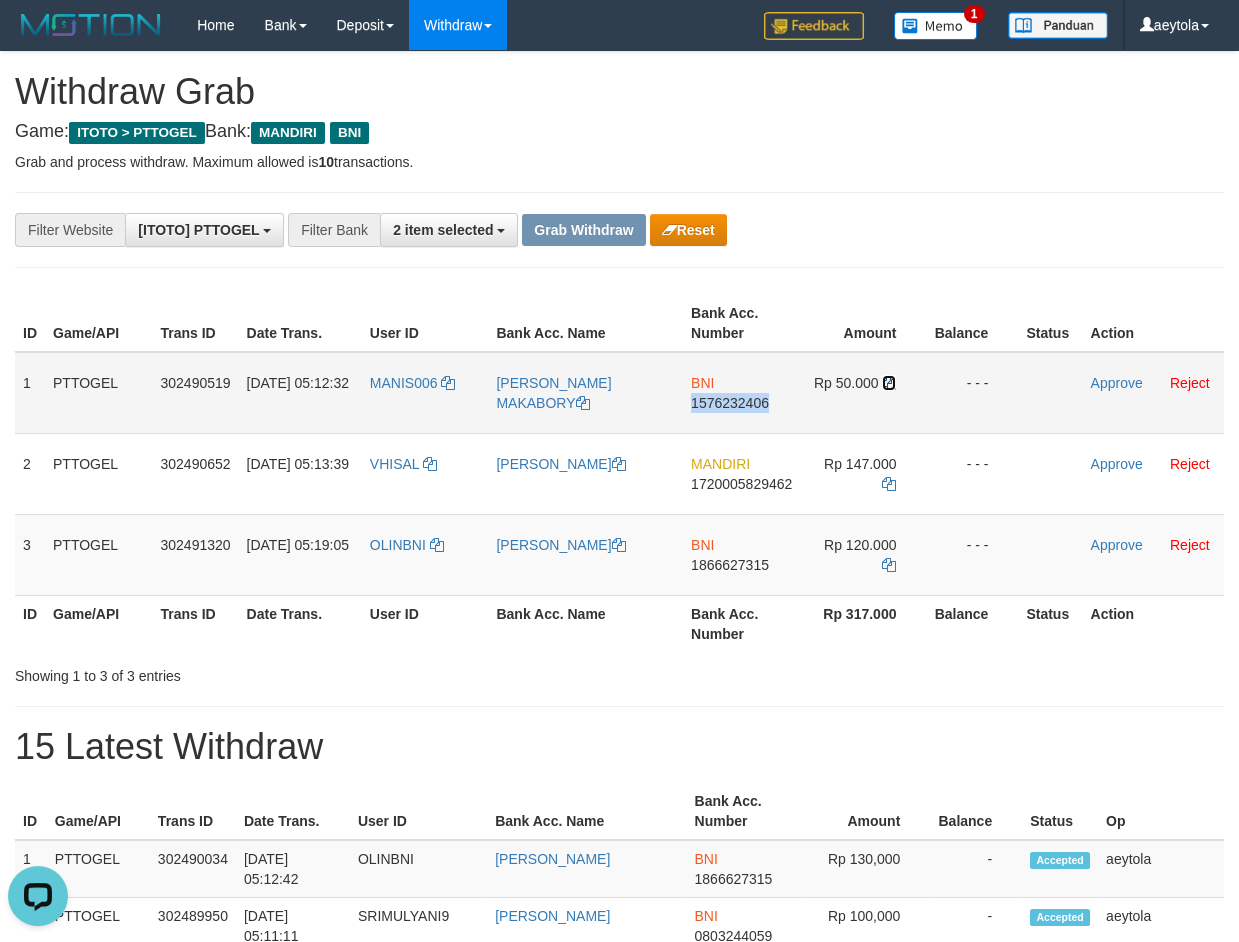 click at bounding box center (889, 383) 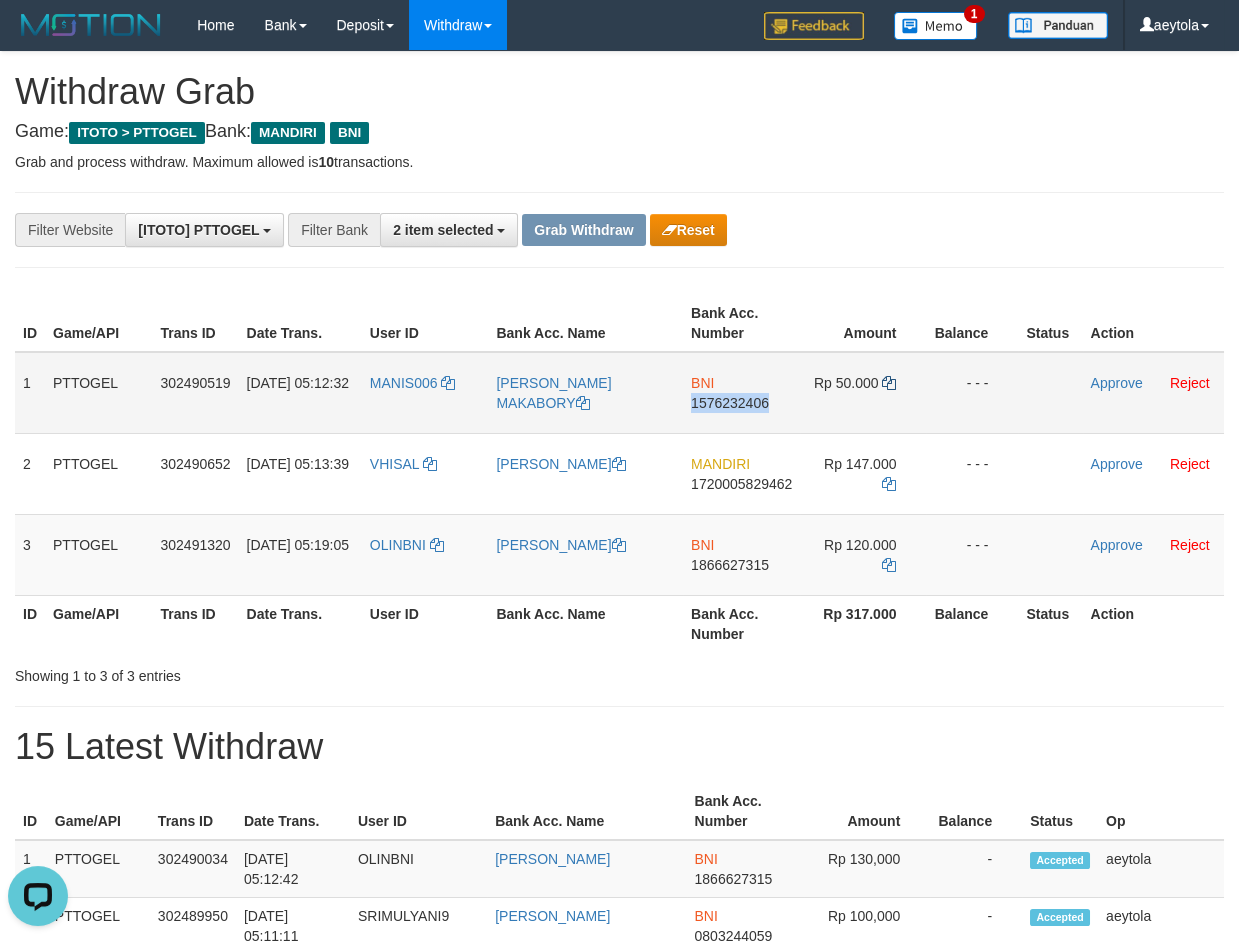 copy on "1576232406" 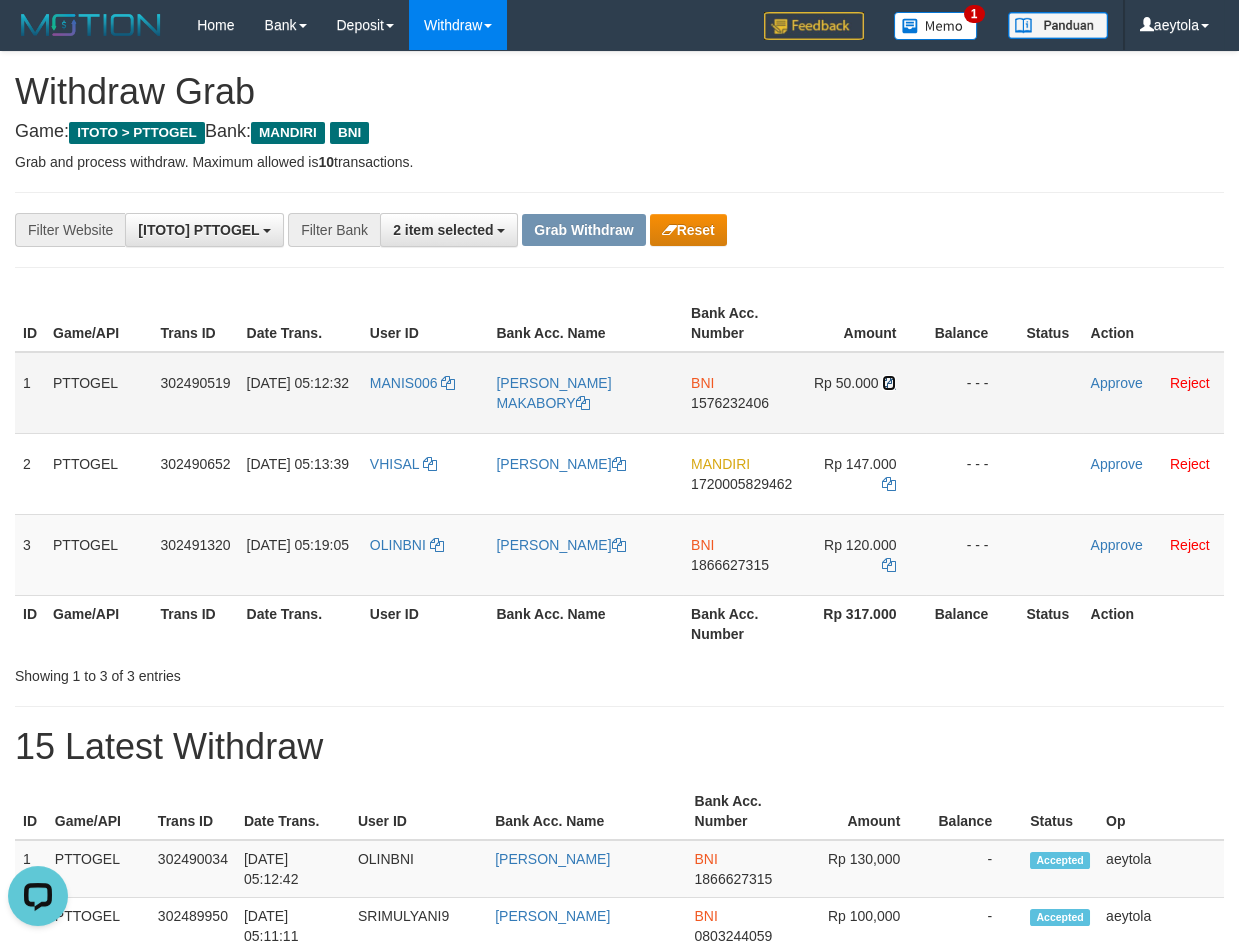drag, startPoint x: 891, startPoint y: 383, endPoint x: 18, endPoint y: 385, distance: 873.0023 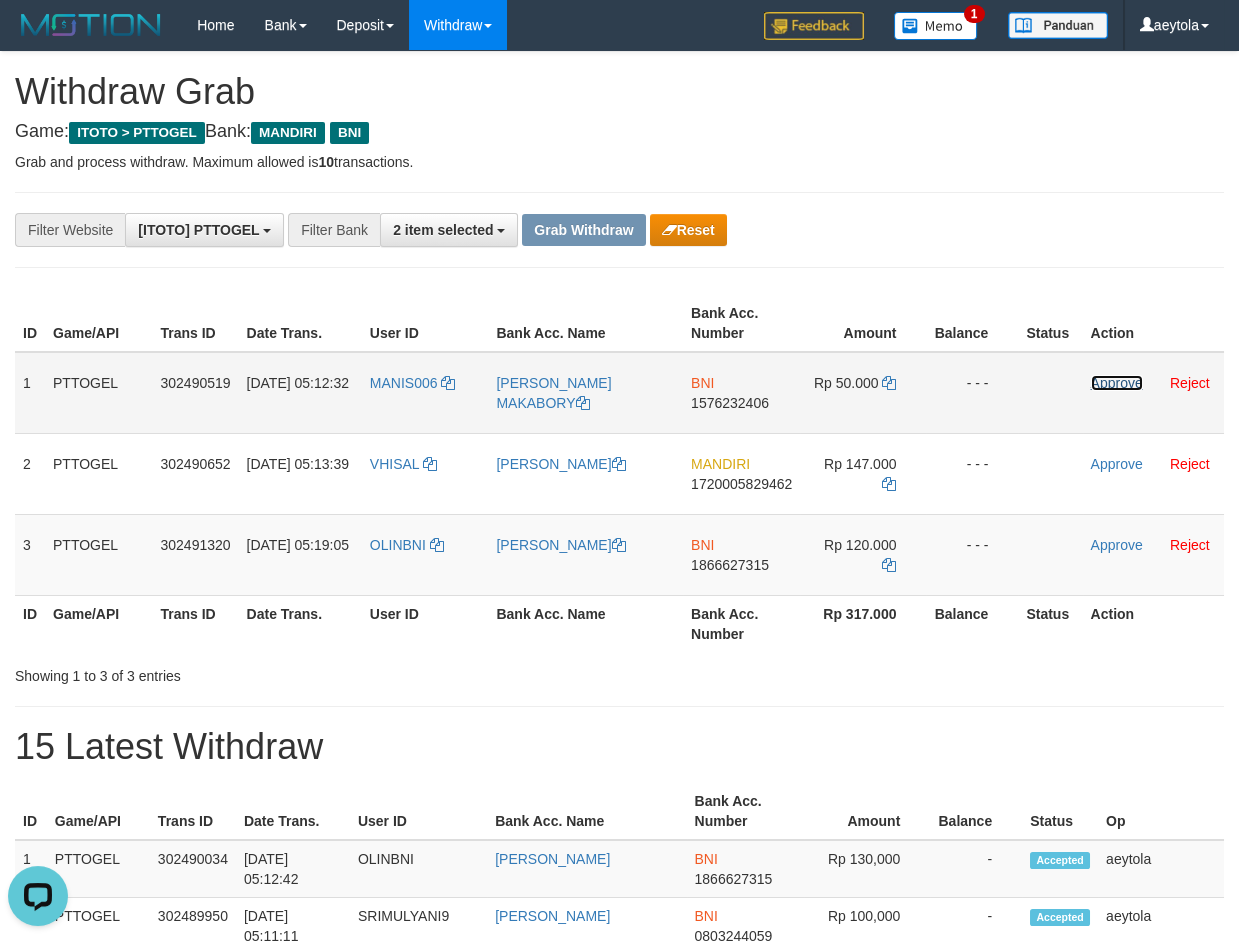 click on "Approve" at bounding box center (1117, 383) 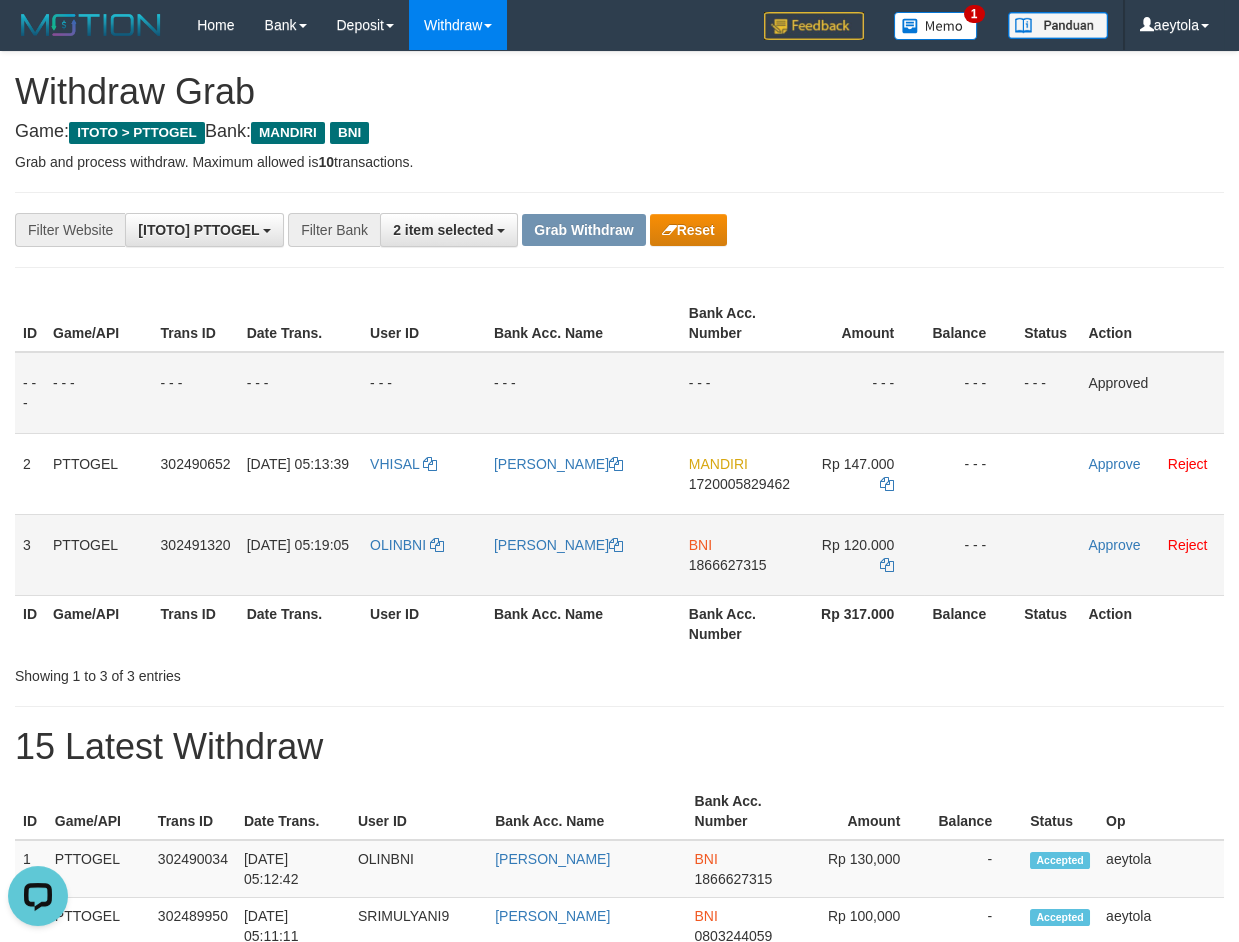 click on "BNI
1866627315" at bounding box center [739, 554] 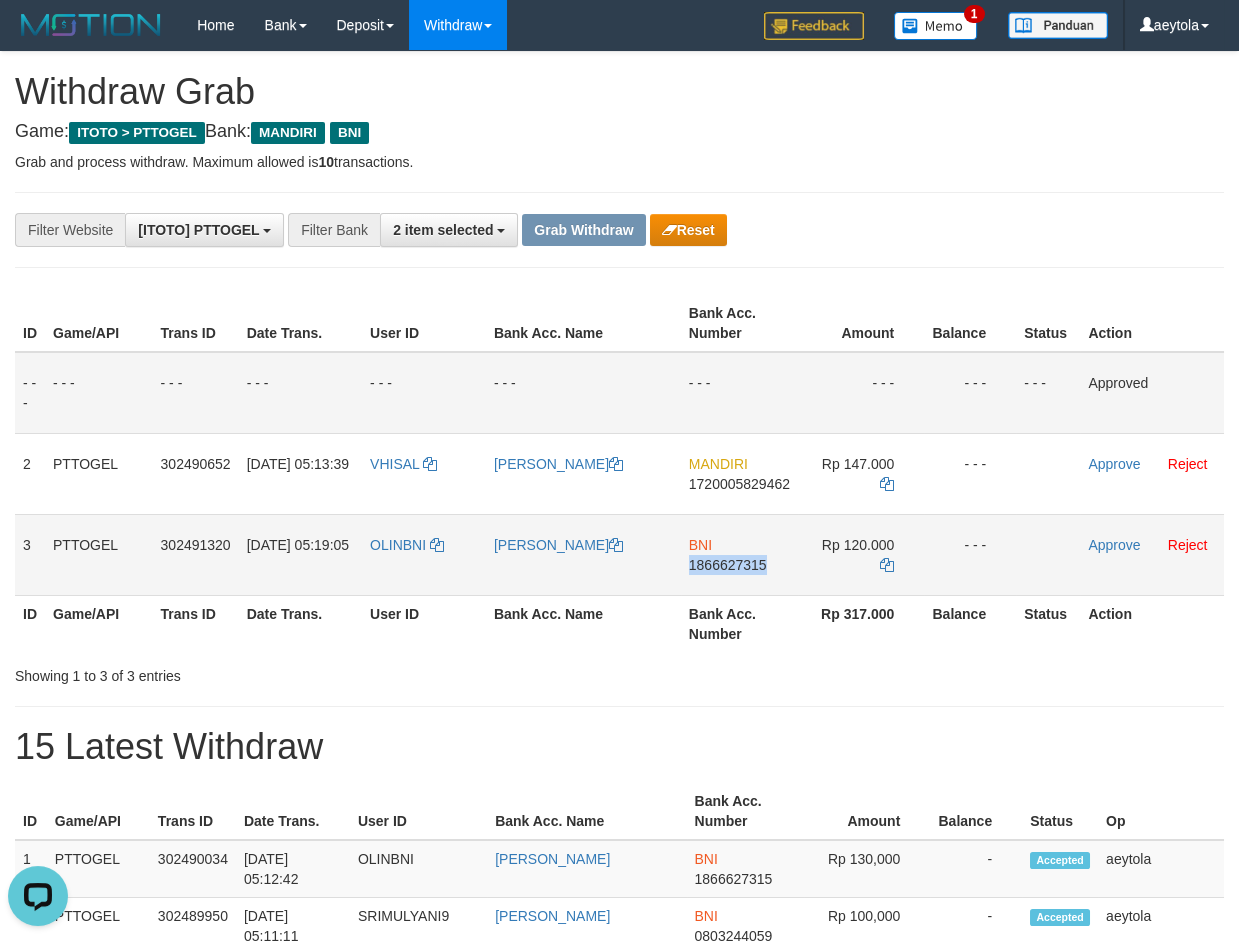 click on "BNI
1866627315" at bounding box center (739, 554) 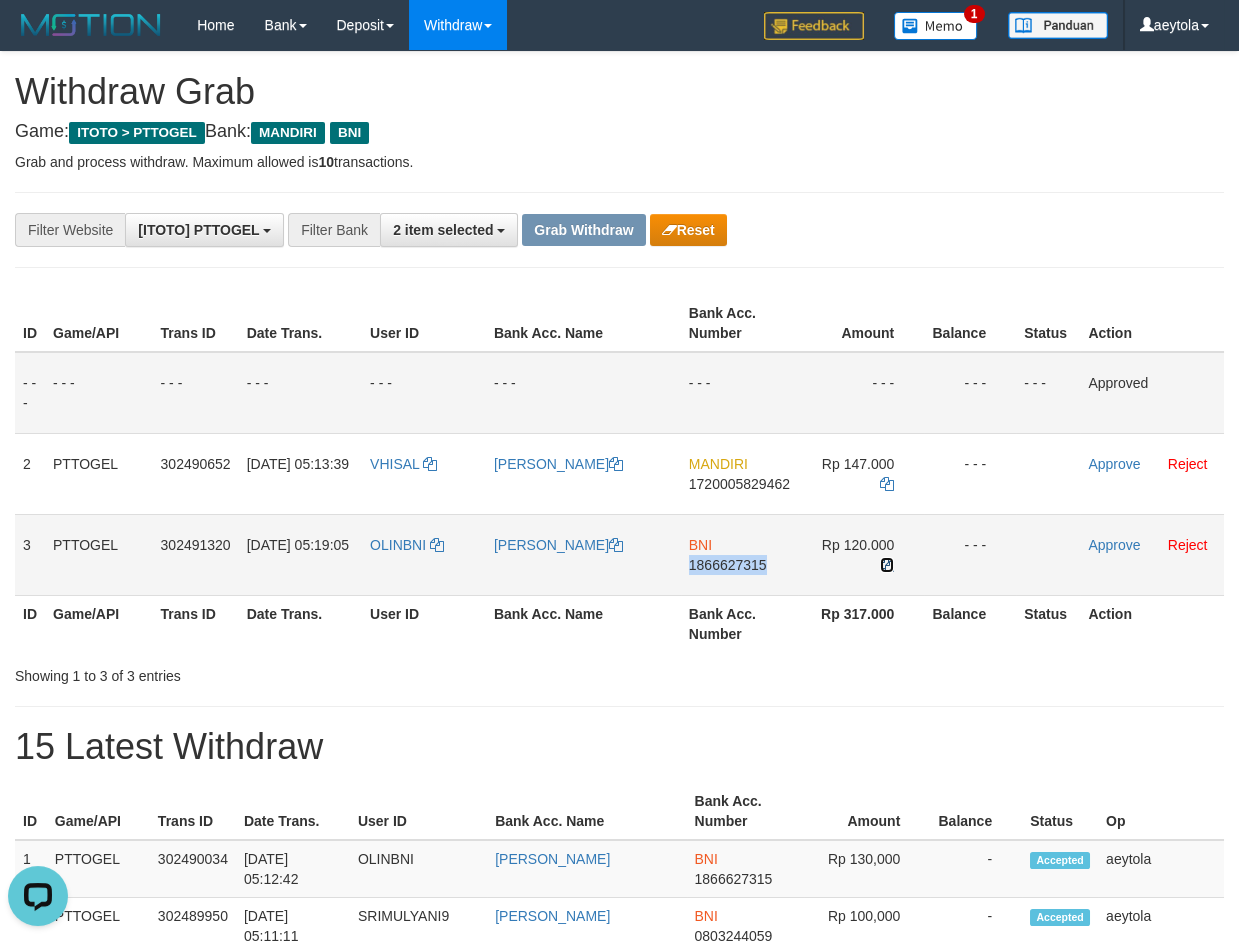 click at bounding box center (887, 565) 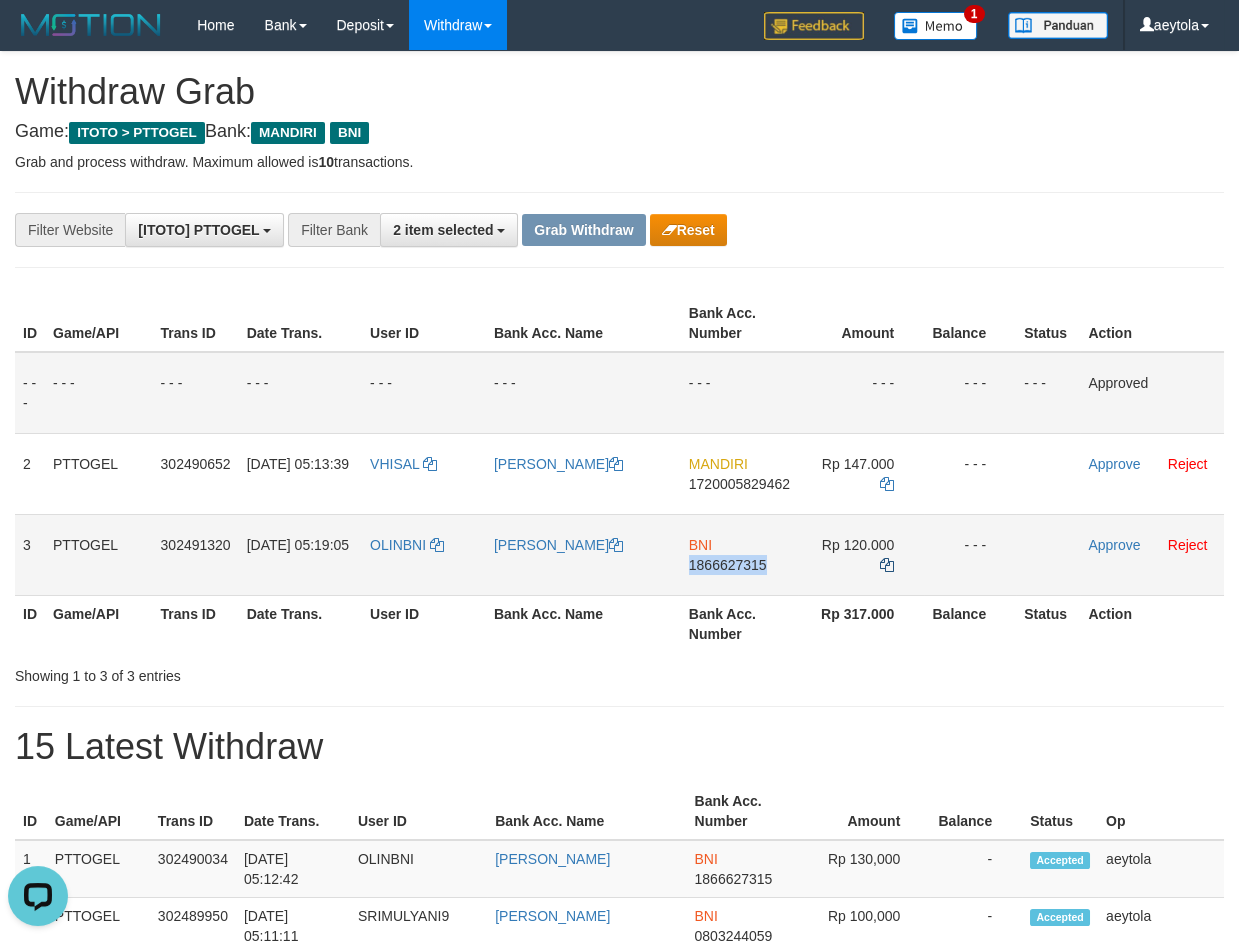 copy on "1866627315" 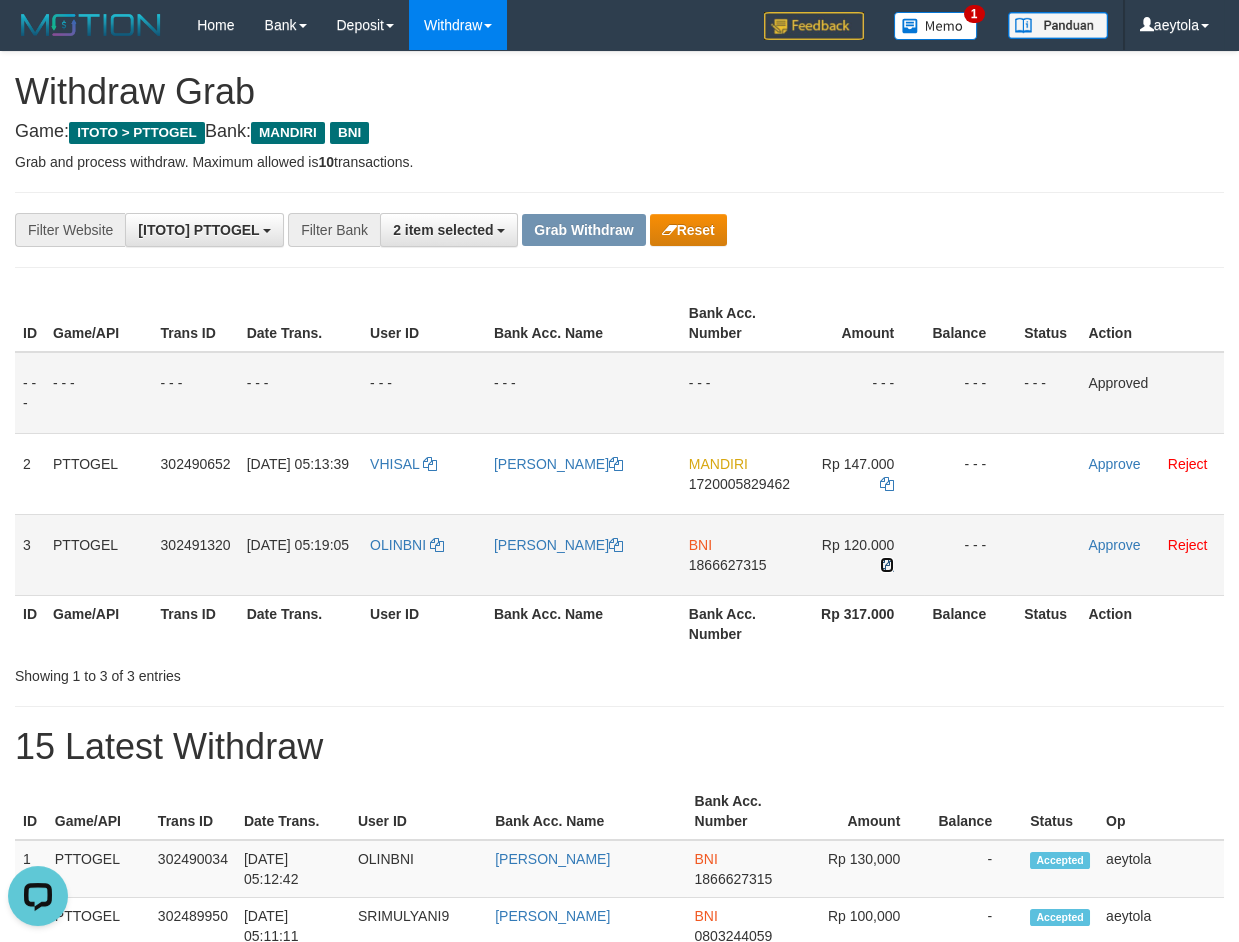 click at bounding box center (887, 565) 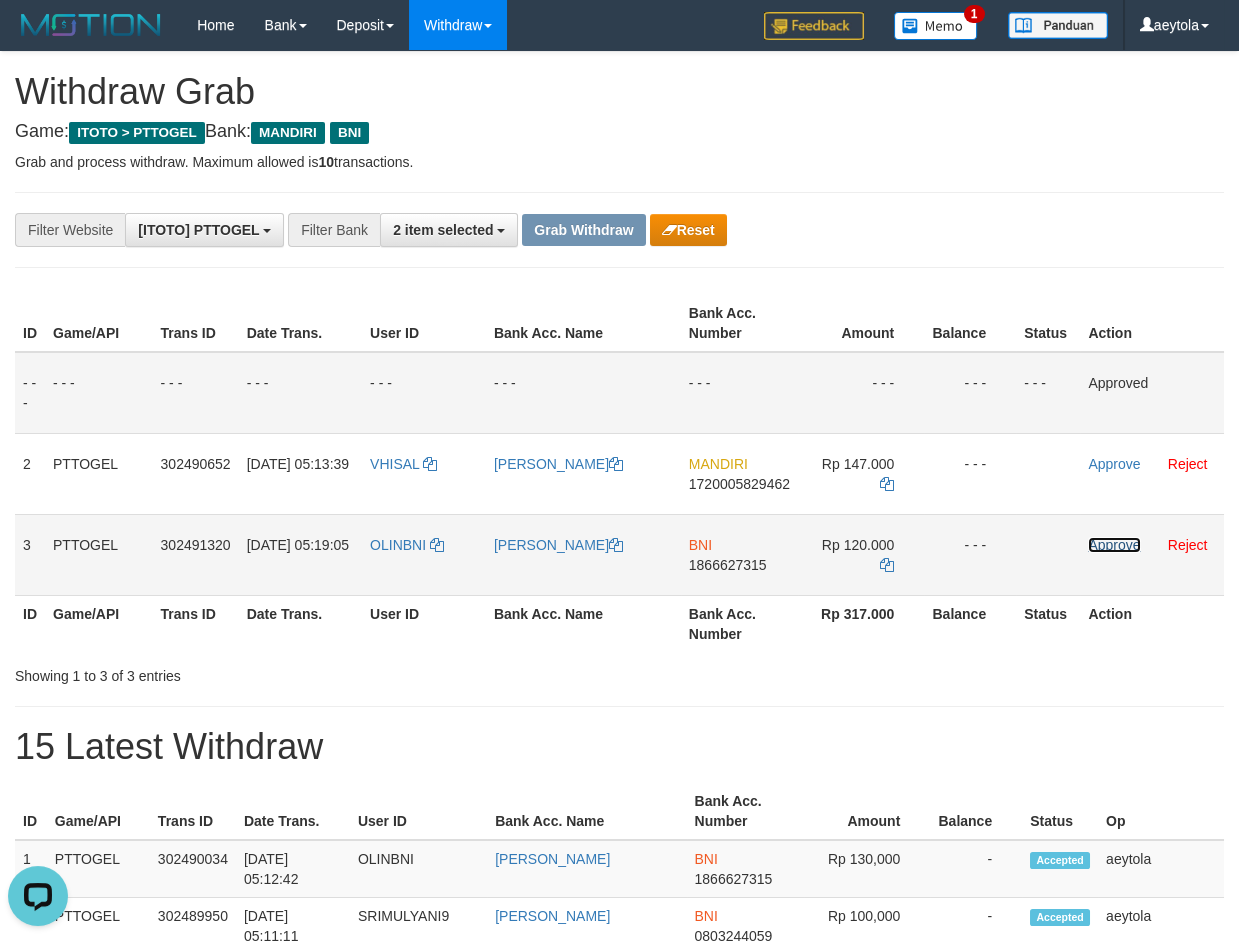 click on "Approve" at bounding box center [1114, 545] 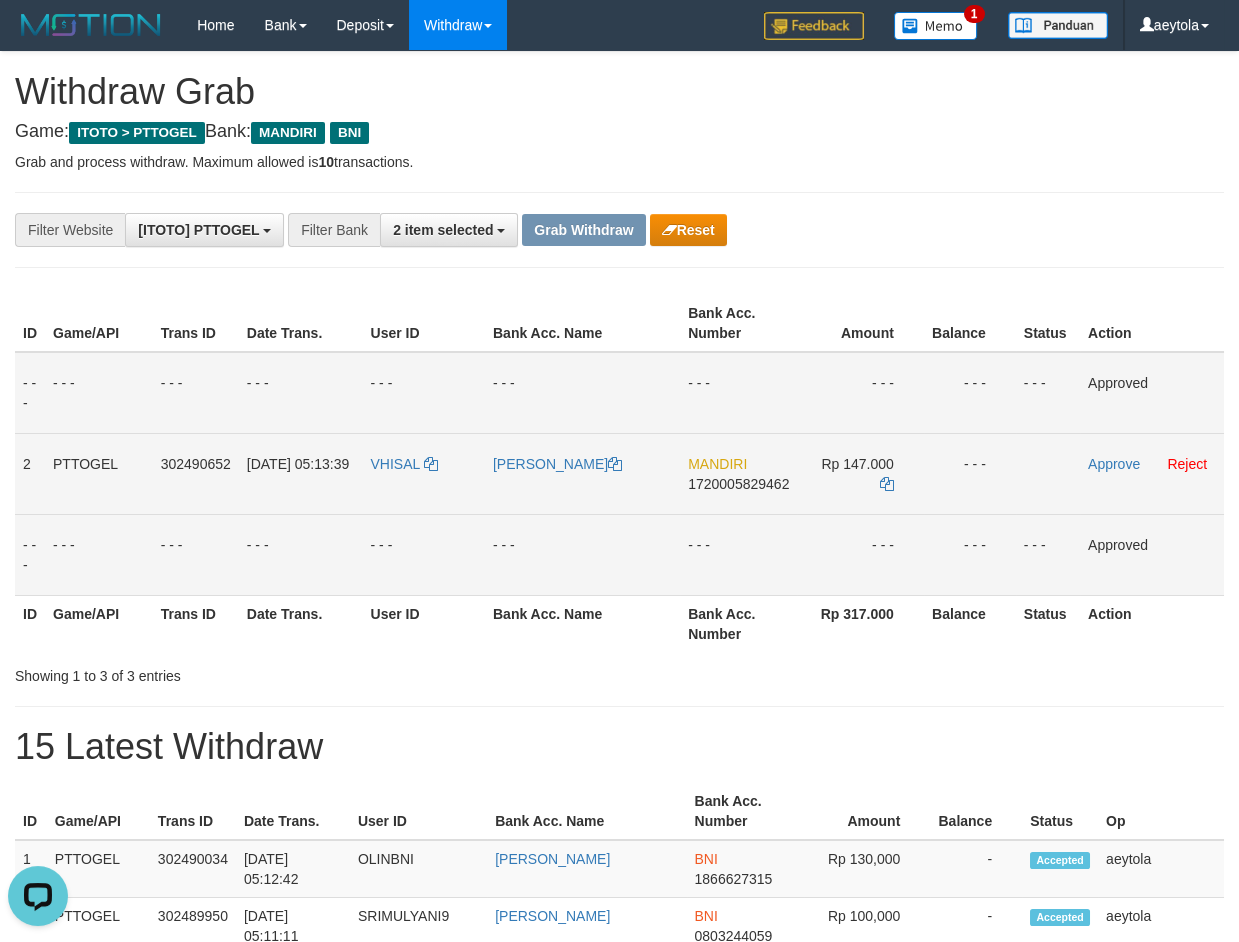 copy 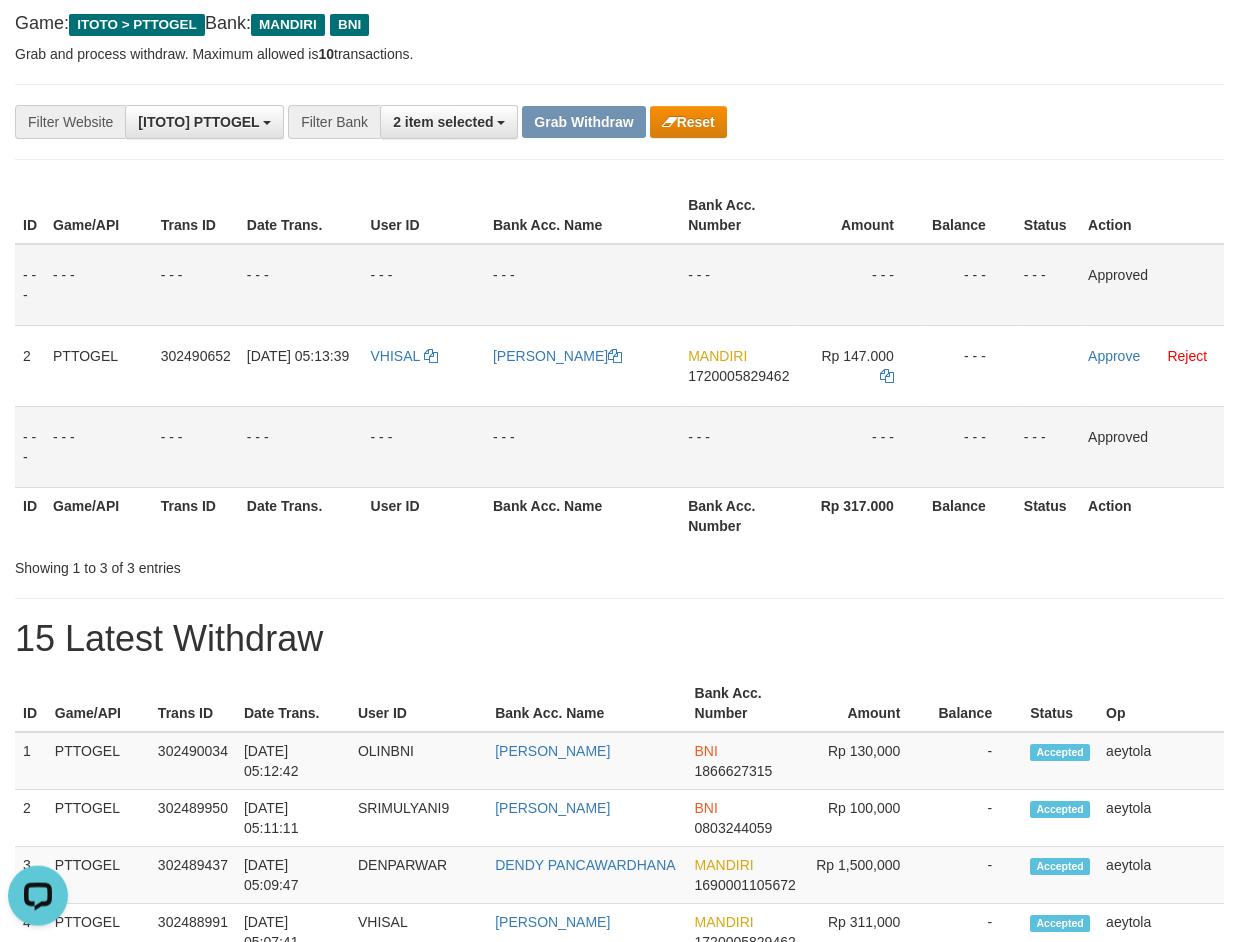 scroll, scrollTop: 140, scrollLeft: 0, axis: vertical 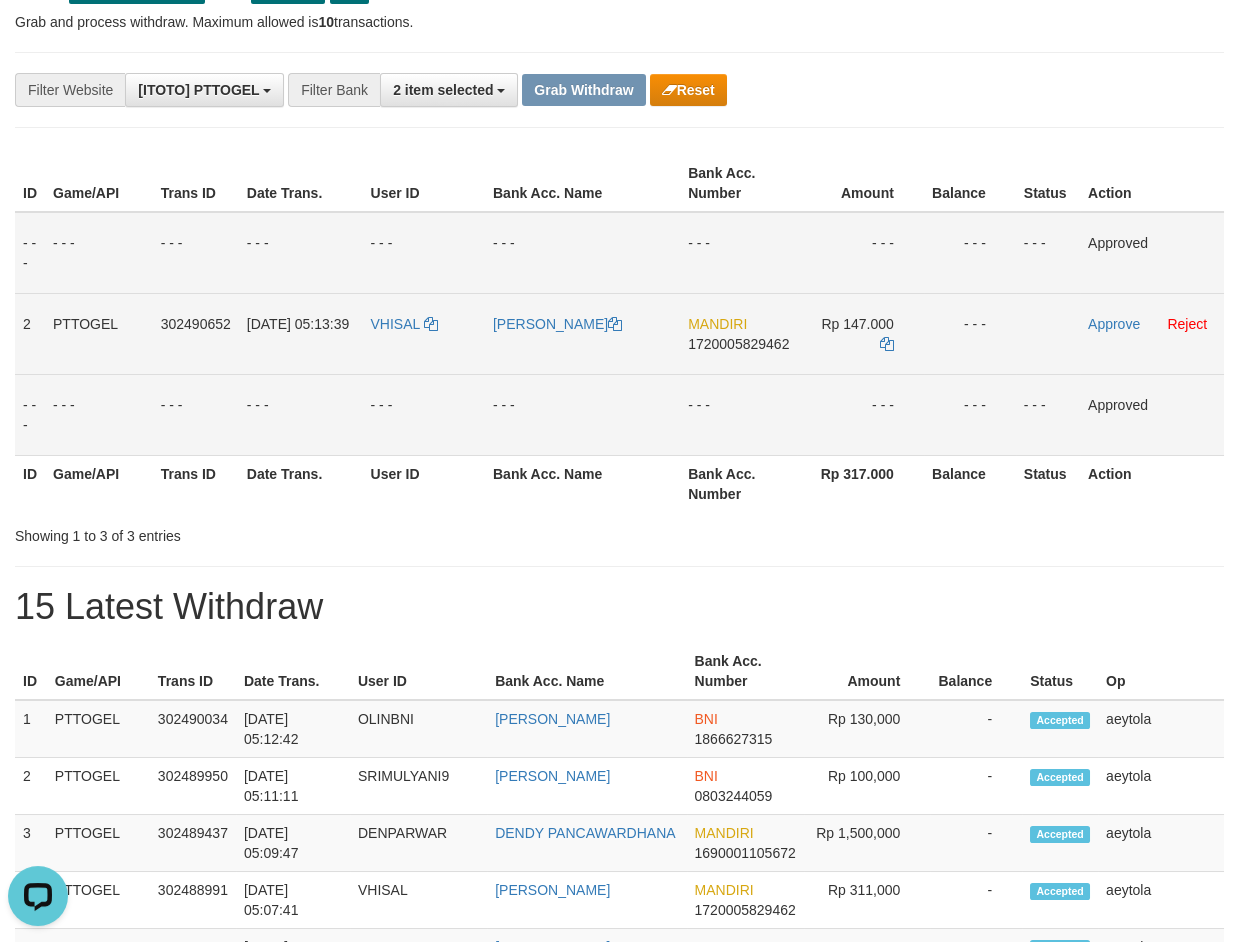 click on "MANDIRI
1720005829462" at bounding box center (738, 333) 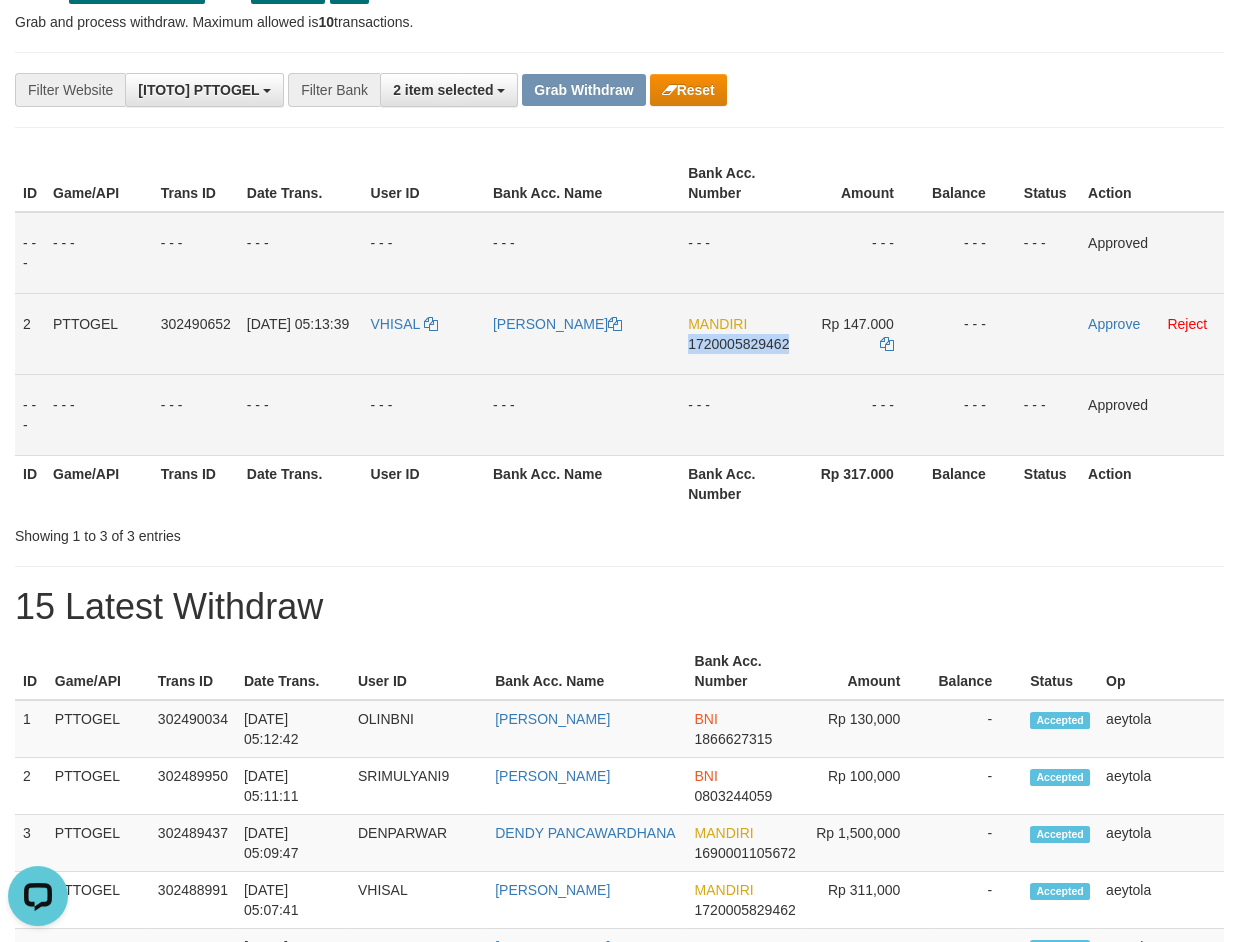 copy on "1720005829462" 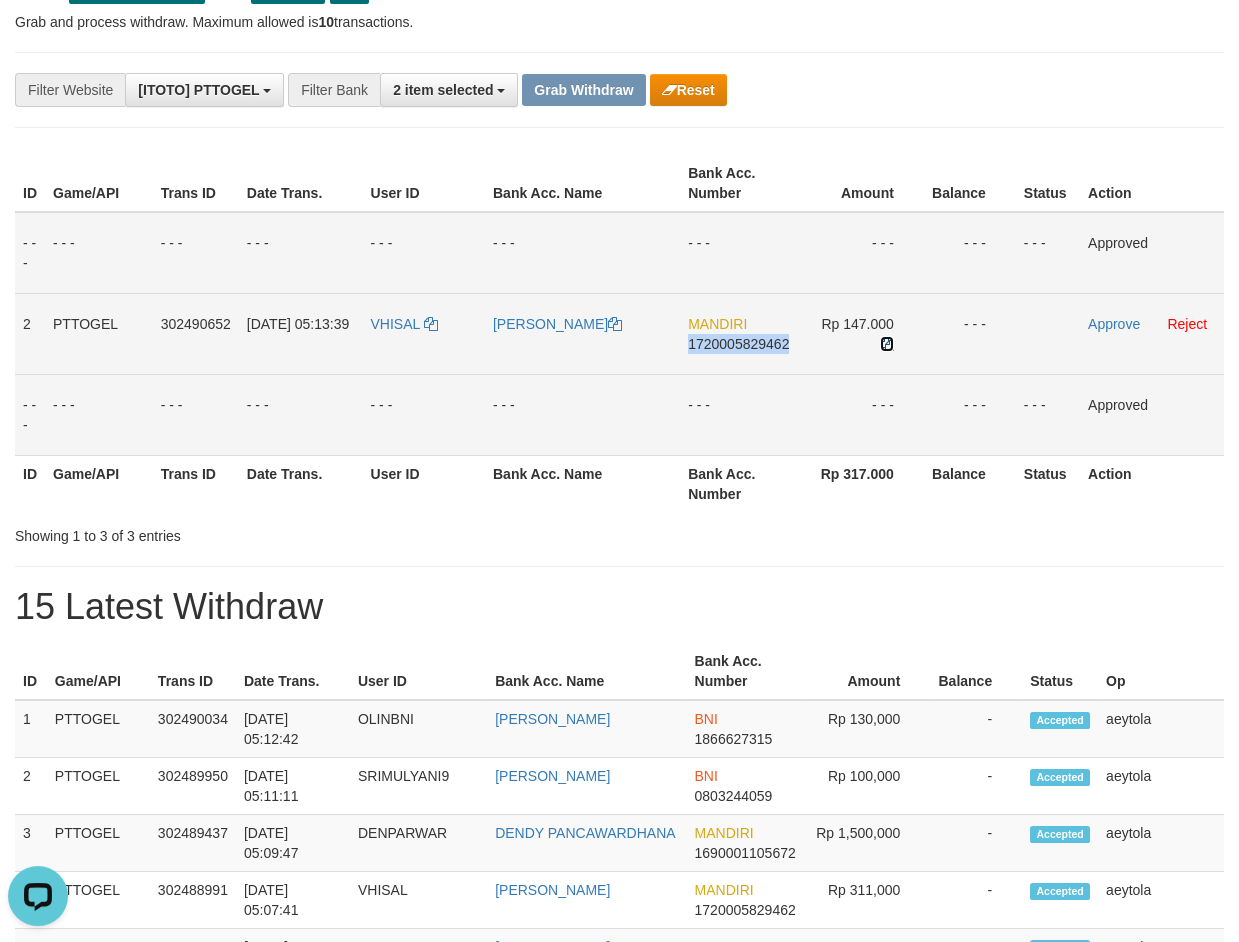 click at bounding box center [887, 344] 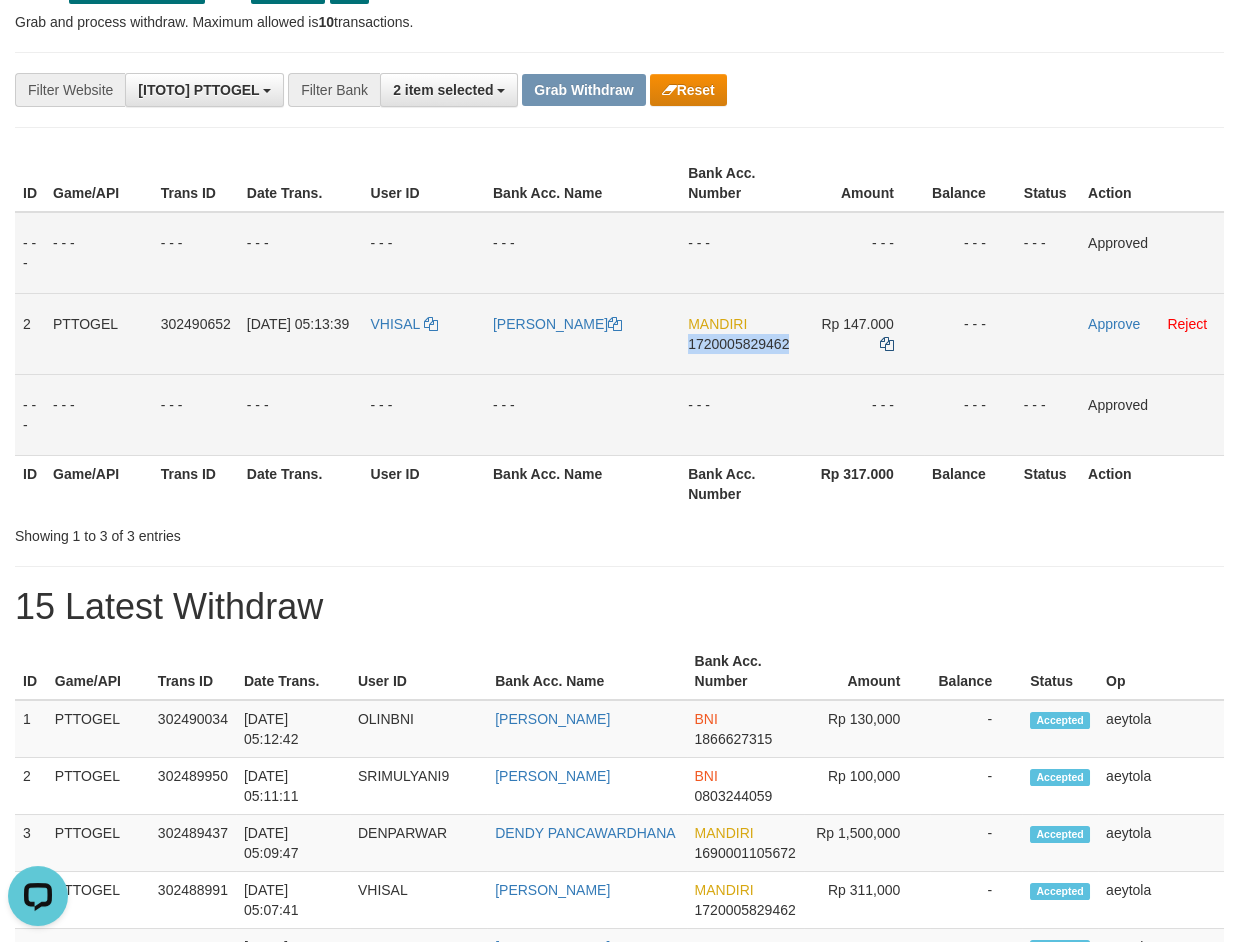 copy on "1720005829462" 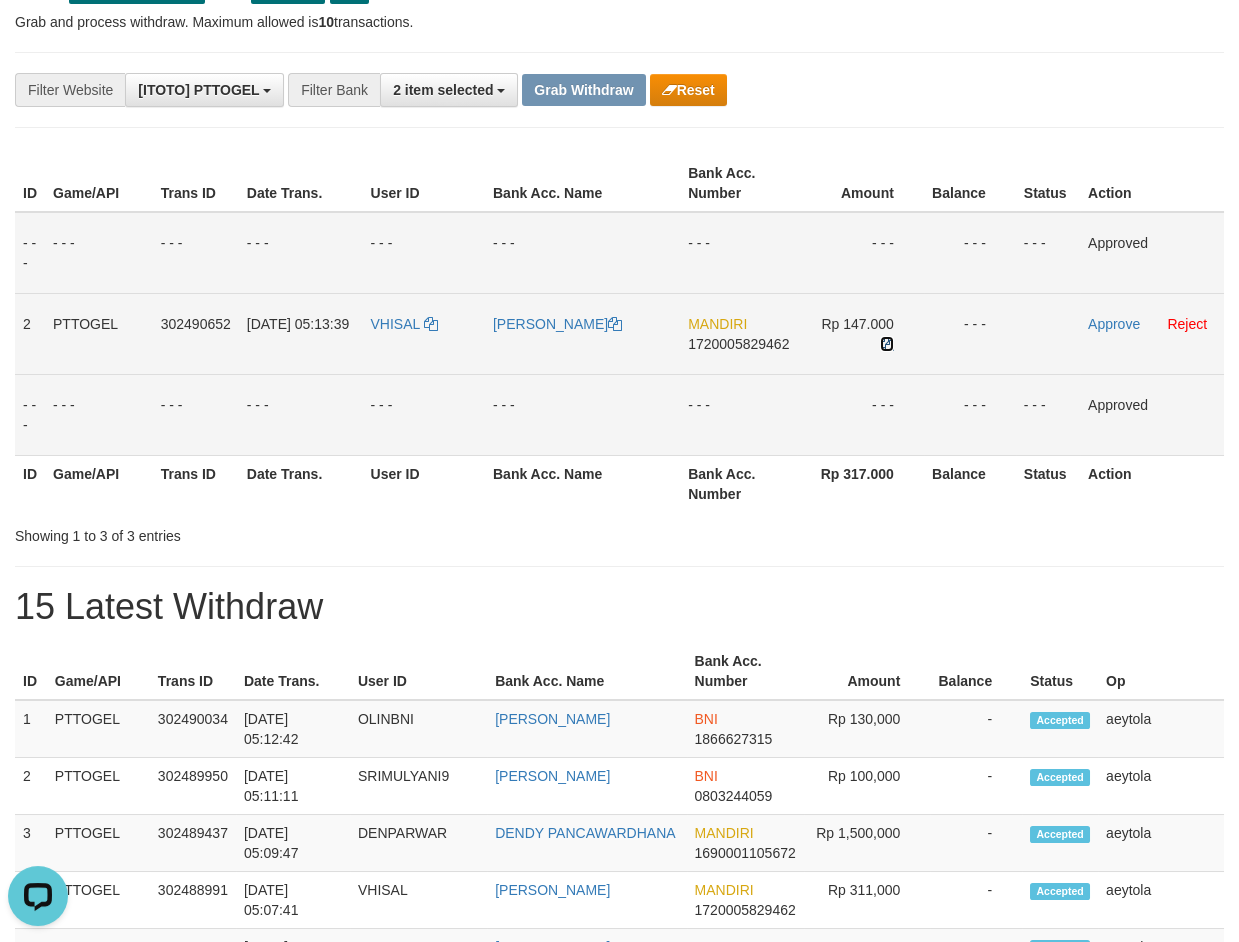 drag, startPoint x: 882, startPoint y: 342, endPoint x: 421, endPoint y: 537, distance: 500.54572 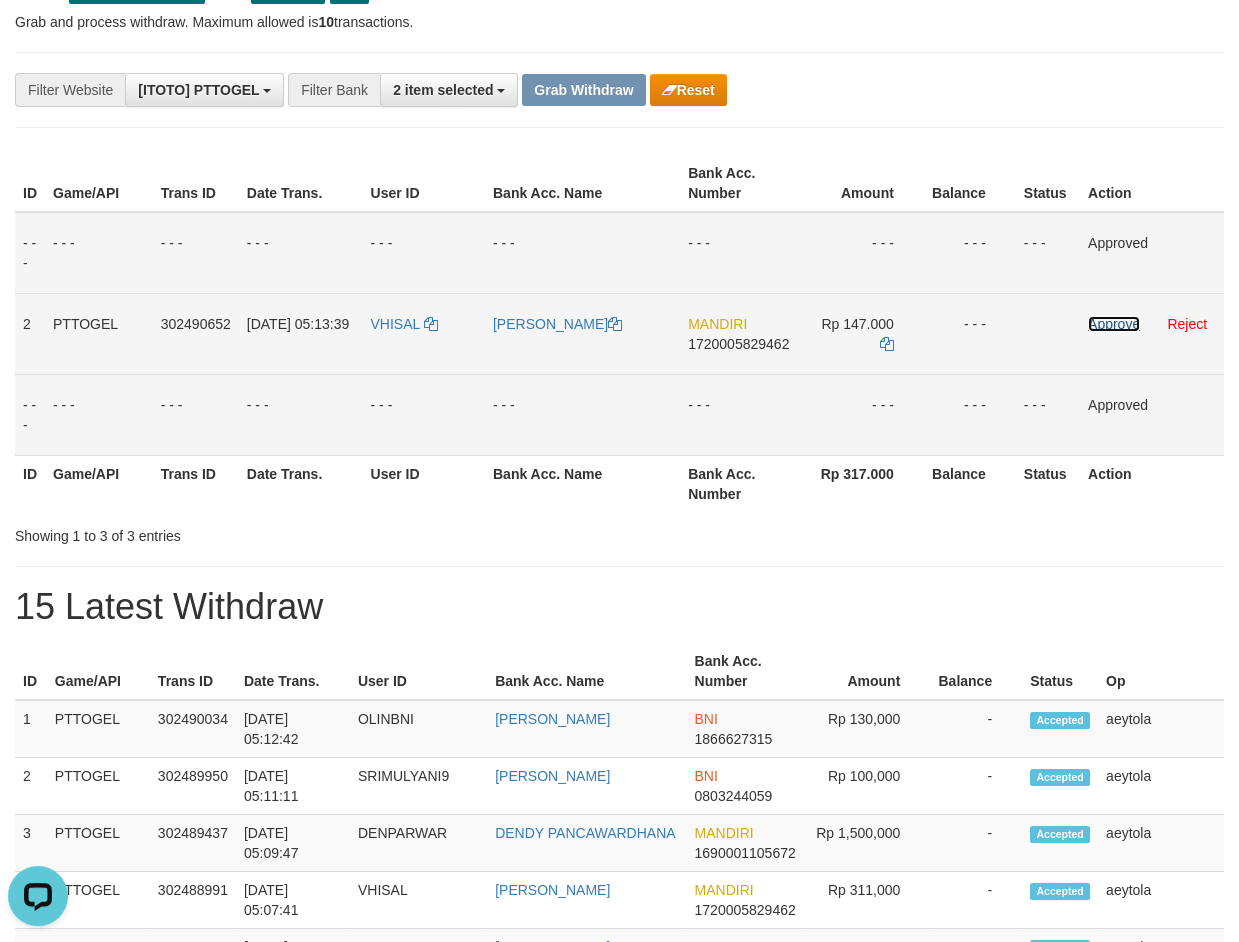 click on "Approve" at bounding box center (1114, 324) 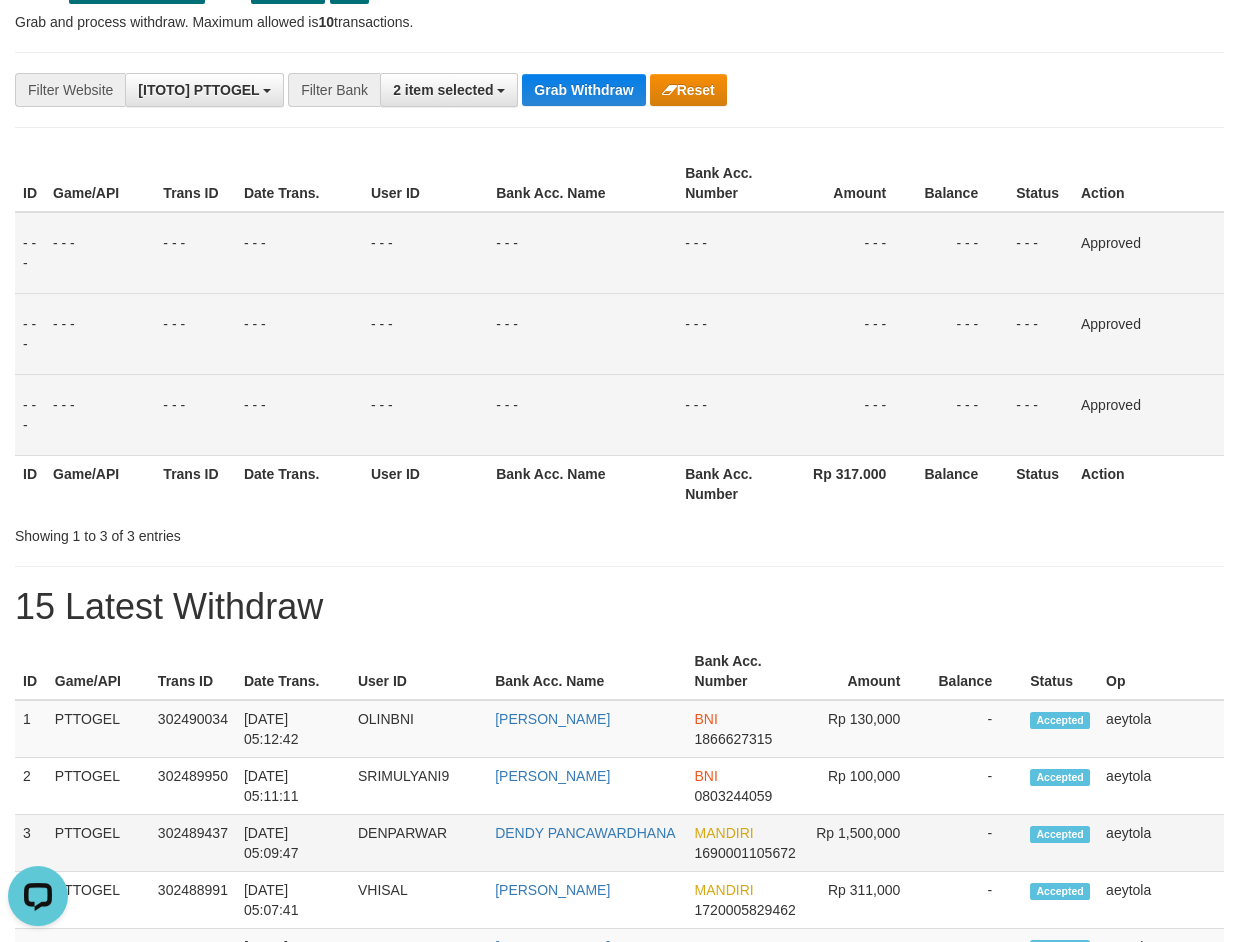 click on "aeytola" at bounding box center [1161, 843] 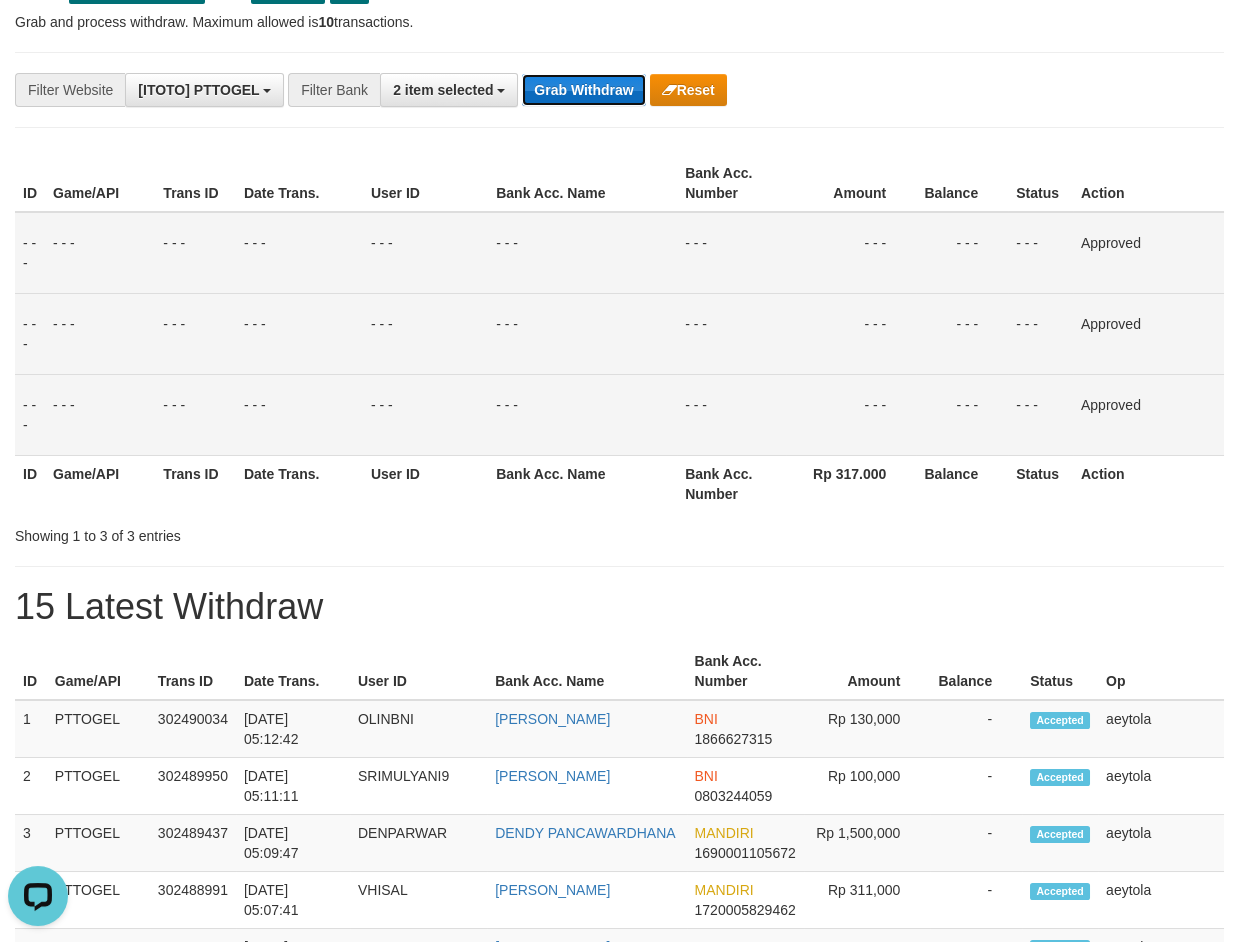 click on "Grab Withdraw" at bounding box center [583, 90] 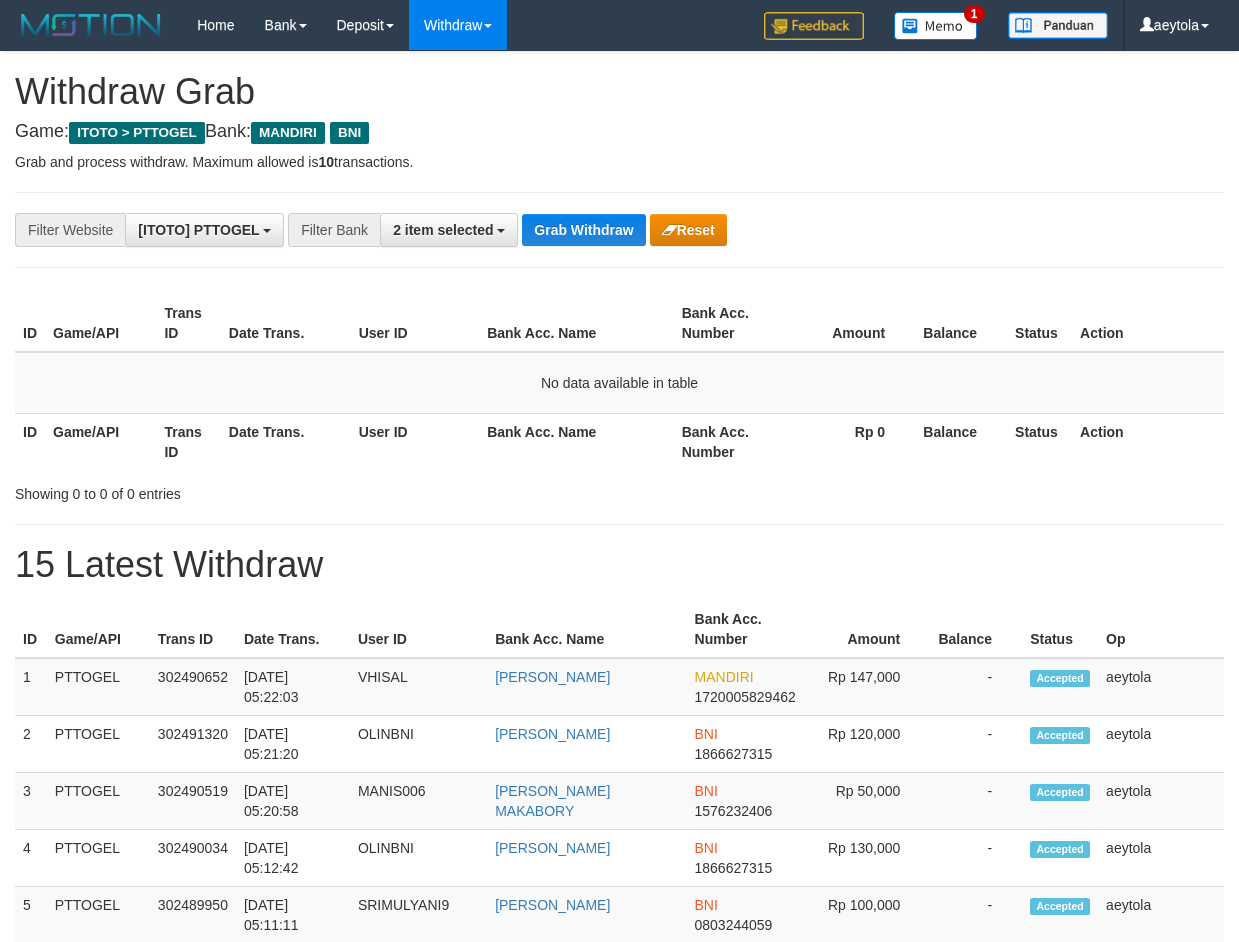 scroll, scrollTop: 0, scrollLeft: 0, axis: both 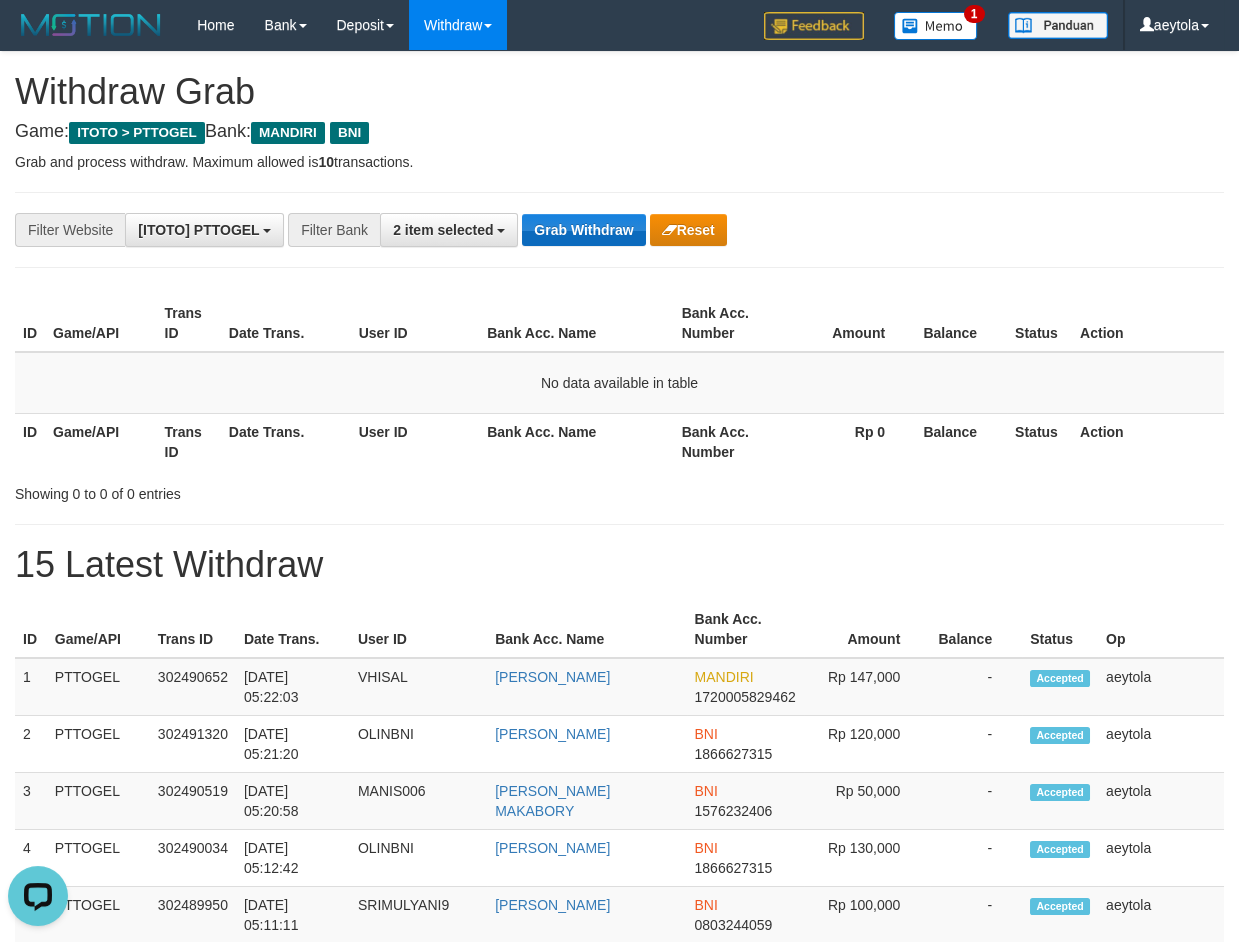 drag, startPoint x: 948, startPoint y: 222, endPoint x: 534, endPoint y: 220, distance: 414.00482 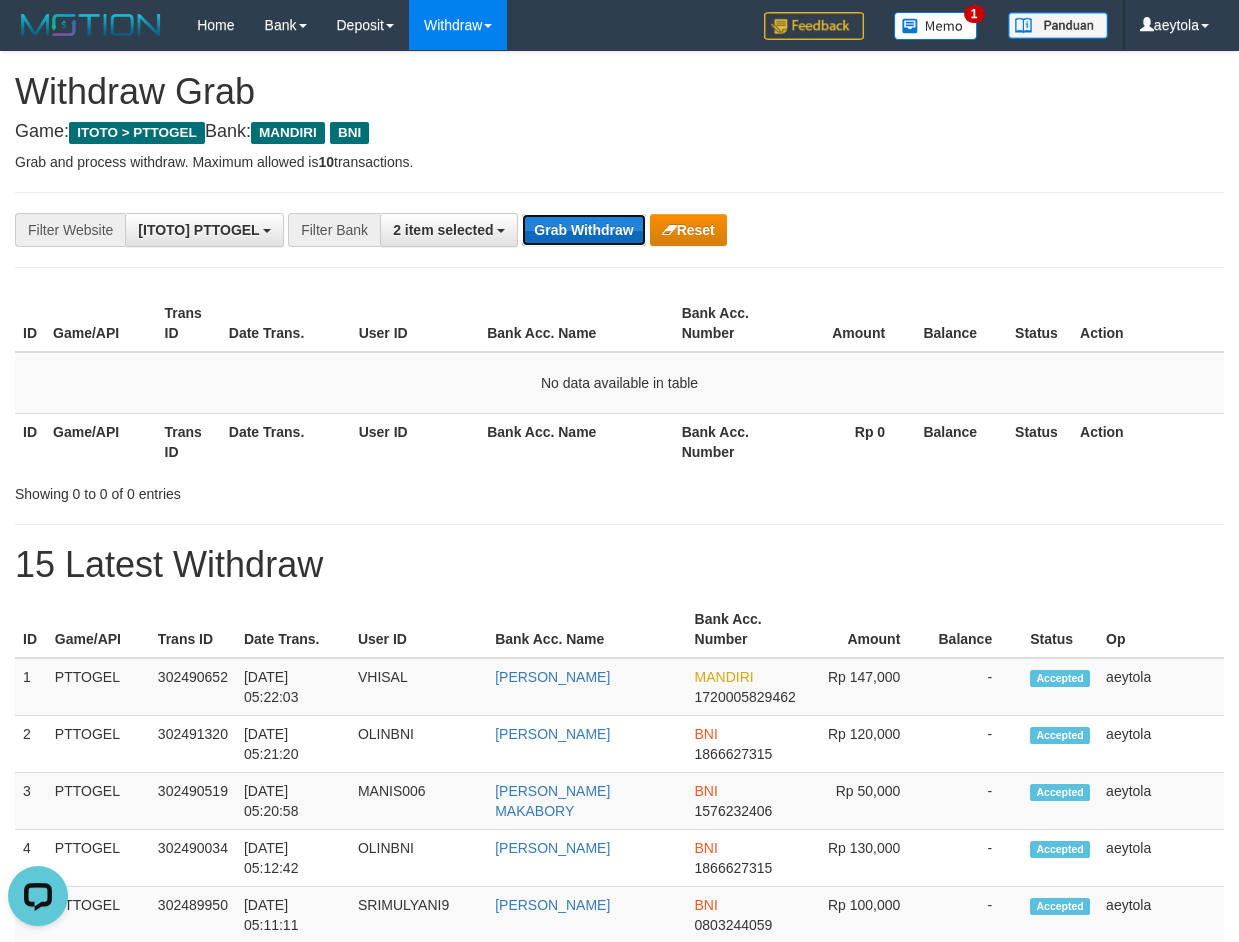 click on "Grab Withdraw" at bounding box center [583, 230] 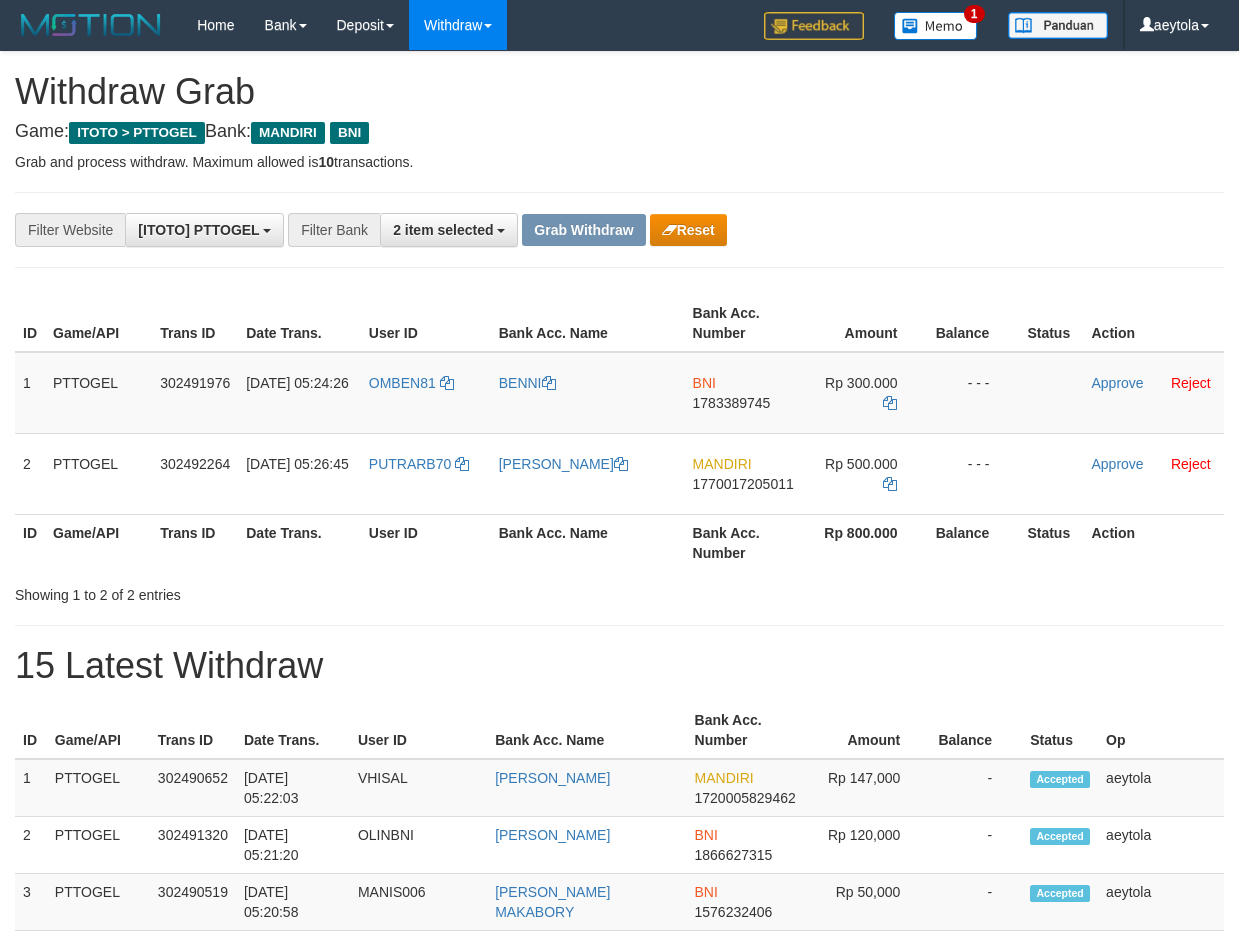 scroll, scrollTop: 0, scrollLeft: 0, axis: both 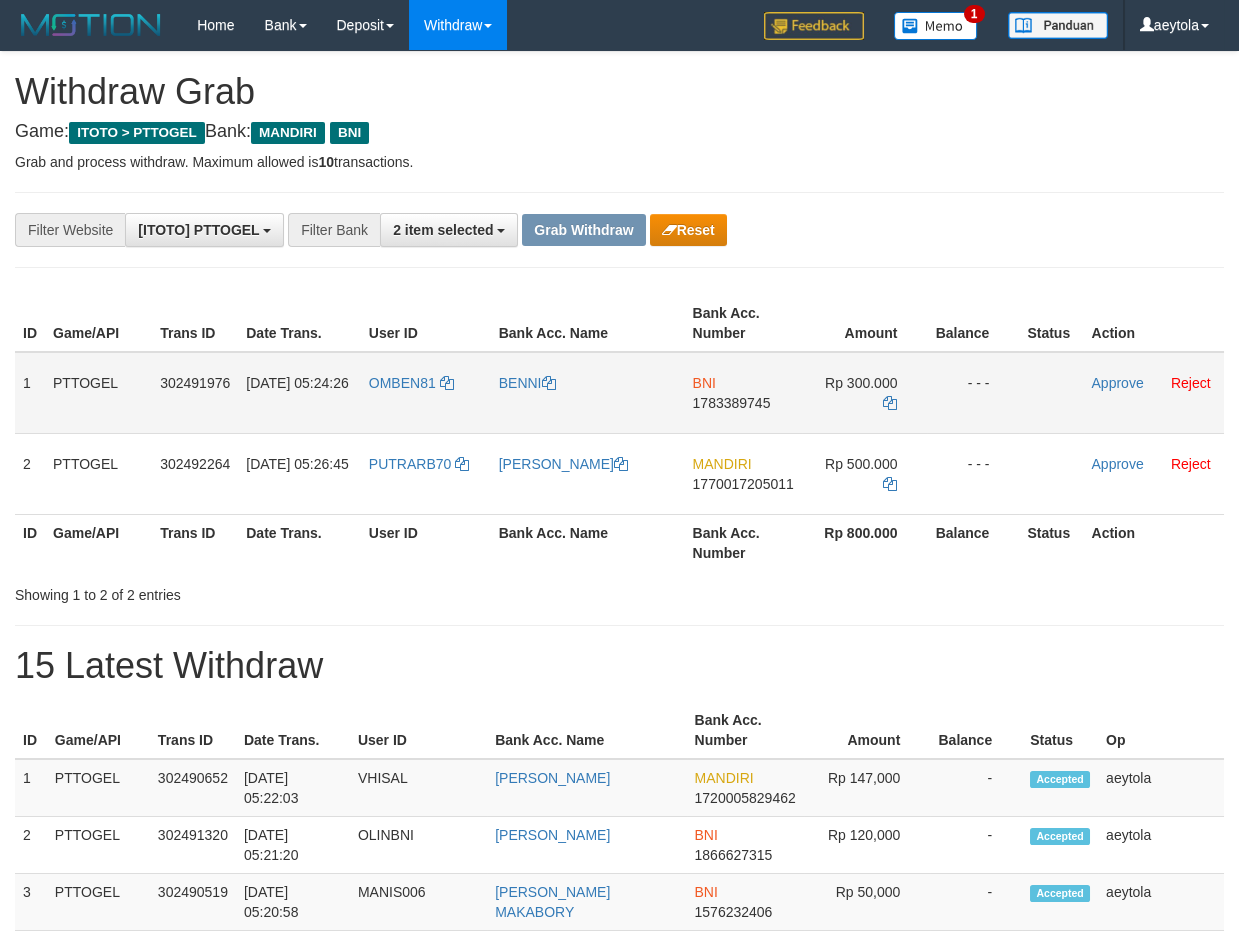 drag, startPoint x: 388, startPoint y: 403, endPoint x: 582, endPoint y: 403, distance: 194 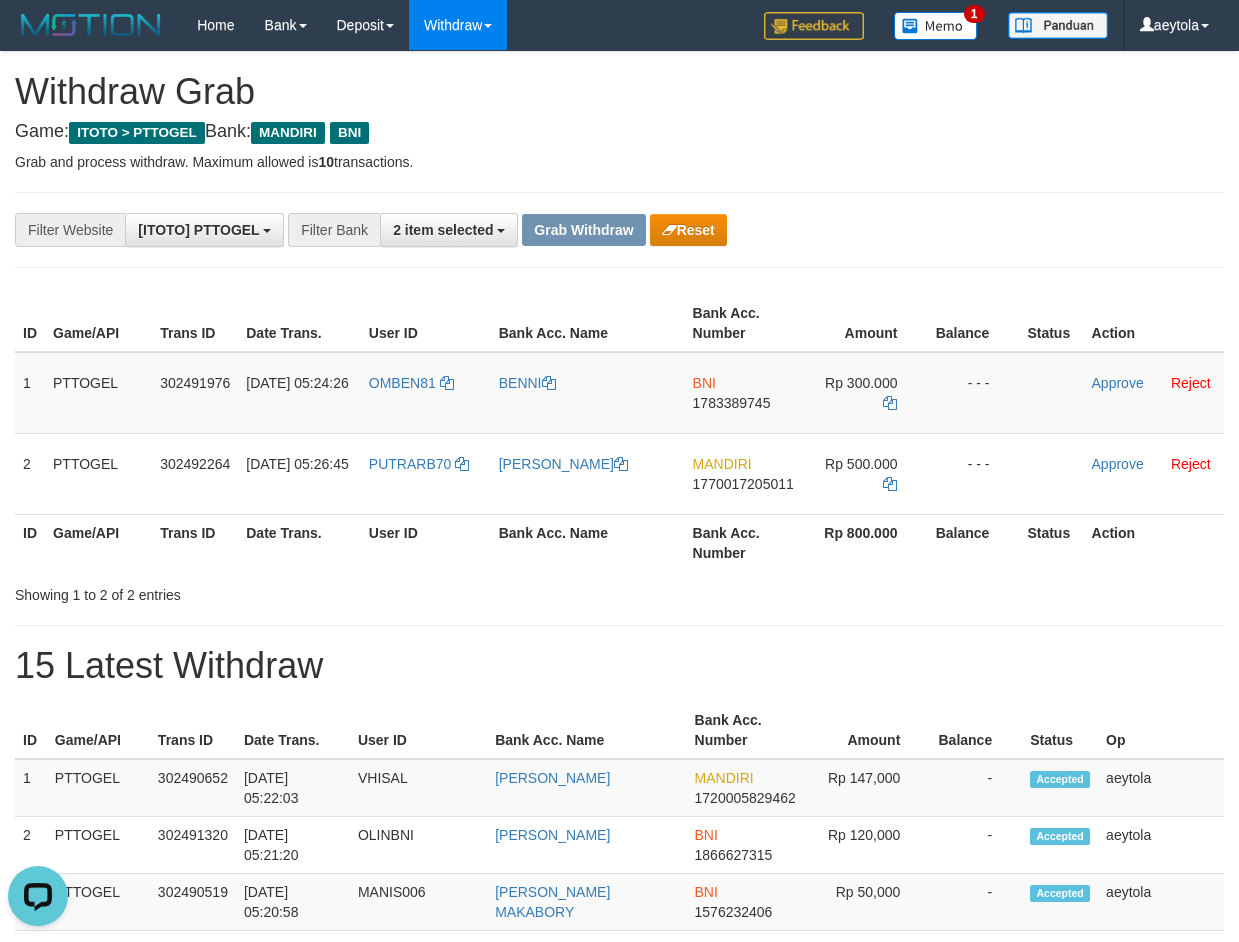scroll, scrollTop: 0, scrollLeft: 0, axis: both 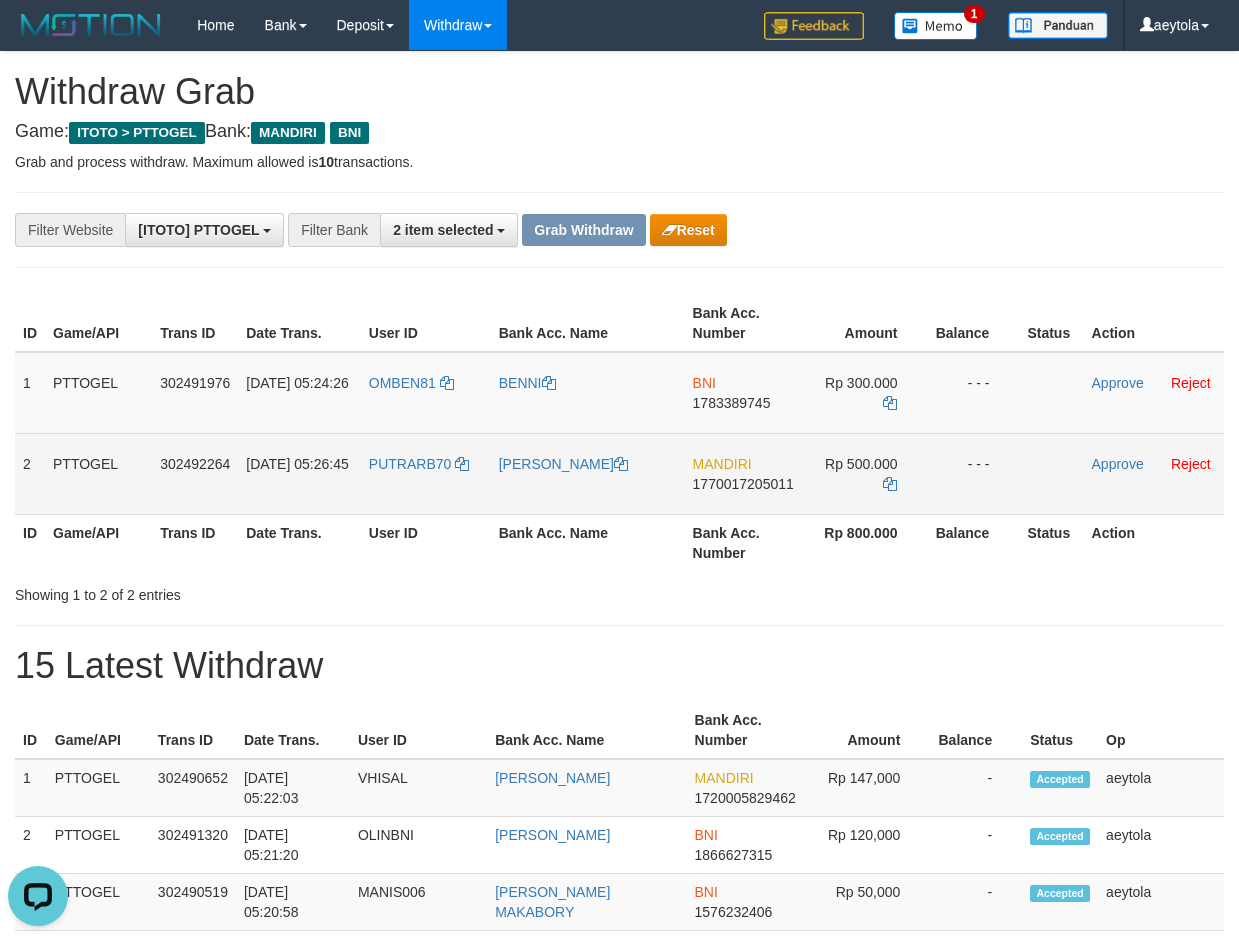 drag, startPoint x: 802, startPoint y: 476, endPoint x: 608, endPoint y: 487, distance: 194.3116 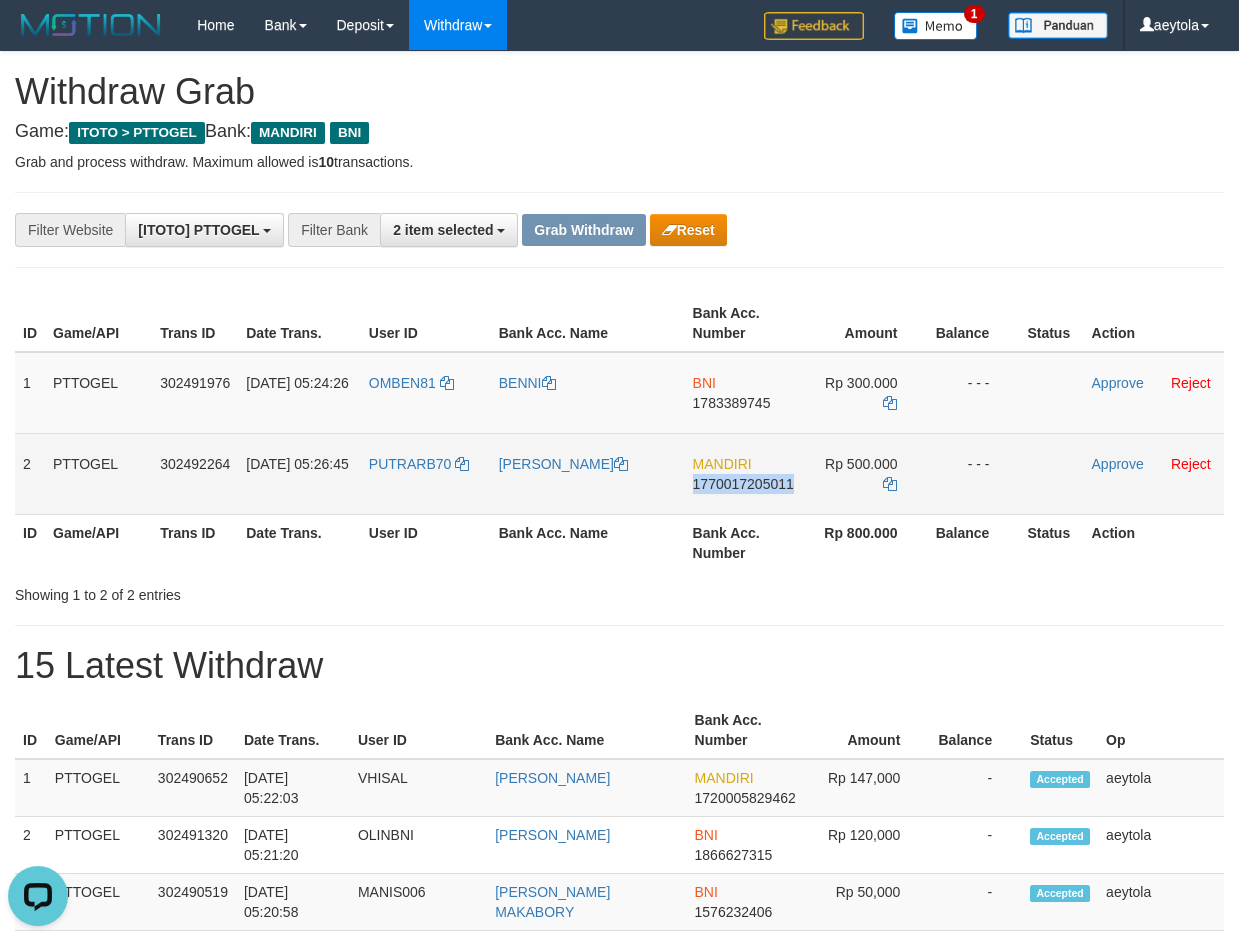copy on "1770017205011" 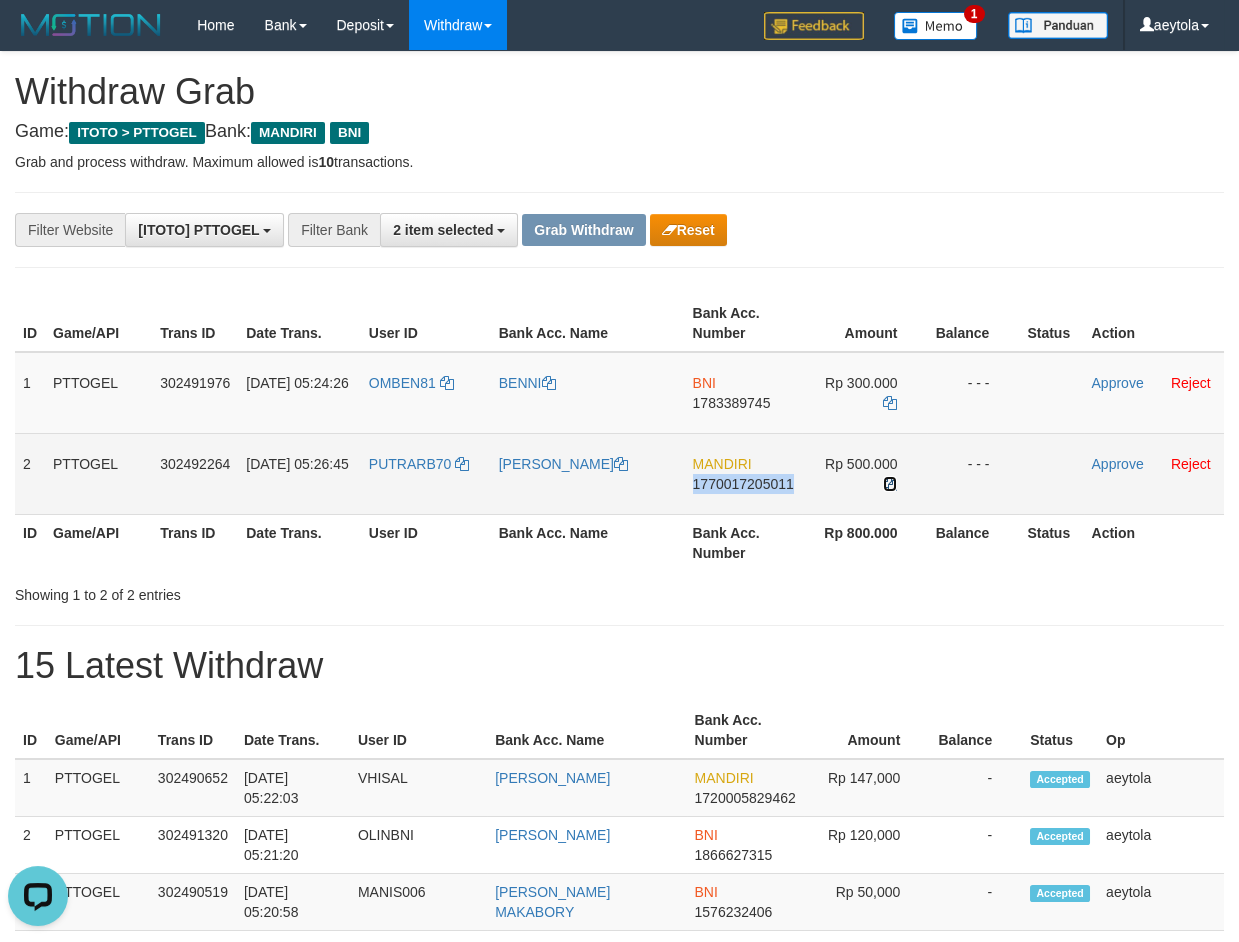 click at bounding box center (890, 484) 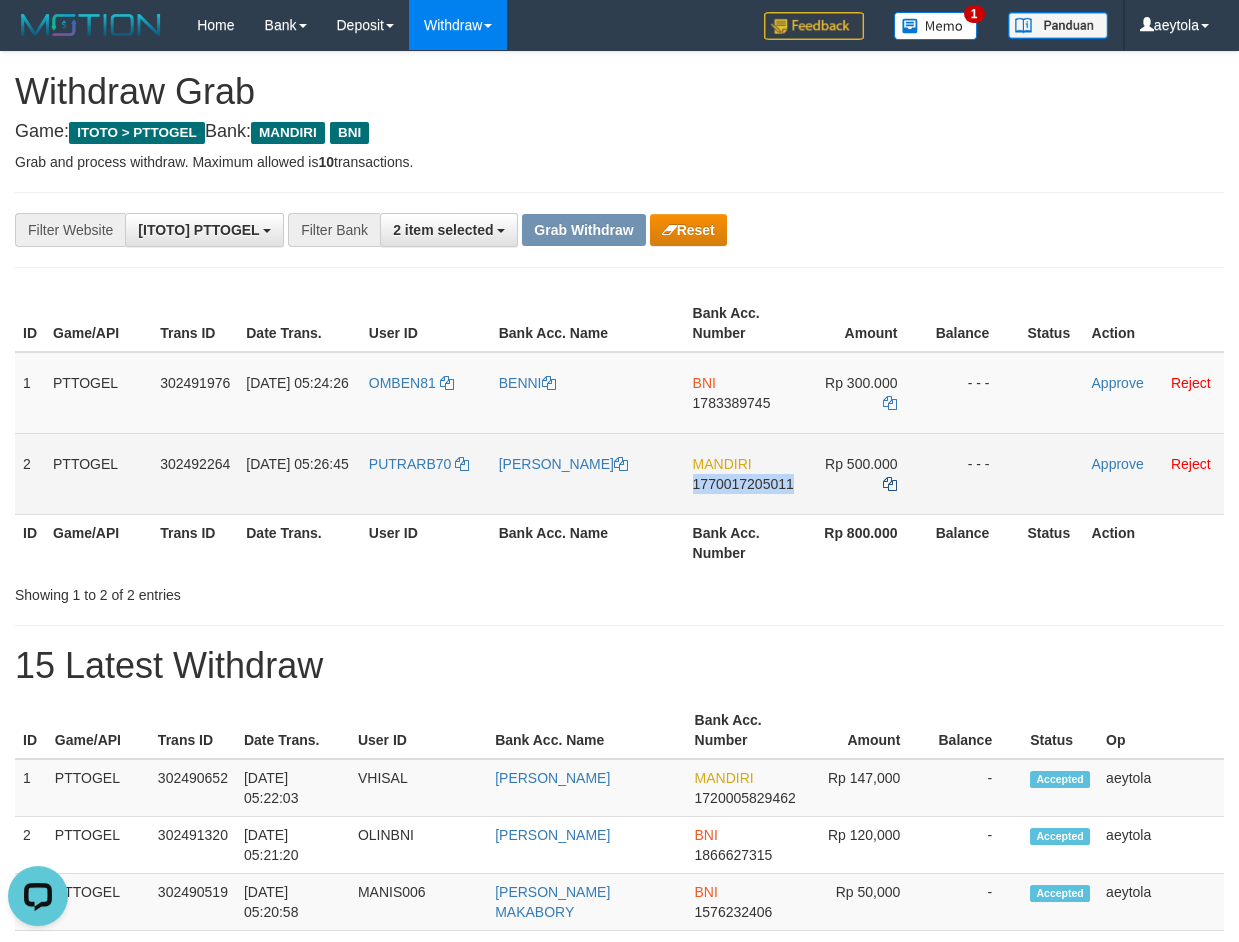 copy on "1770017205011" 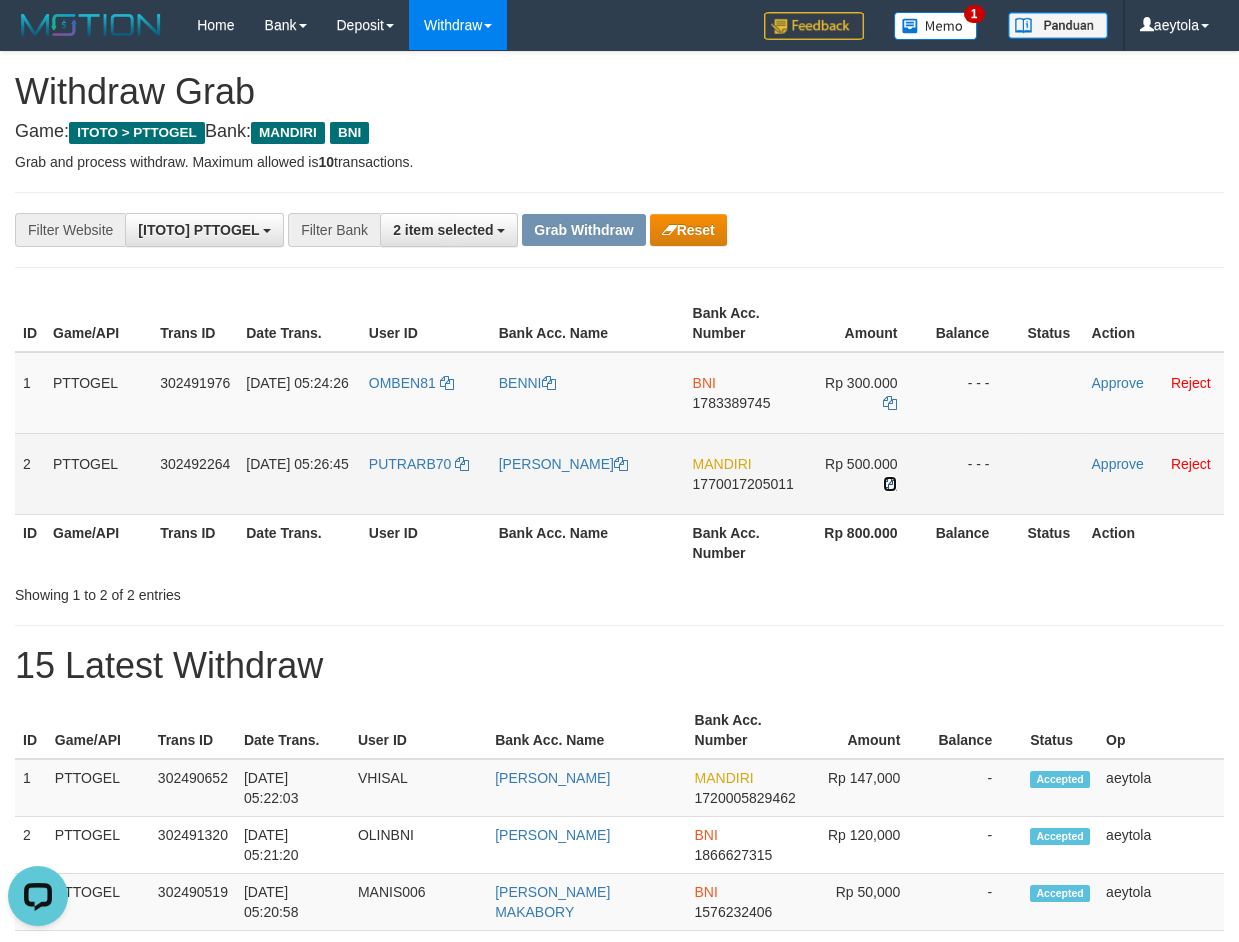 click at bounding box center (890, 484) 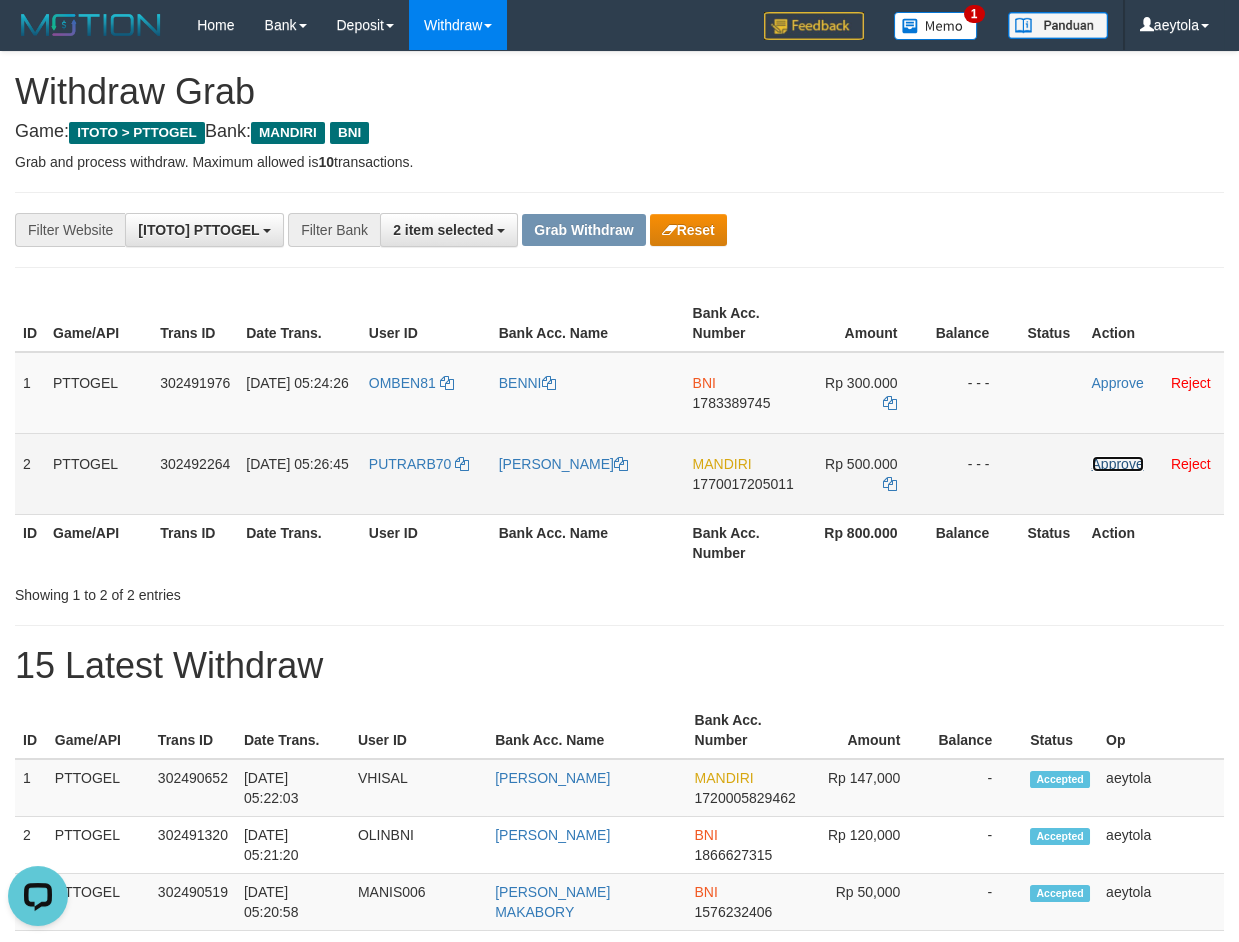 click on "Approve" at bounding box center (1118, 464) 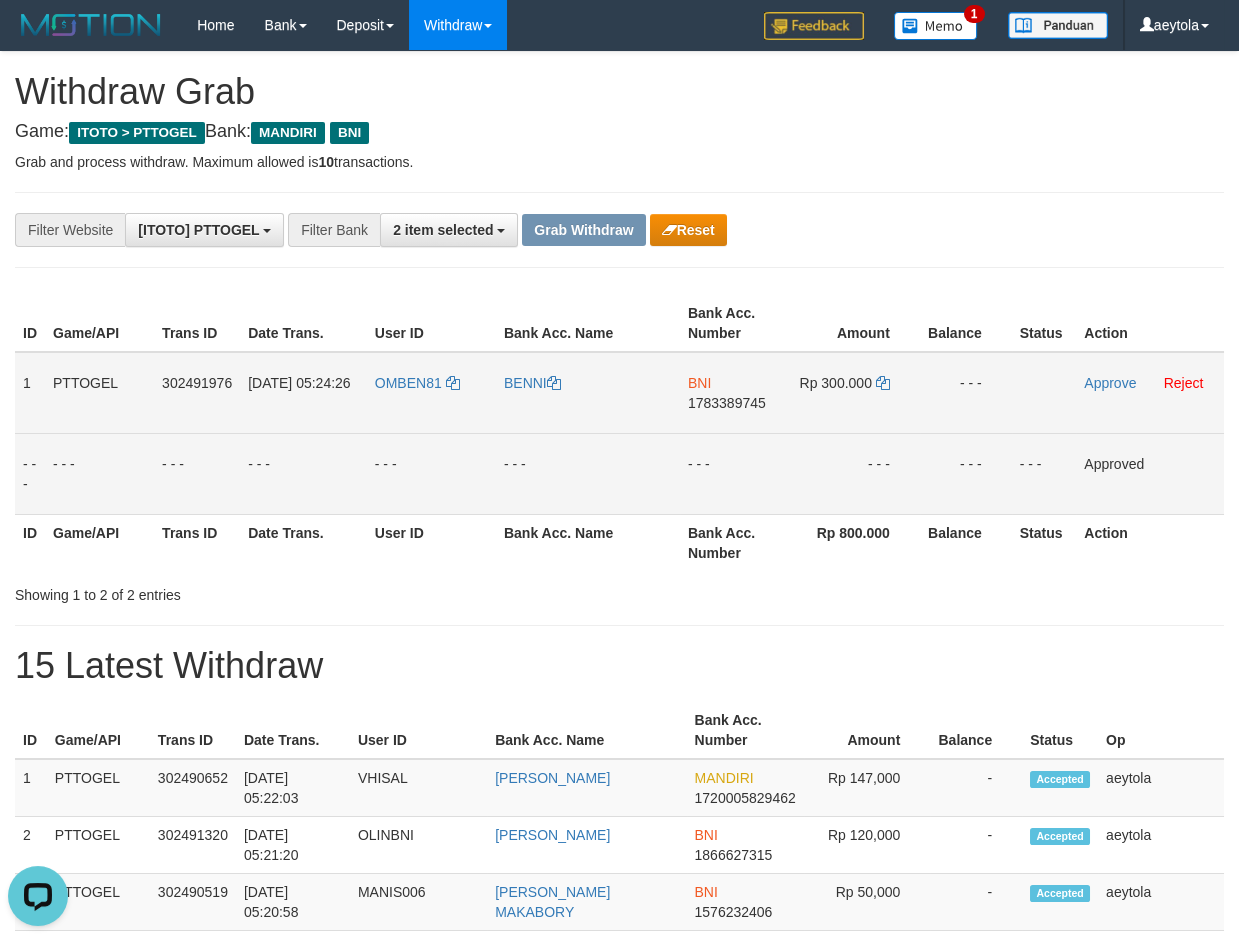 click on "BNI
1783389745" at bounding box center [735, 393] 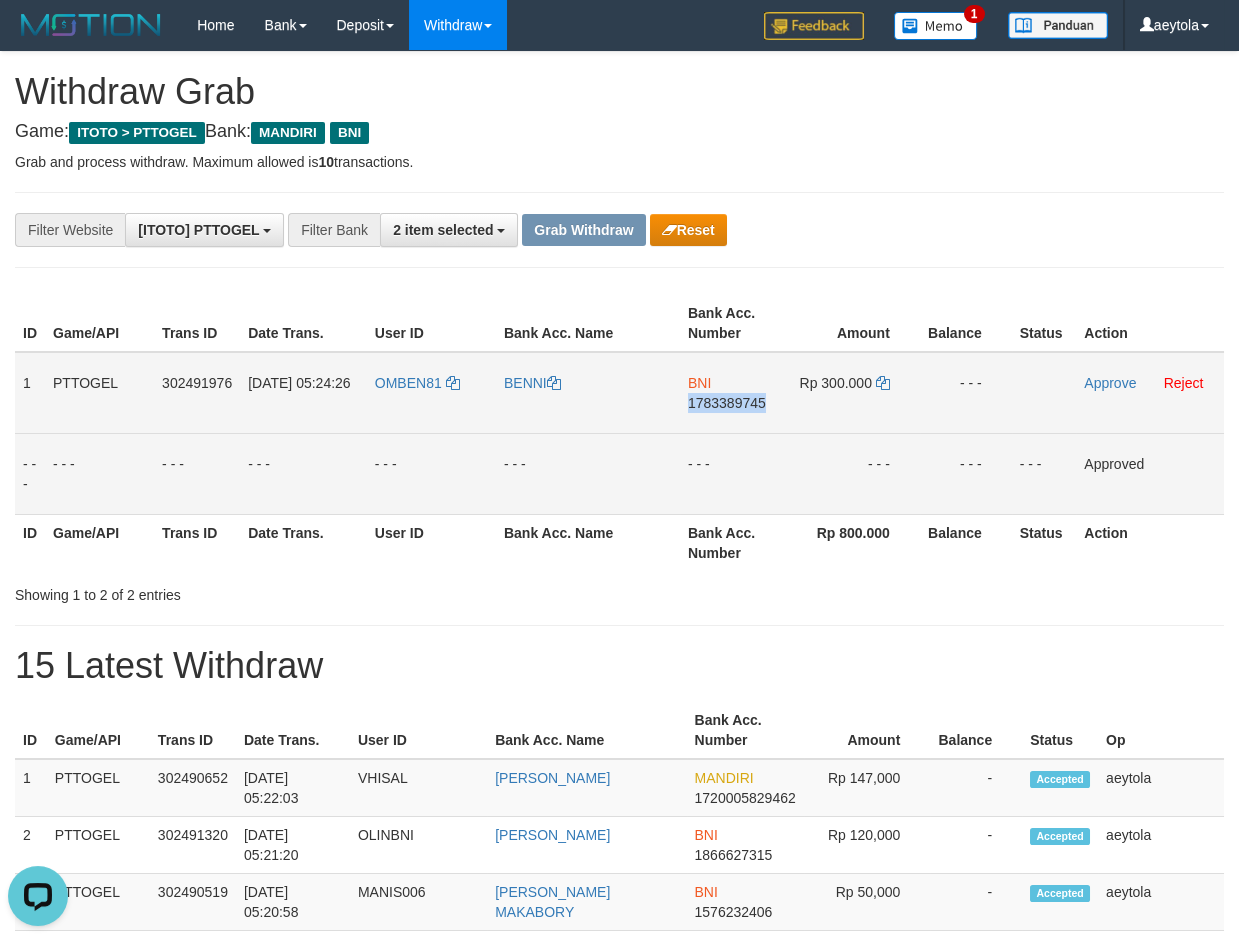 copy on "1783389745" 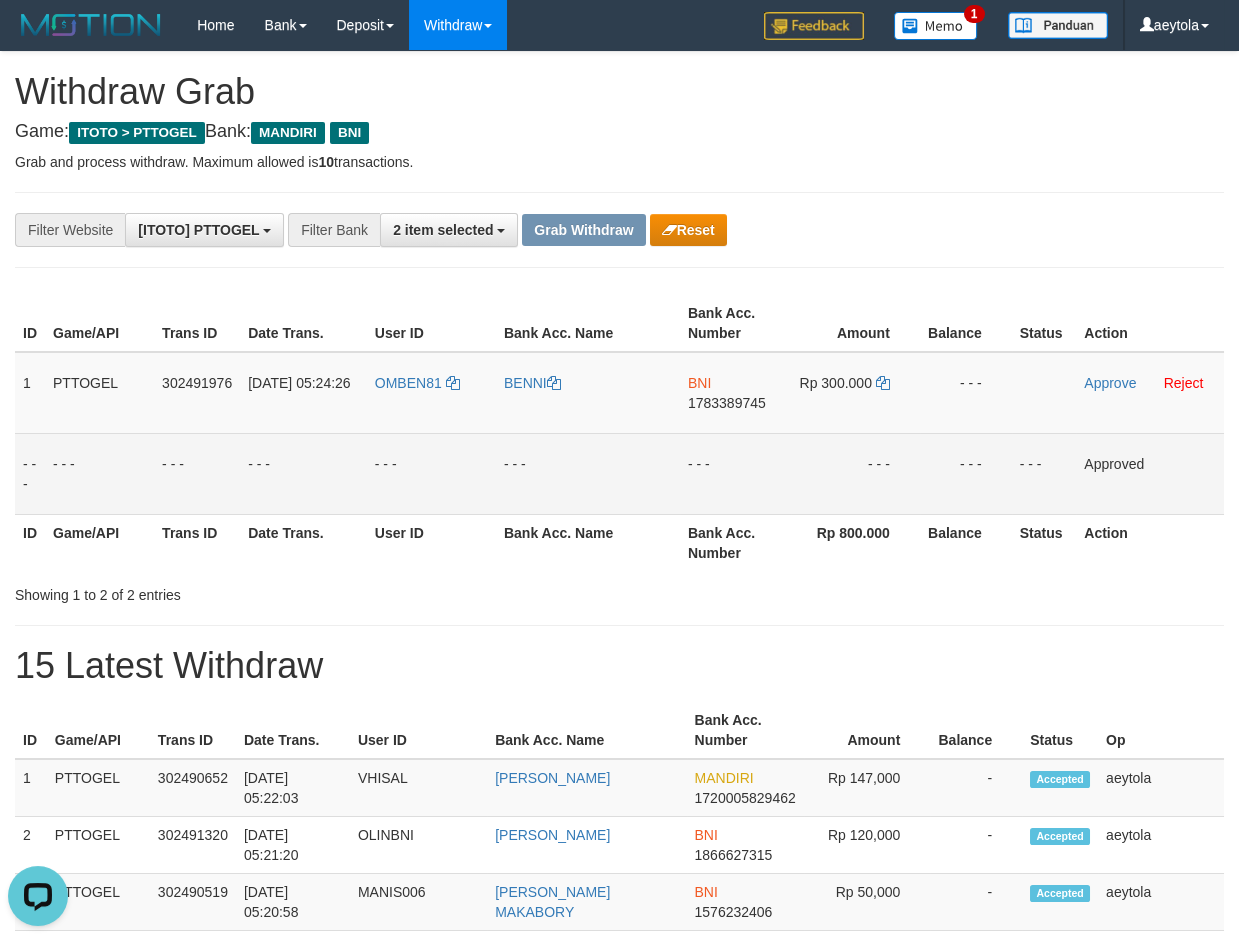 click on "Rp 800.000" at bounding box center (855, 542) 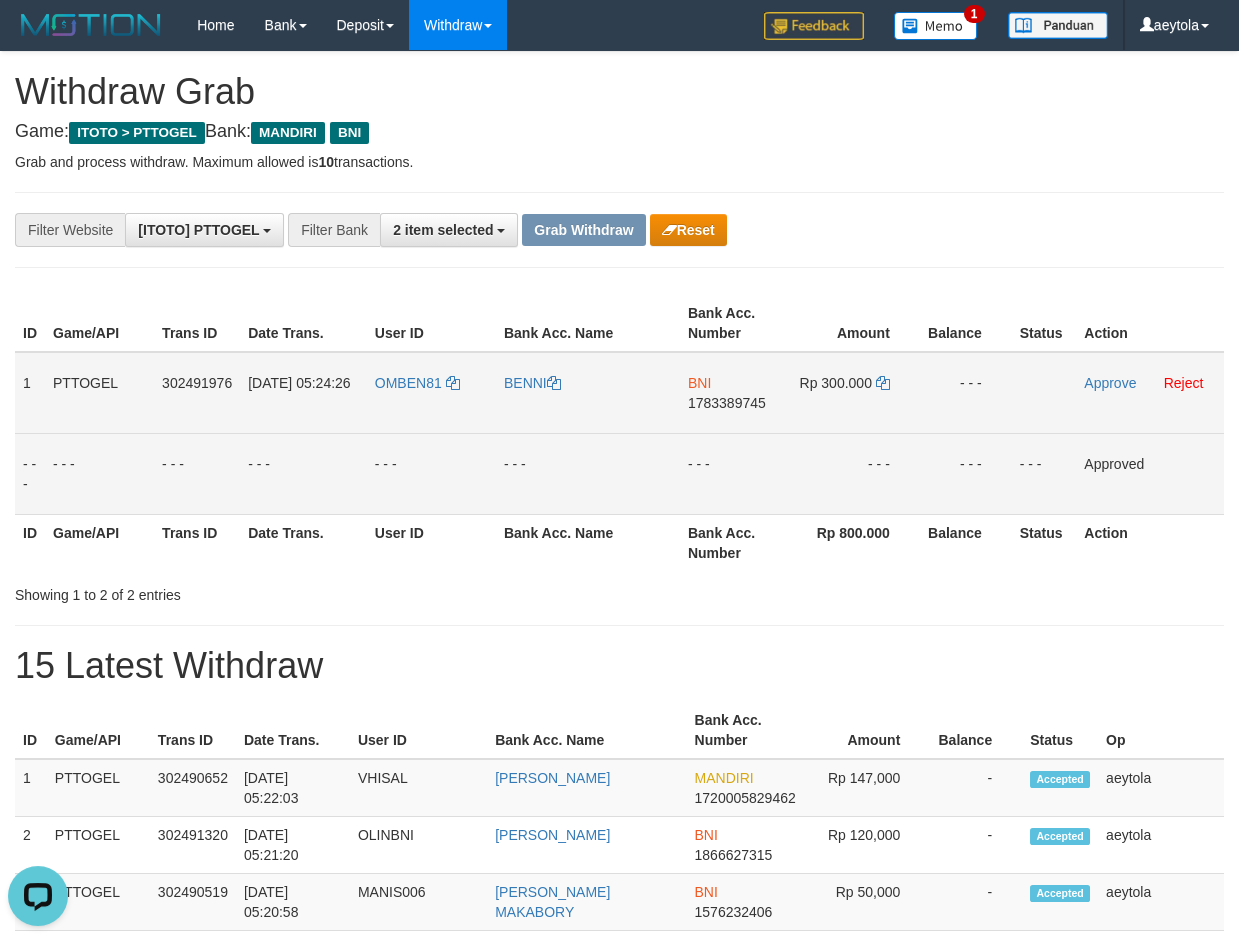 click on "BNI
1783389745" at bounding box center (735, 393) 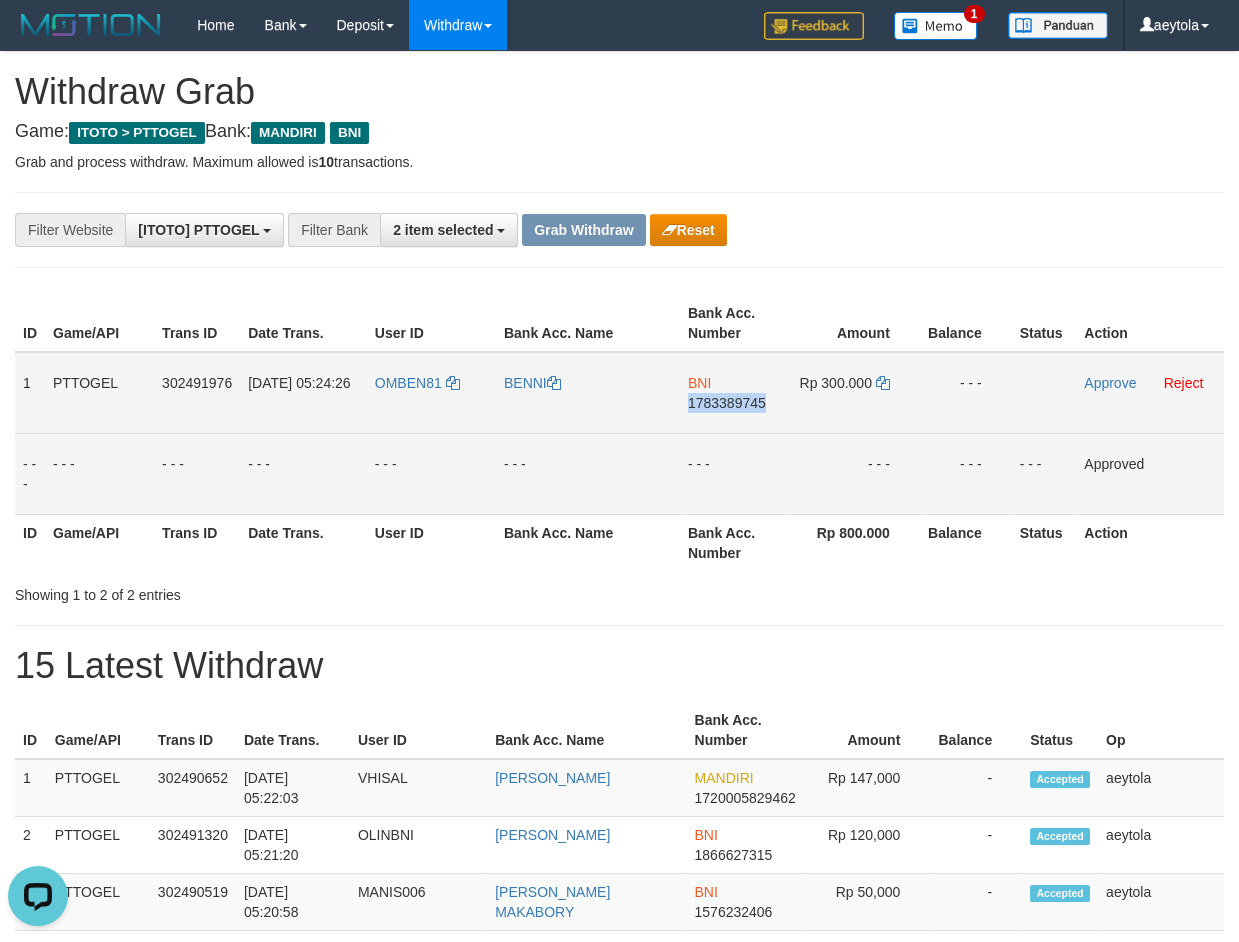 copy on "1783389745" 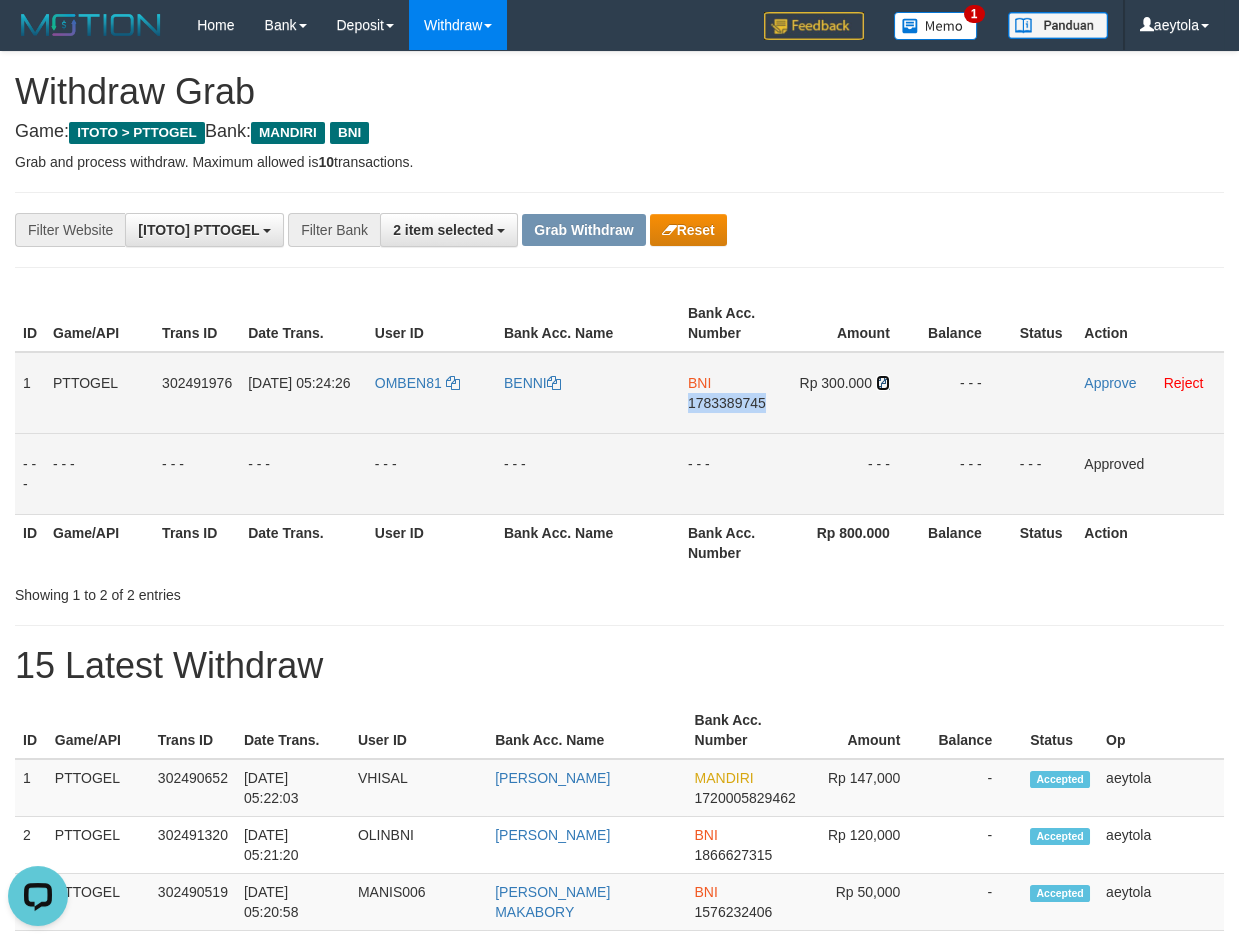 click at bounding box center (883, 383) 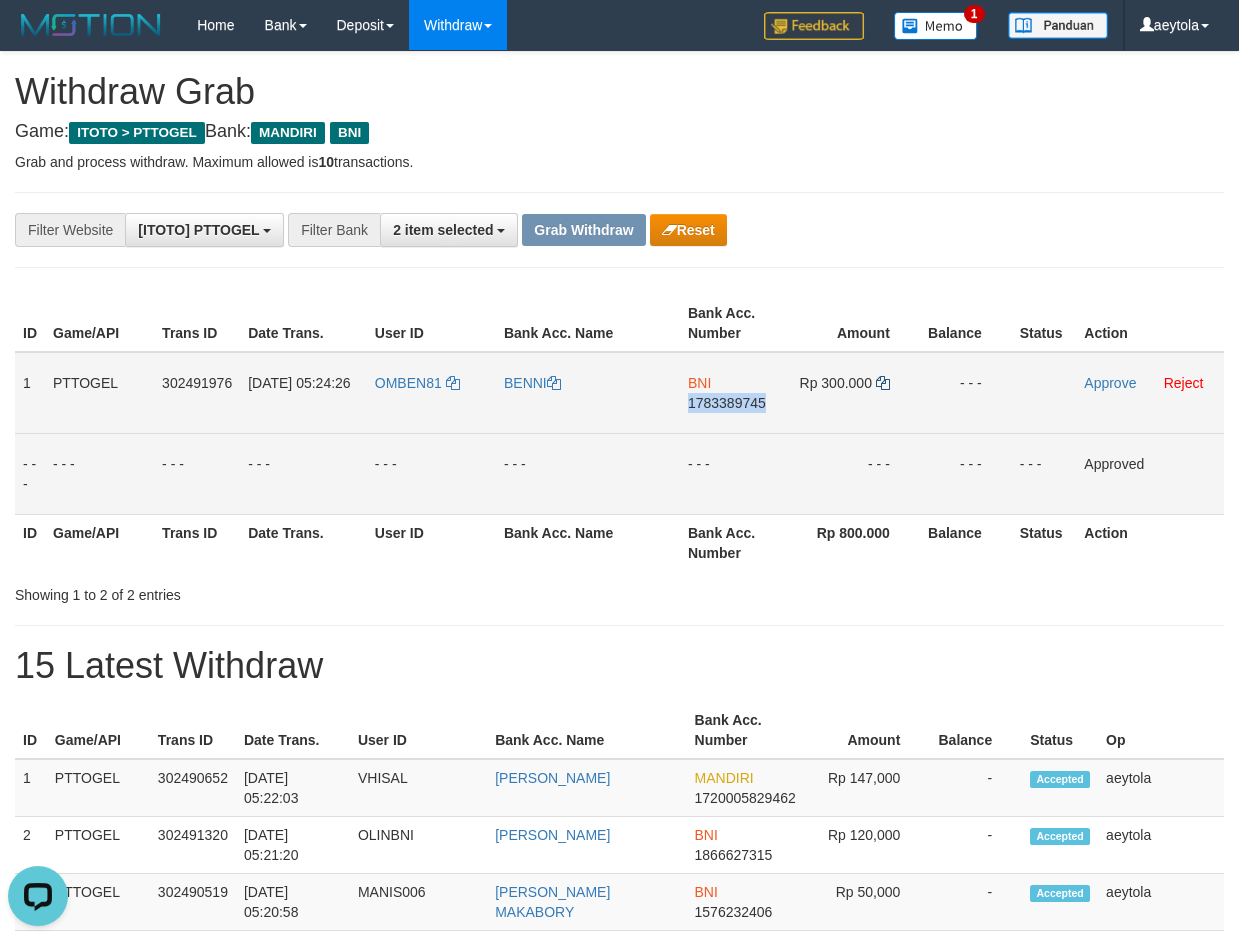 copy on "1783389745" 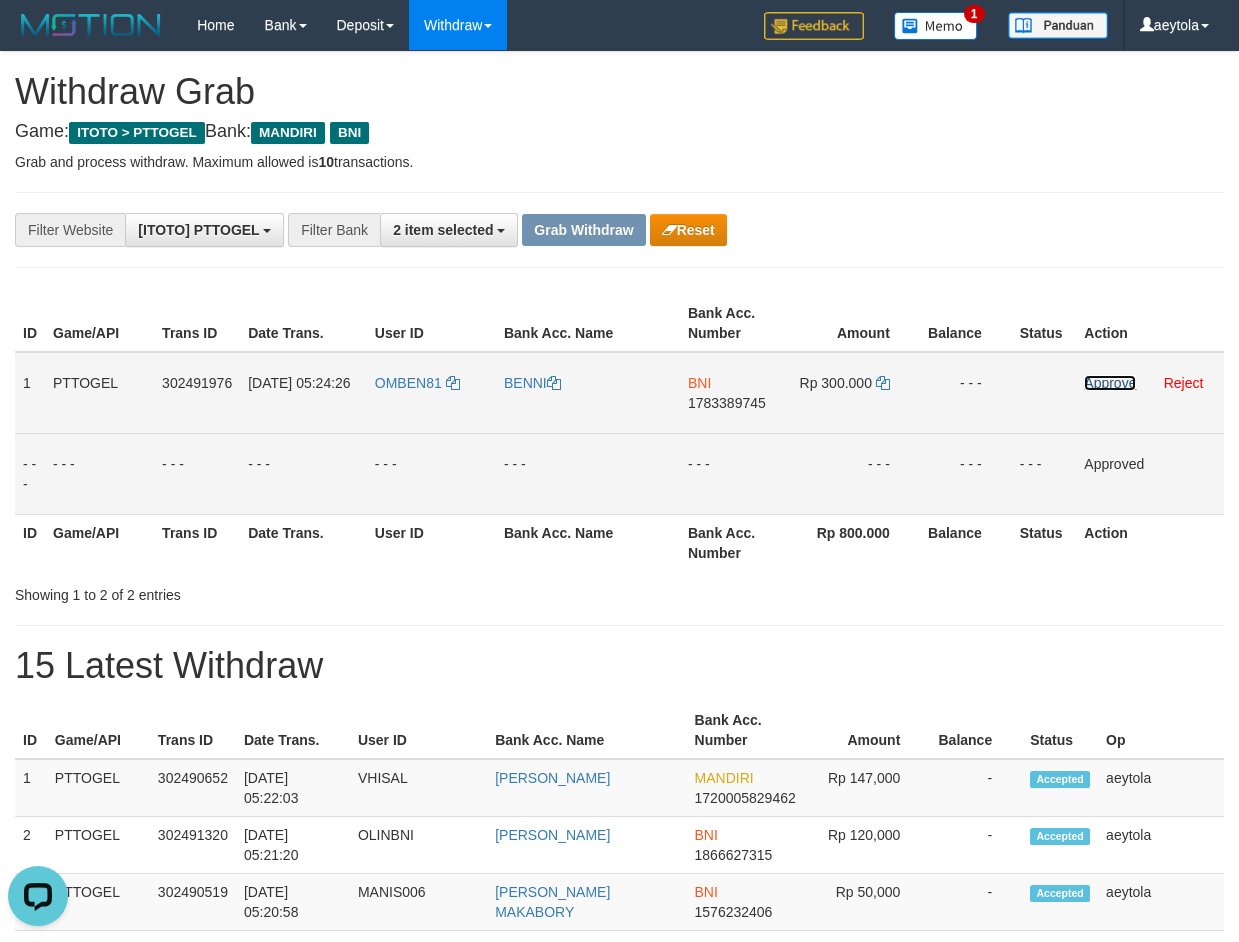 click on "Approve" at bounding box center (1110, 383) 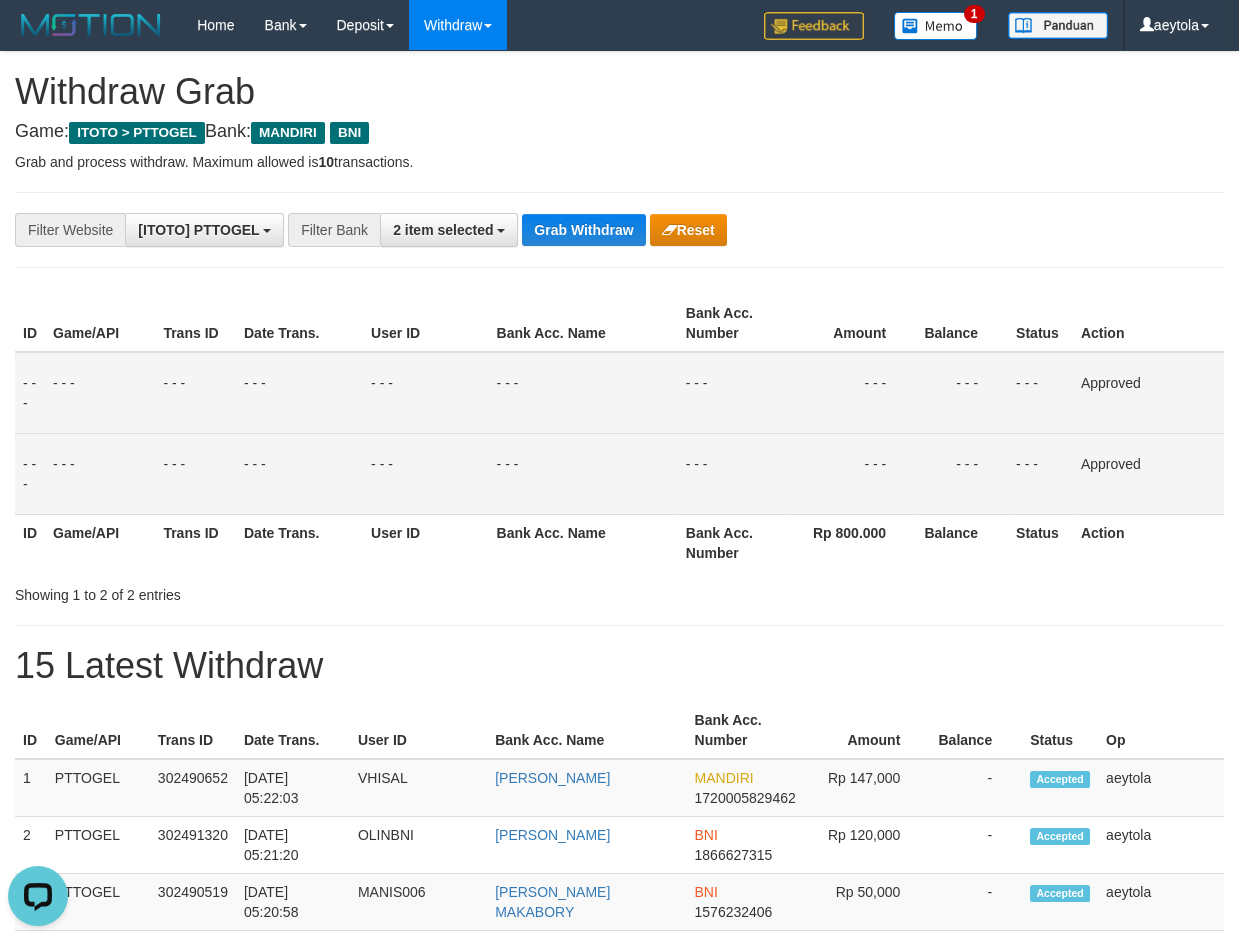 click on "- - -" at bounding box center [851, 393] 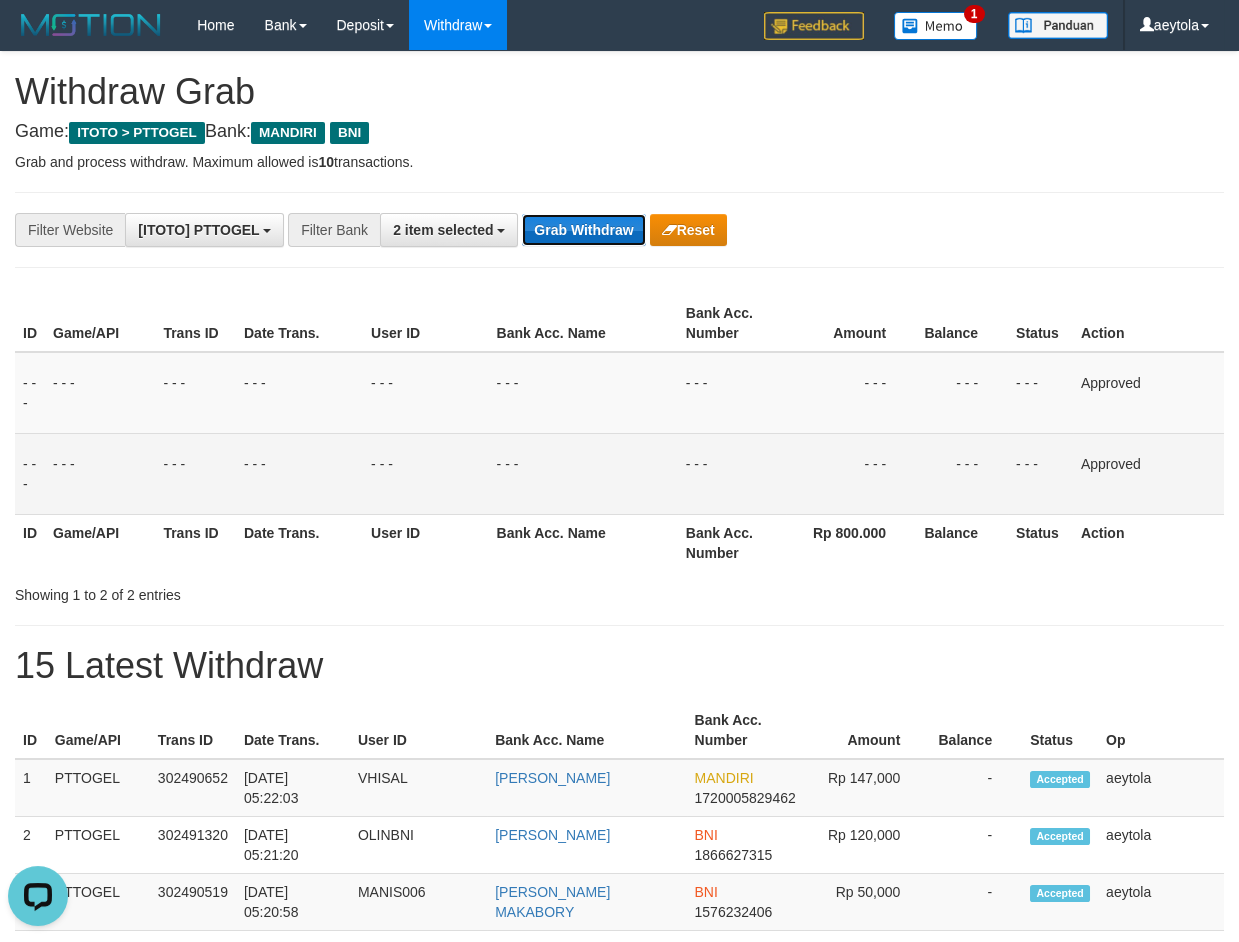click on "Grab Withdraw" at bounding box center [583, 230] 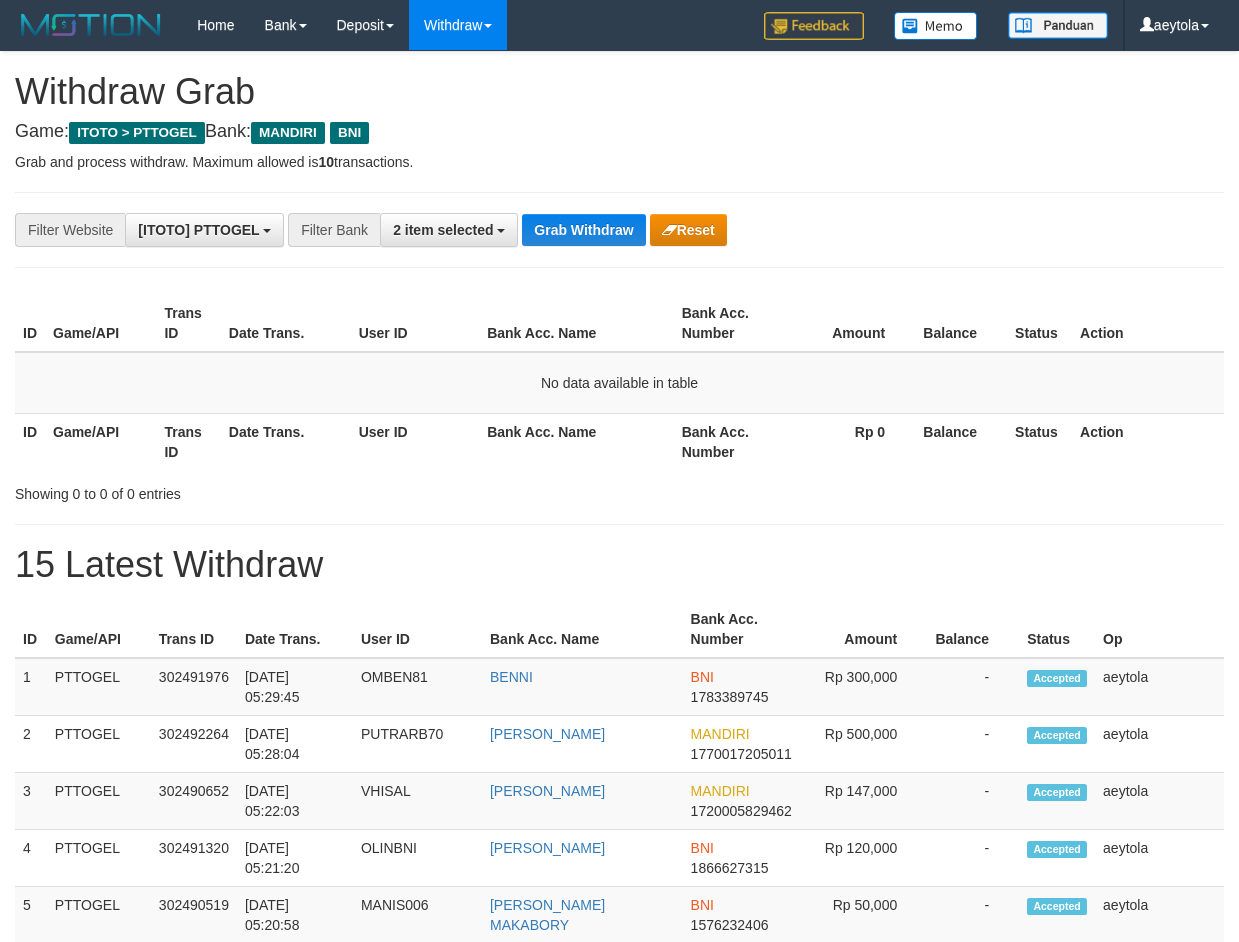 scroll, scrollTop: 0, scrollLeft: 0, axis: both 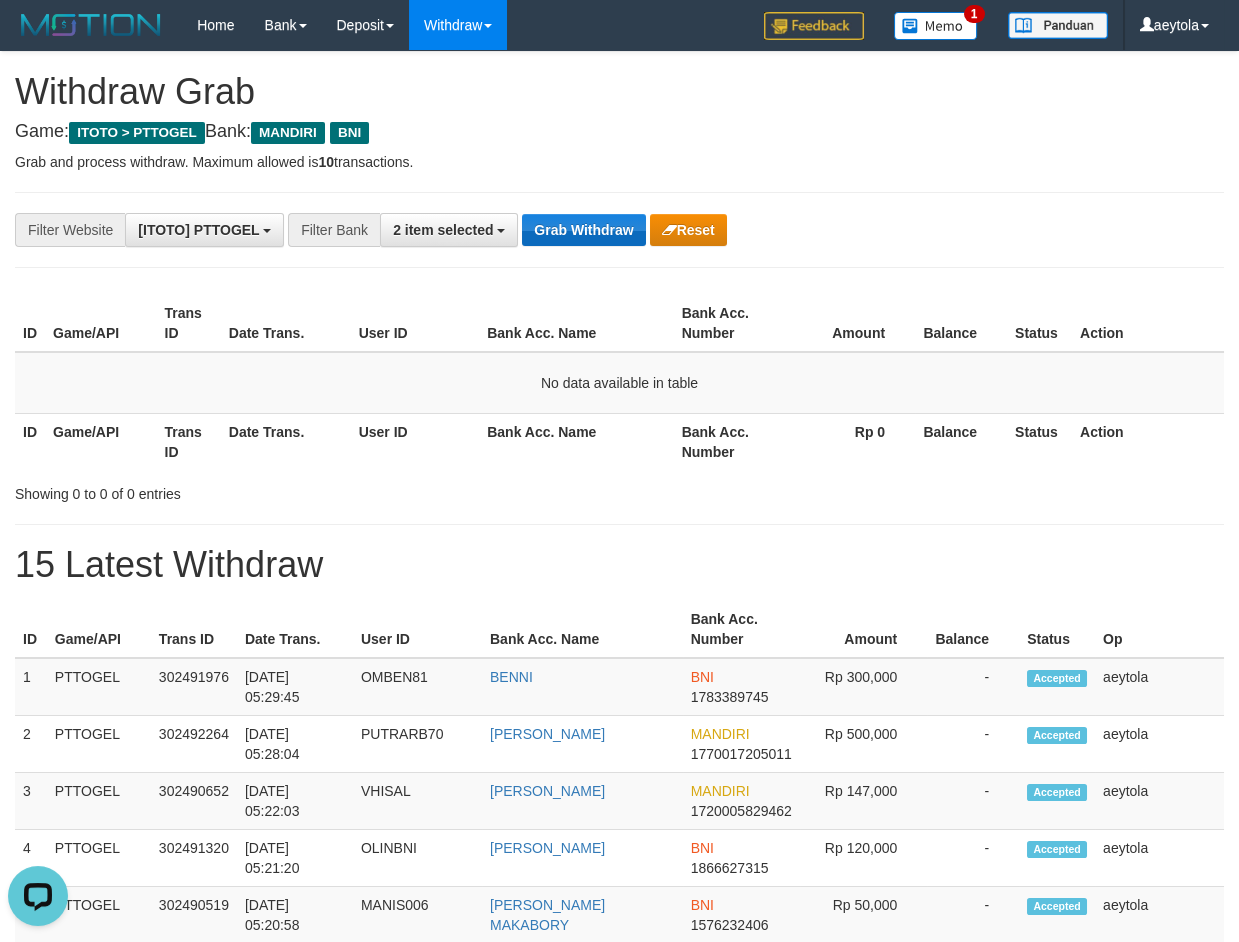 drag, startPoint x: 892, startPoint y: 219, endPoint x: 594, endPoint y: 243, distance: 298.96487 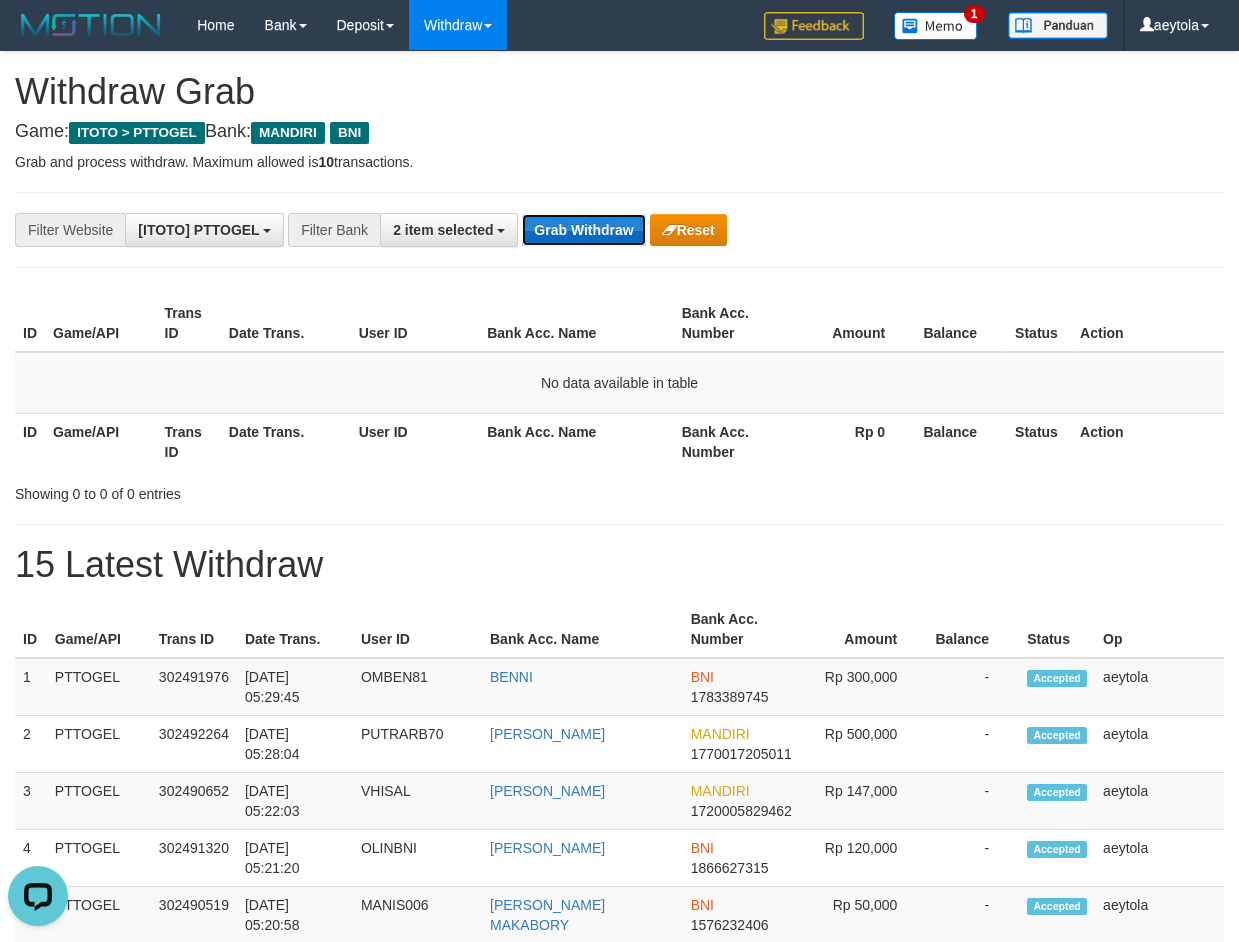 click on "Grab Withdraw" at bounding box center (583, 230) 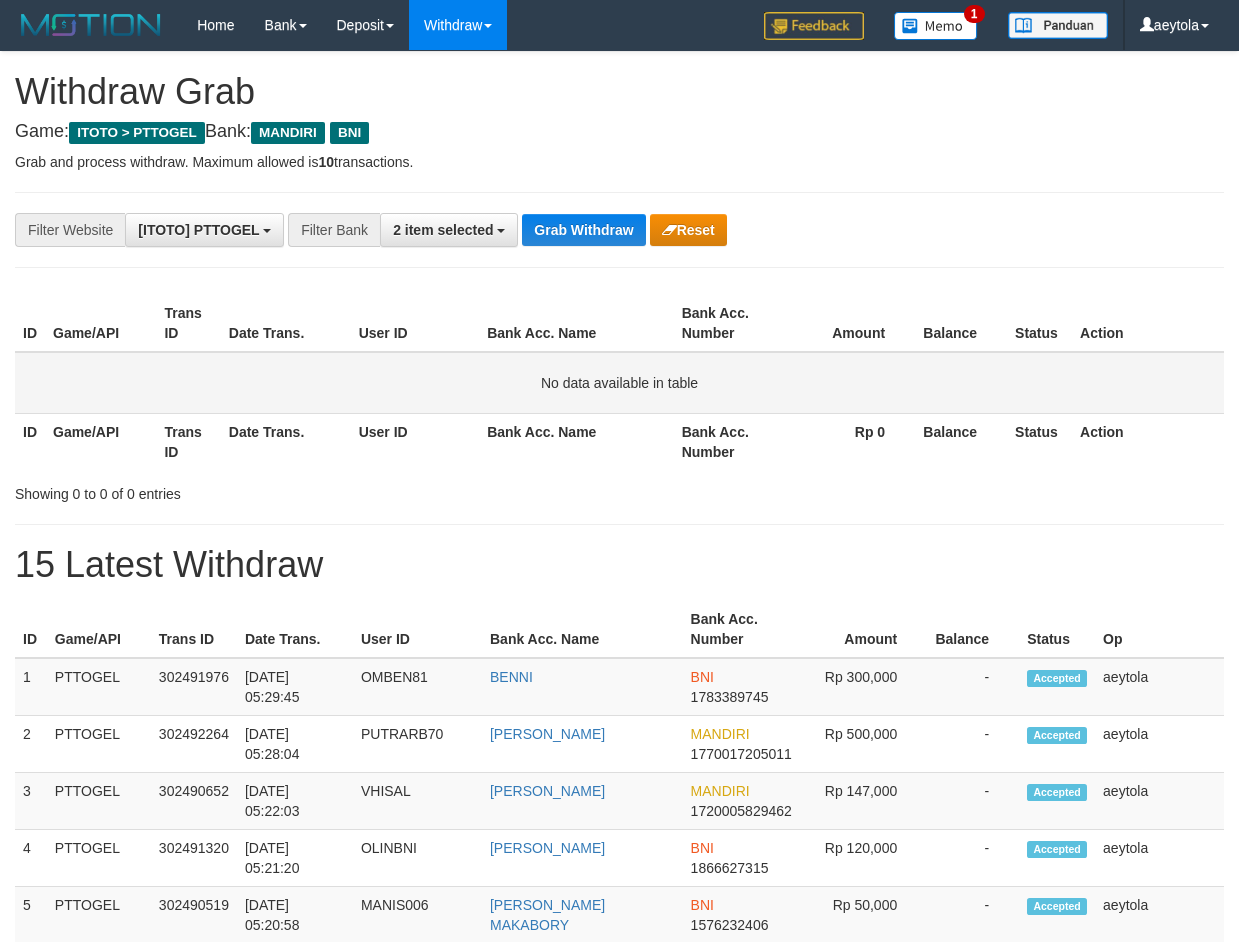 scroll, scrollTop: 0, scrollLeft: 0, axis: both 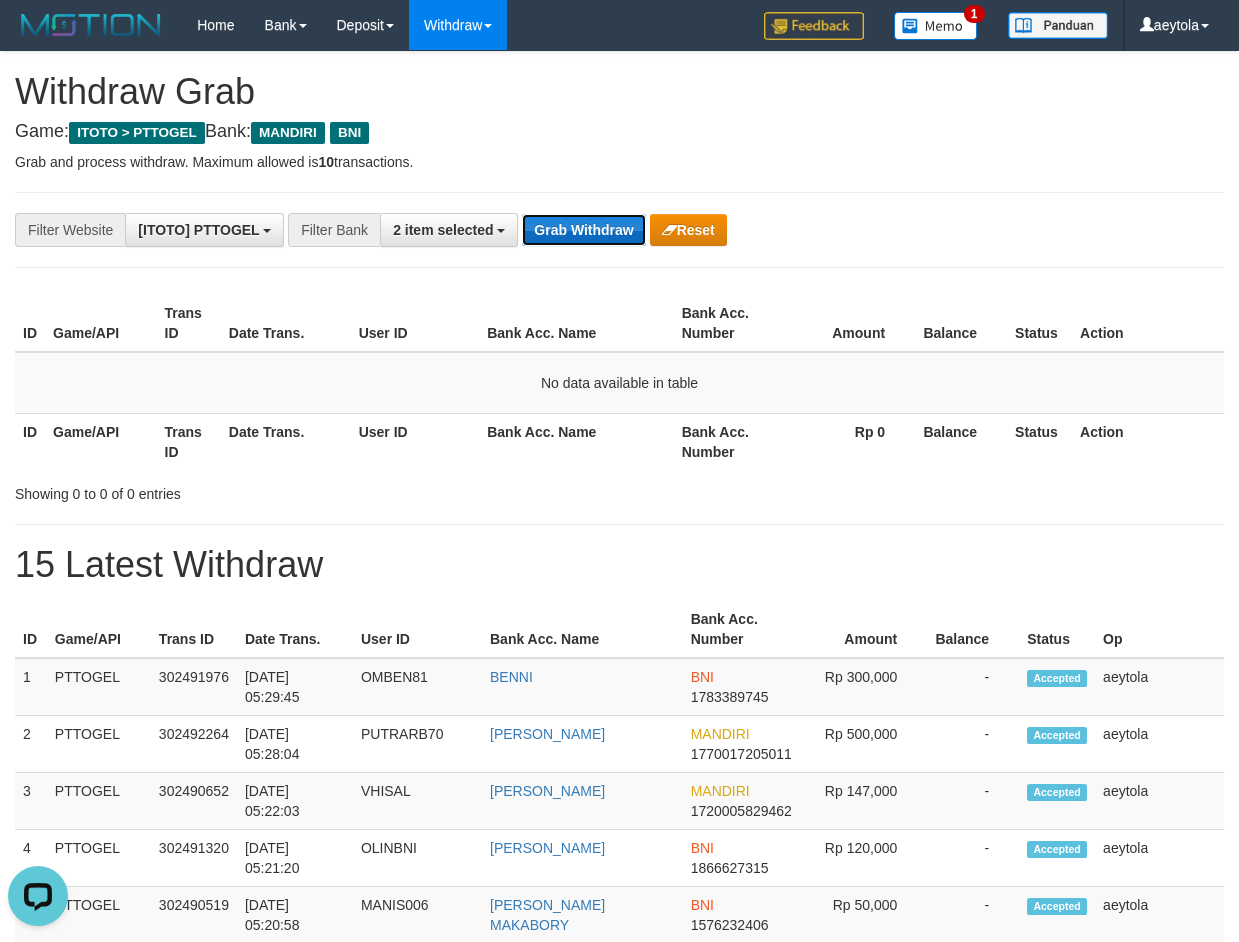 click on "Grab Withdraw" at bounding box center (583, 230) 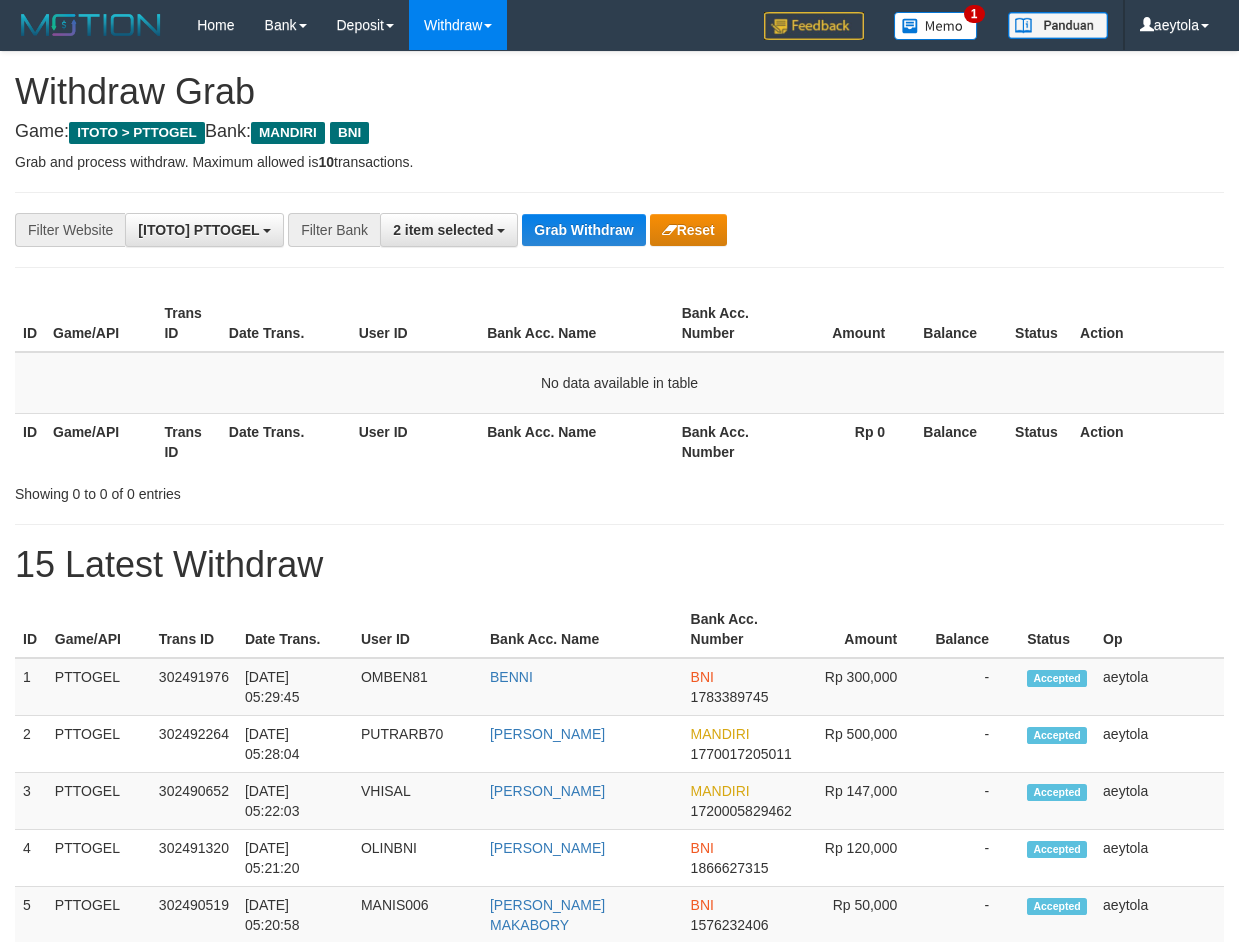 scroll, scrollTop: 0, scrollLeft: 0, axis: both 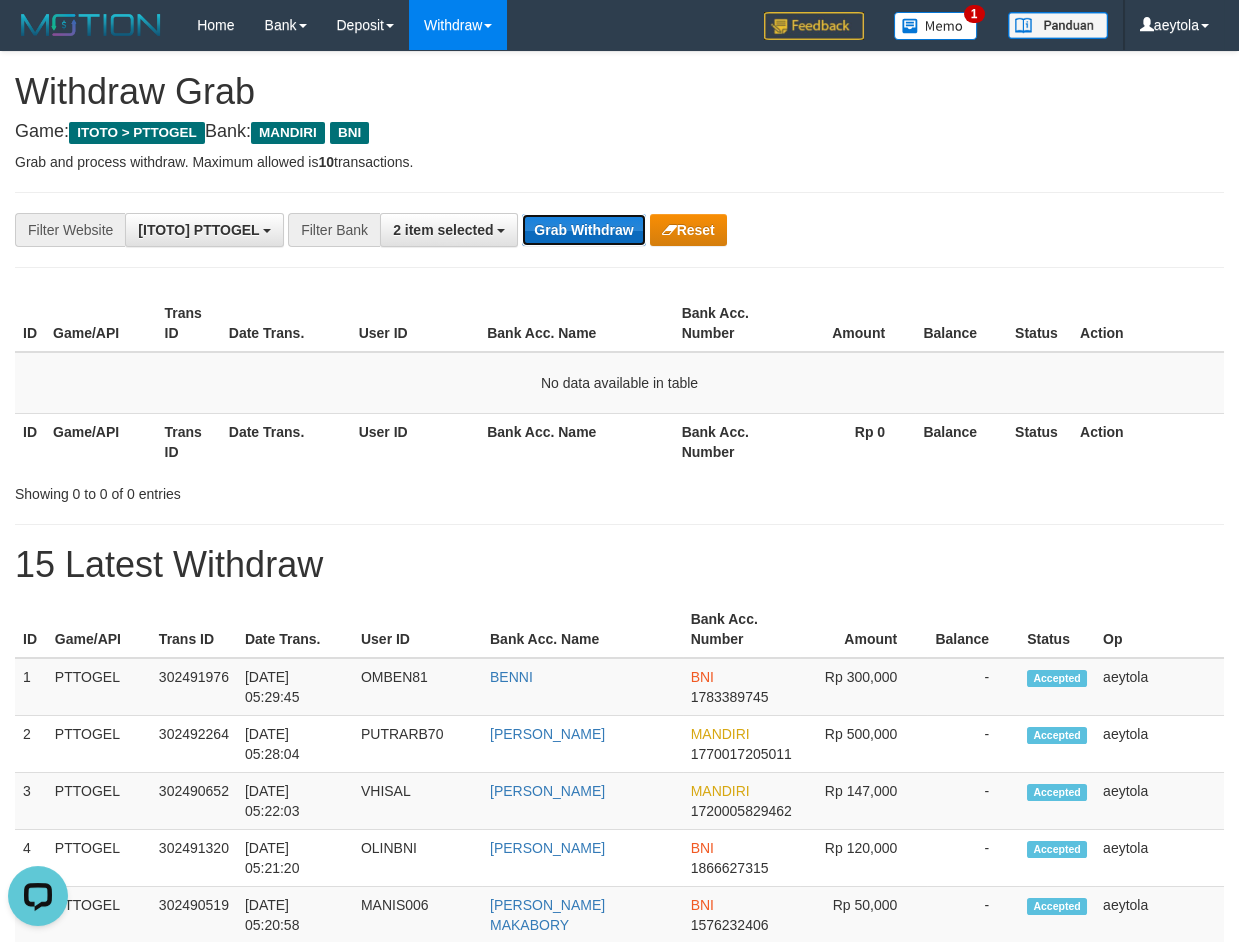 click on "Grab Withdraw" at bounding box center (583, 230) 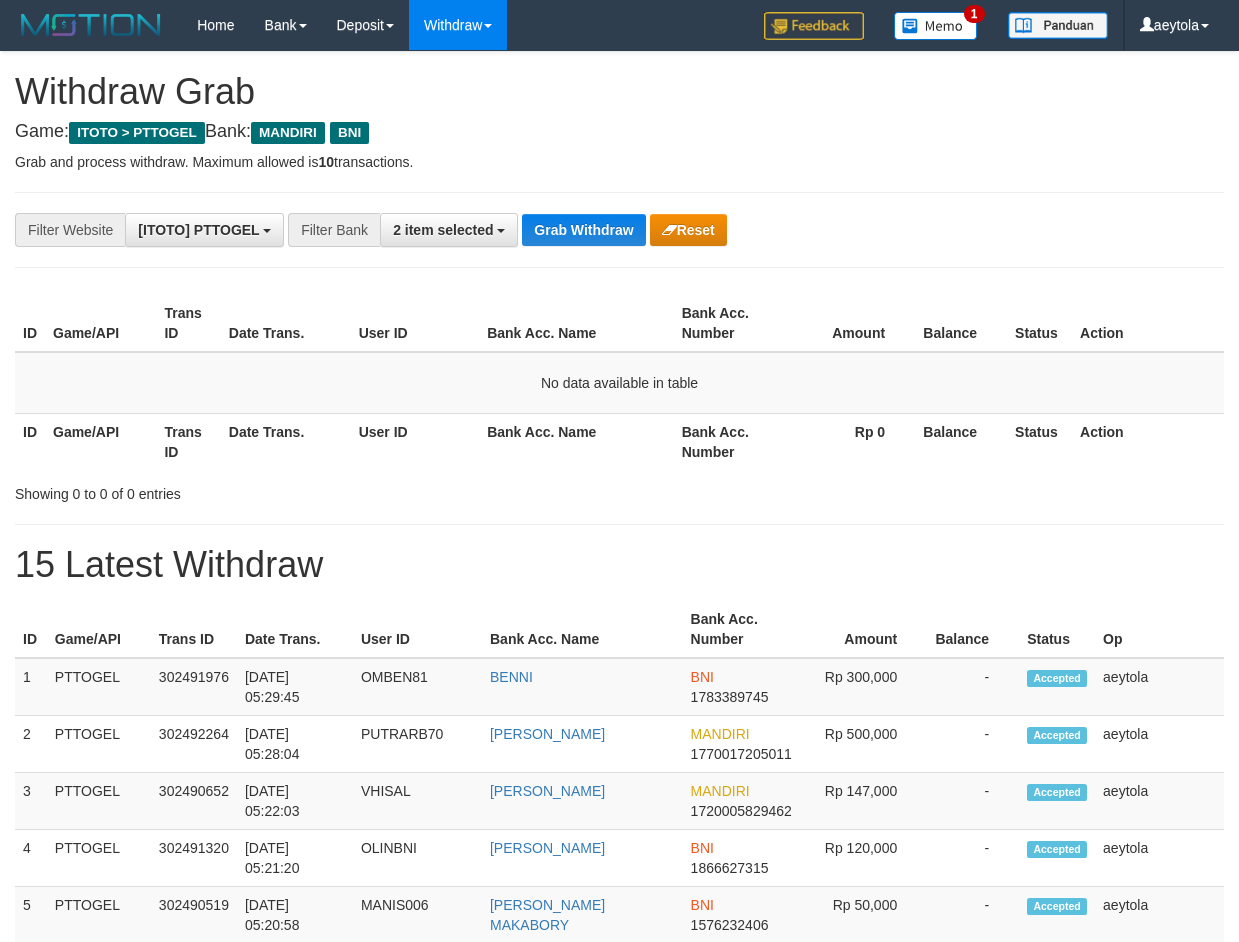 scroll, scrollTop: 0, scrollLeft: 0, axis: both 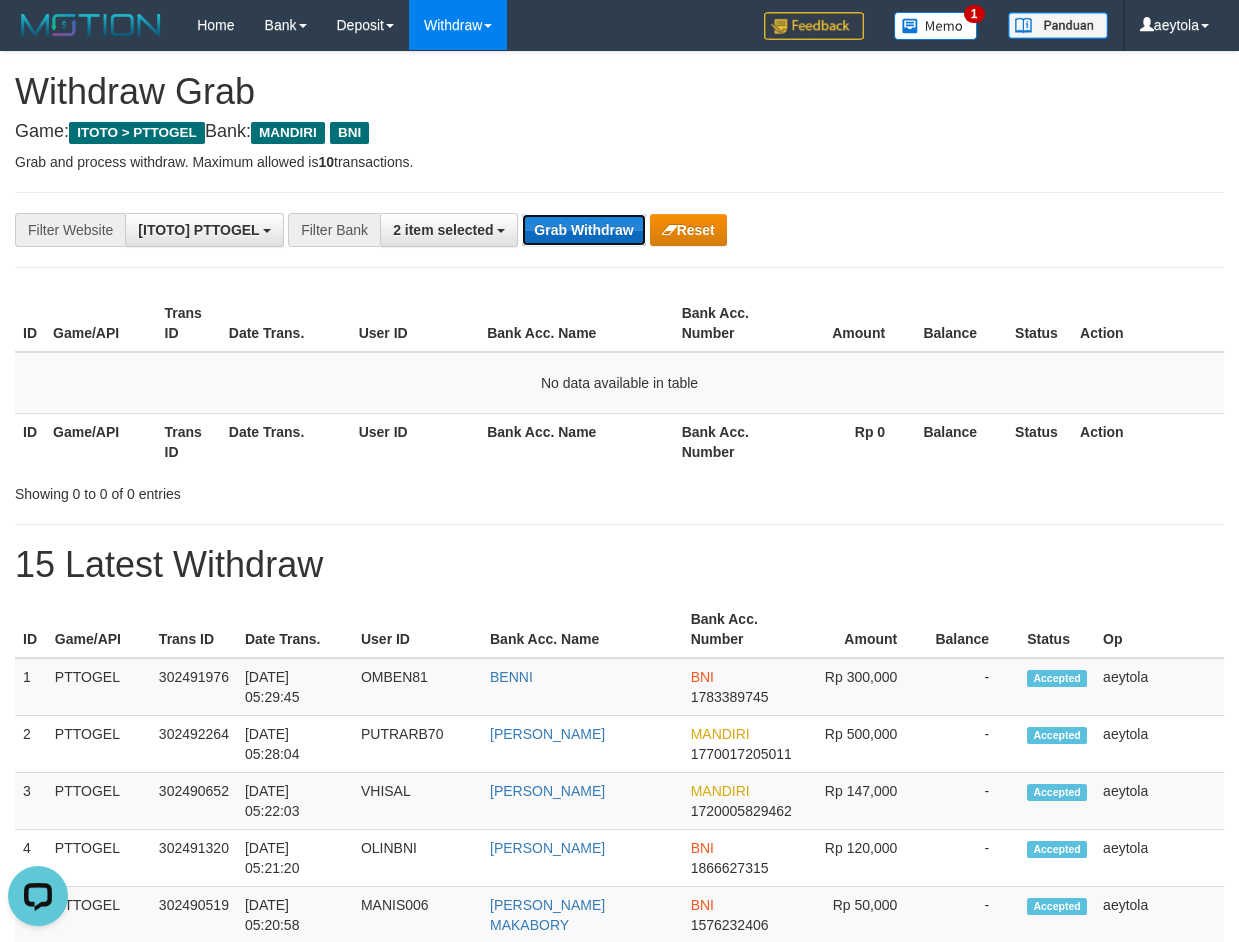 click on "Grab Withdraw" at bounding box center [583, 230] 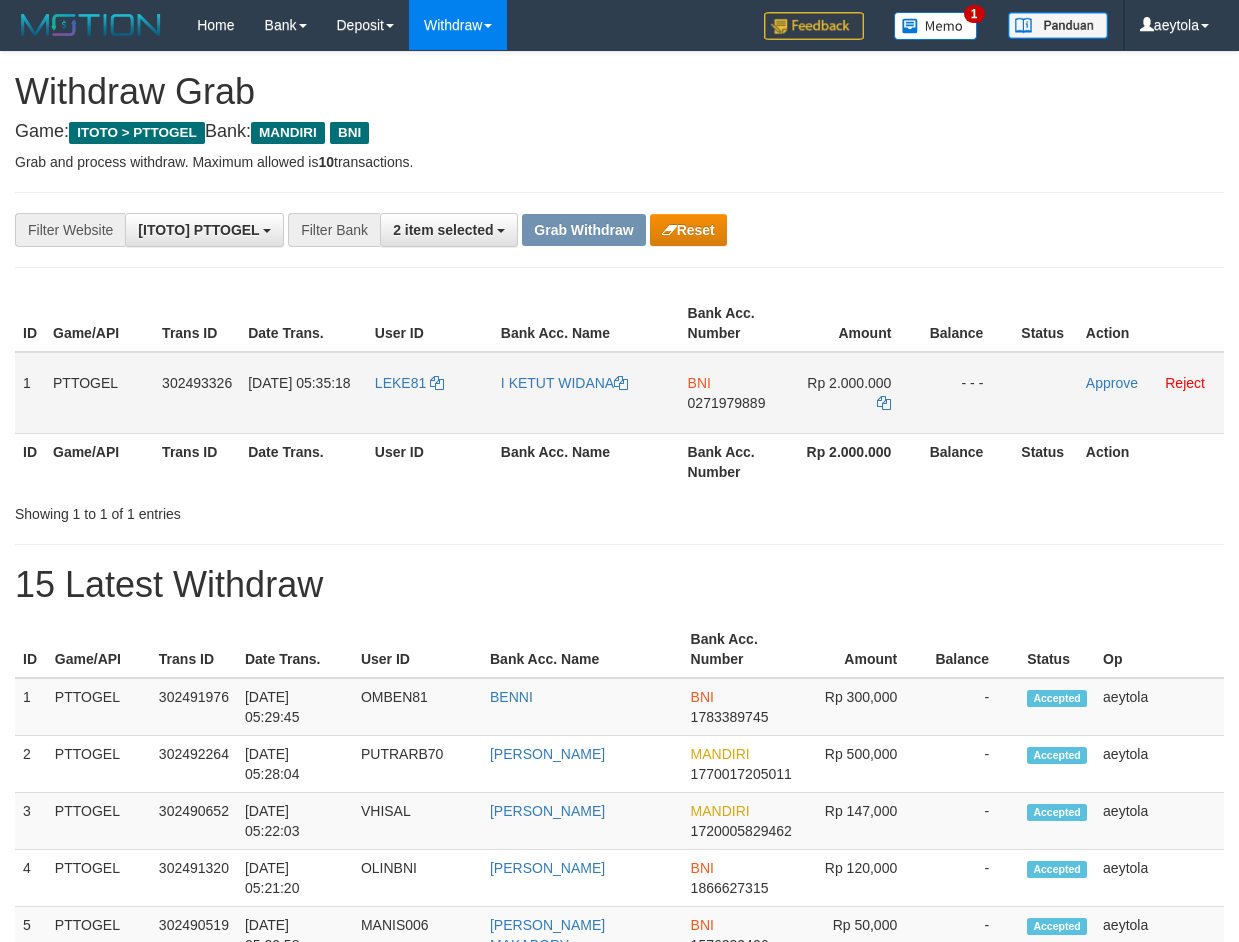scroll, scrollTop: 0, scrollLeft: 0, axis: both 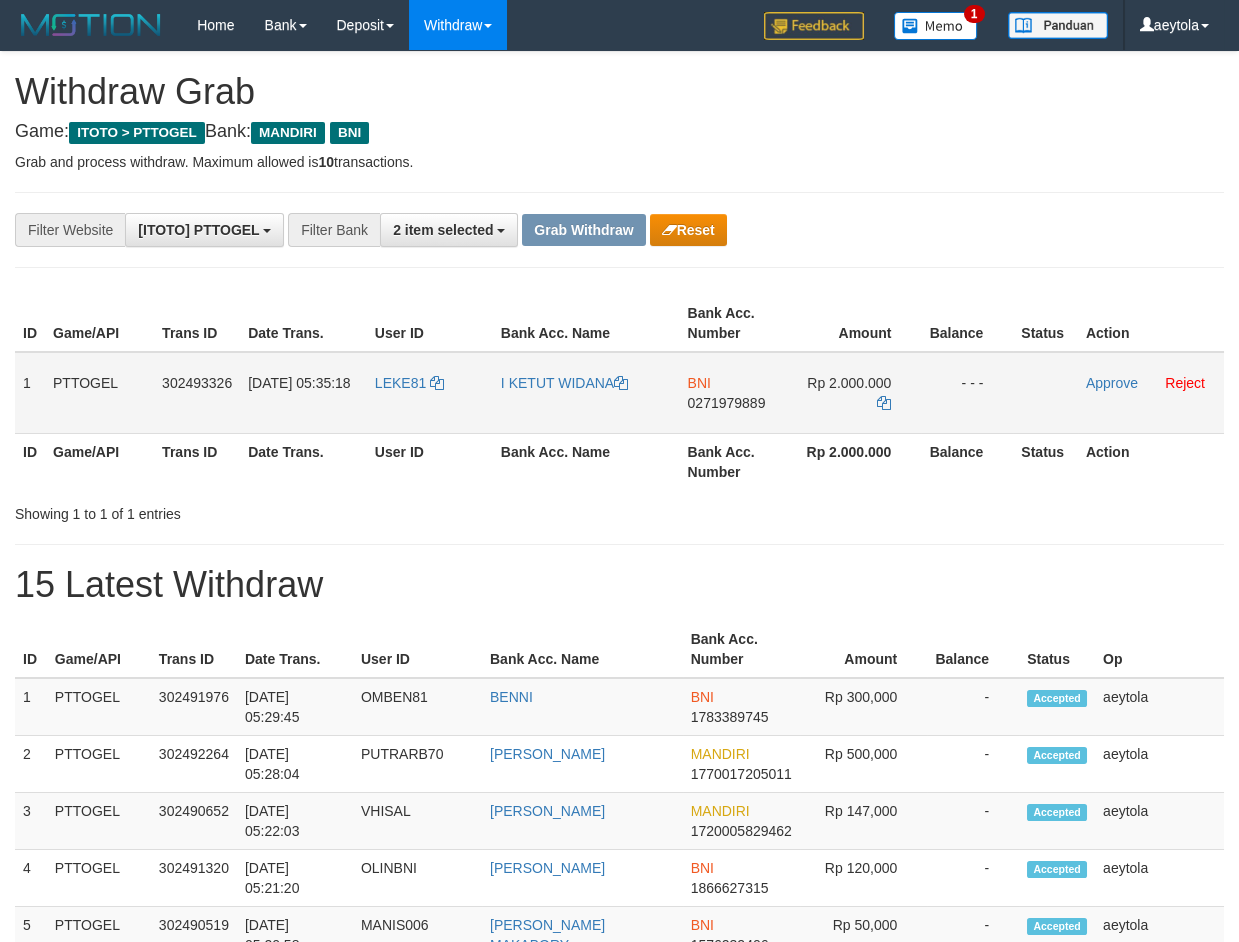 drag, startPoint x: 403, startPoint y: 400, endPoint x: 866, endPoint y: 404, distance: 463.01727 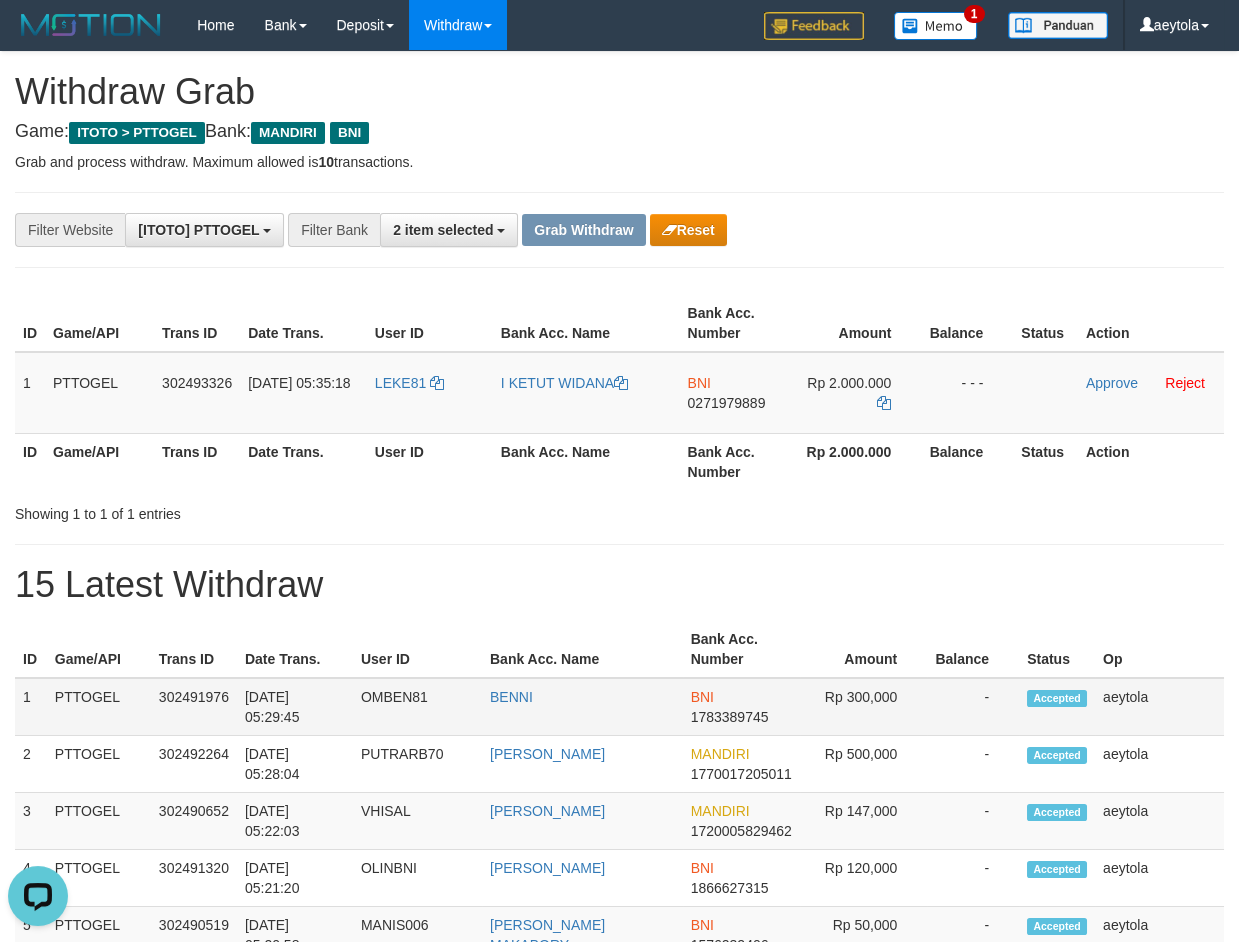 scroll, scrollTop: 0, scrollLeft: 0, axis: both 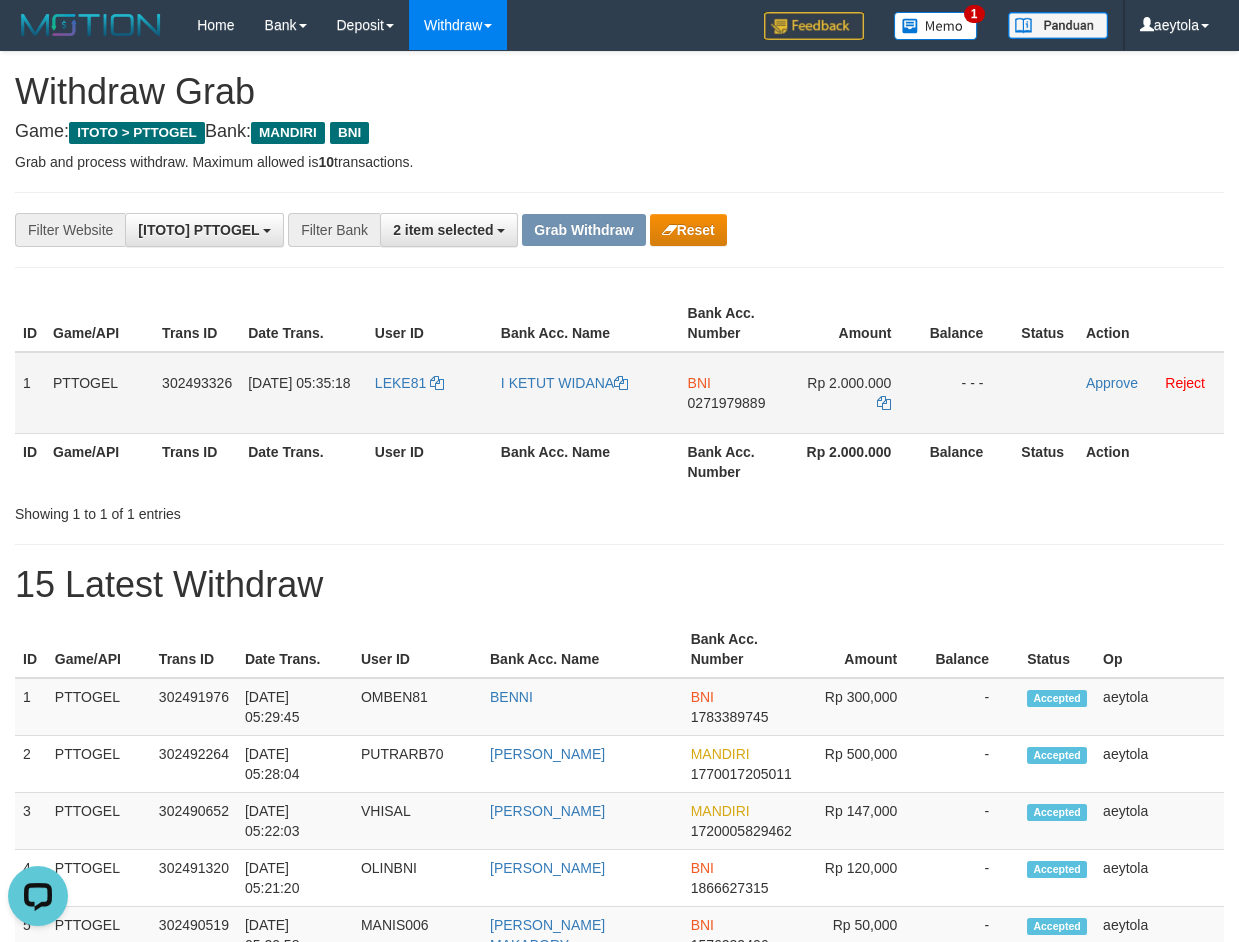 click on "BNI
0271979889" at bounding box center (736, 393) 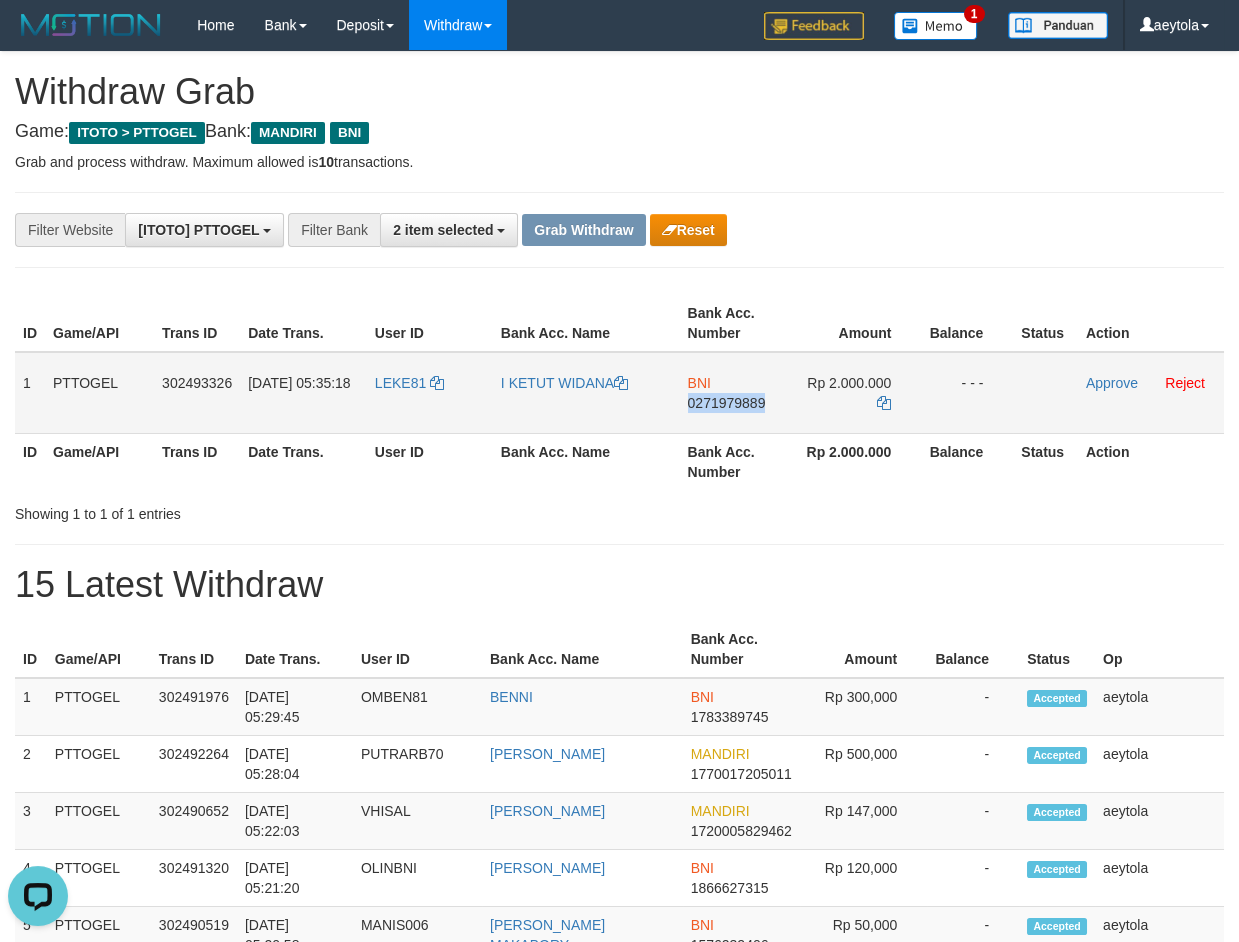 copy on "0271979889" 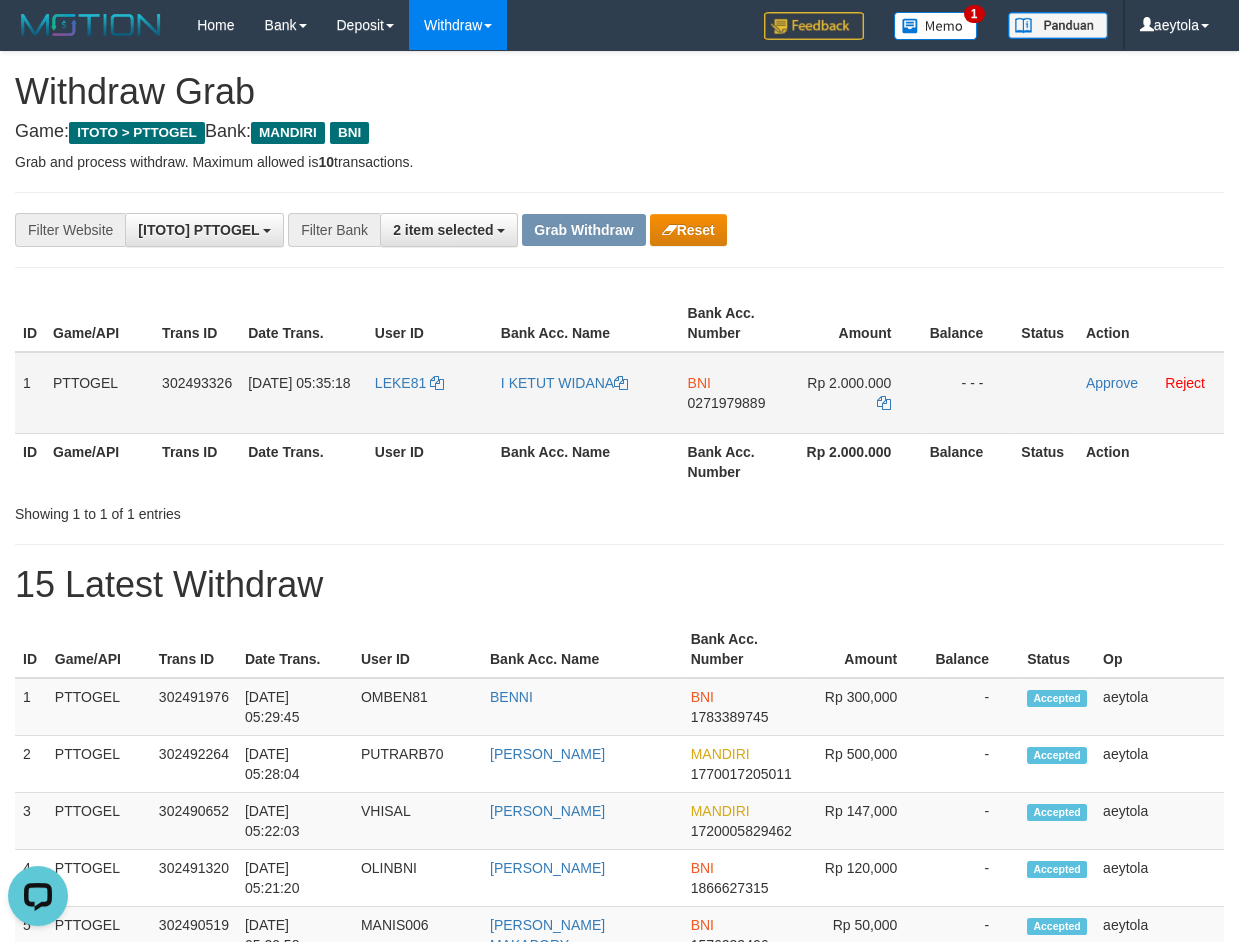 click on "Rp 2.000.000" at bounding box center (856, 393) 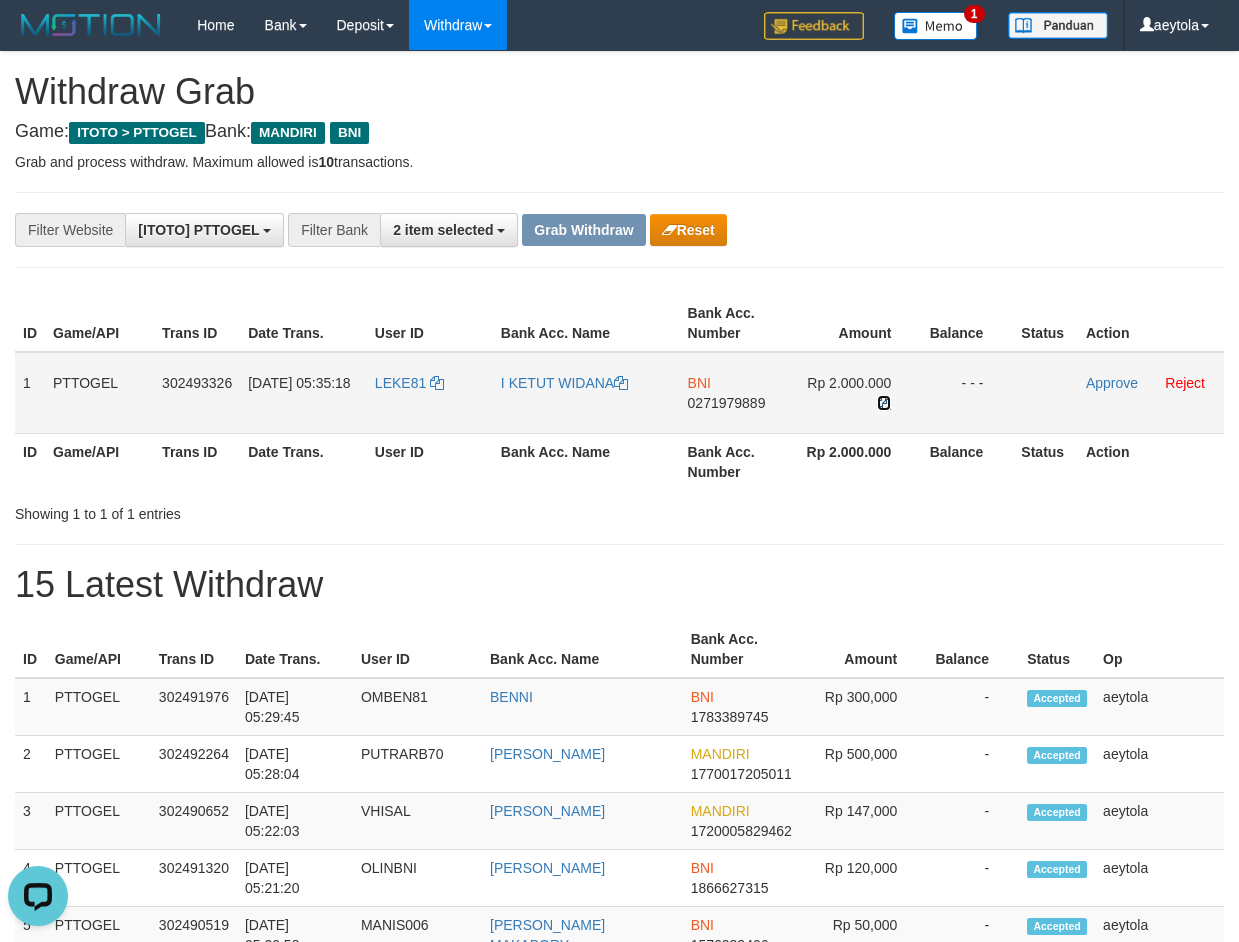 click at bounding box center (884, 403) 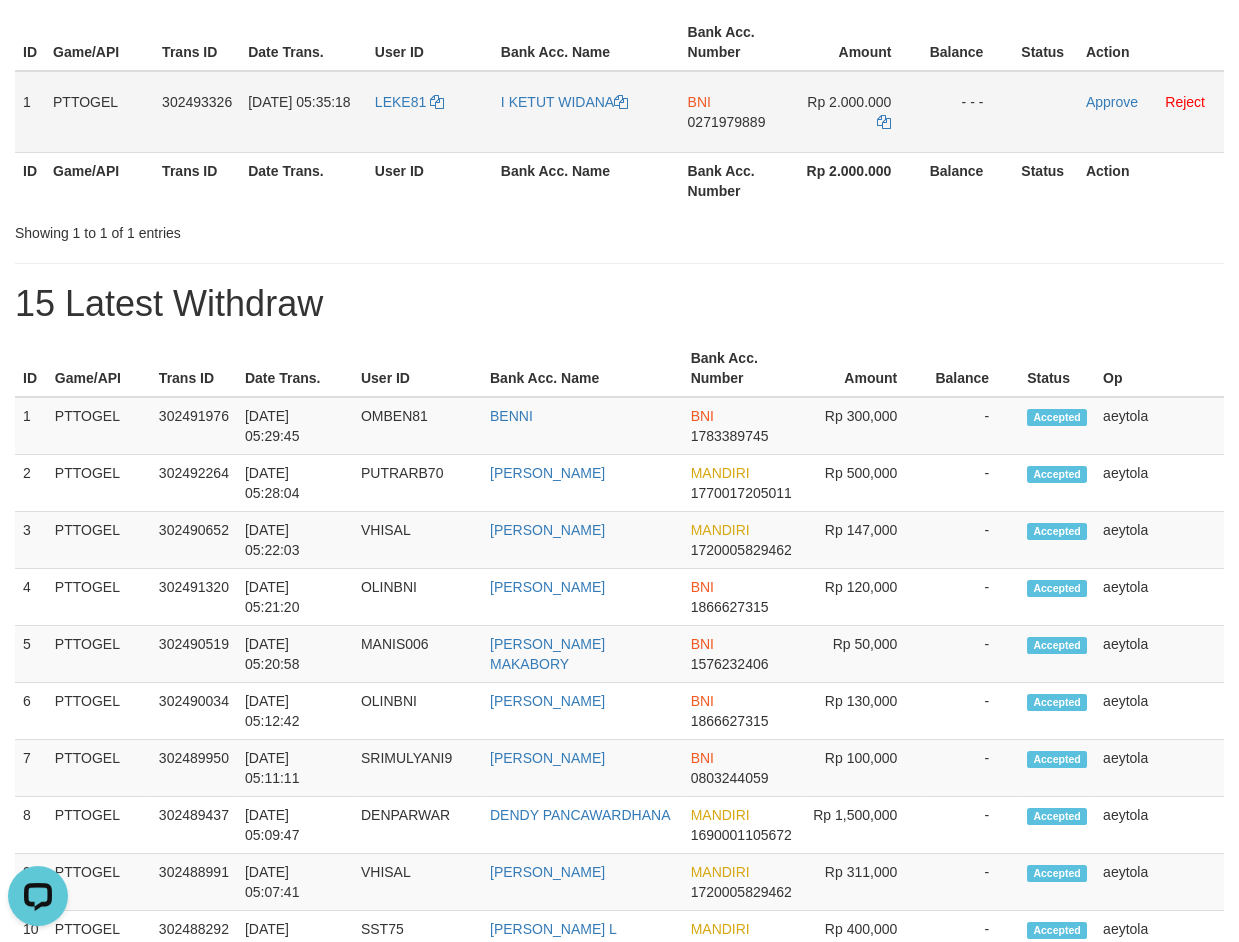 scroll, scrollTop: 0, scrollLeft: 0, axis: both 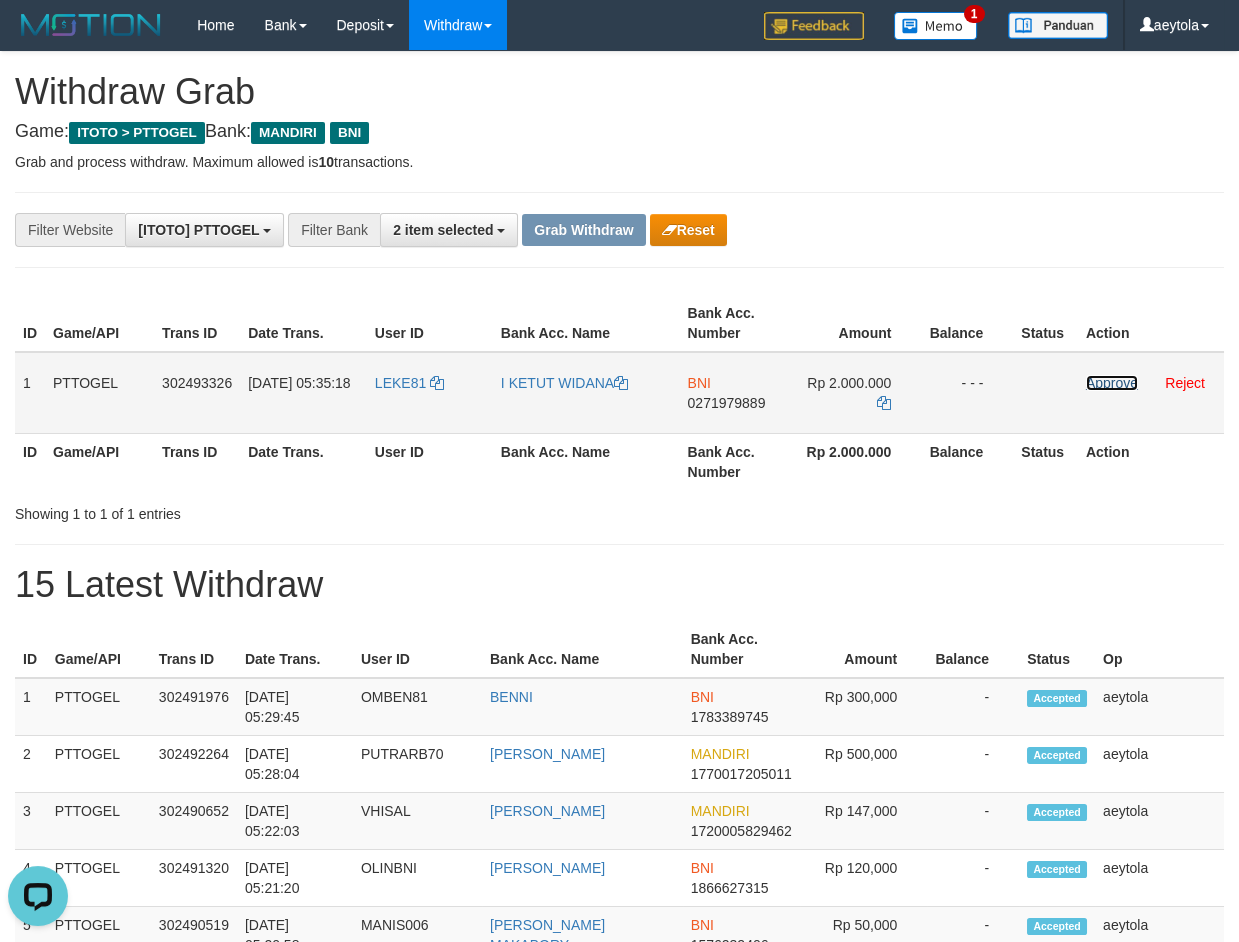 click on "Approve" at bounding box center (1112, 383) 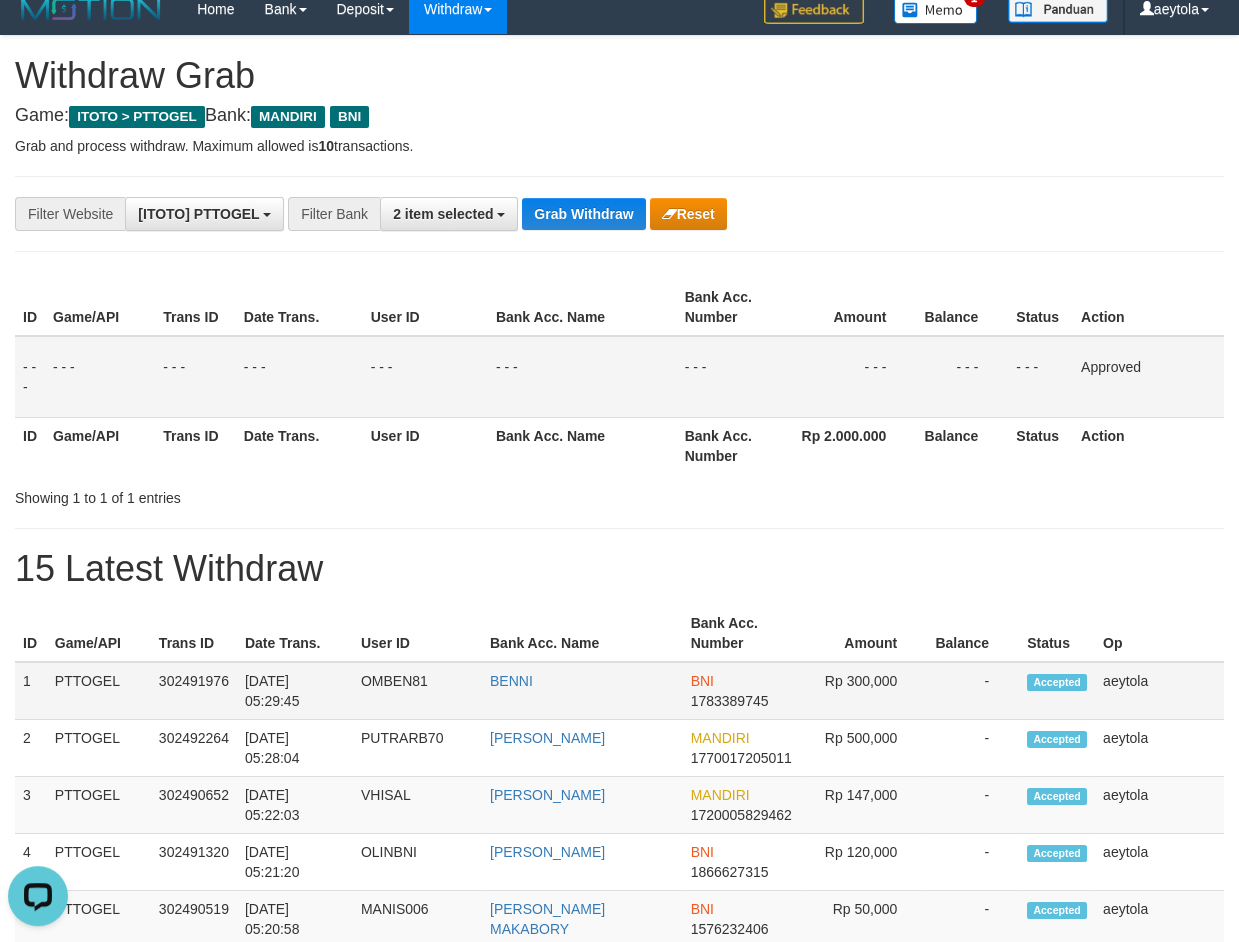 scroll, scrollTop: 0, scrollLeft: 0, axis: both 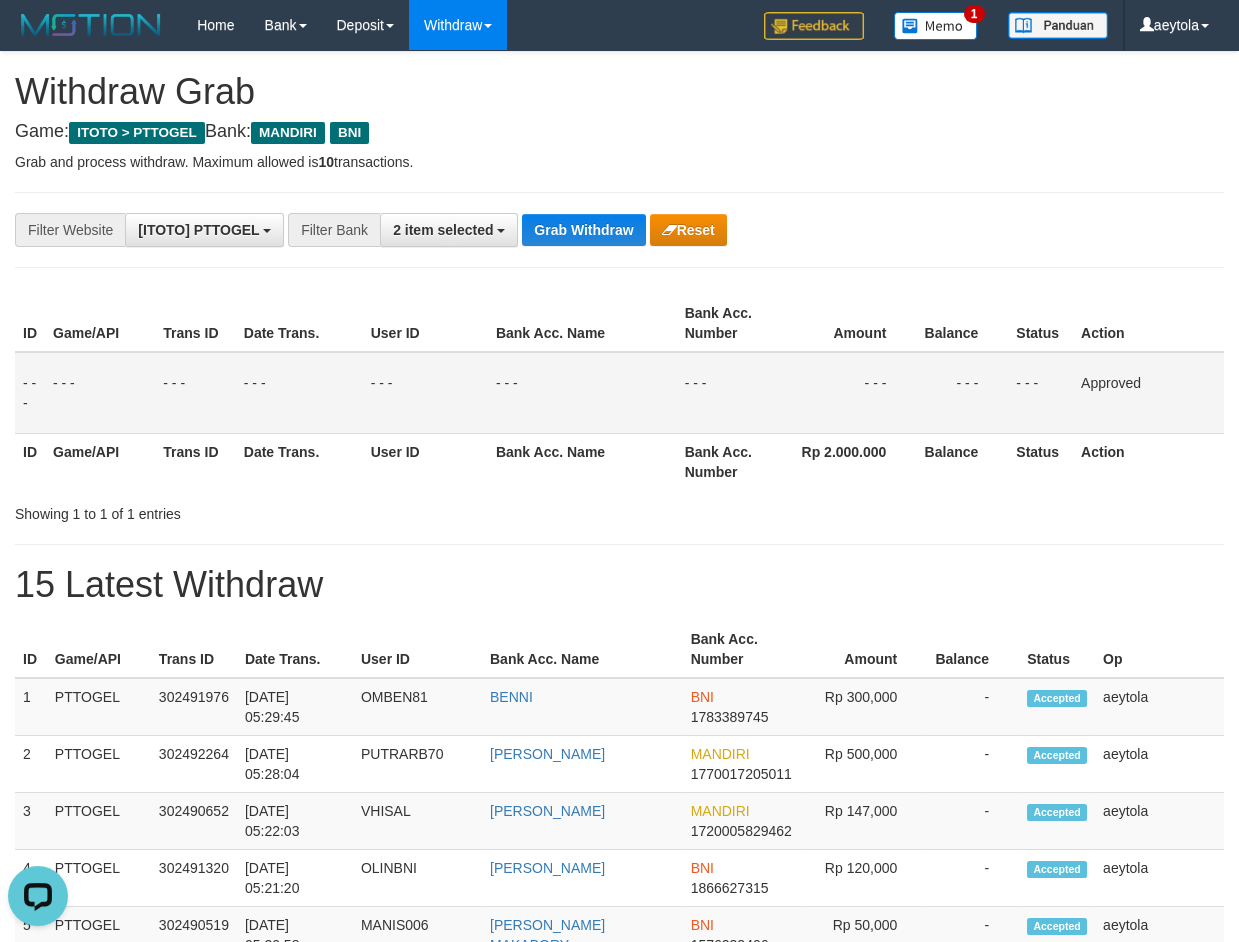 drag, startPoint x: 869, startPoint y: 311, endPoint x: 801, endPoint y: 319, distance: 68.46897 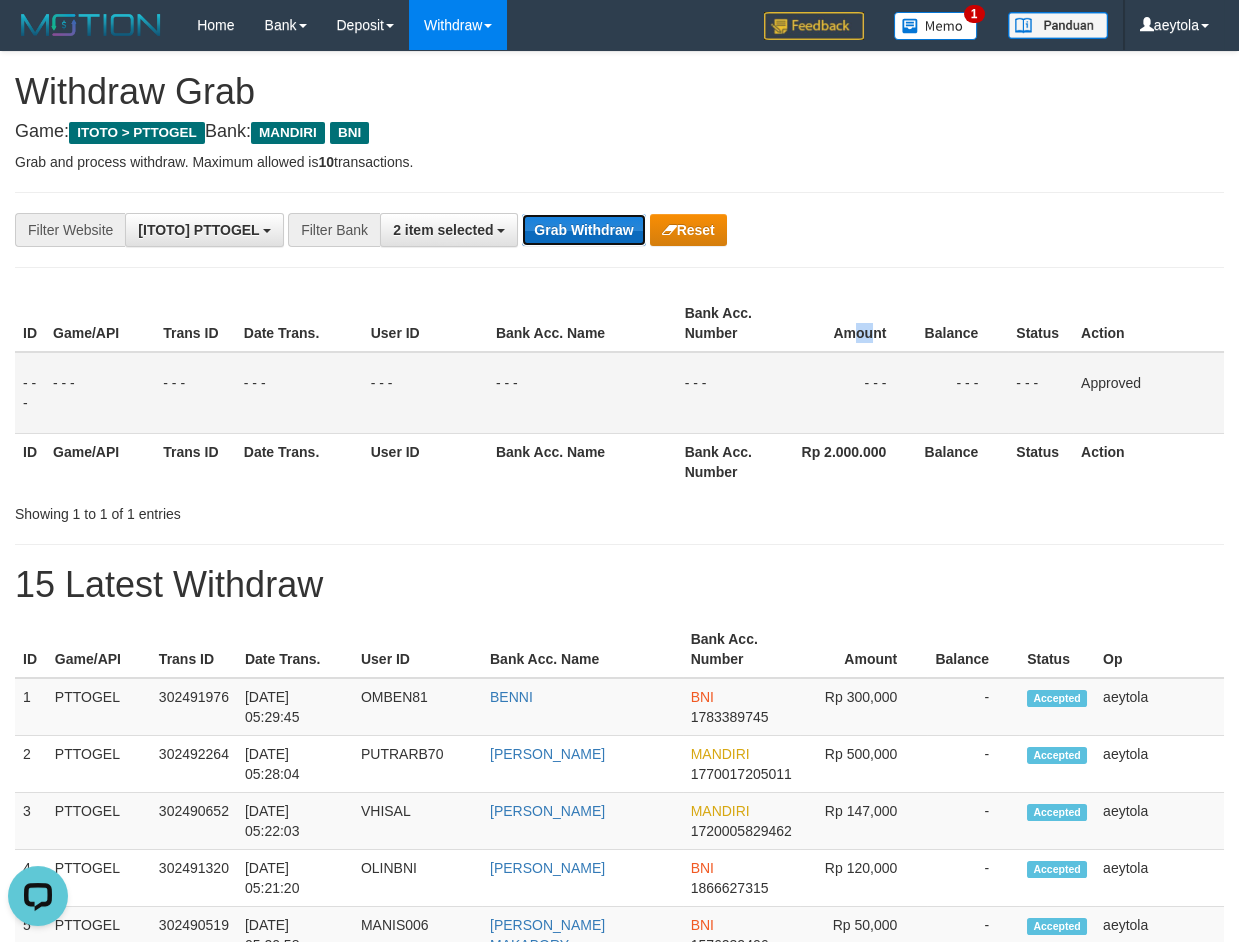 click on "Grab Withdraw" at bounding box center [583, 230] 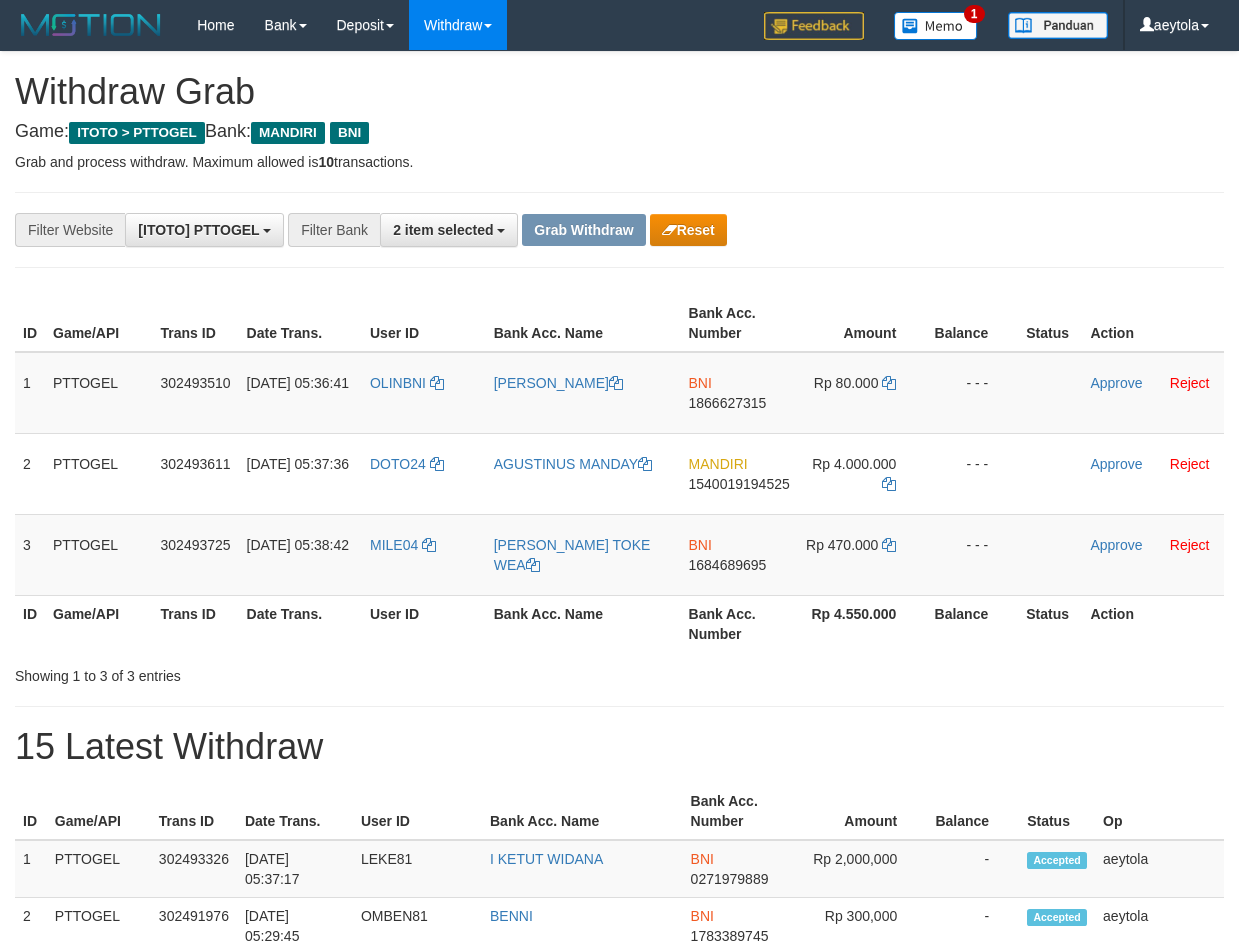 scroll, scrollTop: 0, scrollLeft: 0, axis: both 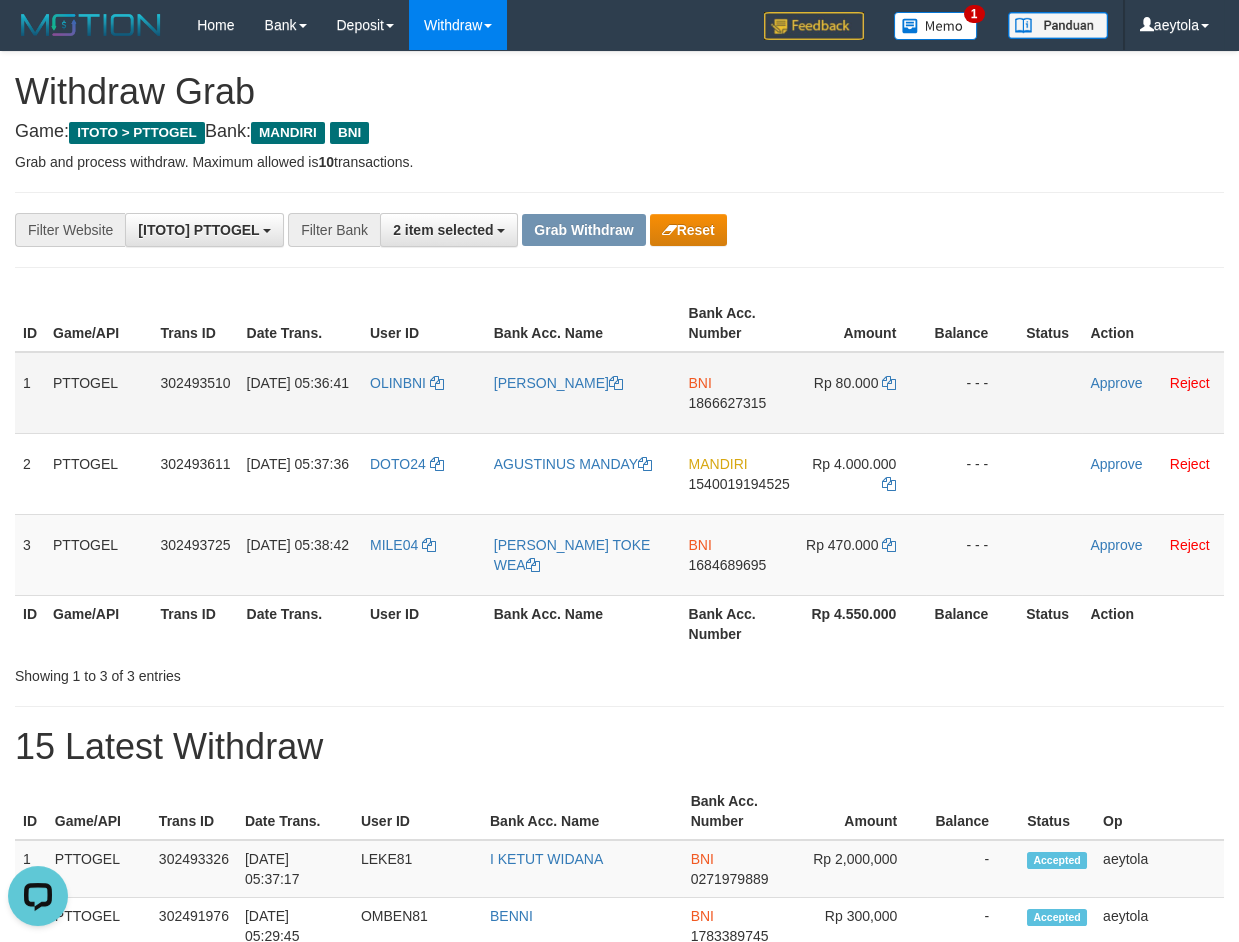 drag, startPoint x: 431, startPoint y: 407, endPoint x: 826, endPoint y: 424, distance: 395.36566 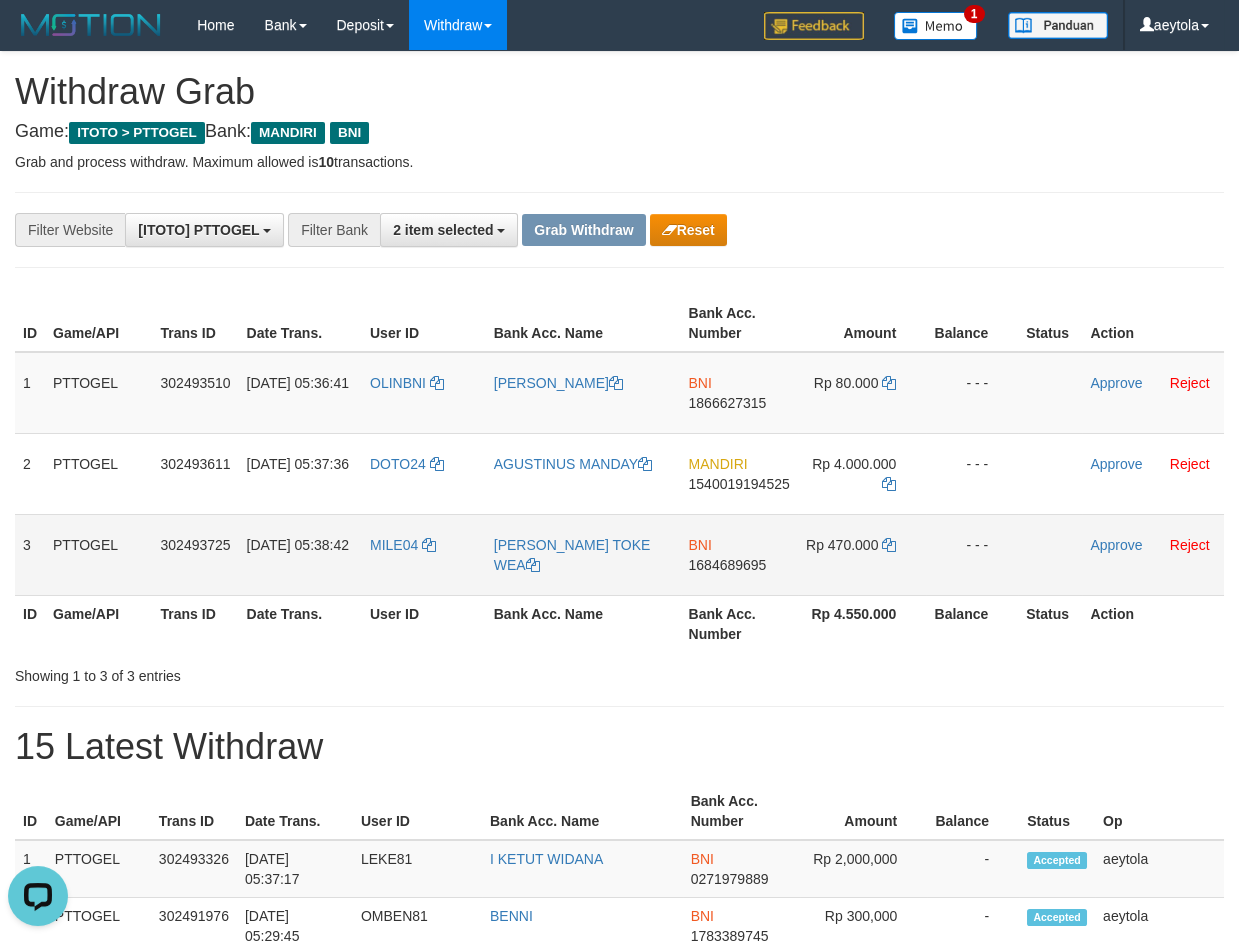 drag, startPoint x: 692, startPoint y: 580, endPoint x: 471, endPoint y: 557, distance: 222.1936 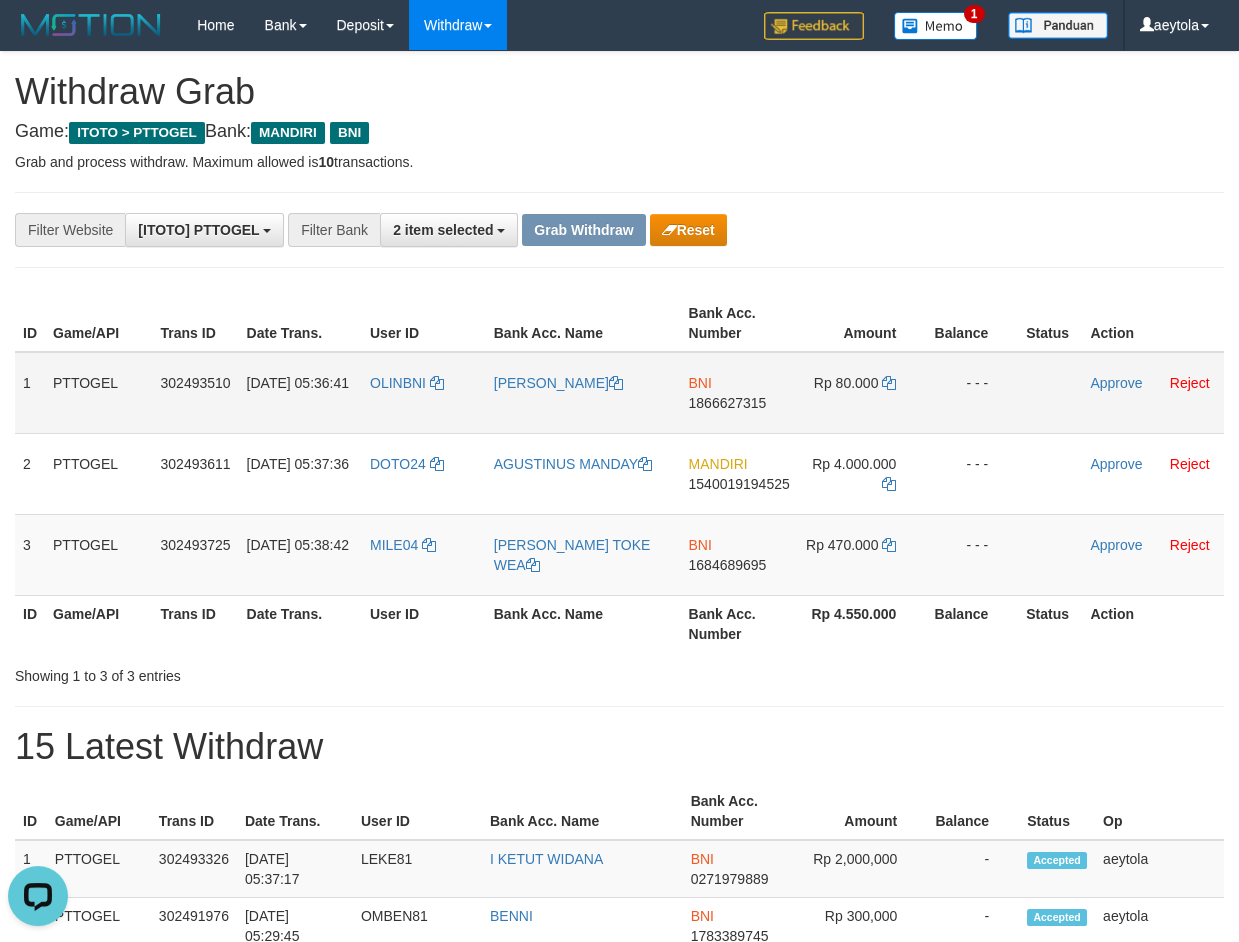 drag, startPoint x: 842, startPoint y: 423, endPoint x: 754, endPoint y: 482, distance: 105.9481 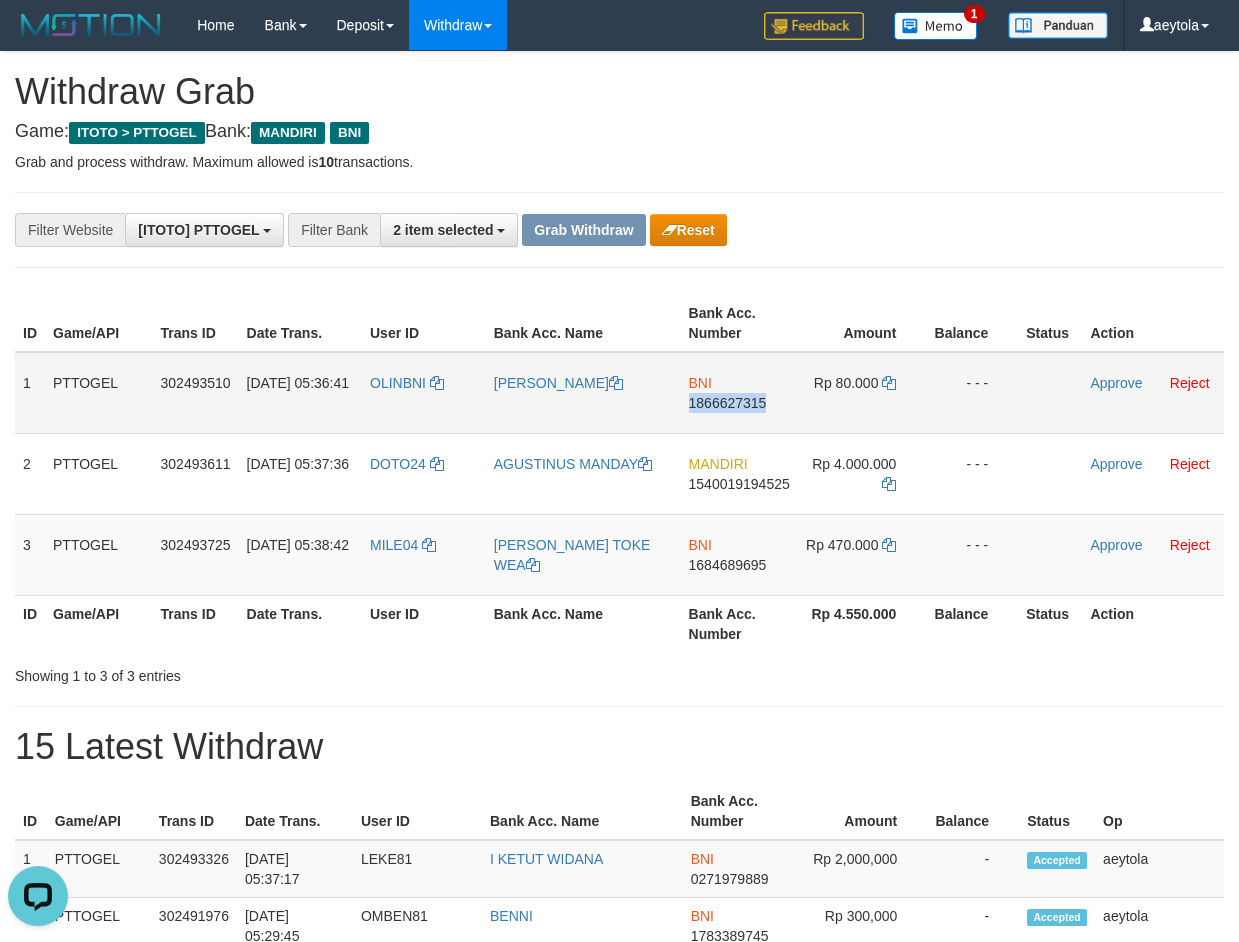 copy on "1866627315" 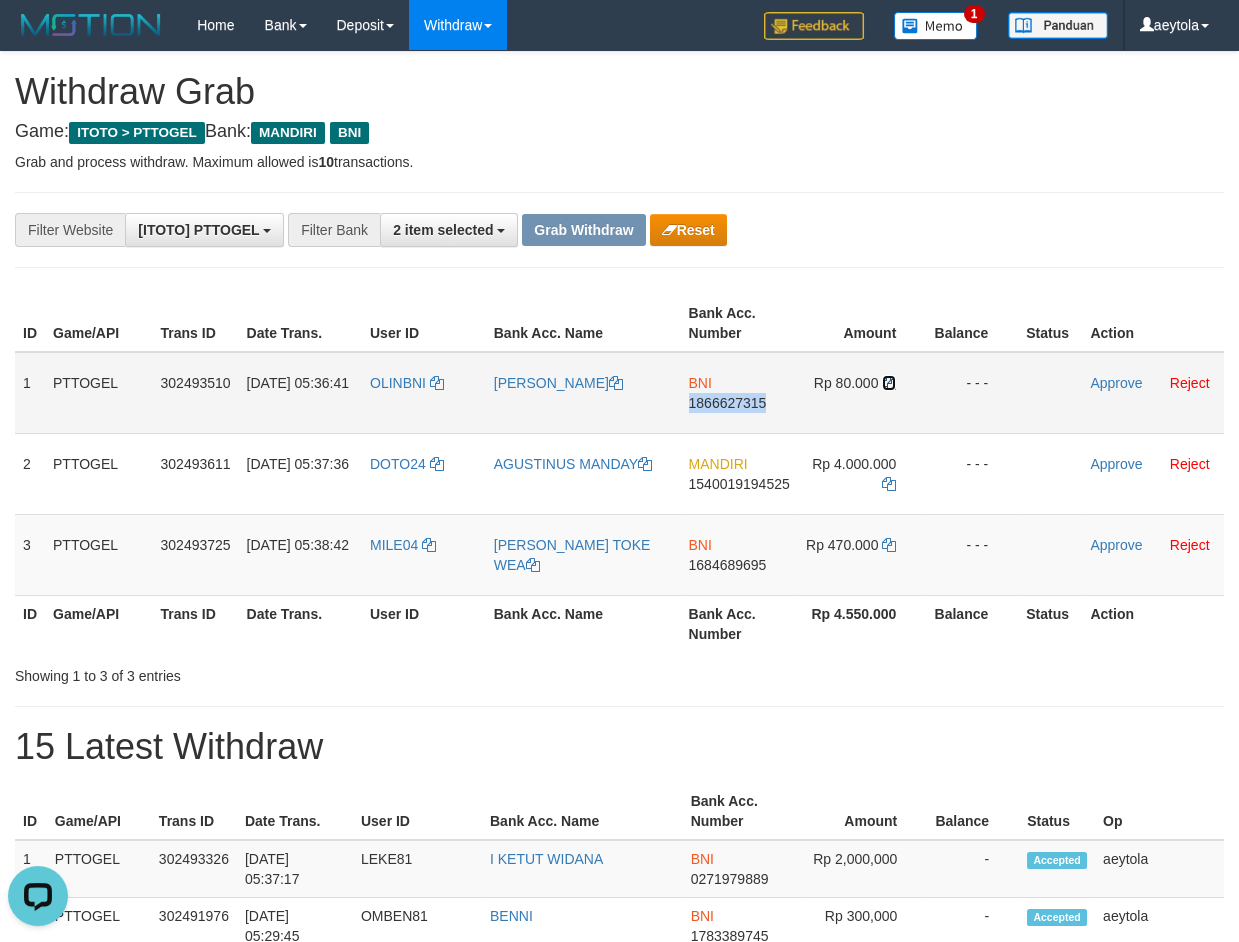 click at bounding box center (889, 383) 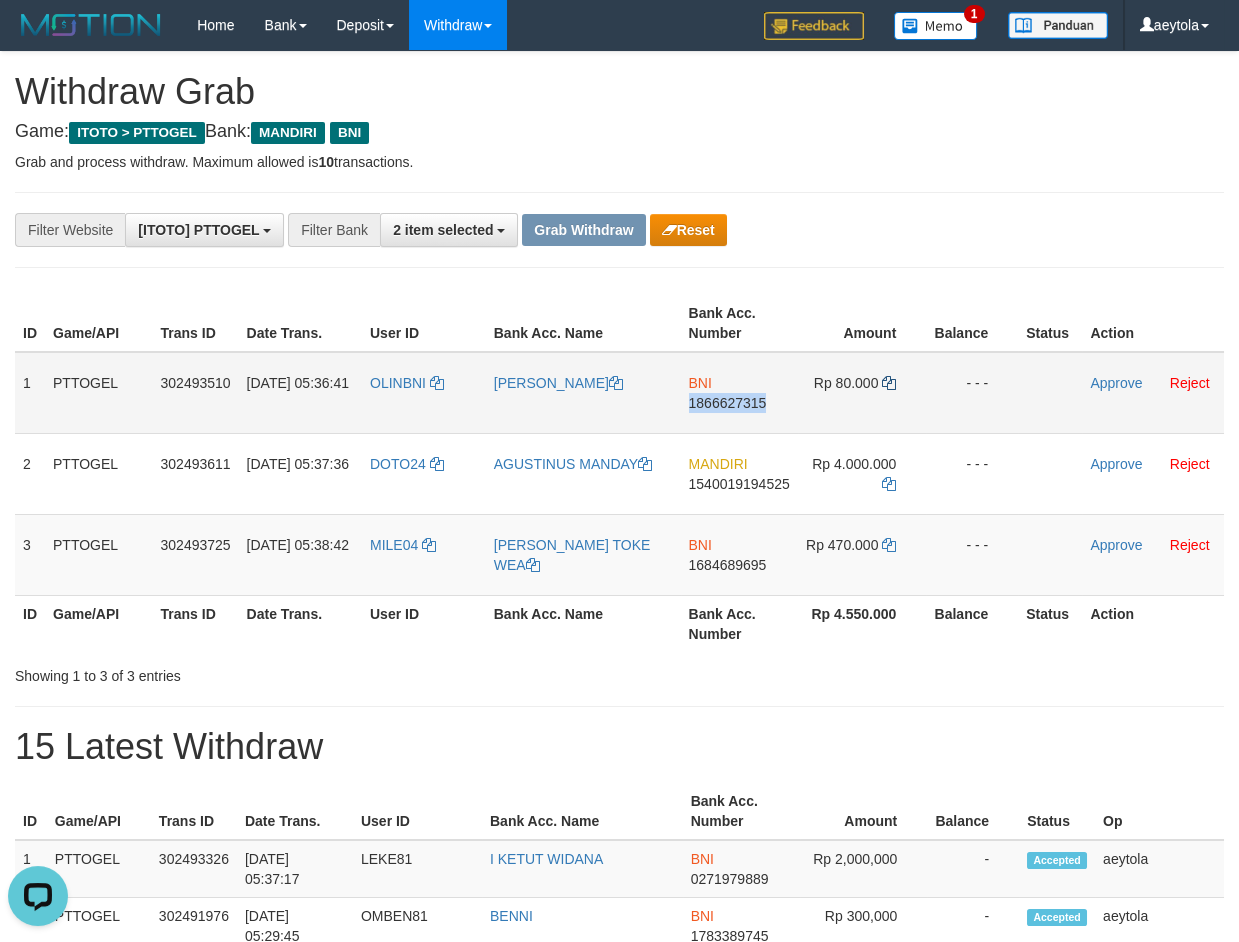 copy on "1866627315" 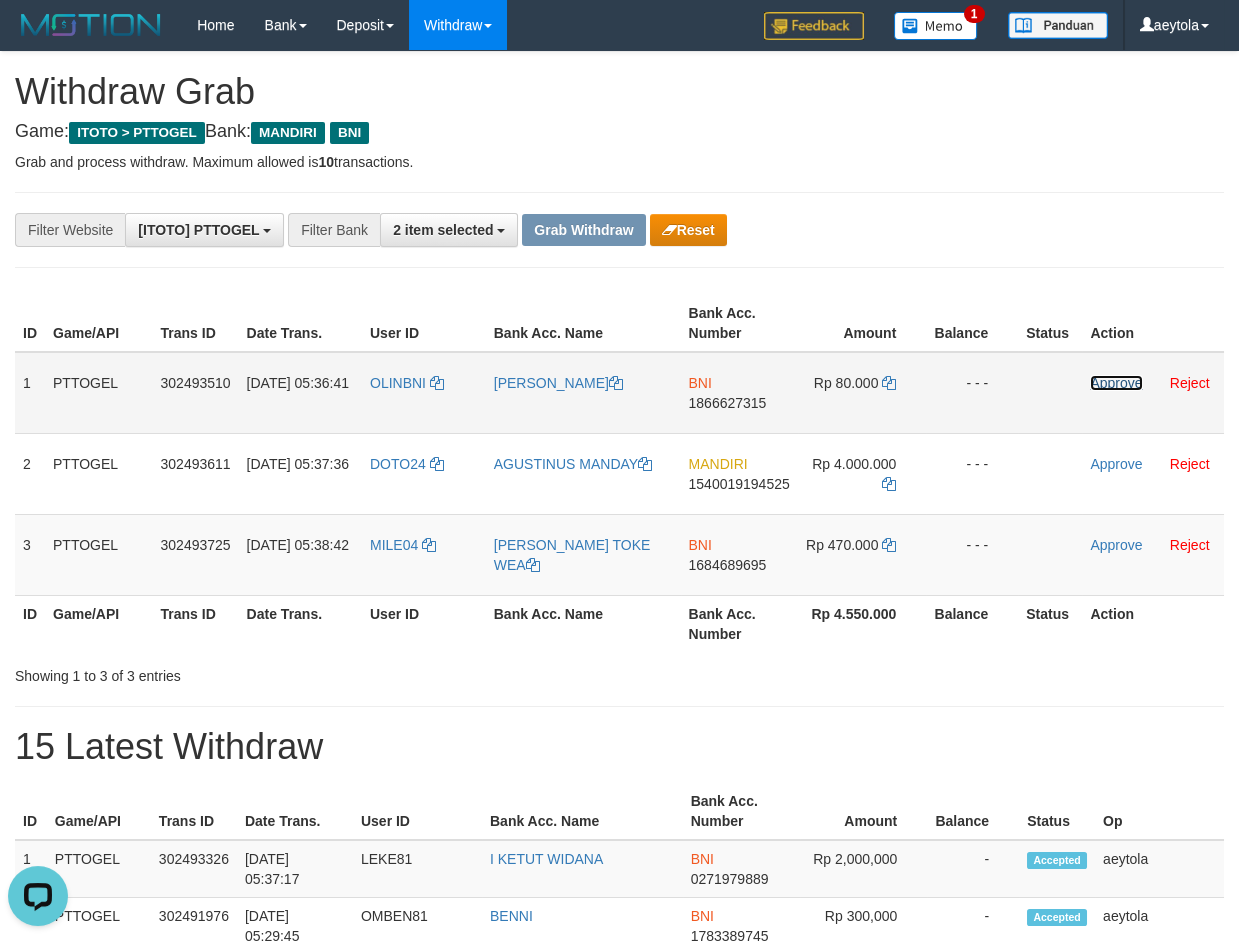 click on "Approve" at bounding box center [1116, 383] 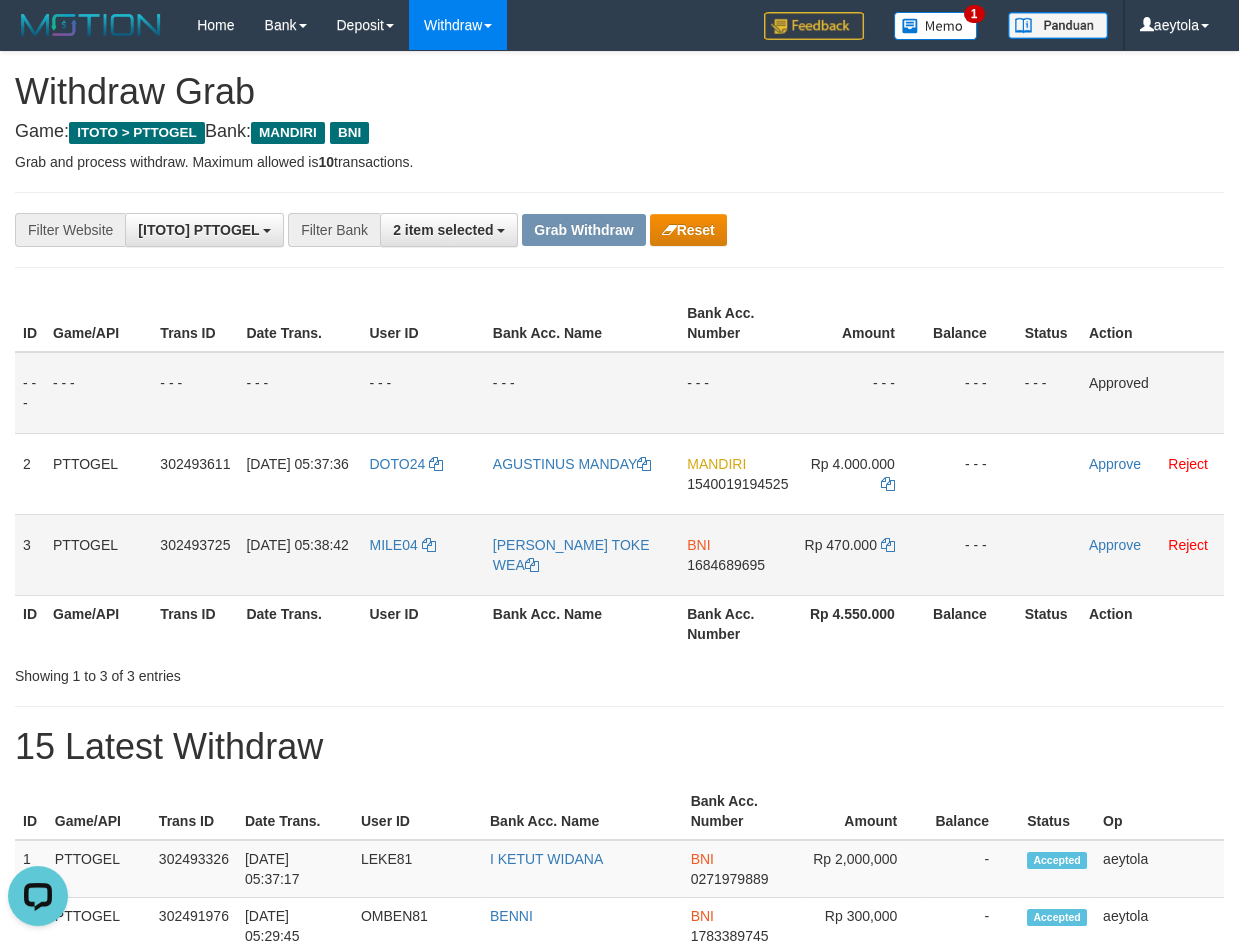 click on "[PERSON_NAME] TOKE WEA" at bounding box center (582, 554) 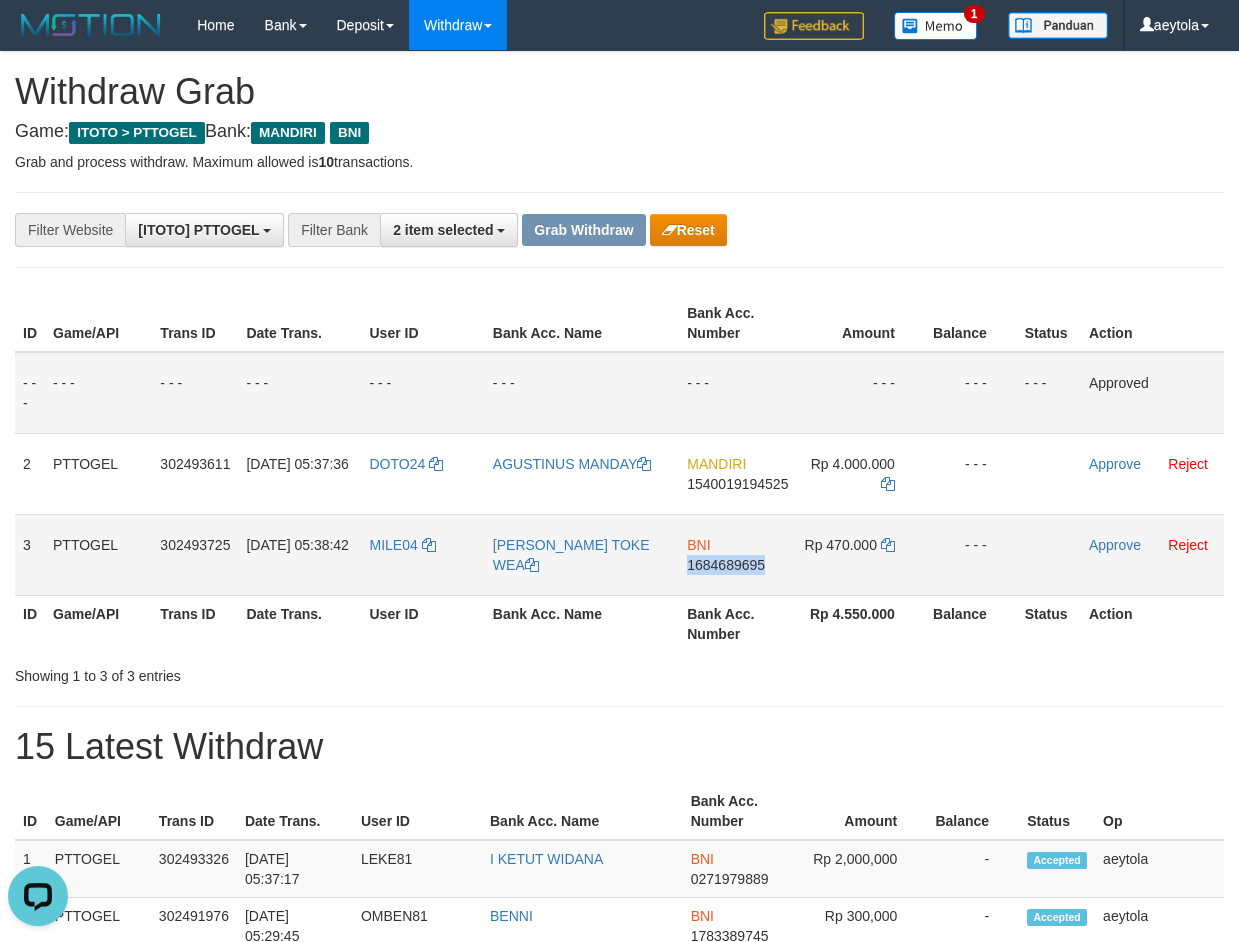 copy on "1684689695" 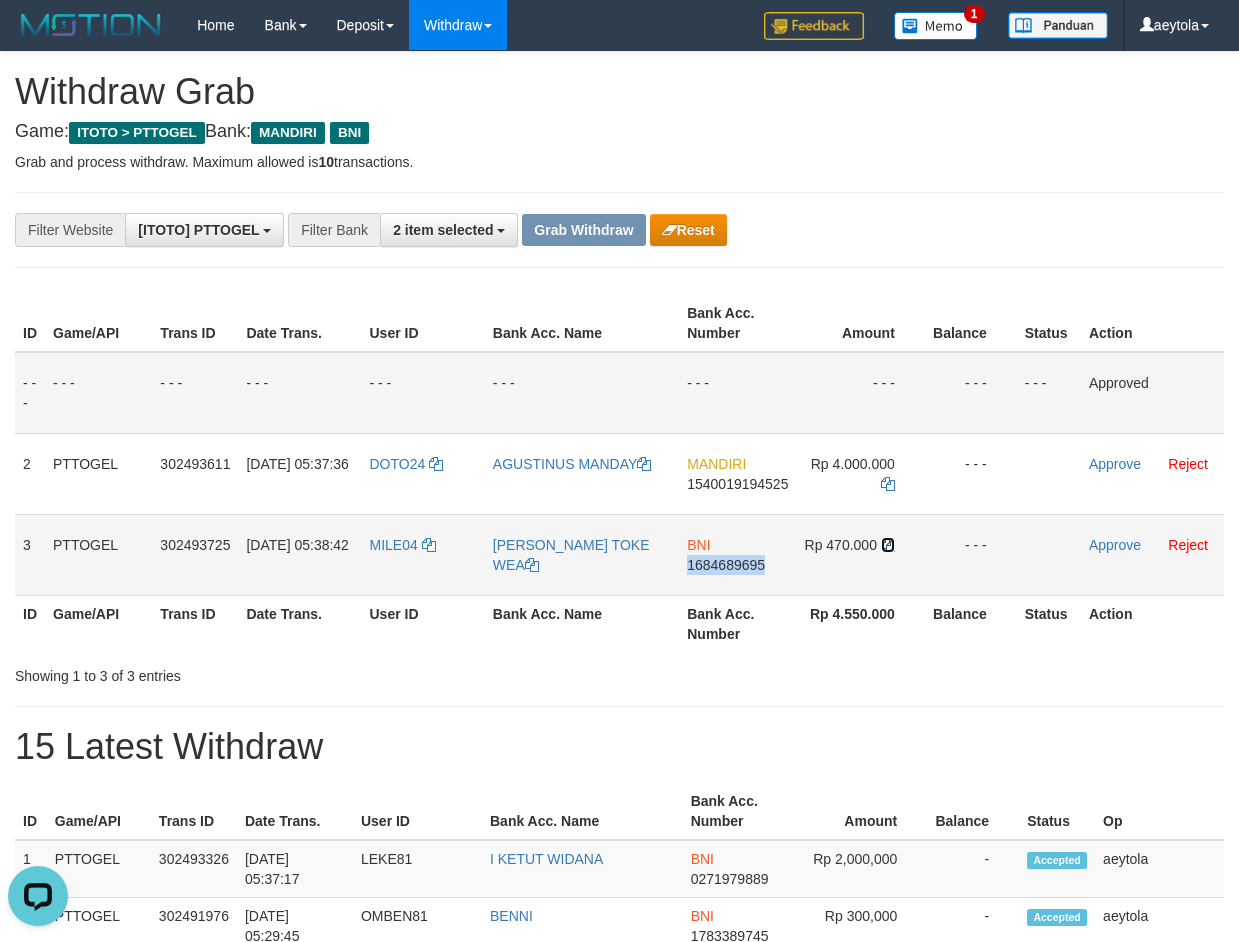 click at bounding box center (888, 545) 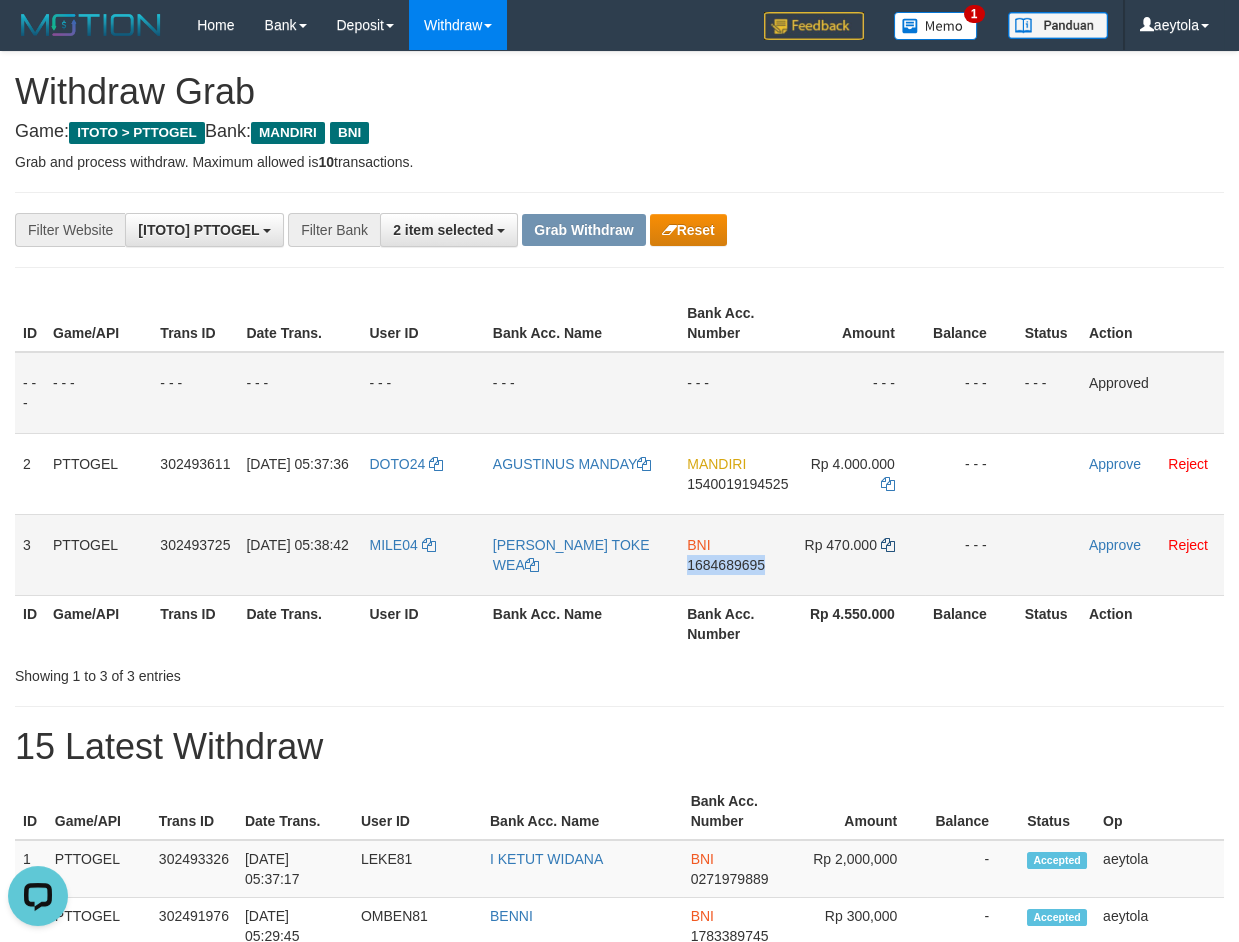 copy on "1684689695" 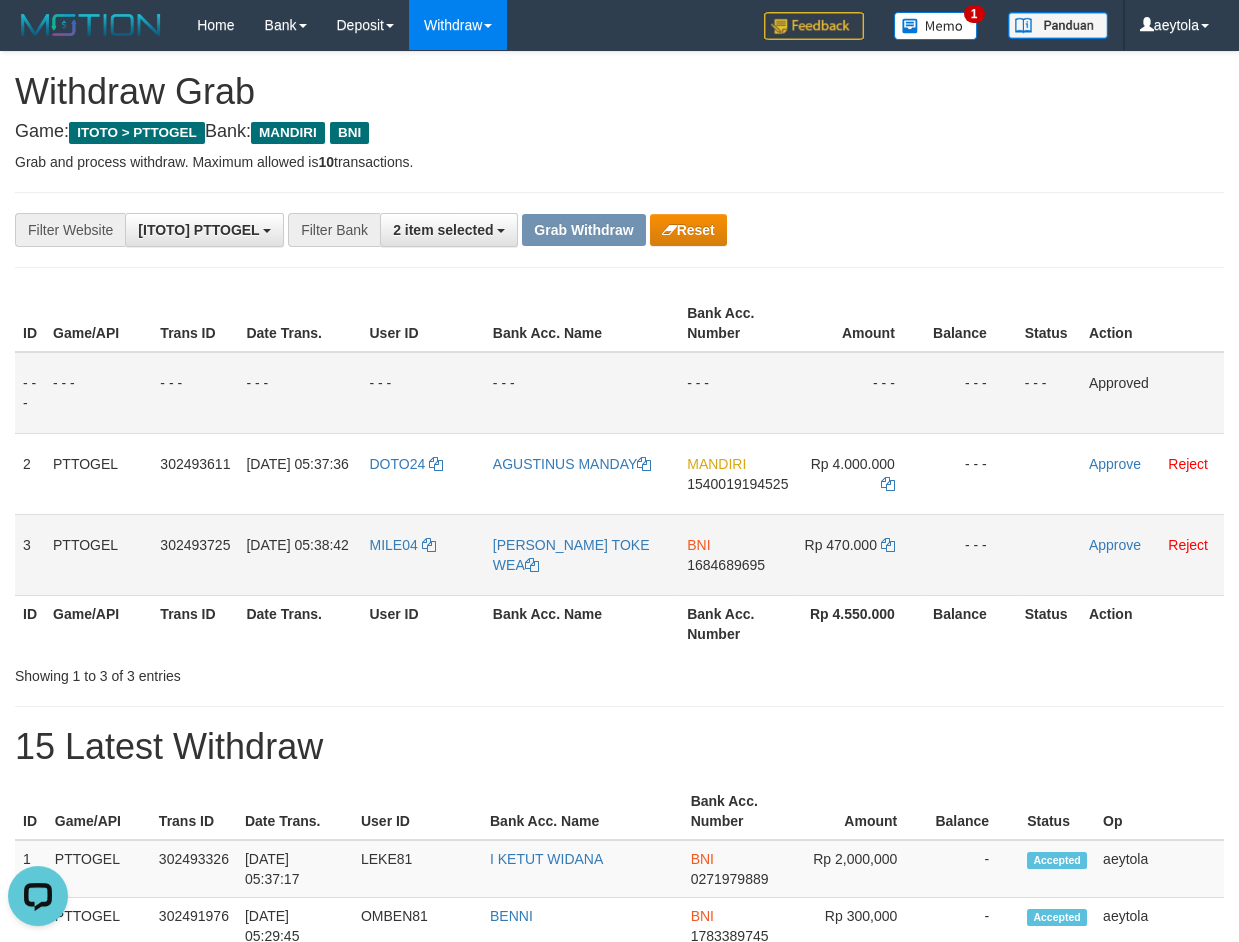 click on "Approve
Reject" at bounding box center (1152, 554) 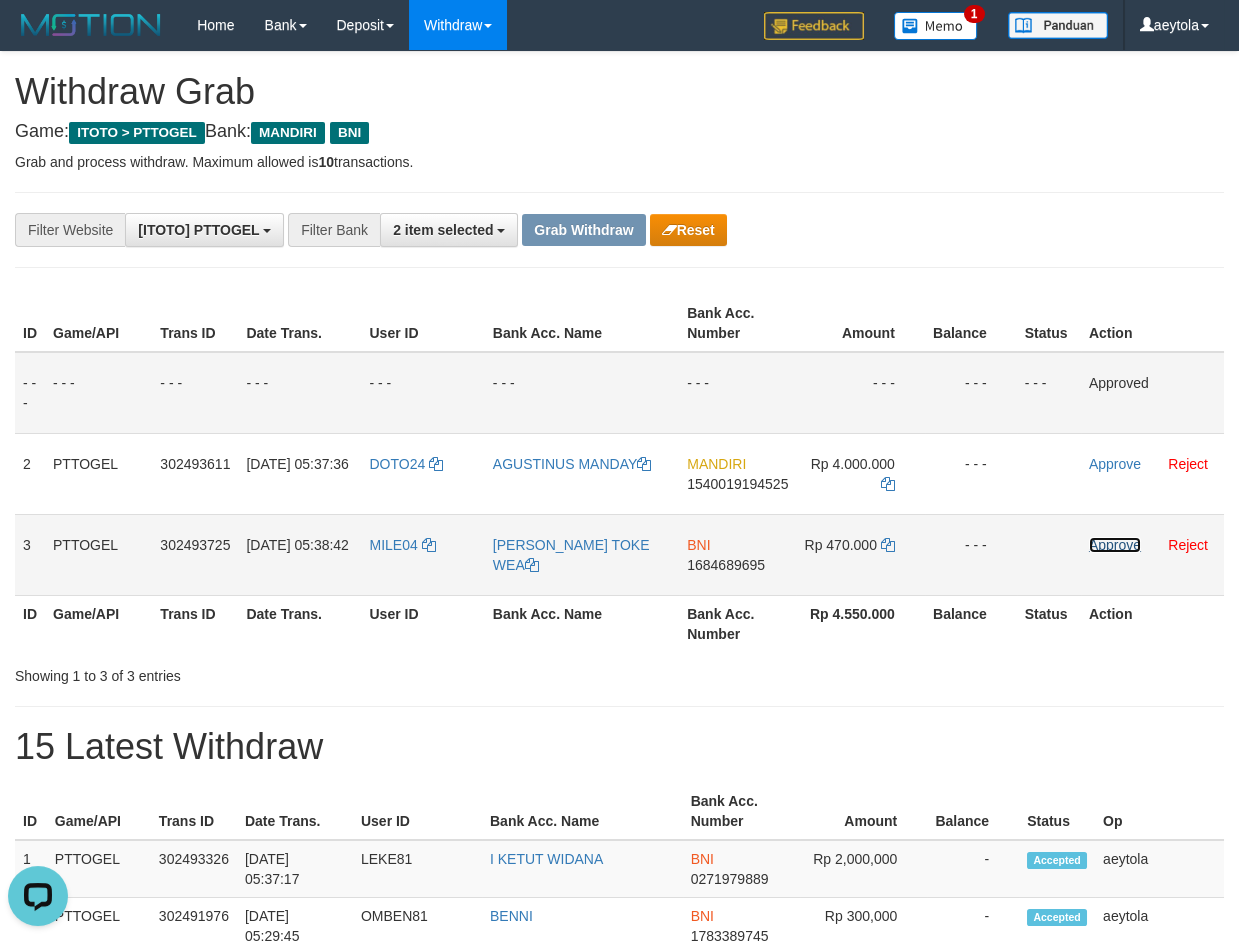 click on "Approve" at bounding box center [1115, 545] 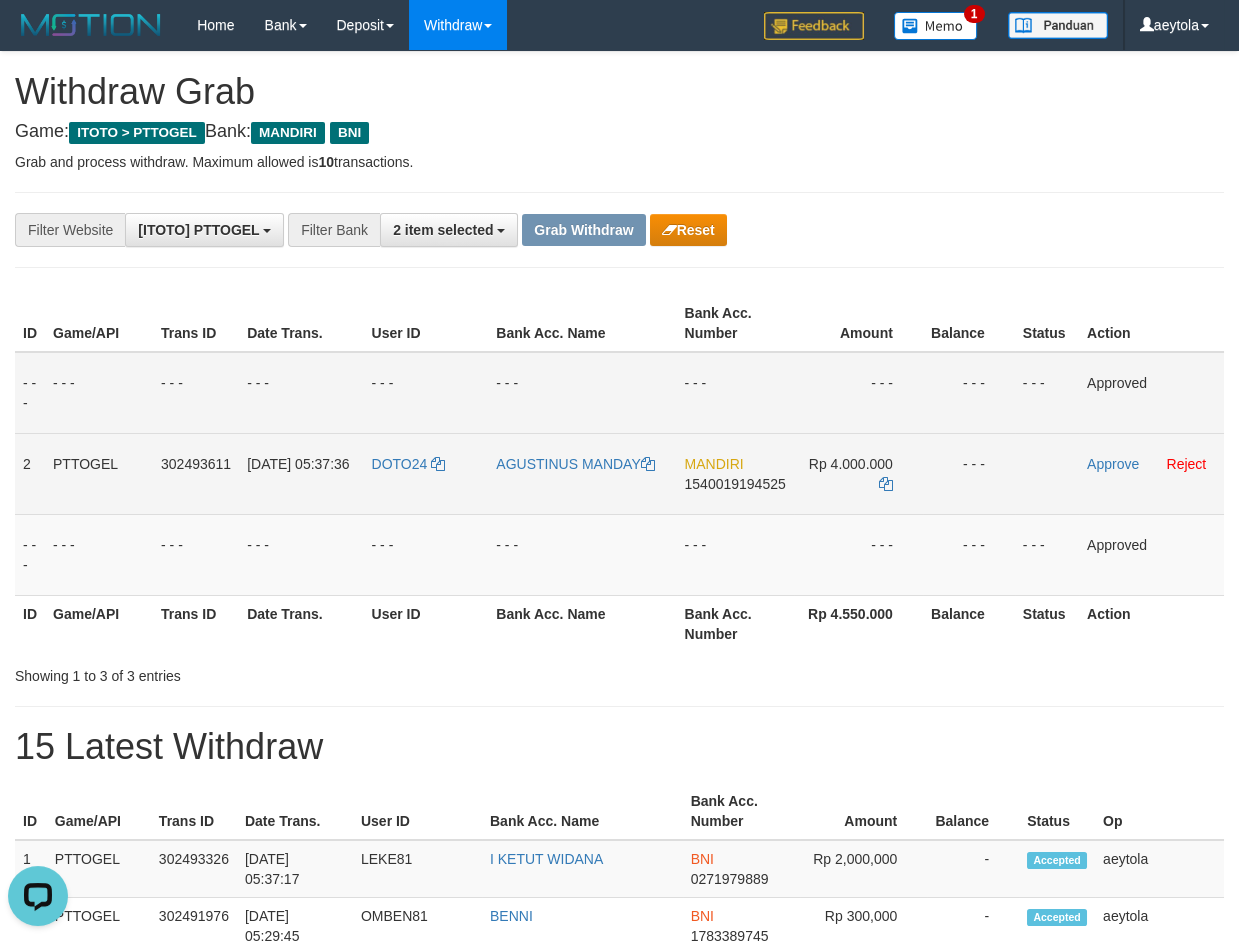 drag, startPoint x: 786, startPoint y: 585, endPoint x: 601, endPoint y: 497, distance: 204.86337 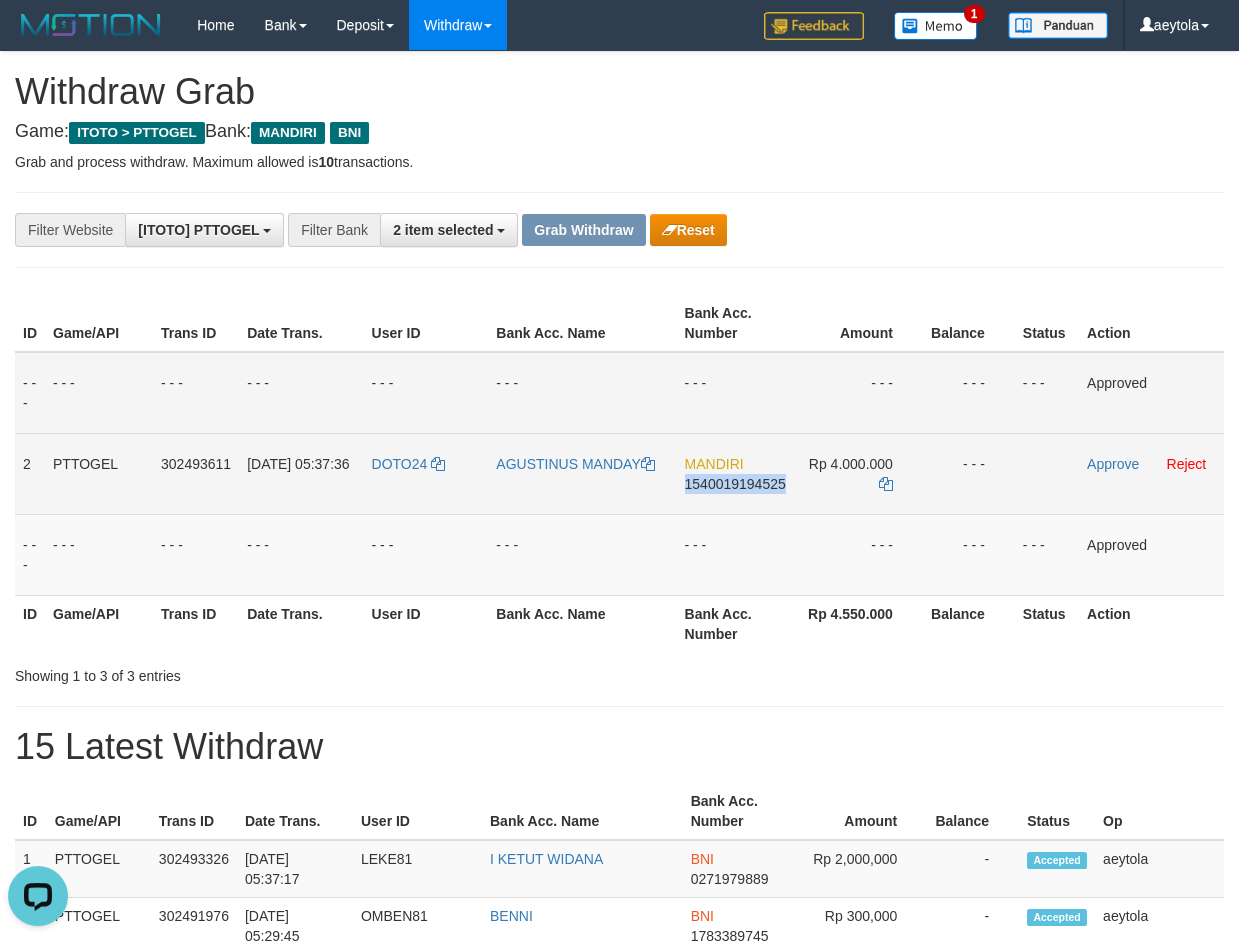 click on "MANDIRI
1540019194525" at bounding box center [735, 473] 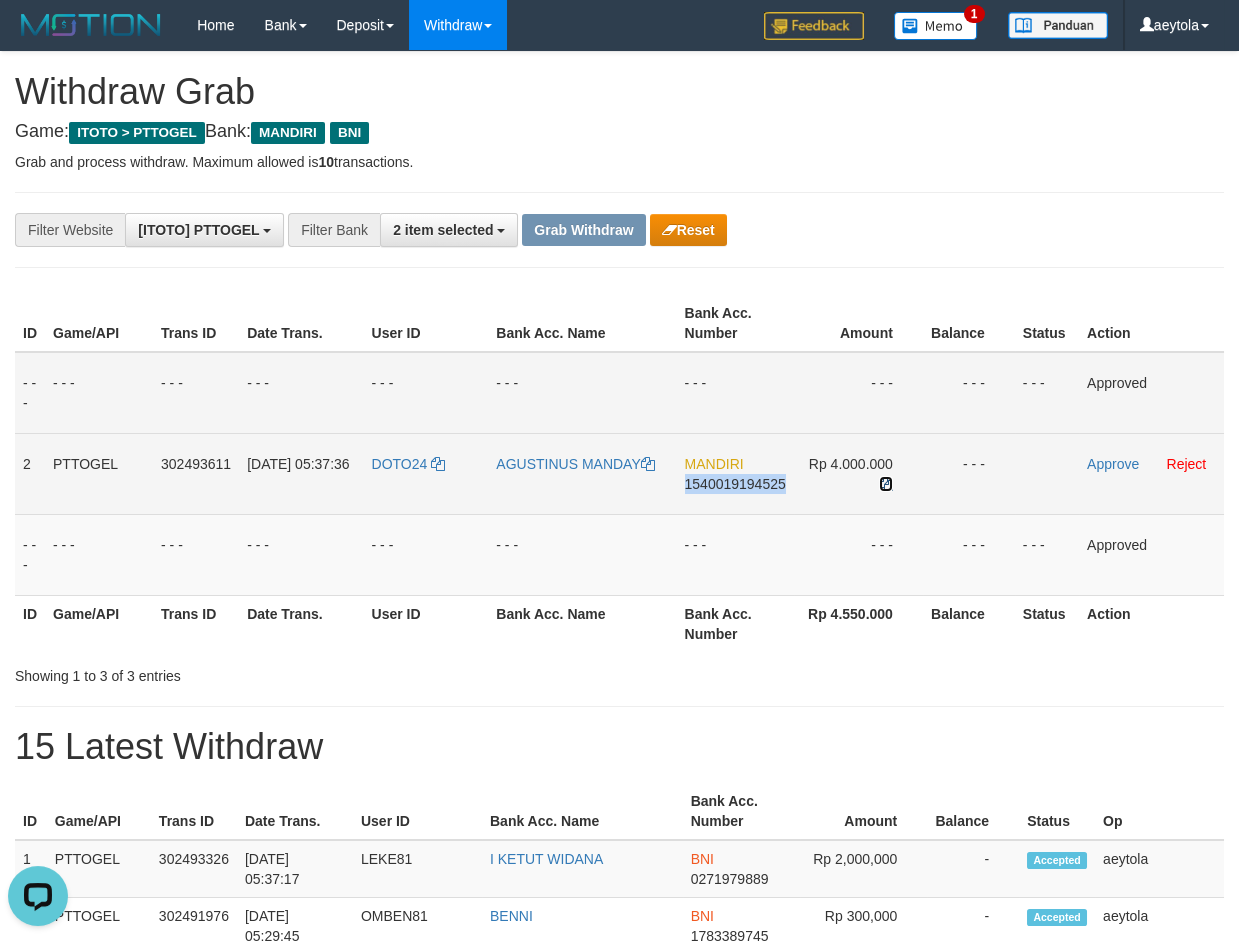 click at bounding box center (886, 484) 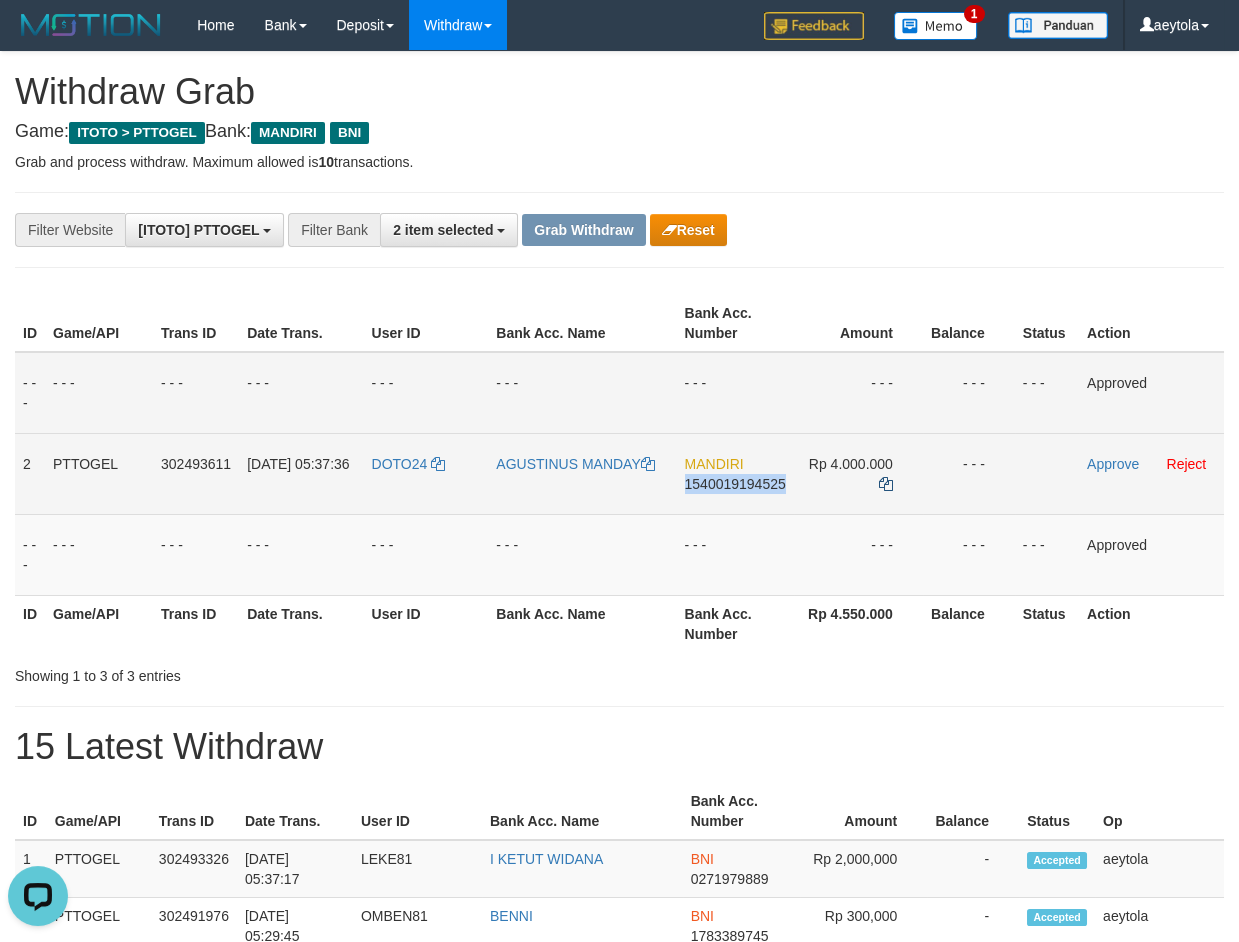 copy on "1540019194525" 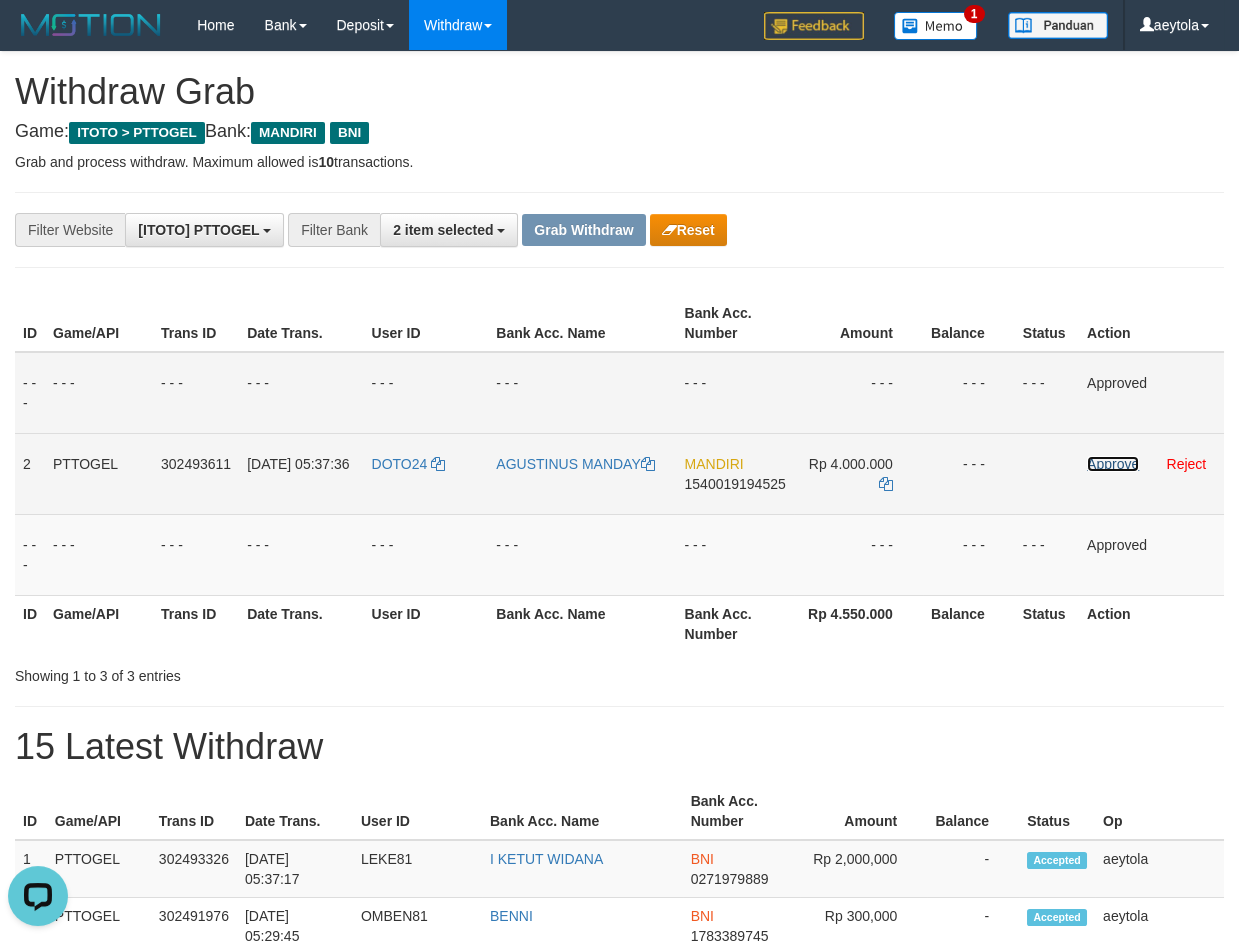 click on "Approve" at bounding box center [1113, 464] 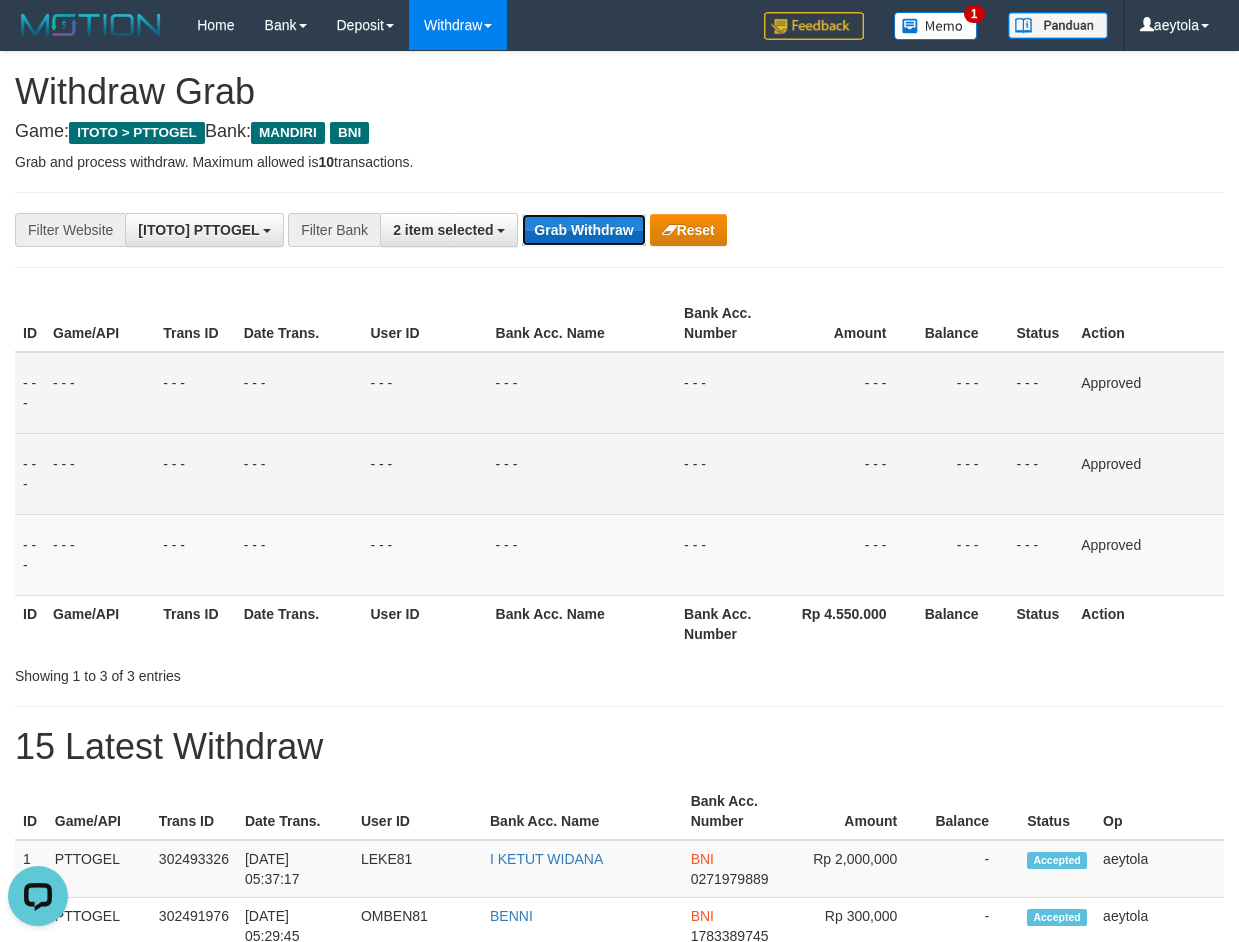 click on "Grab Withdraw" at bounding box center [583, 230] 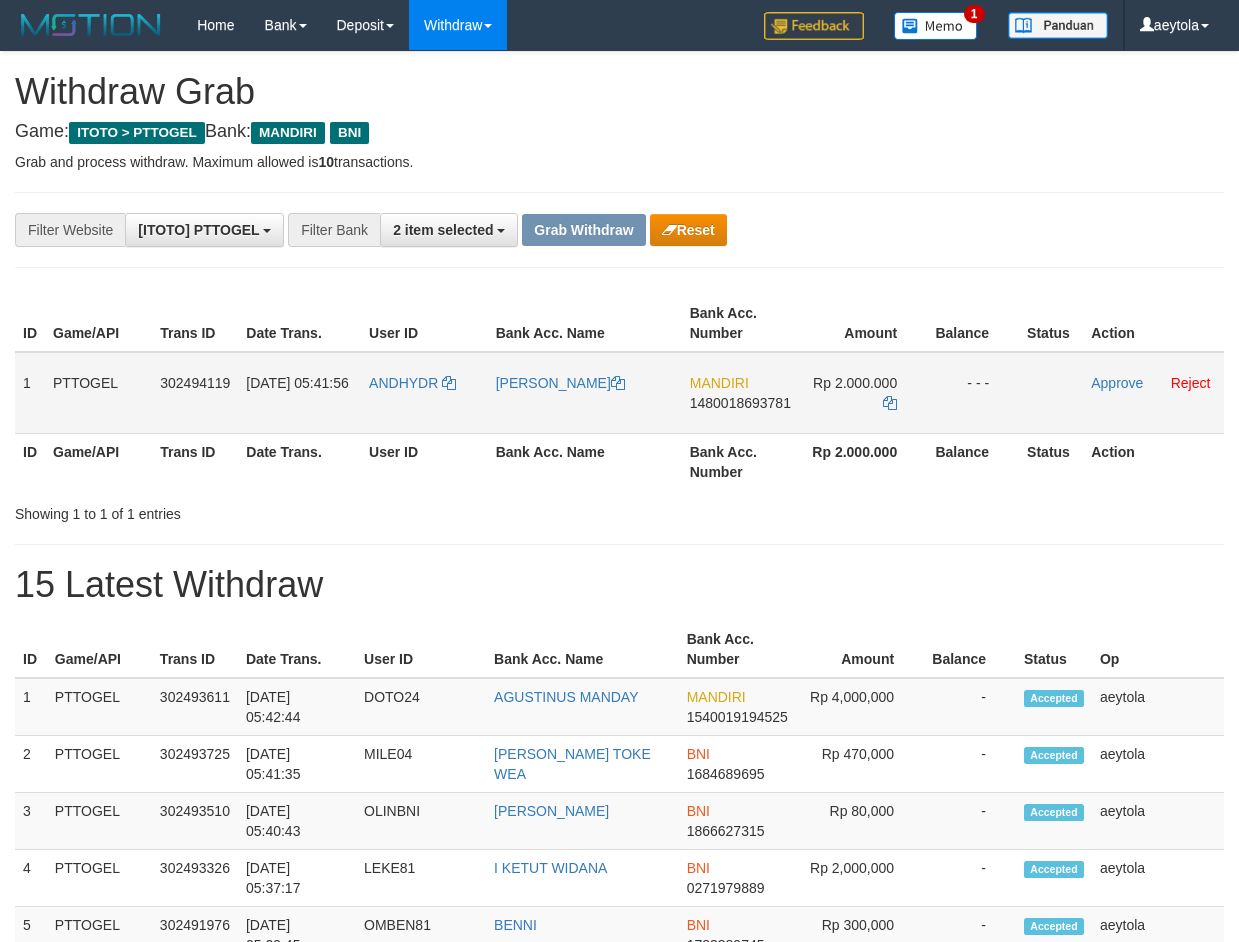 scroll, scrollTop: 0, scrollLeft: 0, axis: both 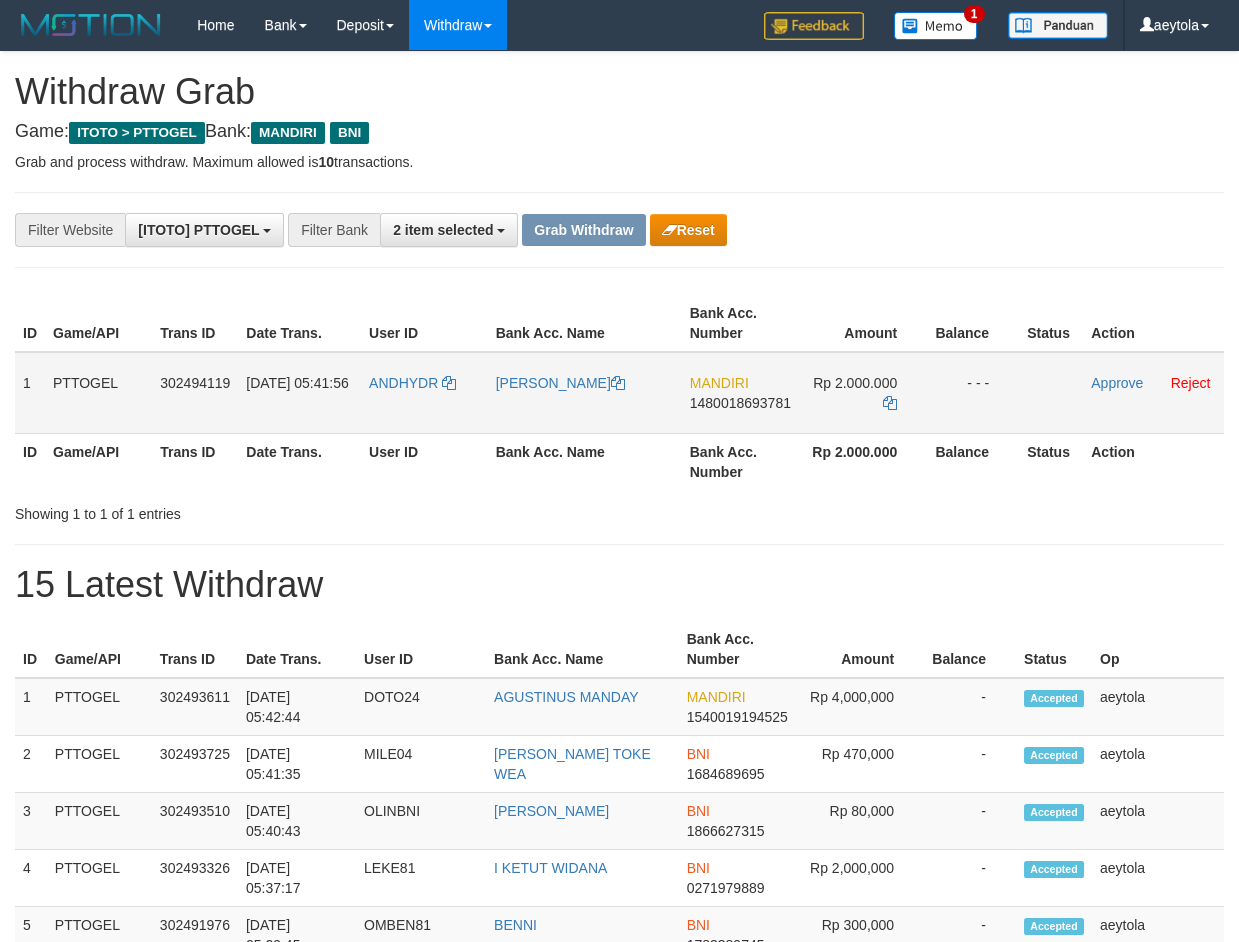 drag, startPoint x: 407, startPoint y: 408, endPoint x: 838, endPoint y: 384, distance: 431.6677 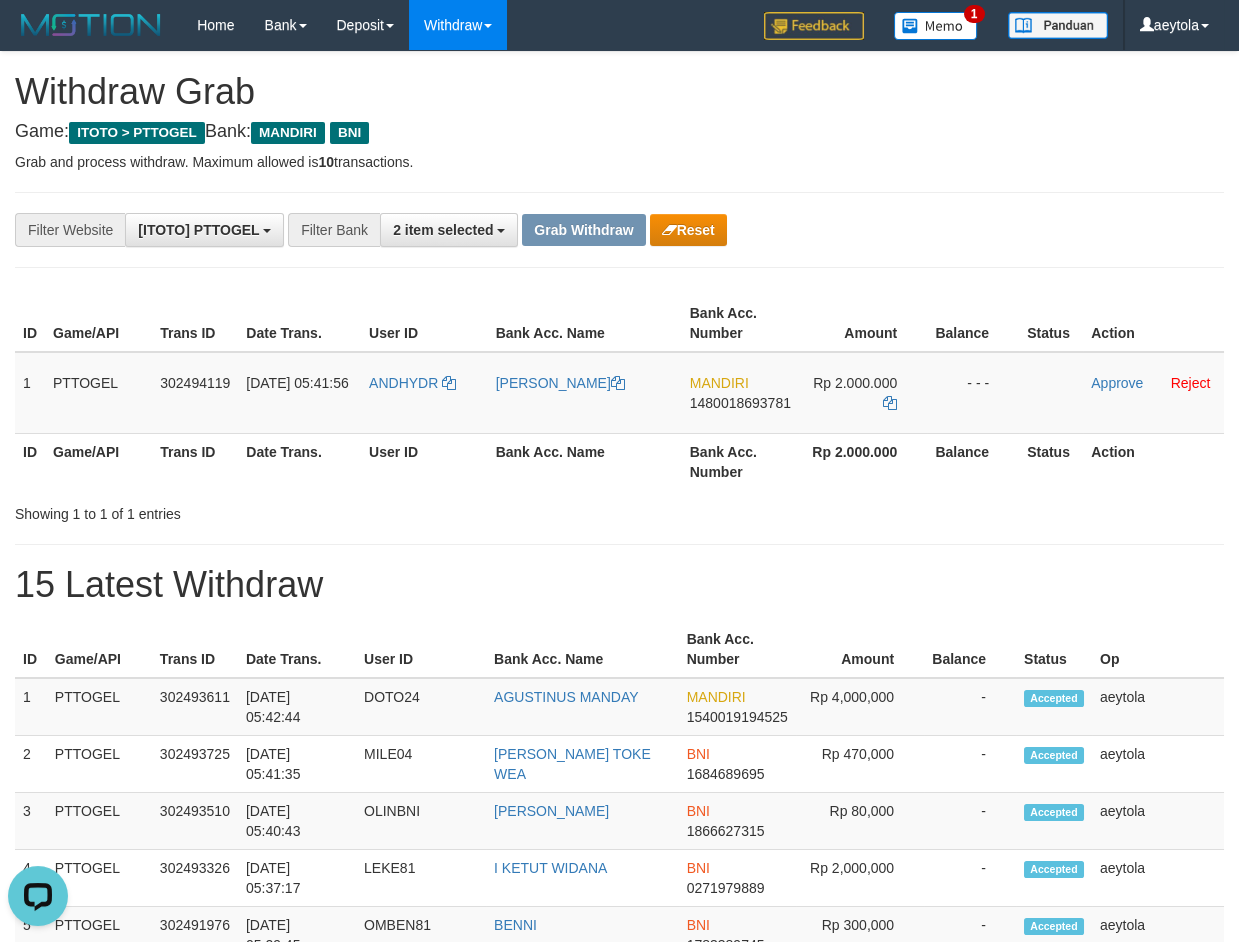 scroll, scrollTop: 0, scrollLeft: 0, axis: both 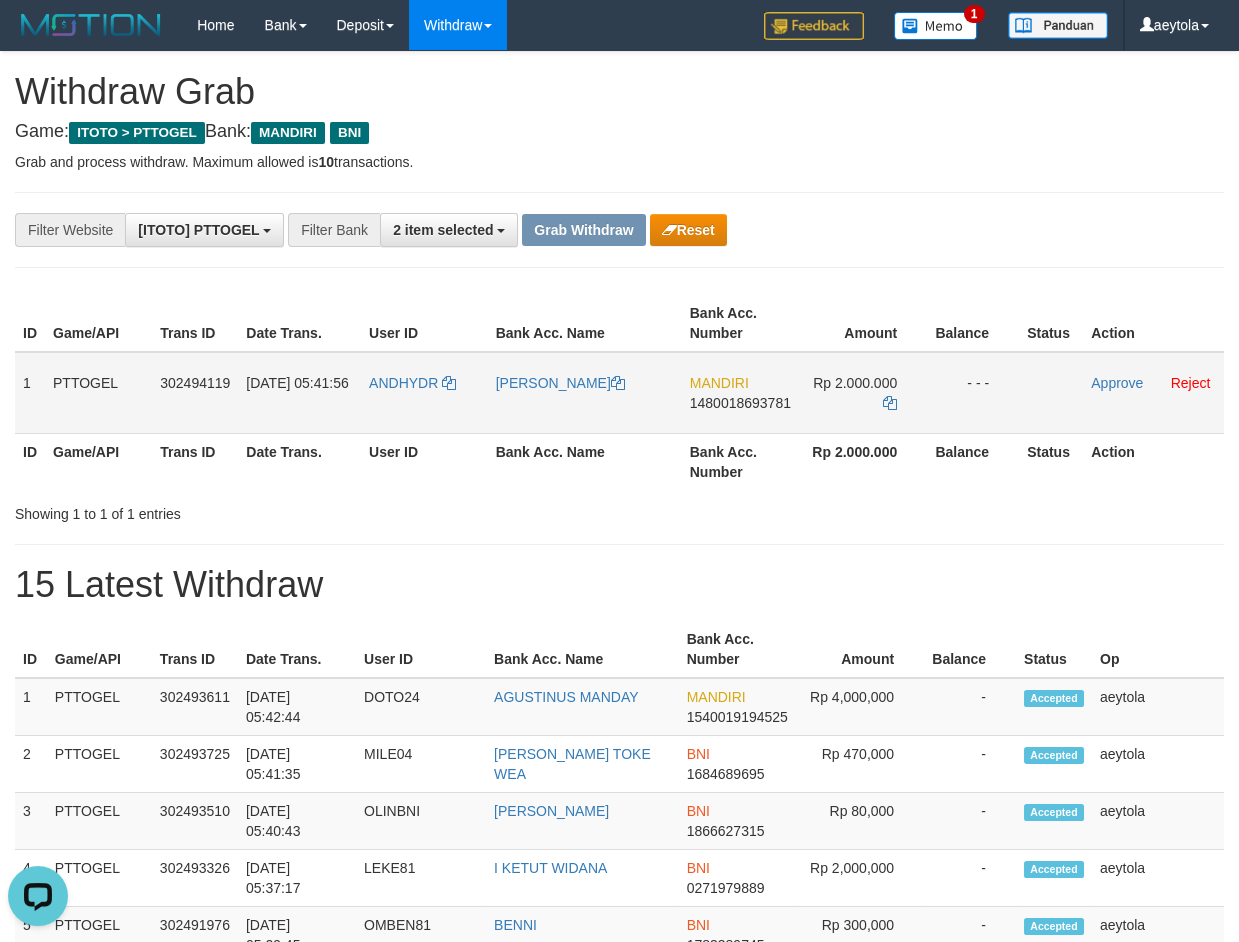 click on "MANDIRI
1480018693781" at bounding box center (740, 393) 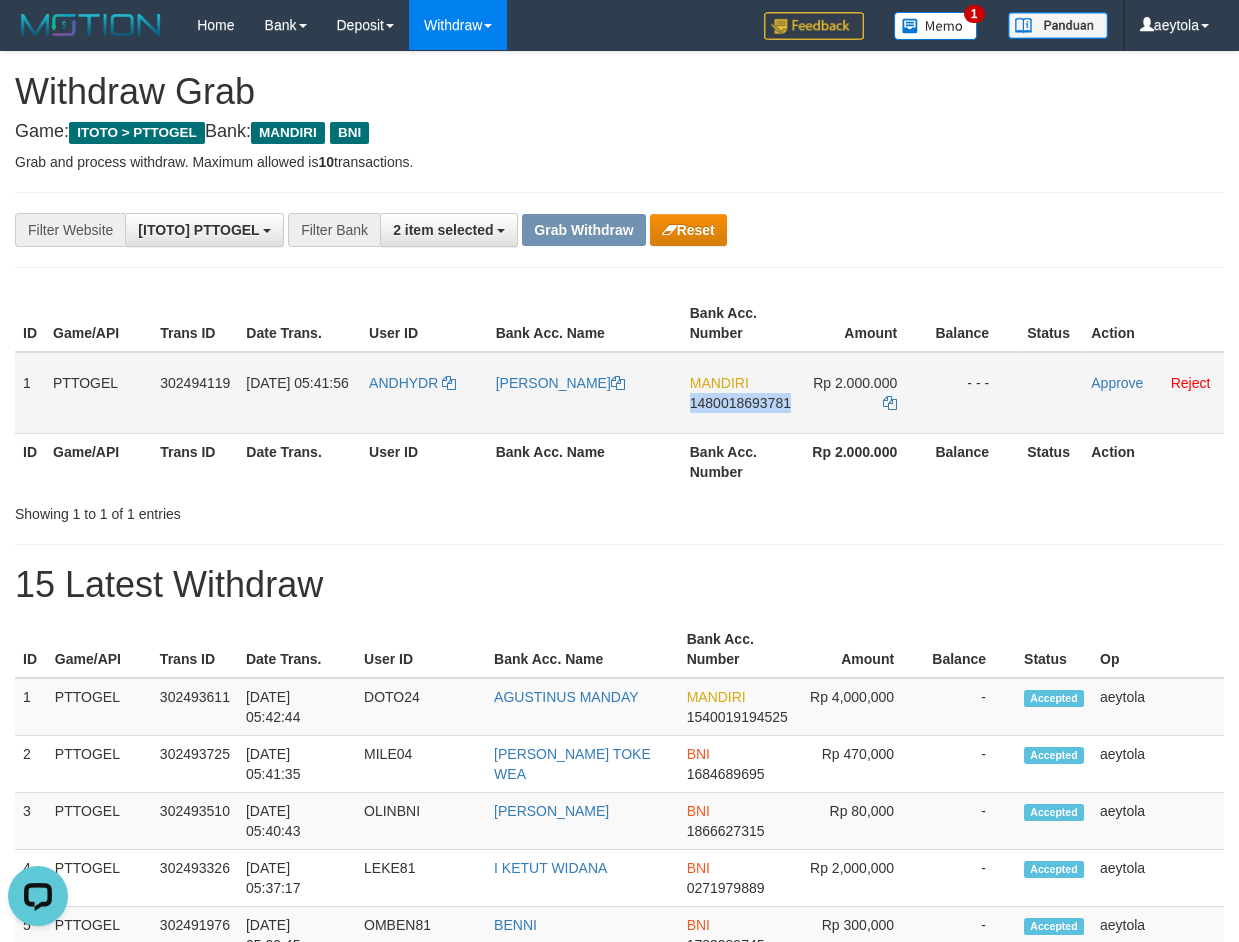 click on "MANDIRI
1480018693781" at bounding box center (740, 393) 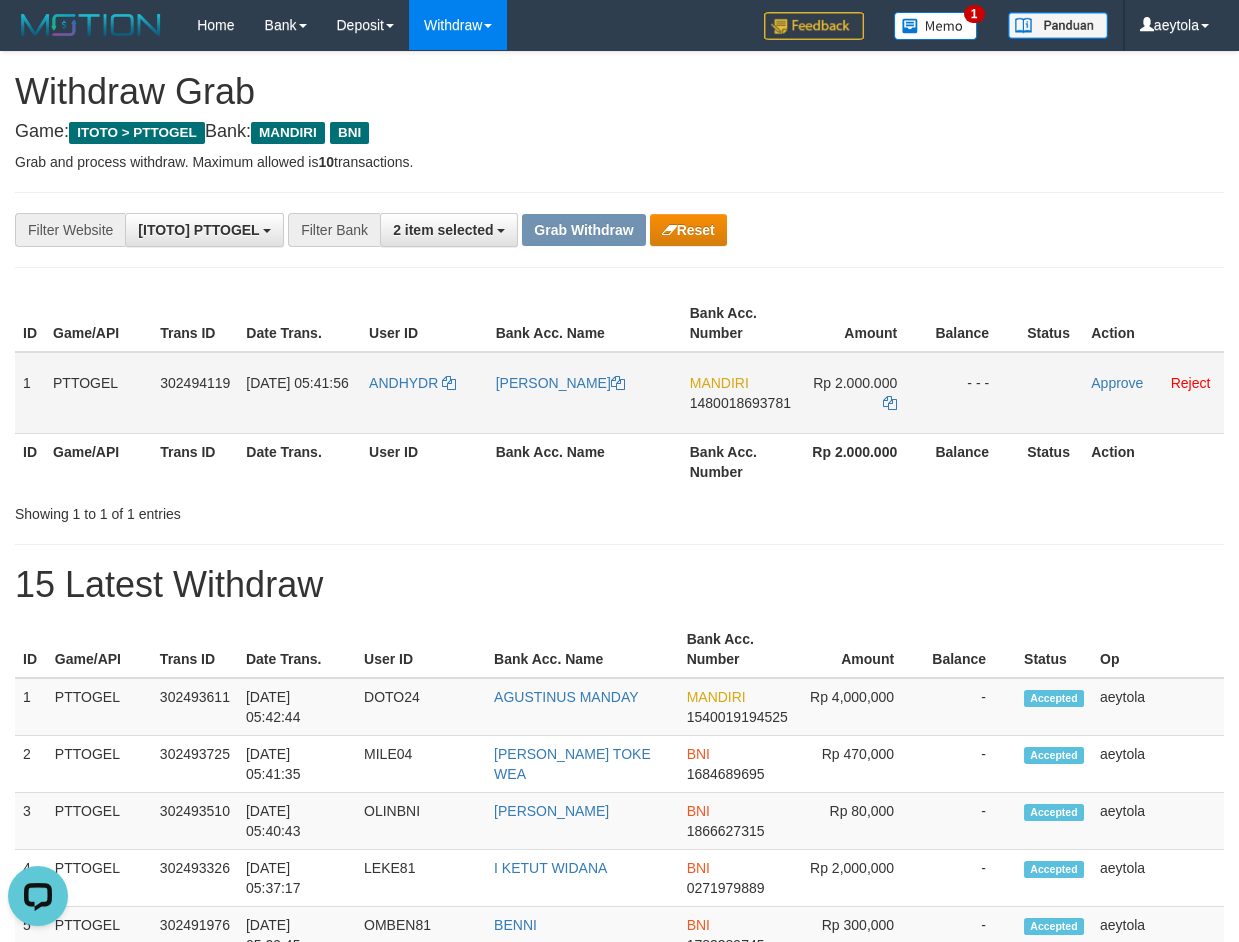 click on "MANDIRI
1480018693781" at bounding box center (740, 393) 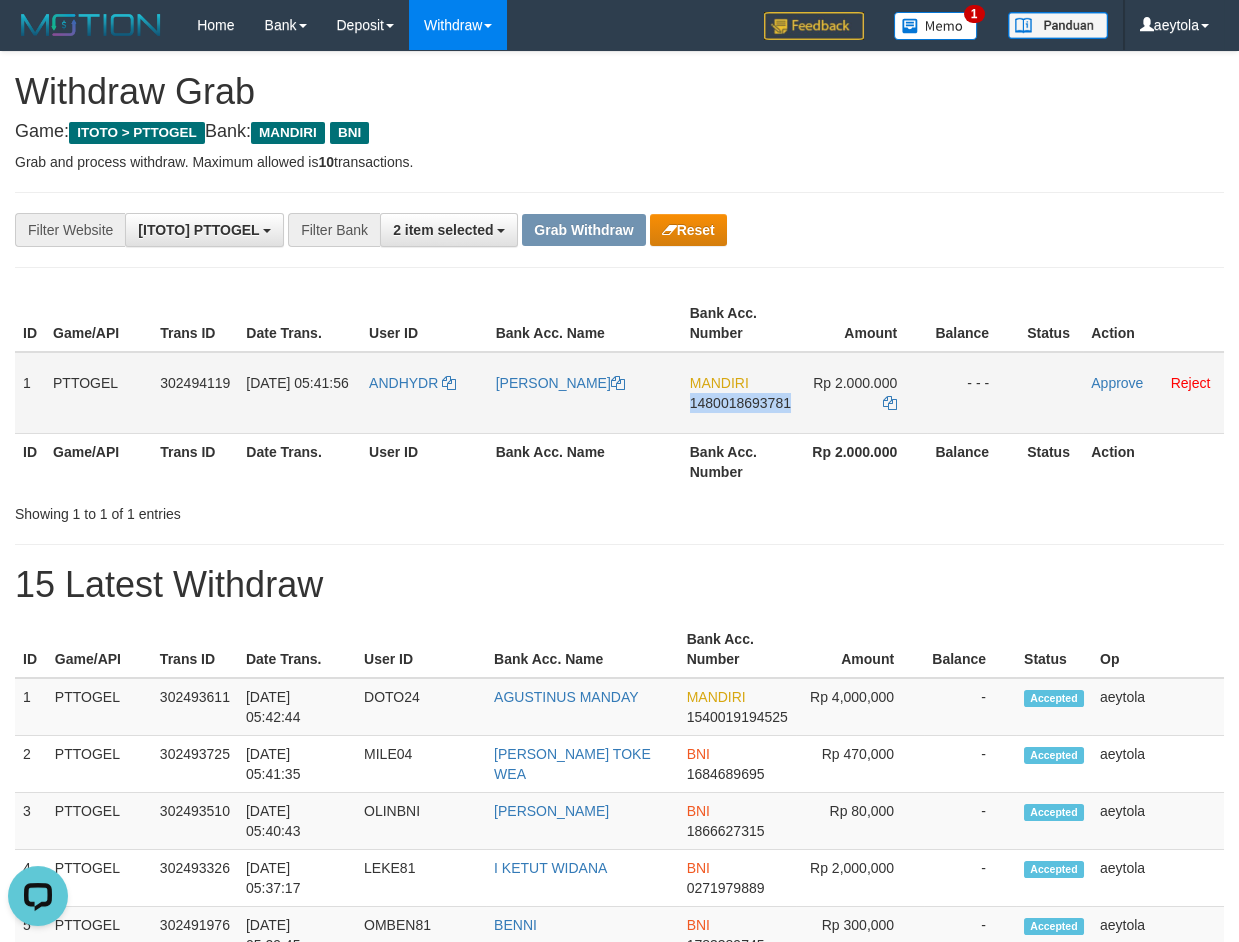 copy on "1480018693781" 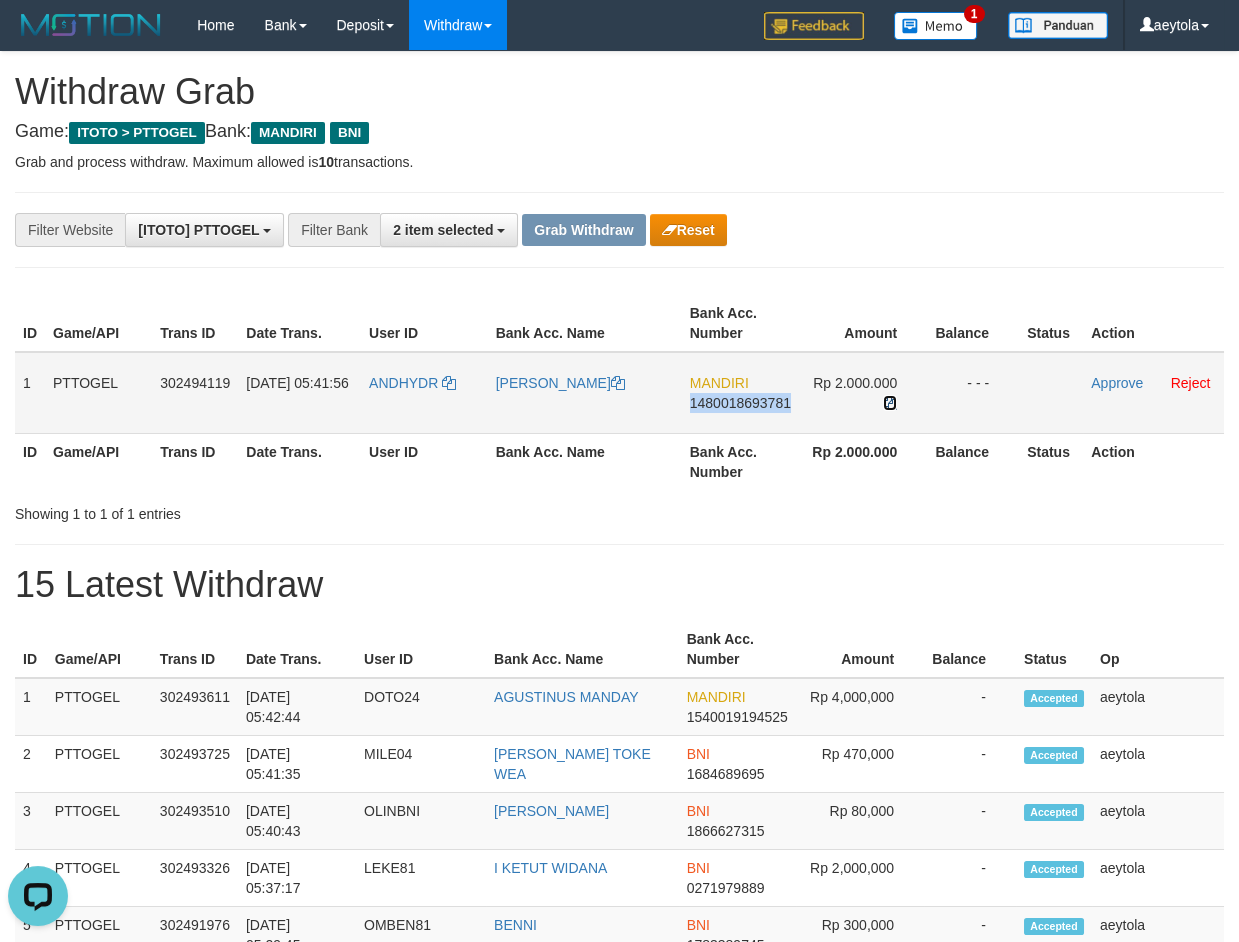 click at bounding box center [890, 403] 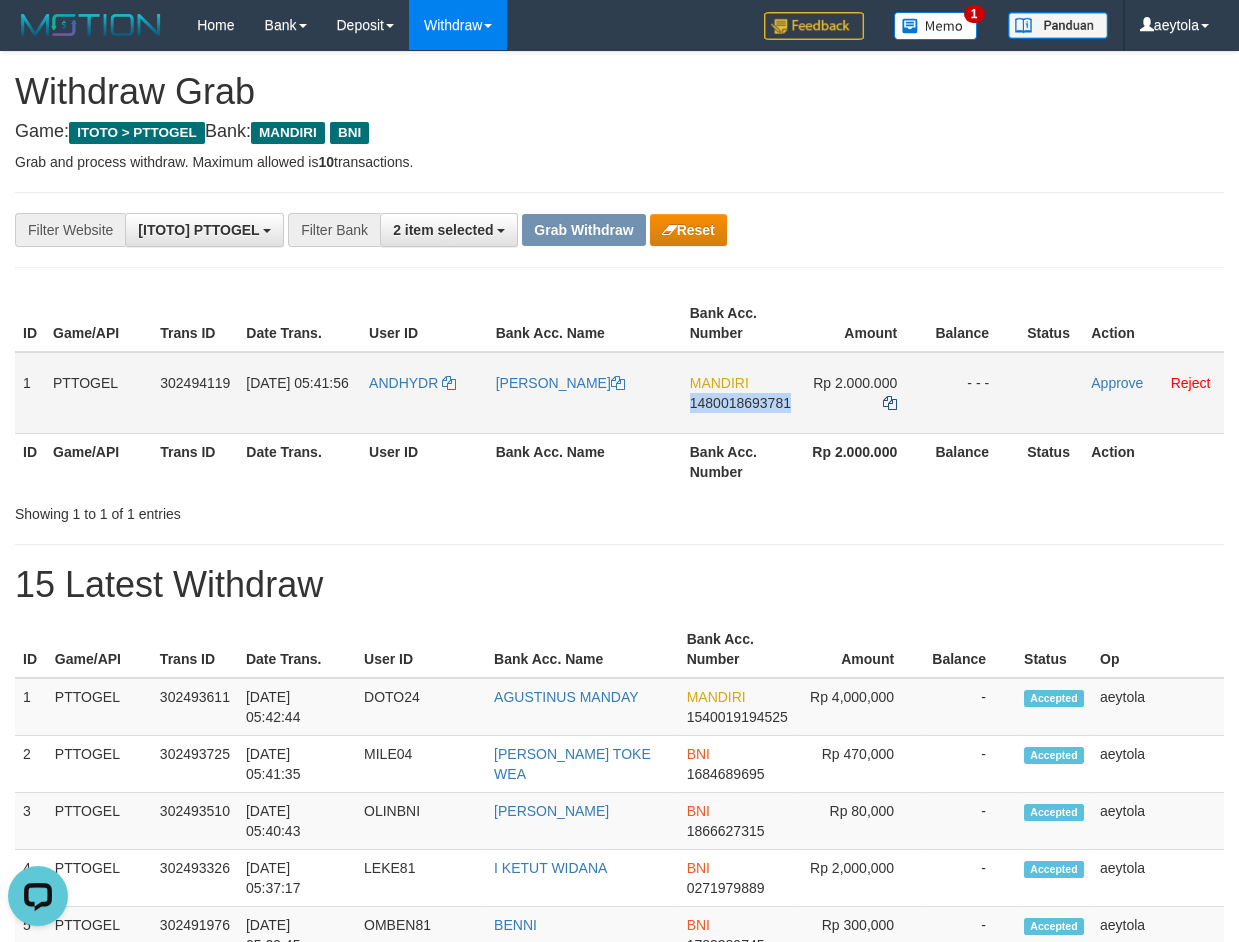 copy on "1480018693781" 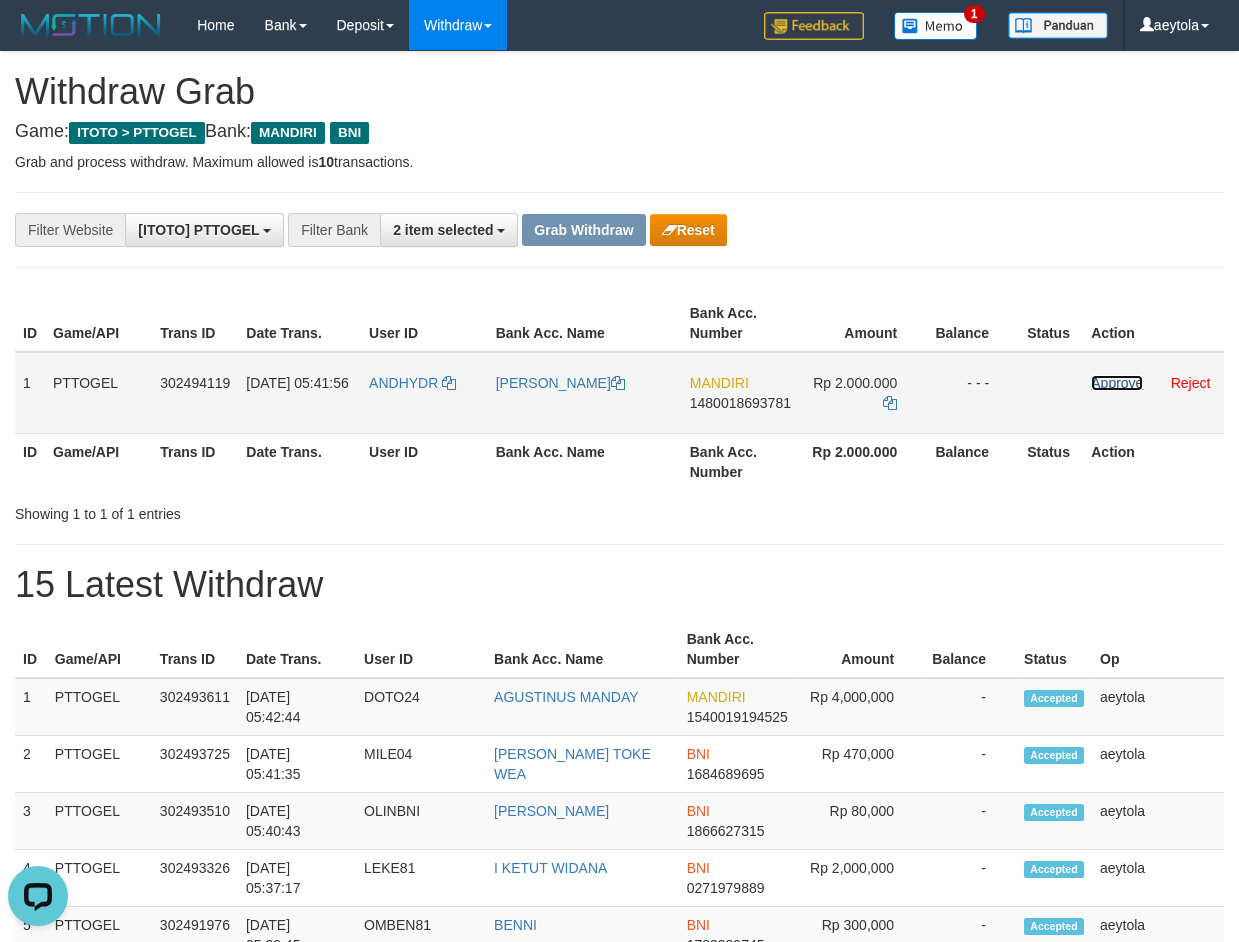 click on "Approve" at bounding box center (1117, 383) 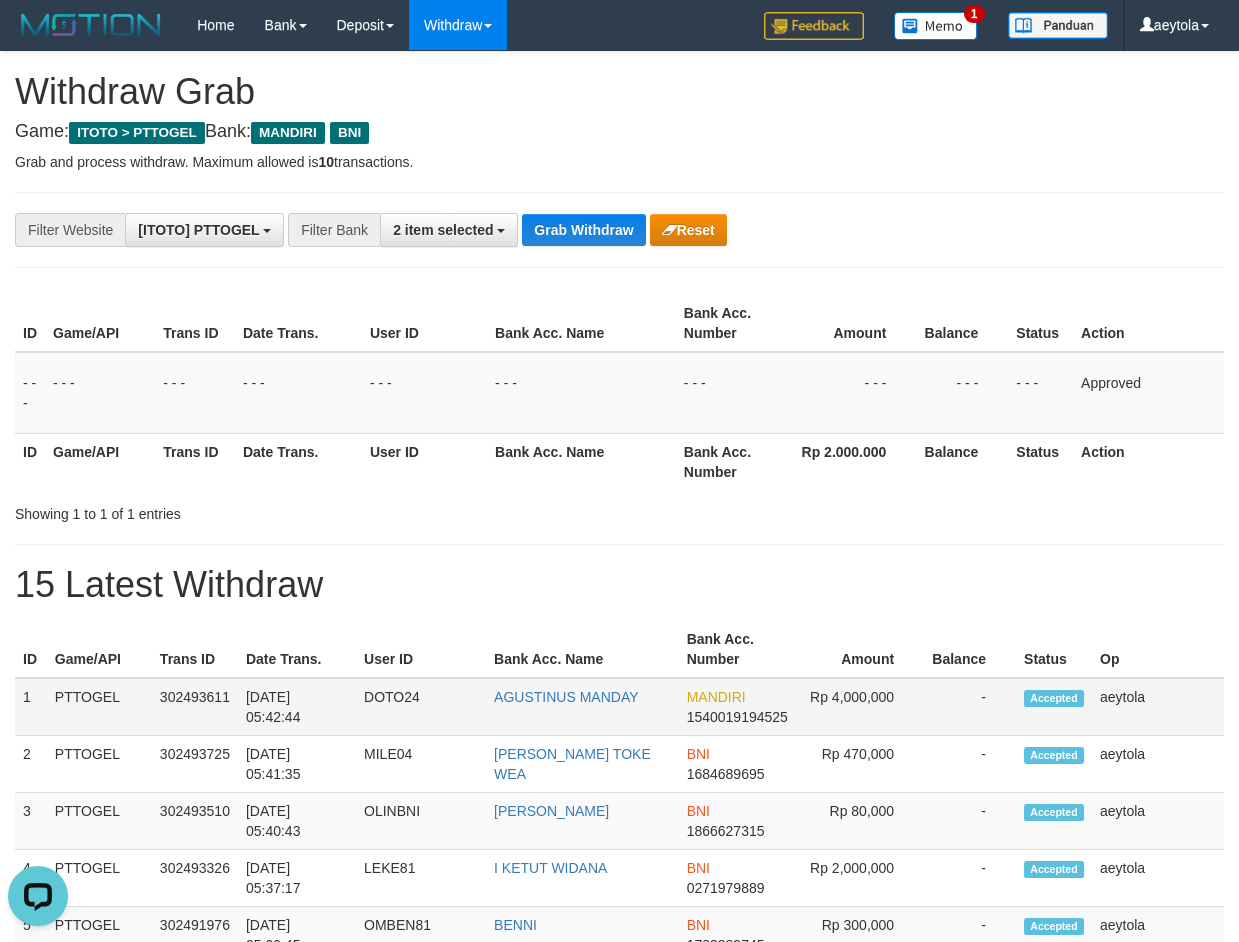 drag, startPoint x: 822, startPoint y: 572, endPoint x: 704, endPoint y: 695, distance: 170.4494 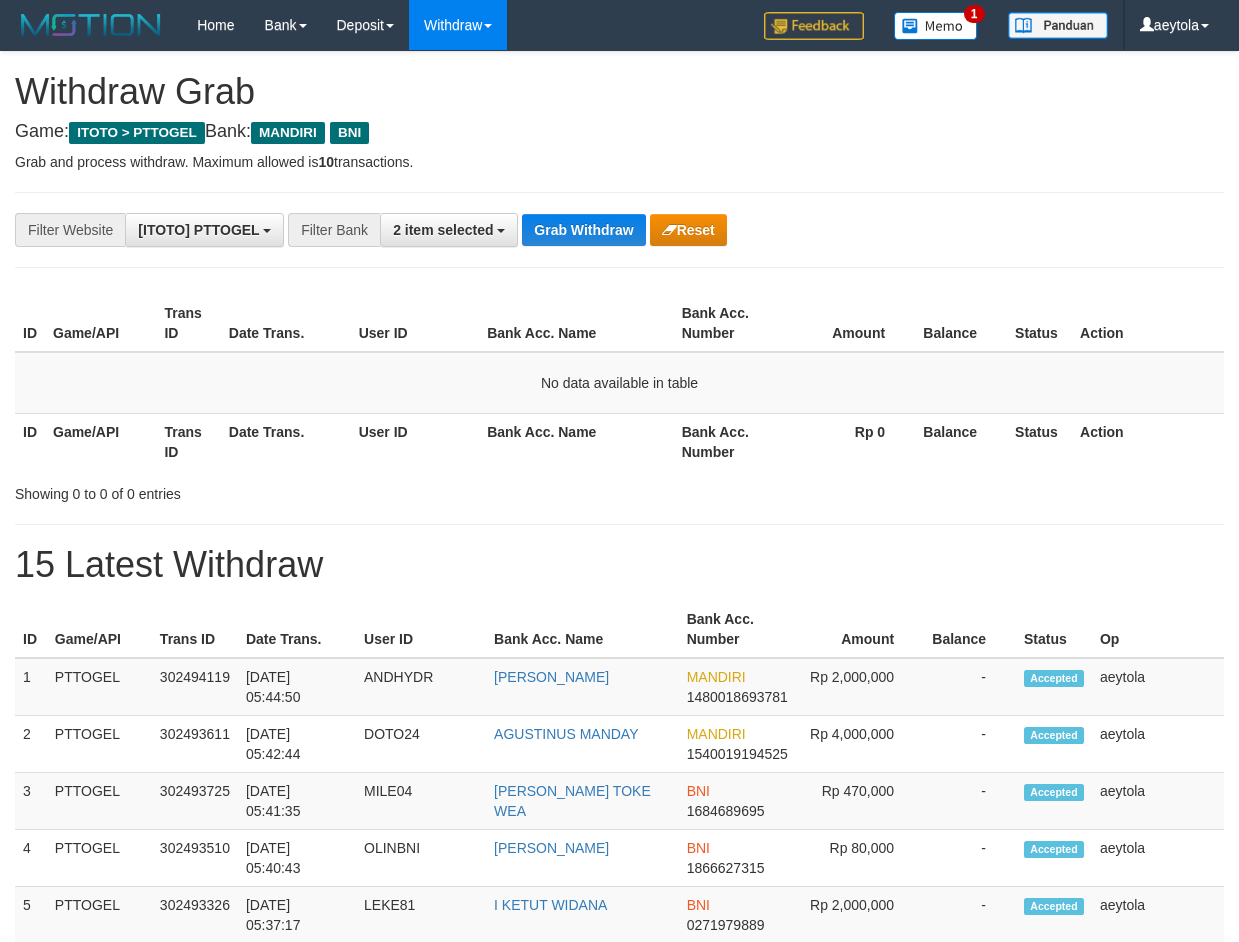scroll, scrollTop: 0, scrollLeft: 0, axis: both 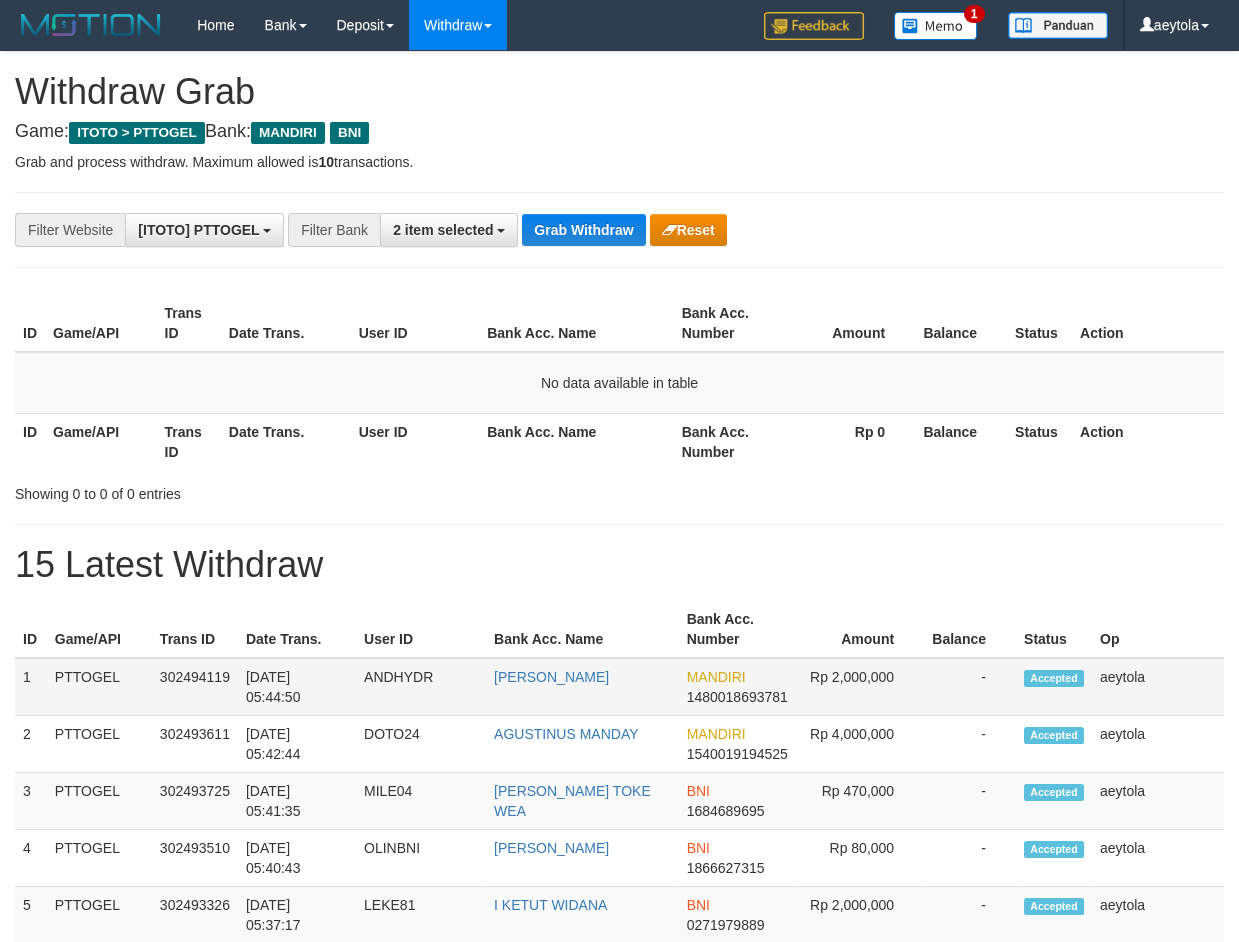 click on "1480018693781" at bounding box center [737, 697] 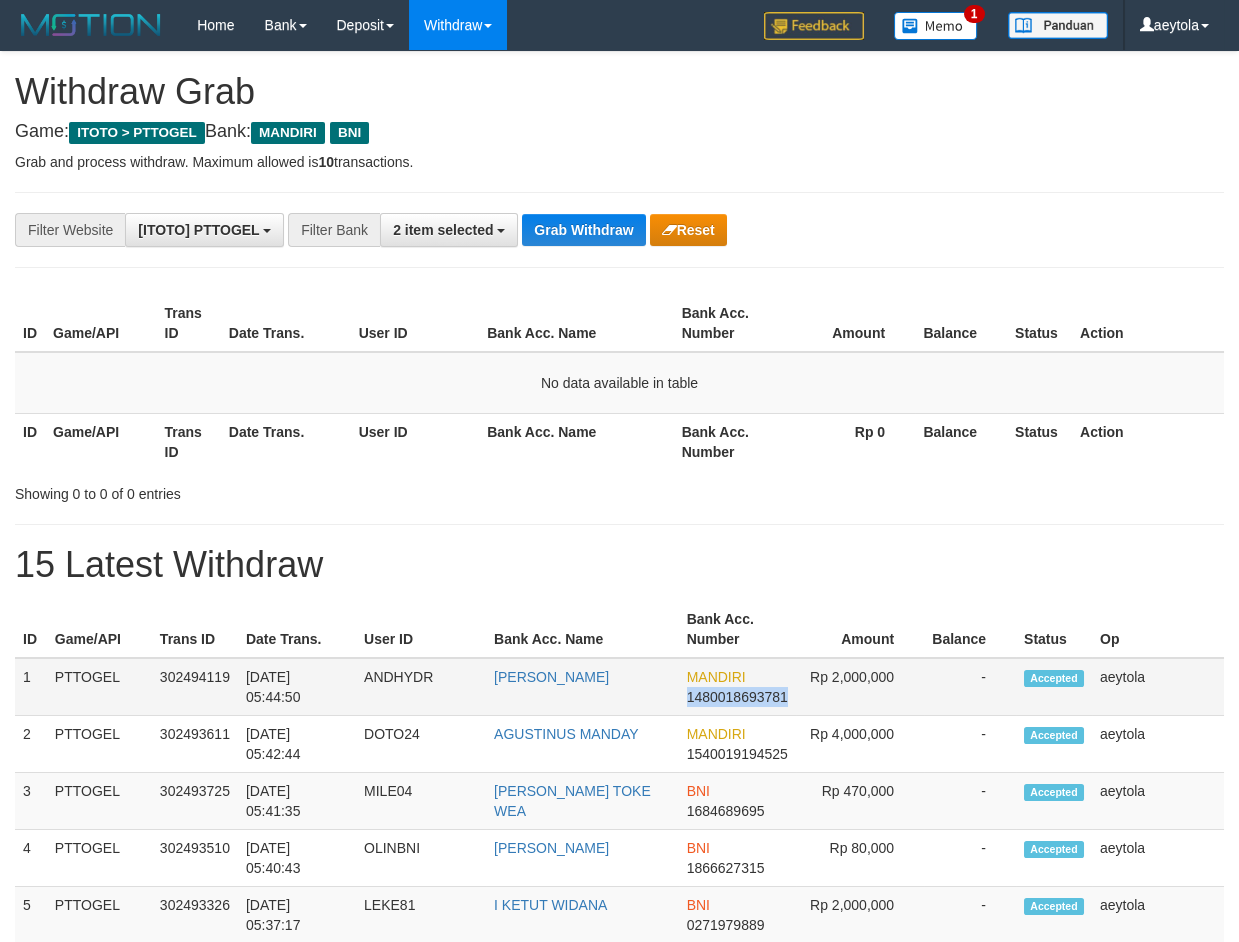 copy on "1480018693781" 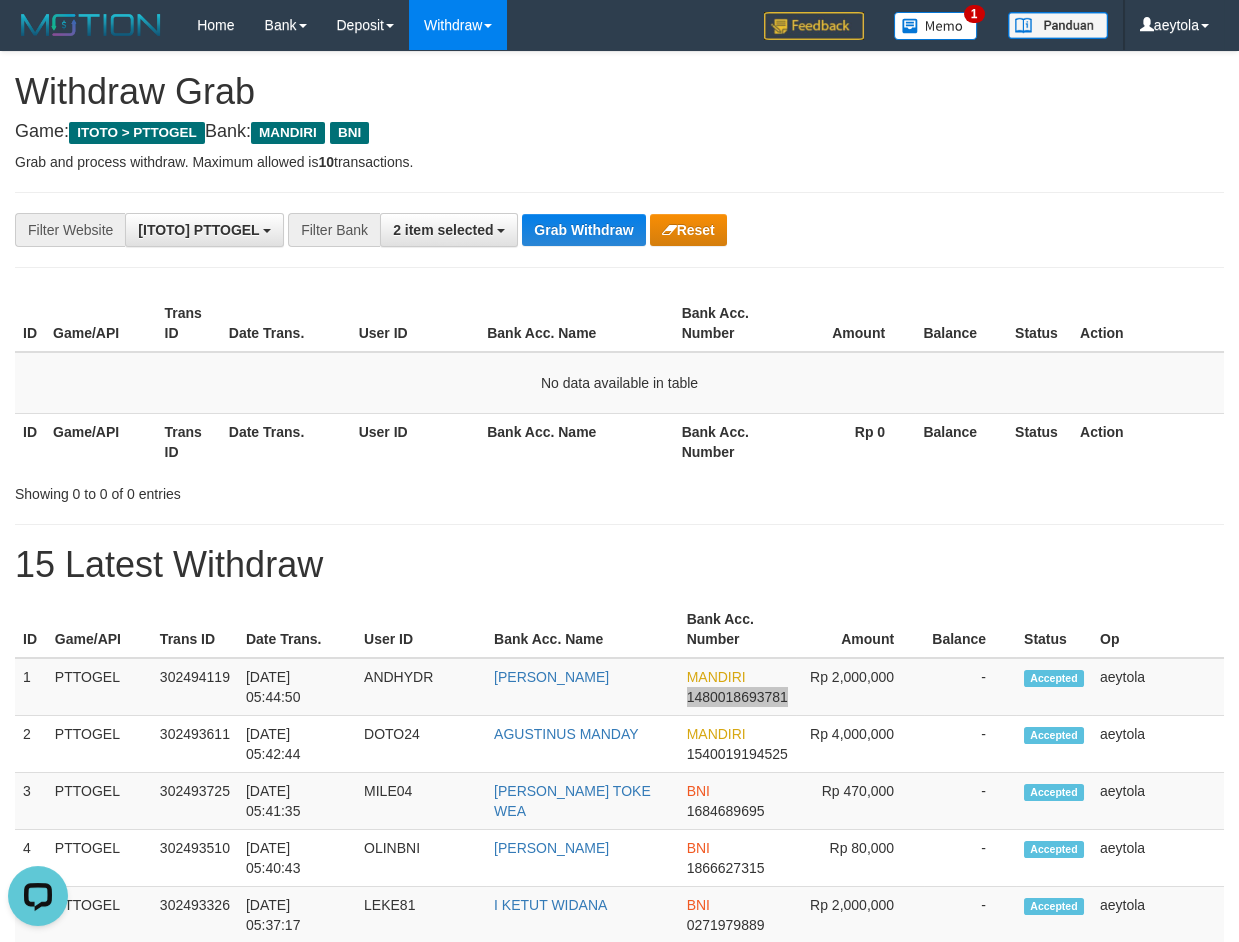scroll, scrollTop: 0, scrollLeft: 0, axis: both 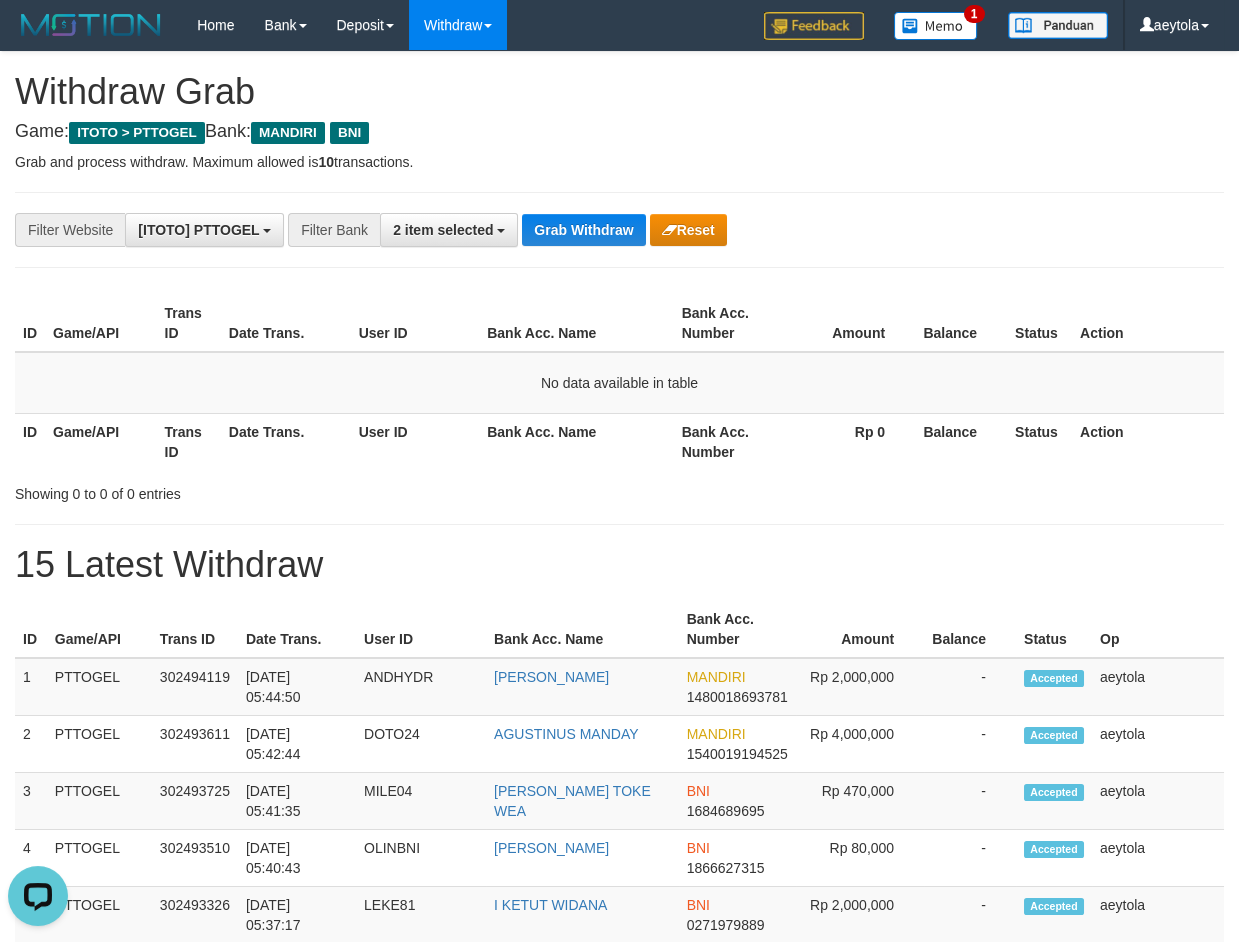 click on "Showing 0 to 0 of 0 entries" at bounding box center [258, 490] 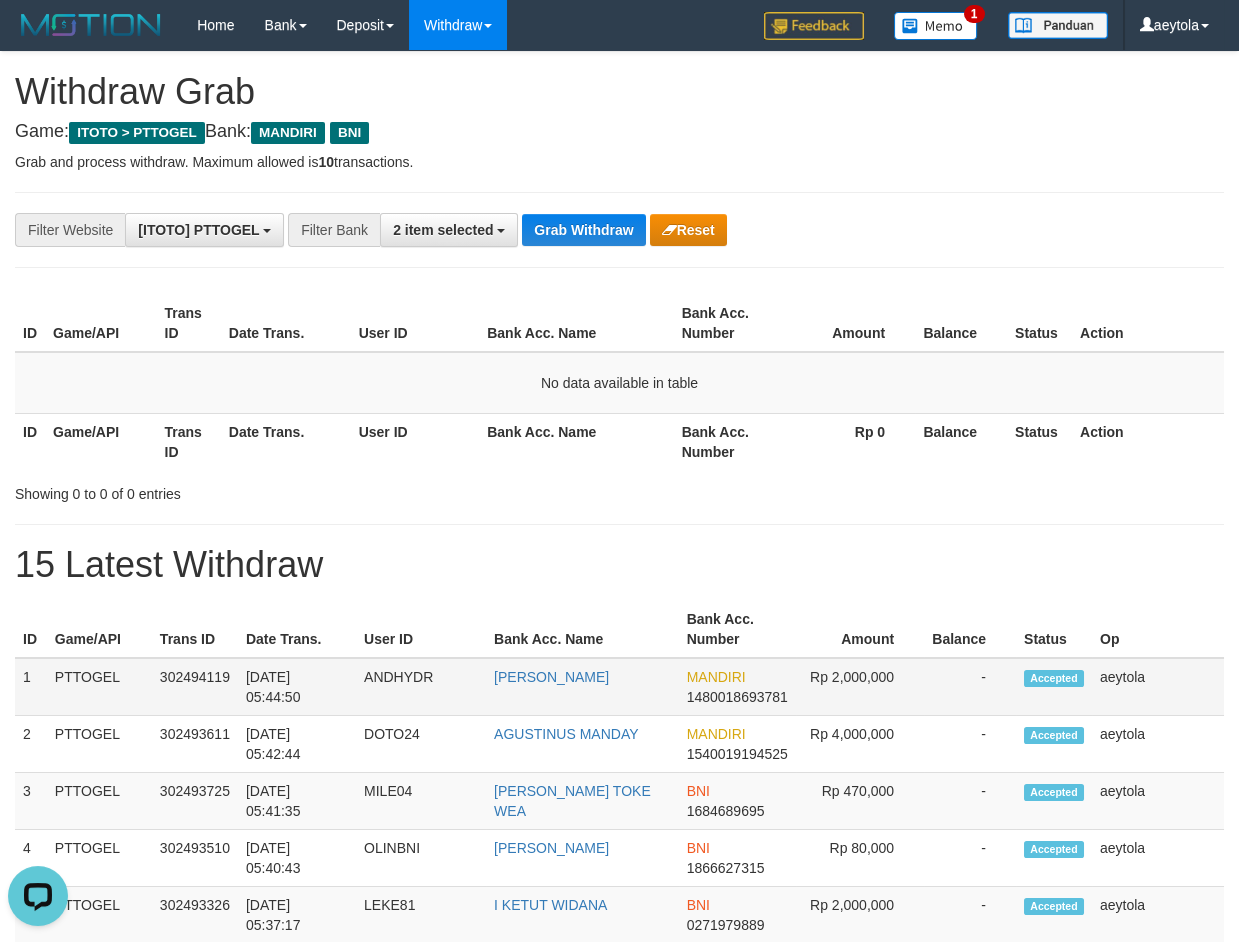 click on "Rp 2,000,000" at bounding box center (860, 687) 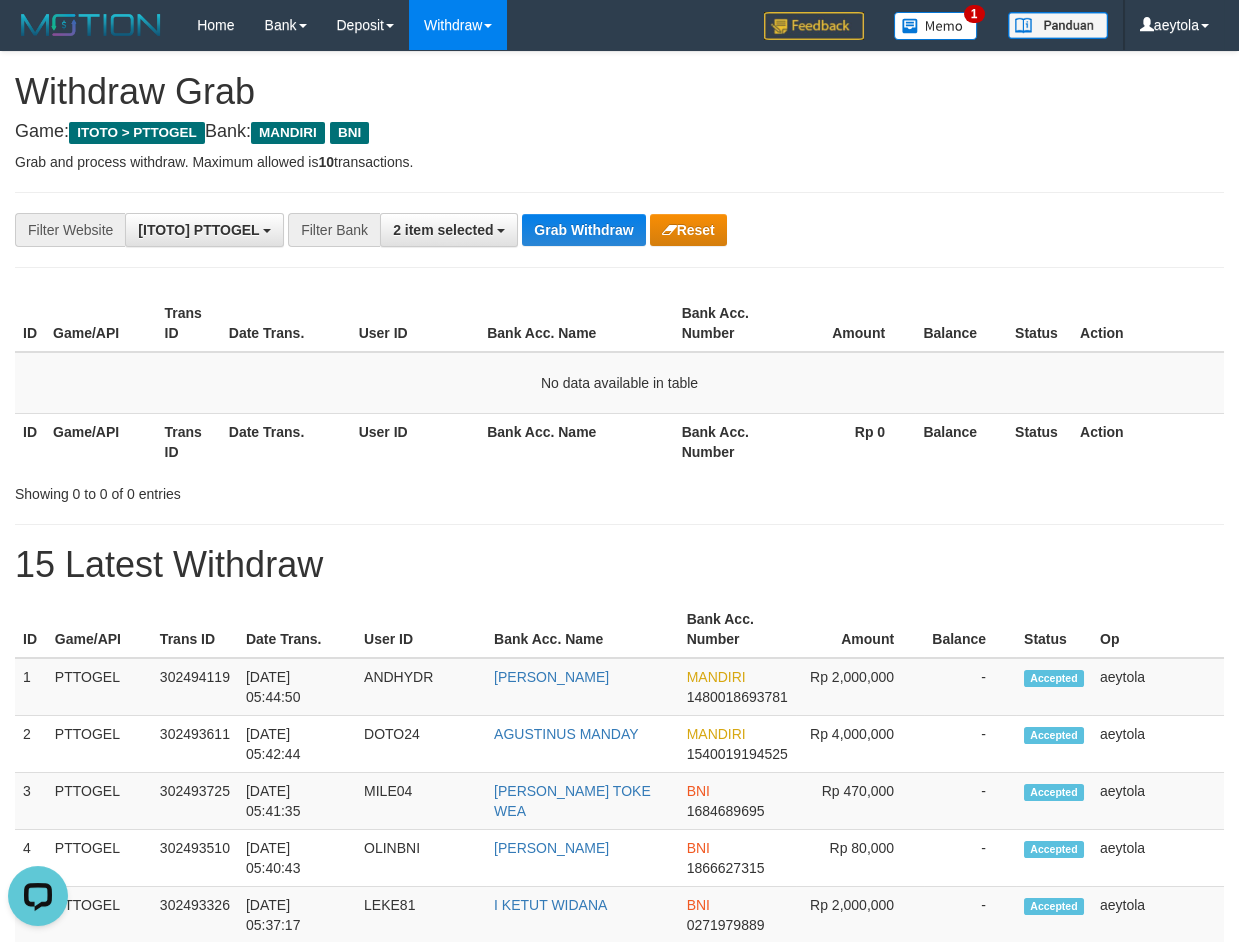 click on "15 Latest Withdraw" at bounding box center [619, 565] 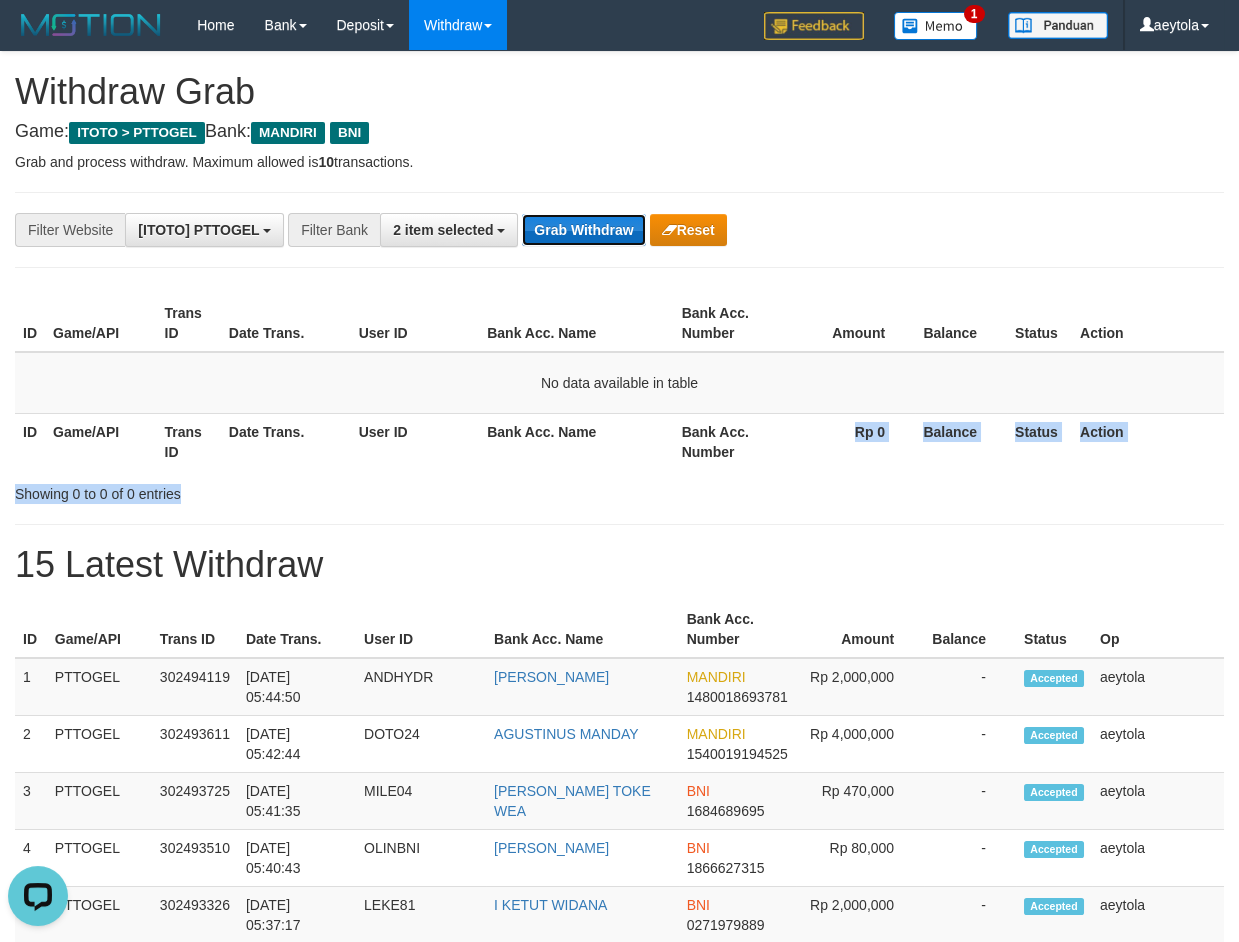 click on "Grab Withdraw" at bounding box center (583, 230) 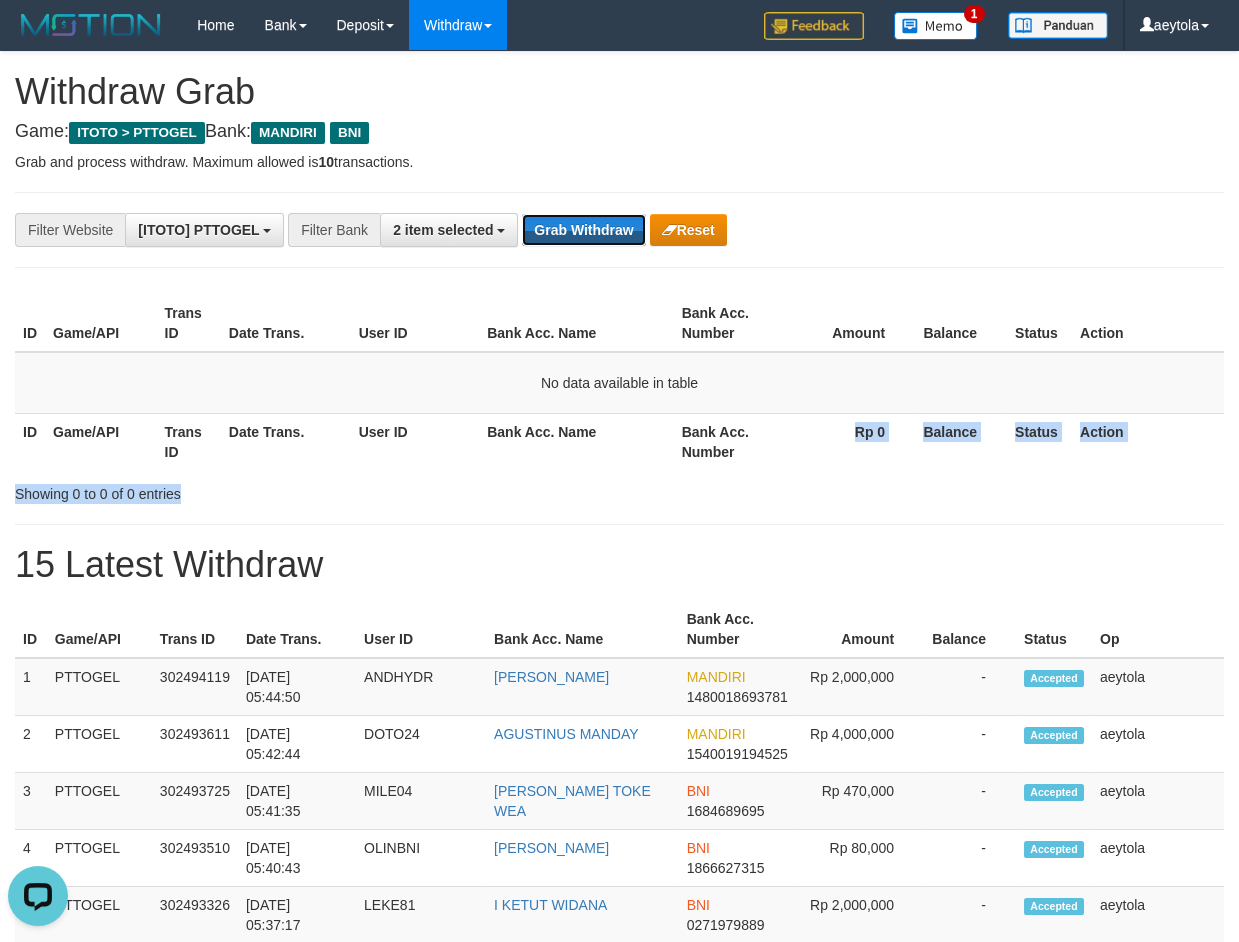 drag, startPoint x: 593, startPoint y: 237, endPoint x: 578, endPoint y: 251, distance: 20.518284 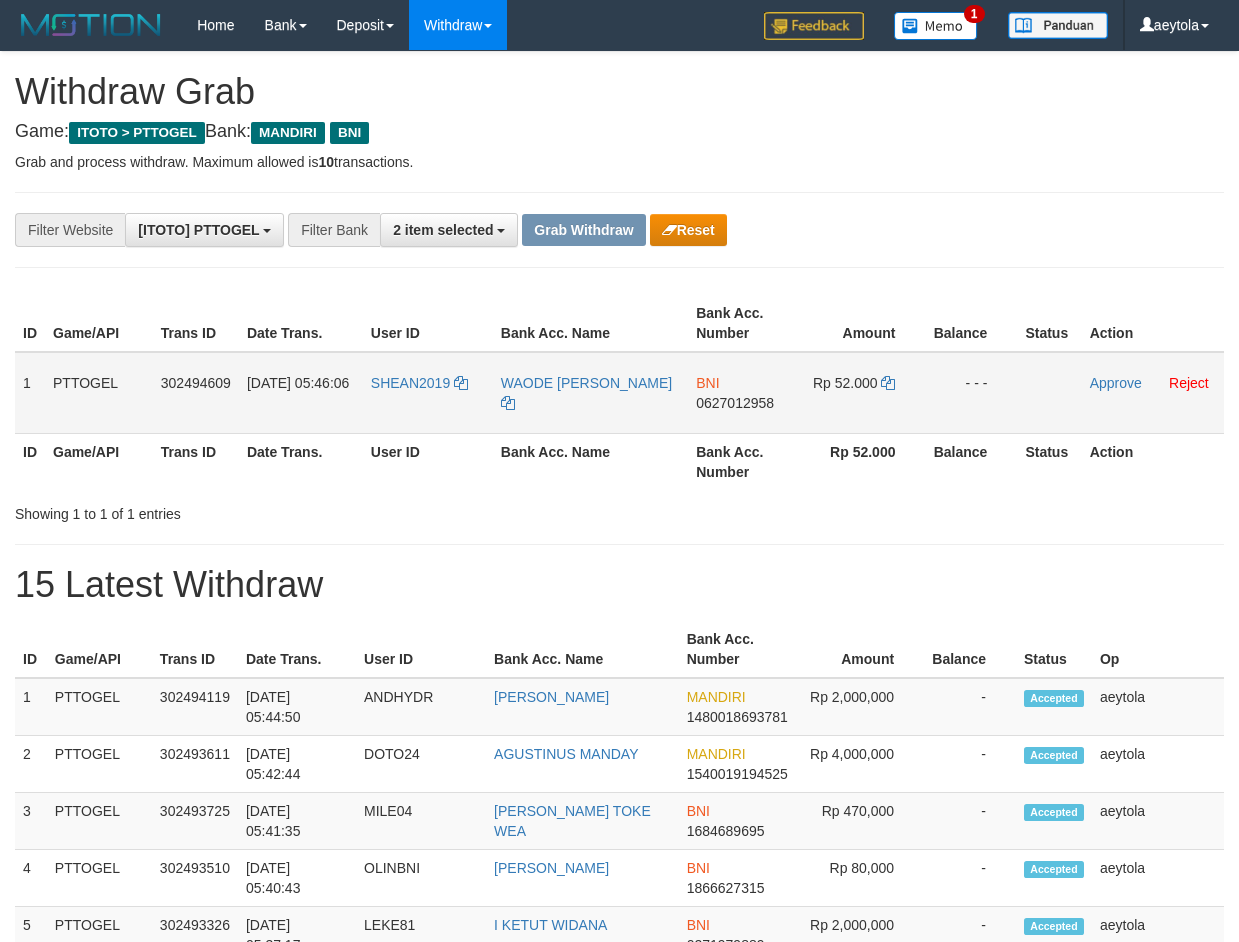 scroll, scrollTop: 0, scrollLeft: 0, axis: both 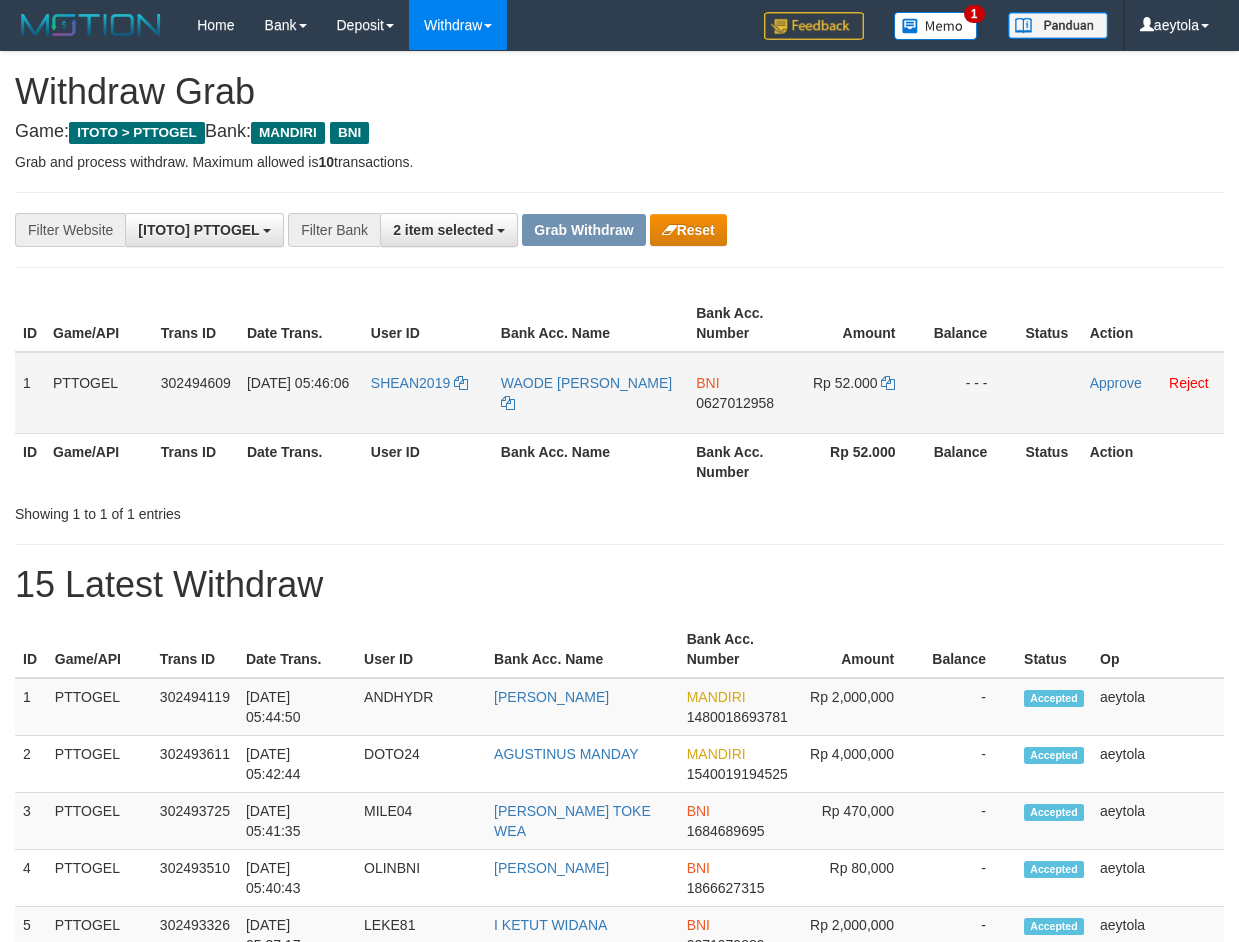 drag, startPoint x: 427, startPoint y: 414, endPoint x: 840, endPoint y: 411, distance: 413.0109 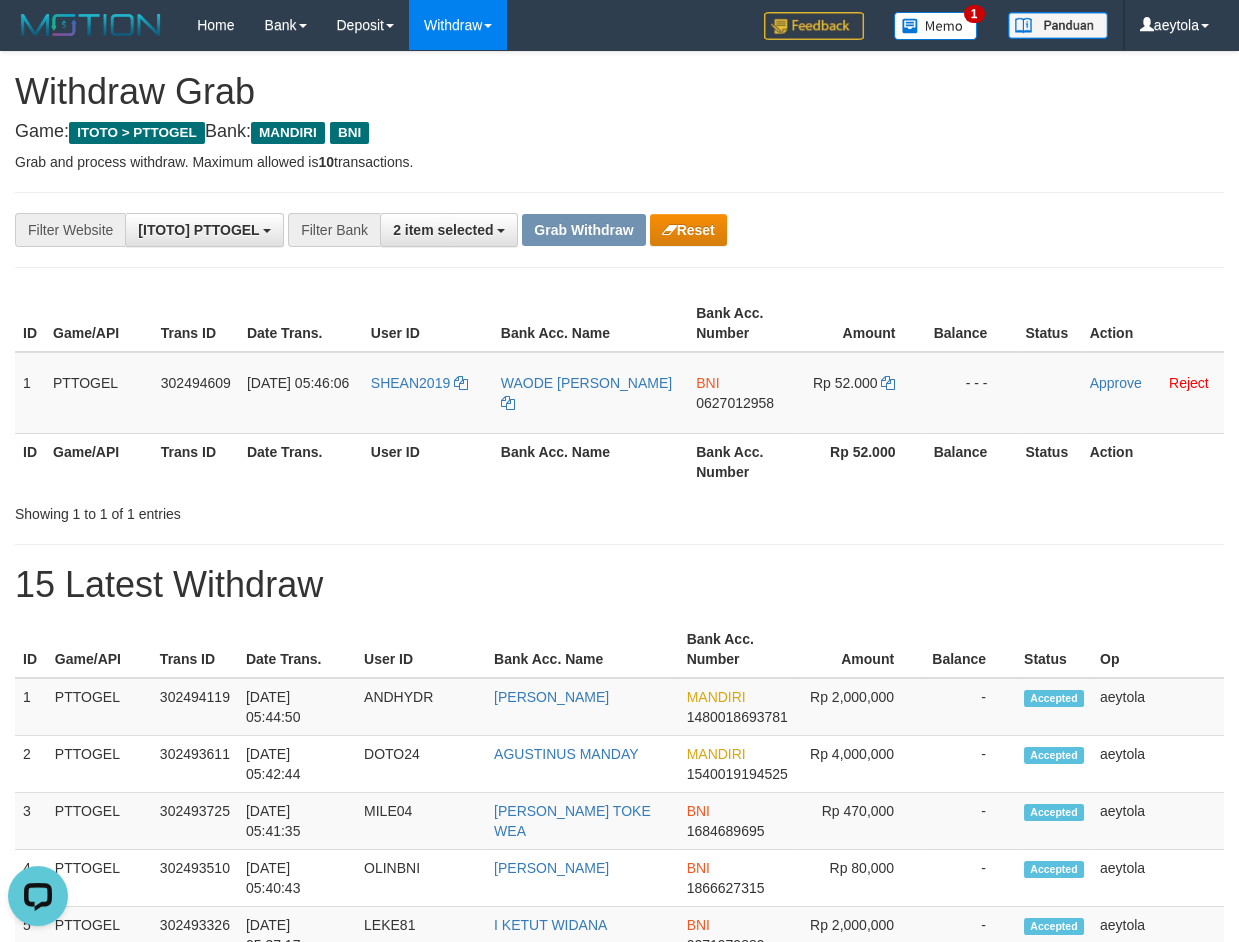 scroll, scrollTop: 0, scrollLeft: 0, axis: both 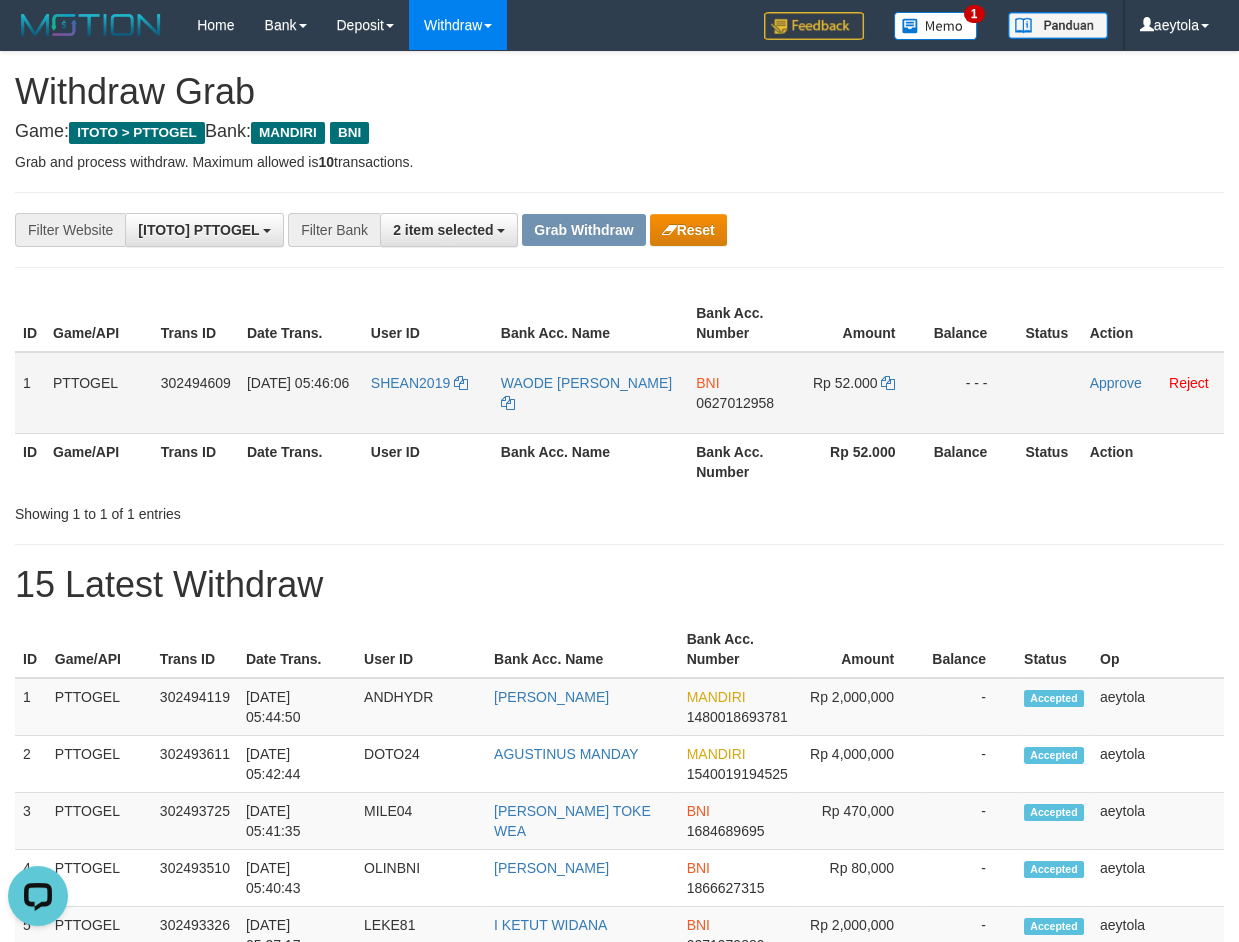 click on "BNI
0627012958" at bounding box center [743, 393] 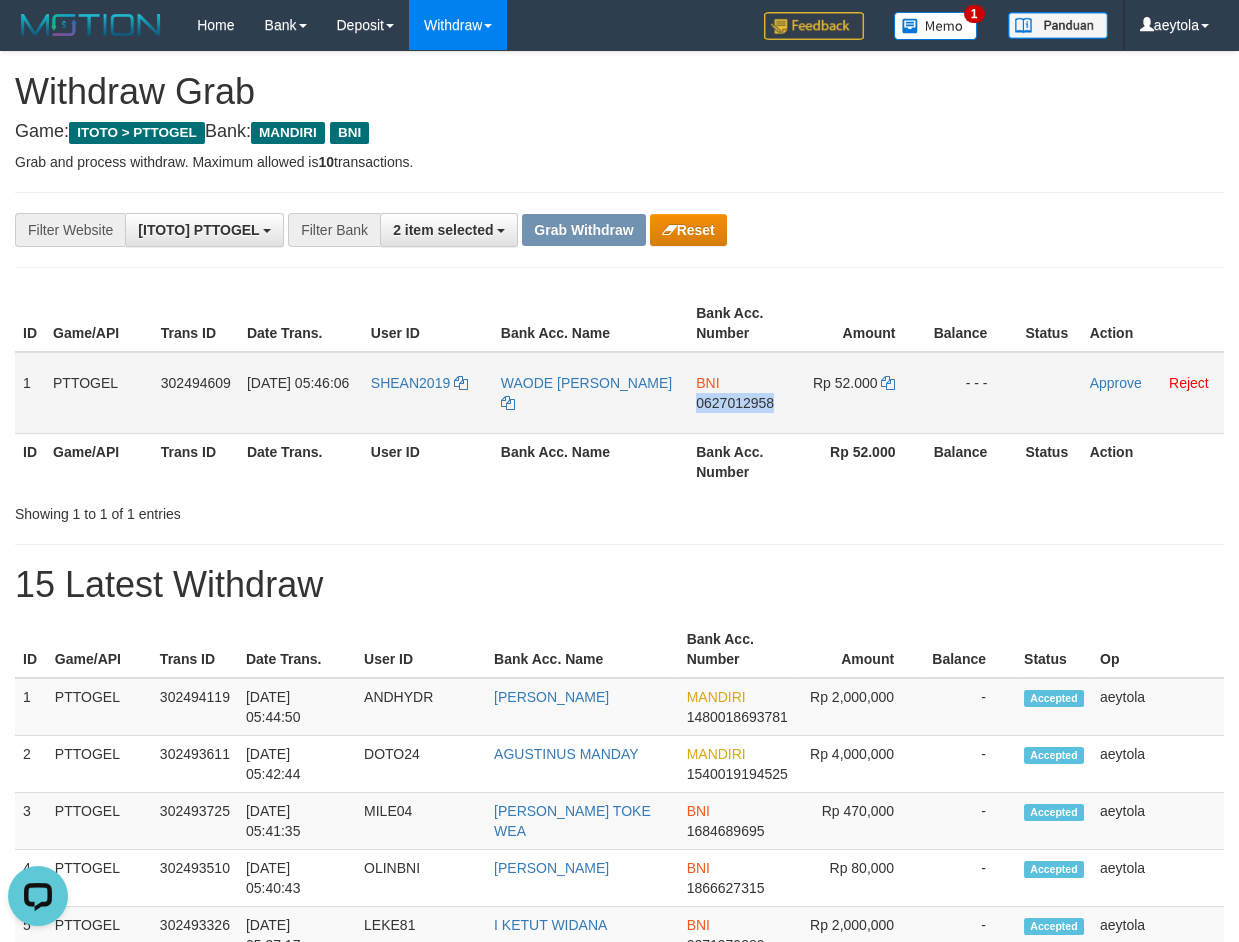 copy on "0627012958" 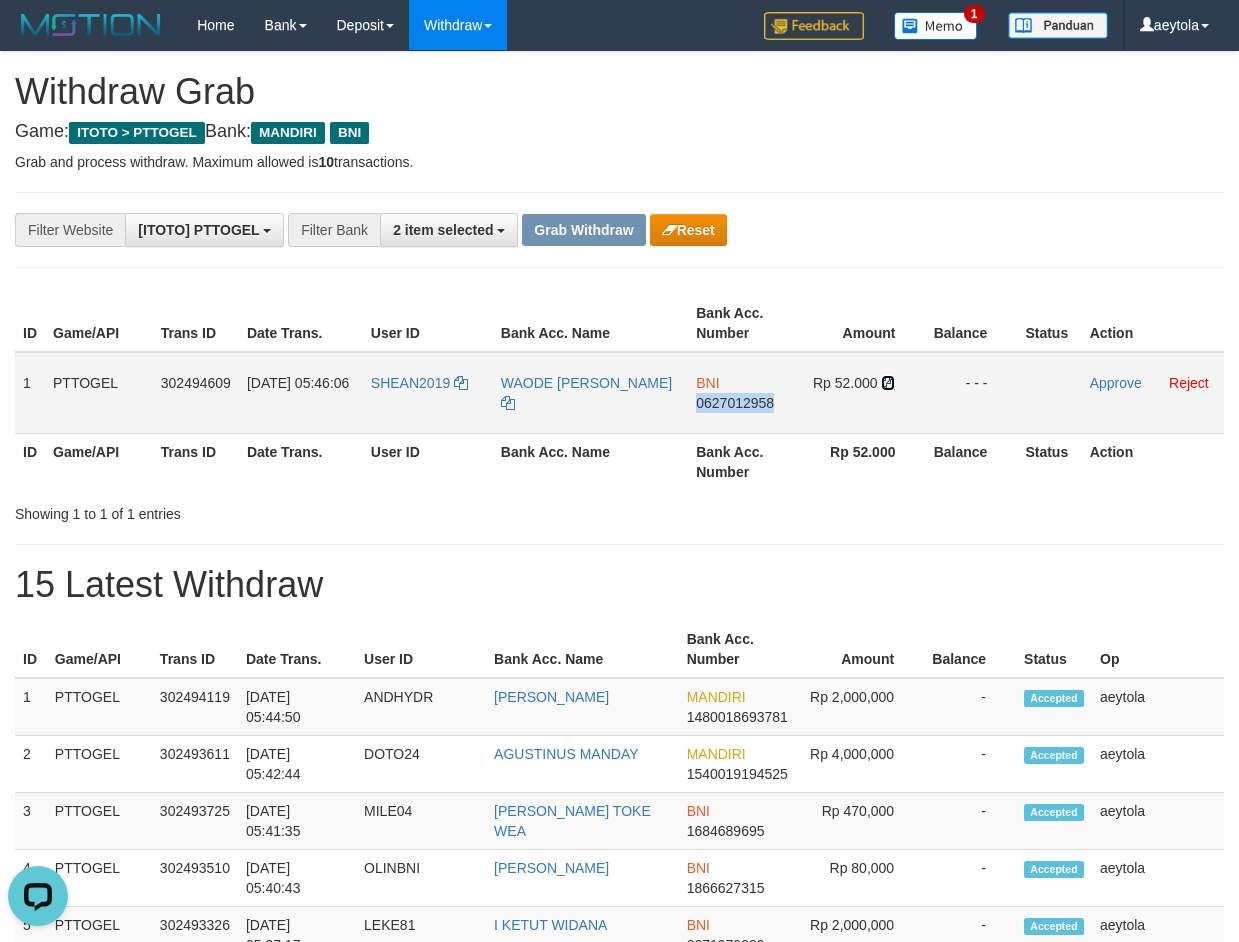 click at bounding box center [888, 383] 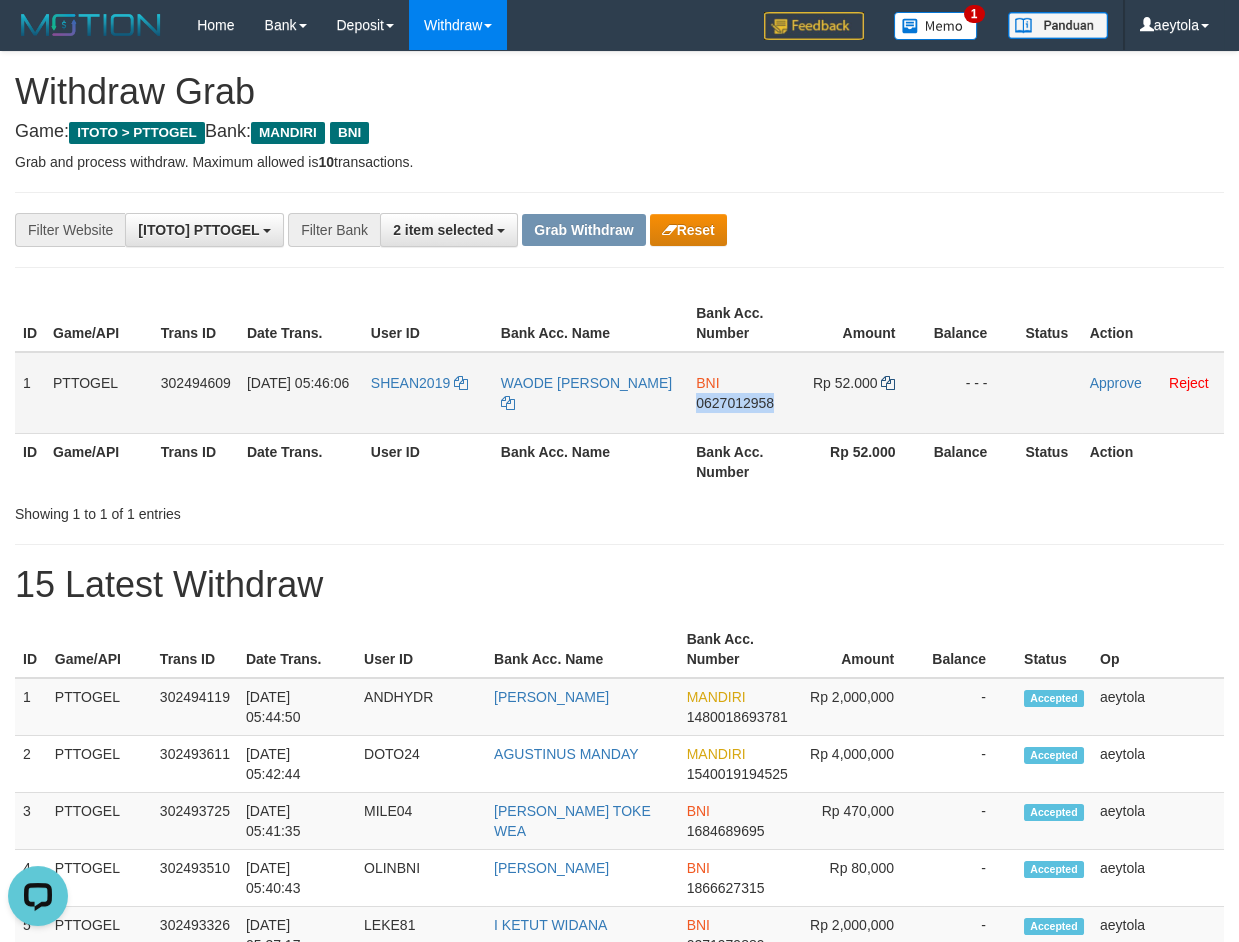copy on "0627012958" 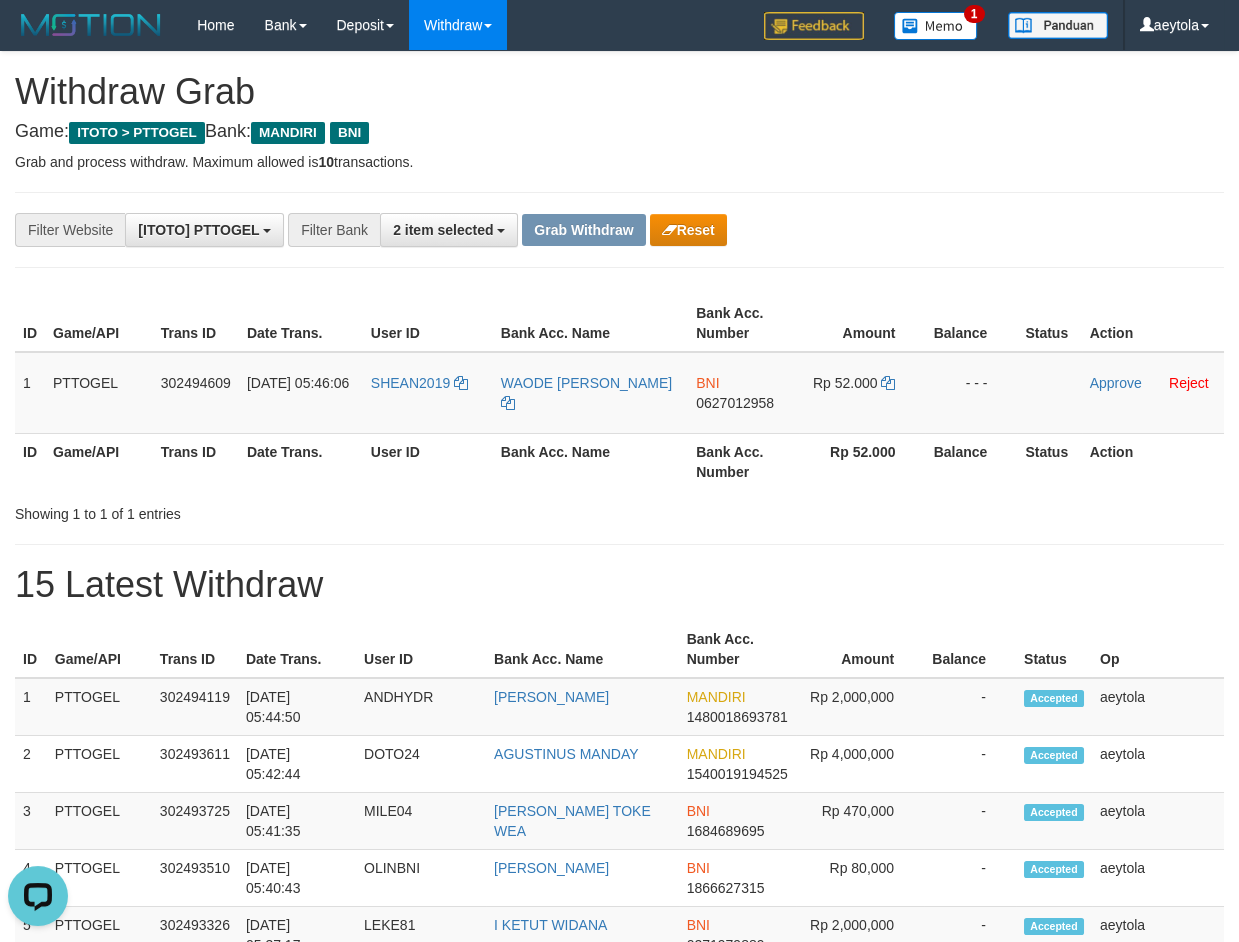 click on "**********" at bounding box center [619, 1123] 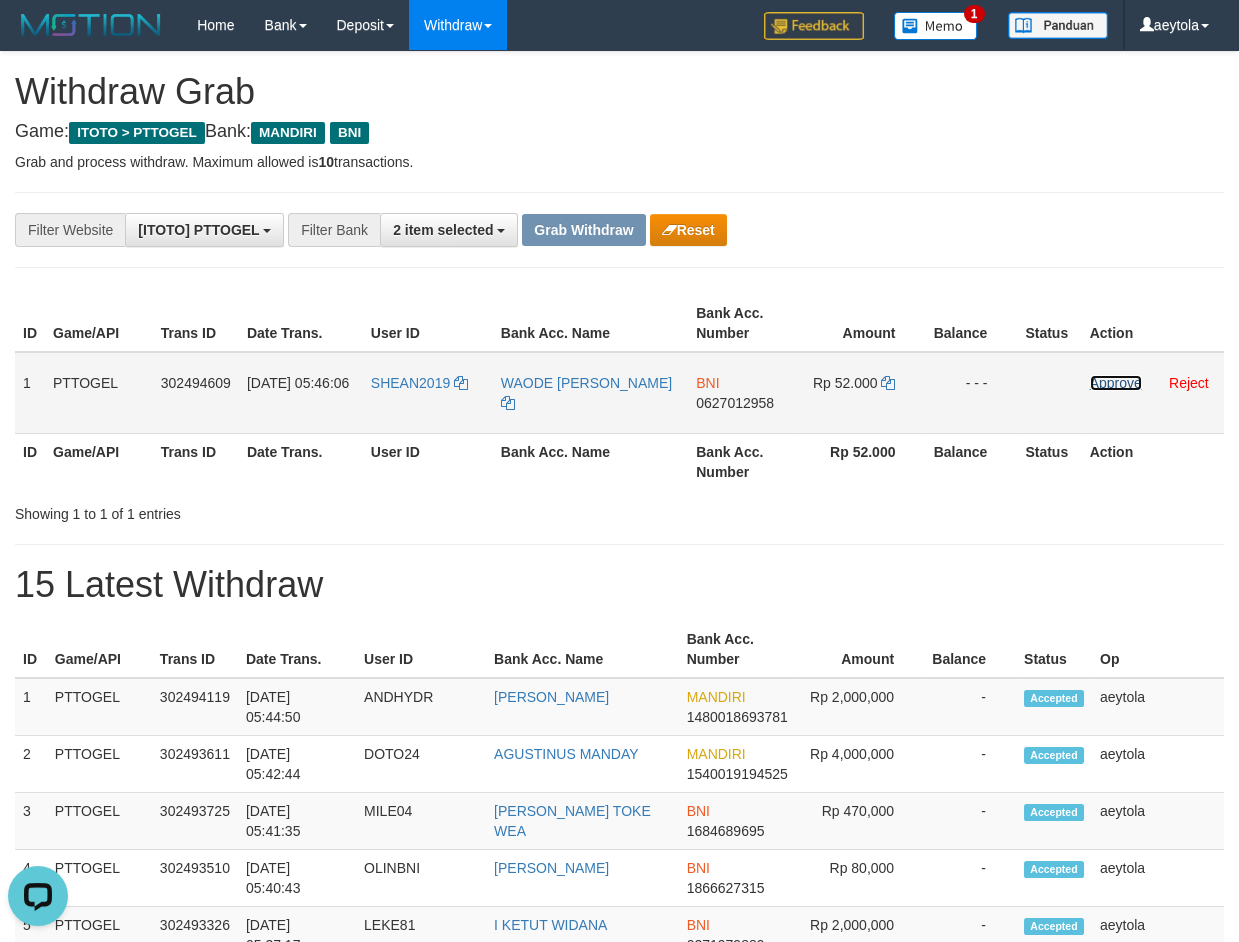 click on "Approve" at bounding box center (1116, 383) 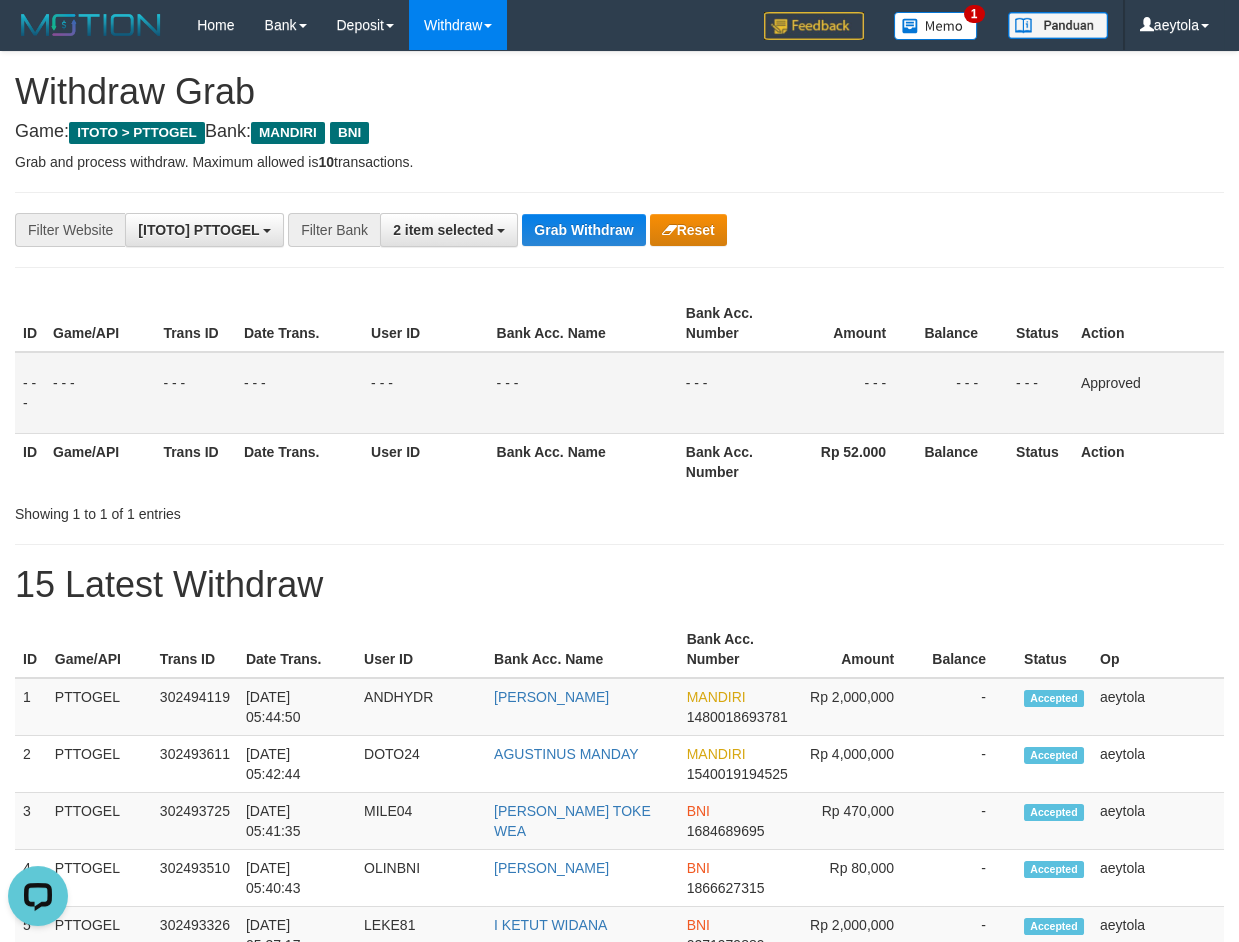 click on "- - -" at bounding box center [732, 393] 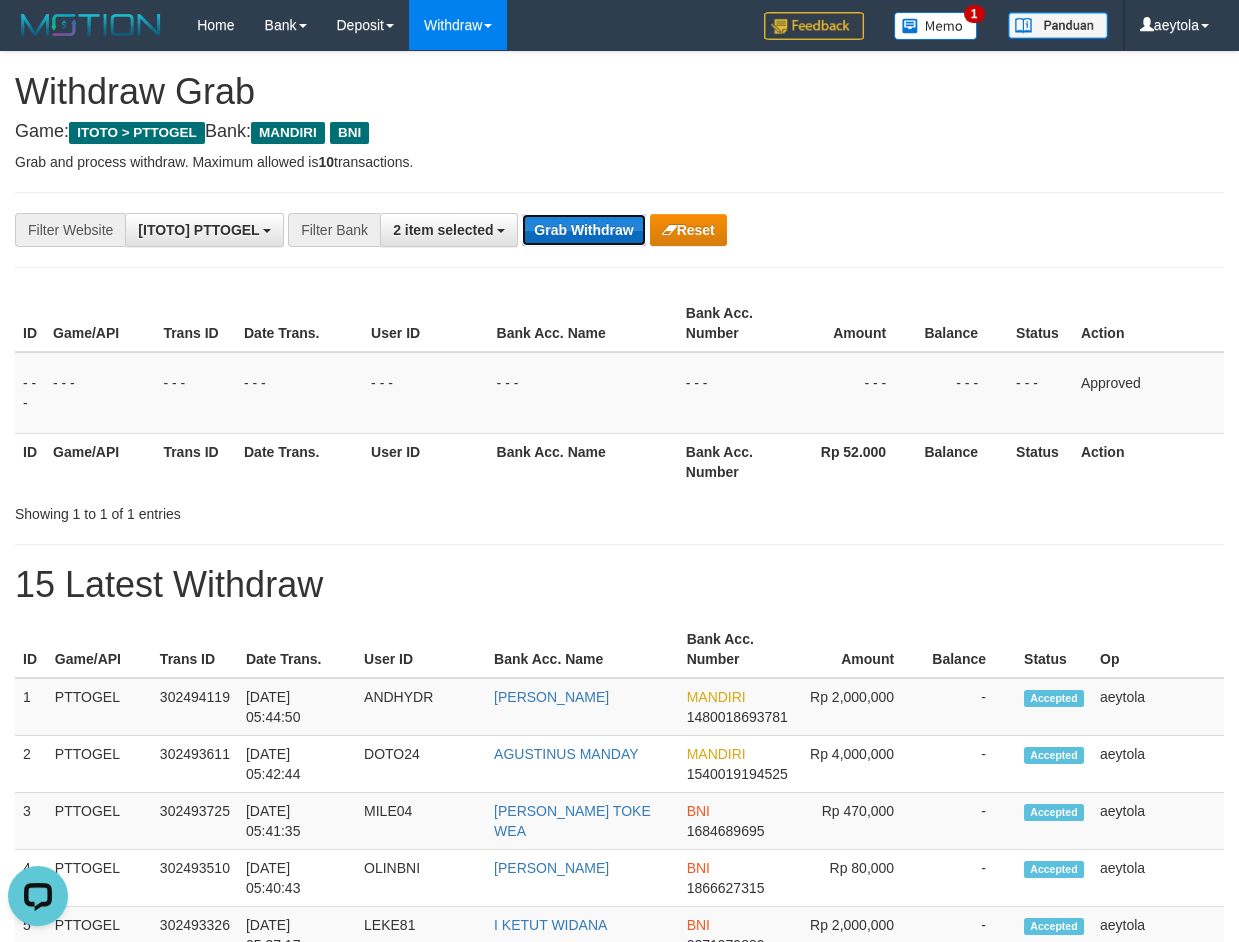 drag, startPoint x: 611, startPoint y: 233, endPoint x: 571, endPoint y: 236, distance: 40.112343 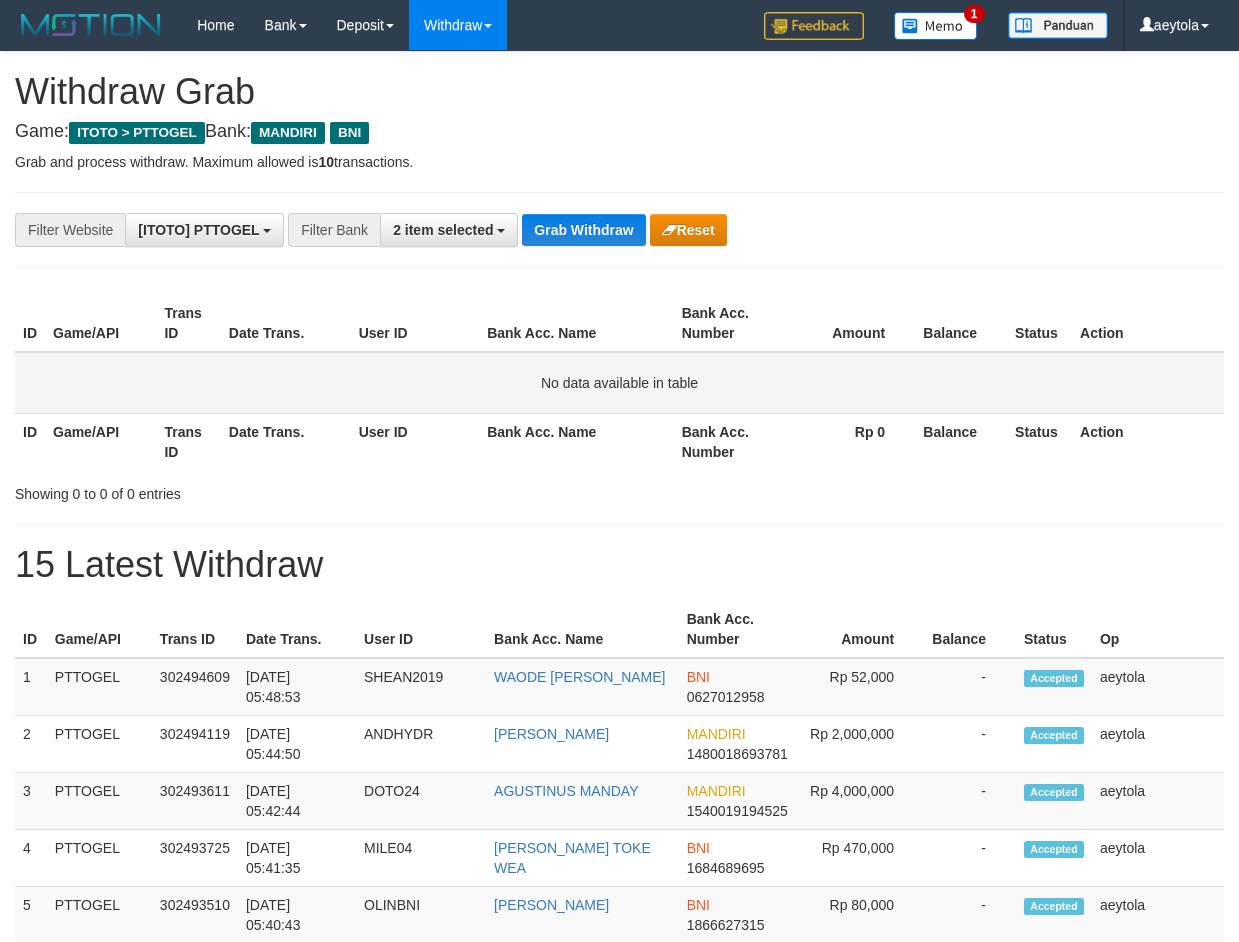 scroll, scrollTop: 0, scrollLeft: 0, axis: both 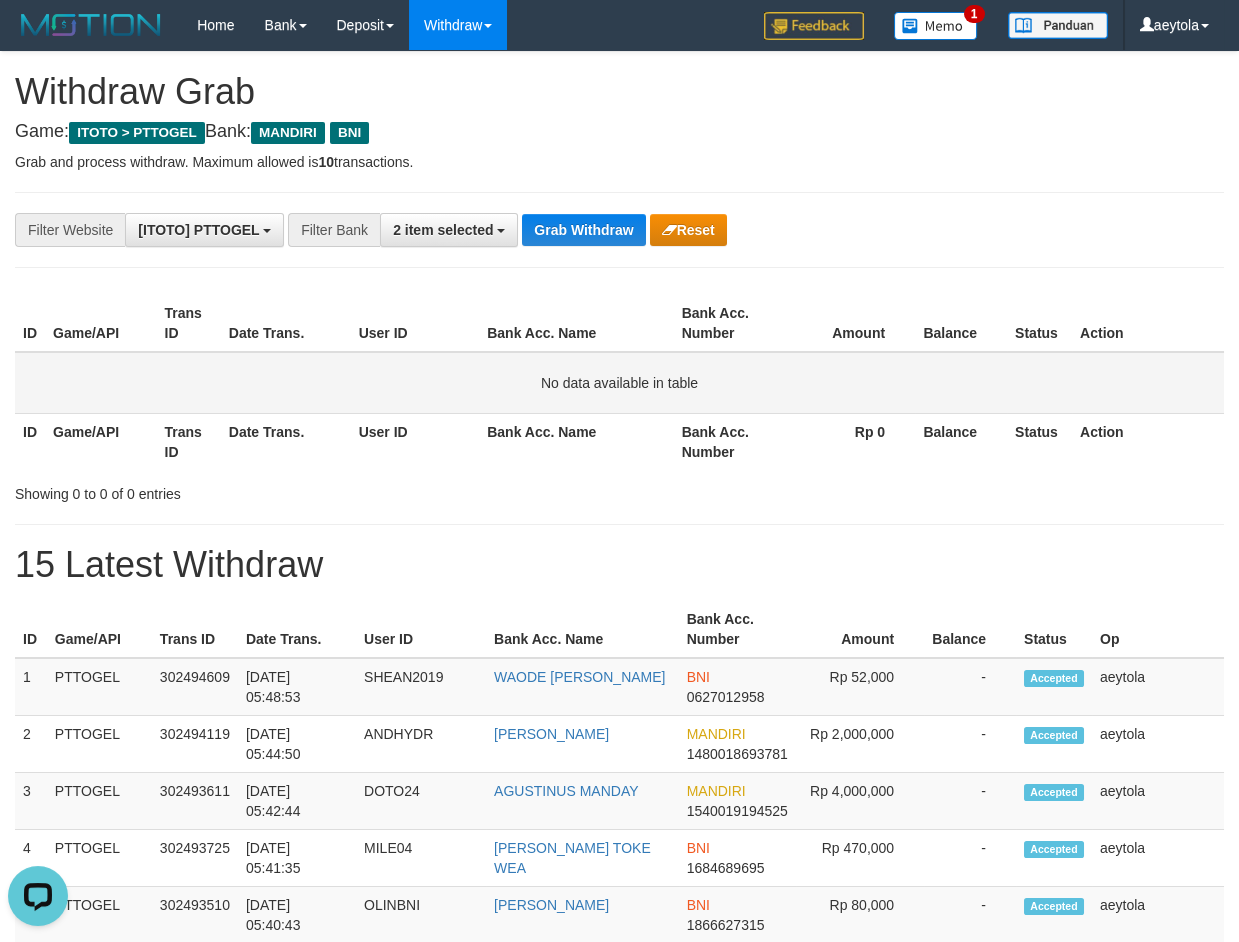 drag, startPoint x: 1172, startPoint y: 416, endPoint x: 1167, endPoint y: 406, distance: 11.18034 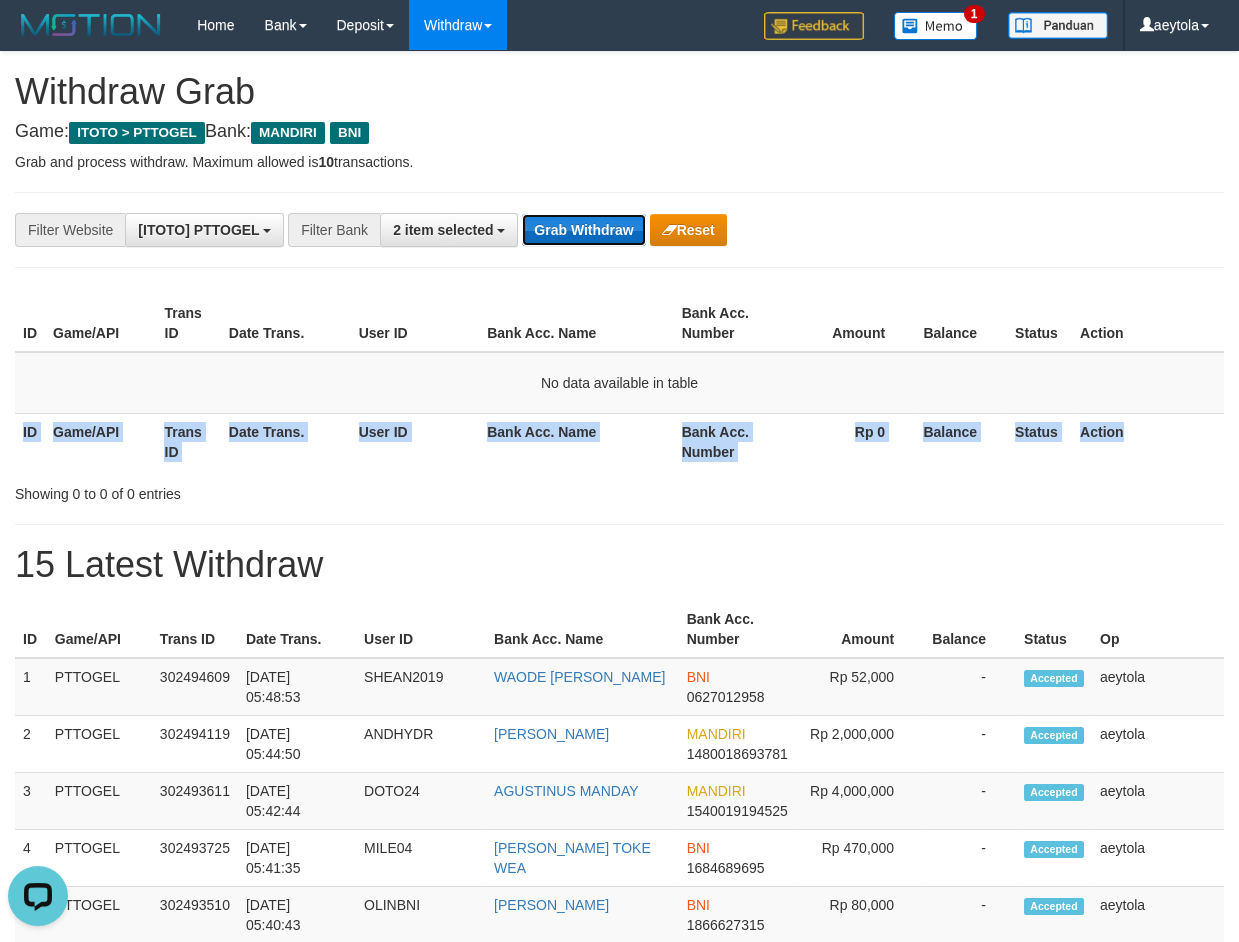 click on "Grab Withdraw" at bounding box center [583, 230] 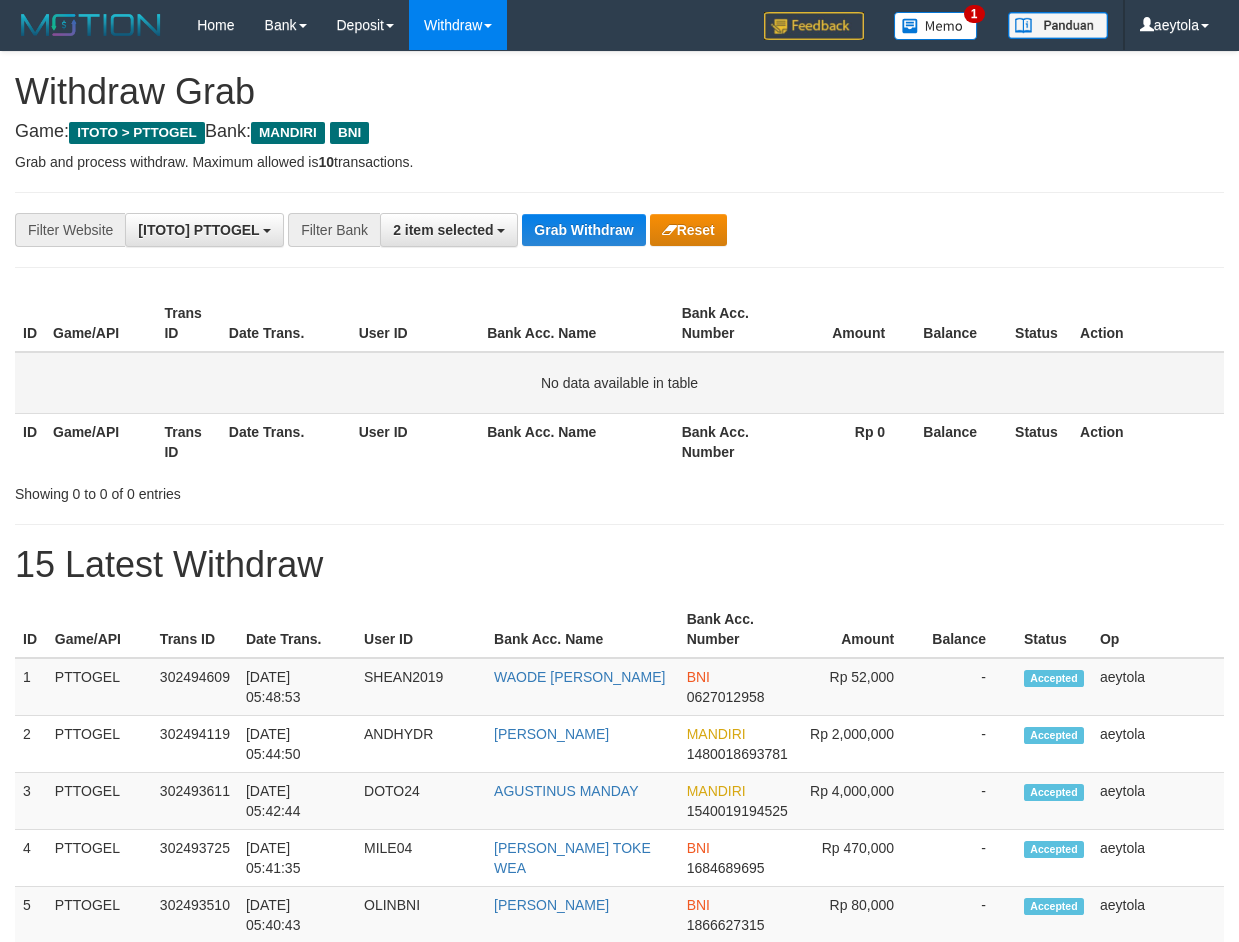 scroll, scrollTop: 0, scrollLeft: 0, axis: both 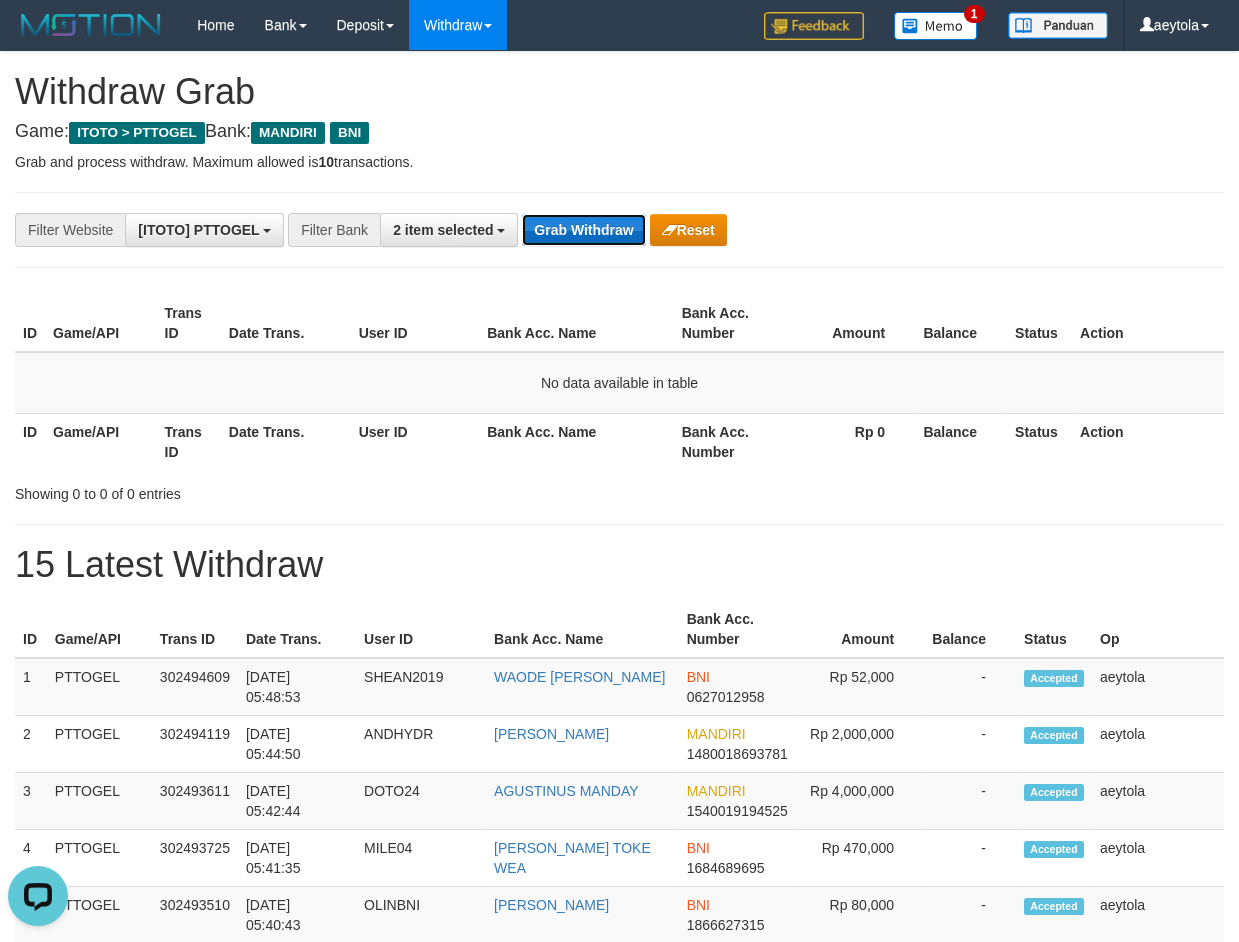 click on "Grab Withdraw" at bounding box center (583, 230) 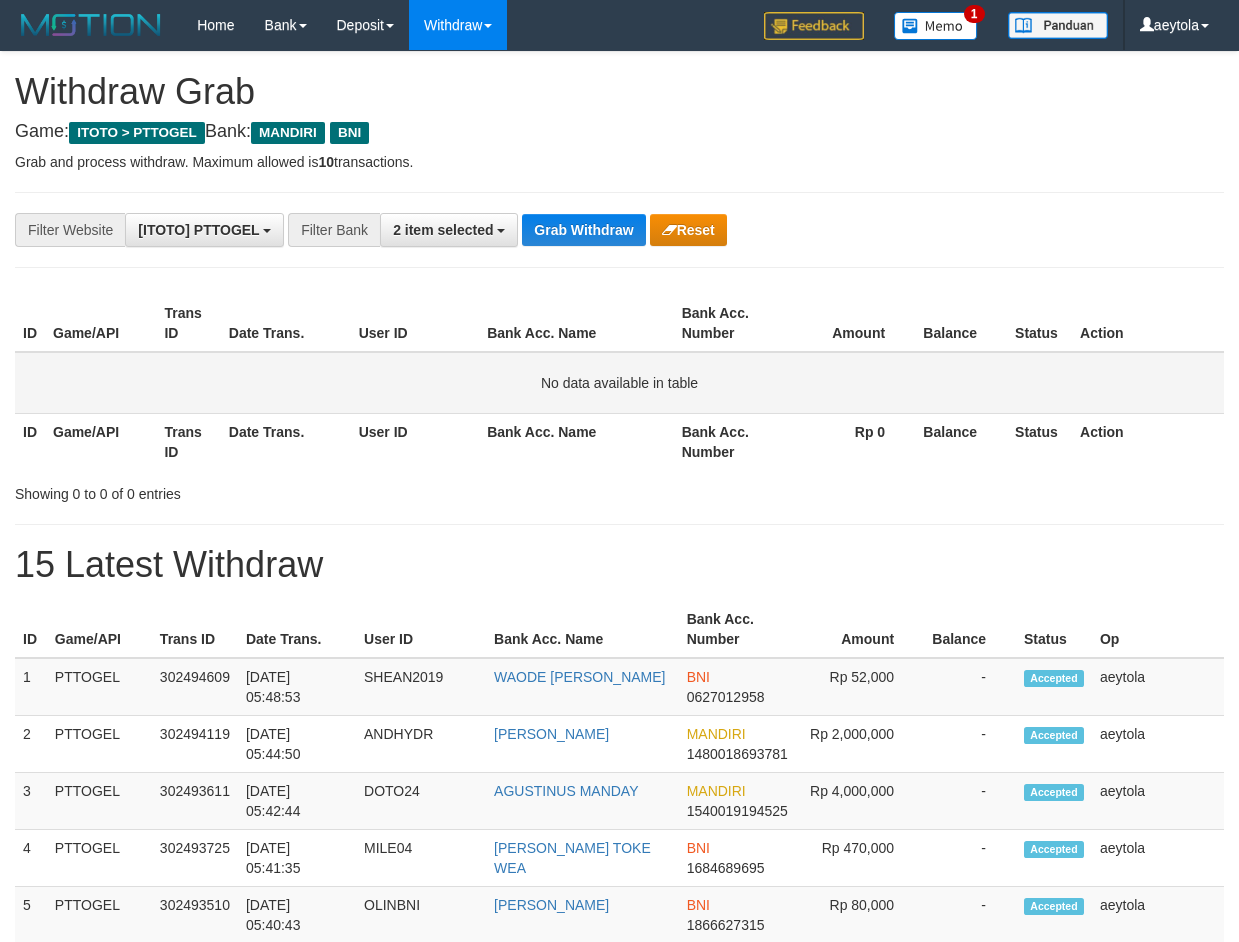 scroll, scrollTop: 0, scrollLeft: 0, axis: both 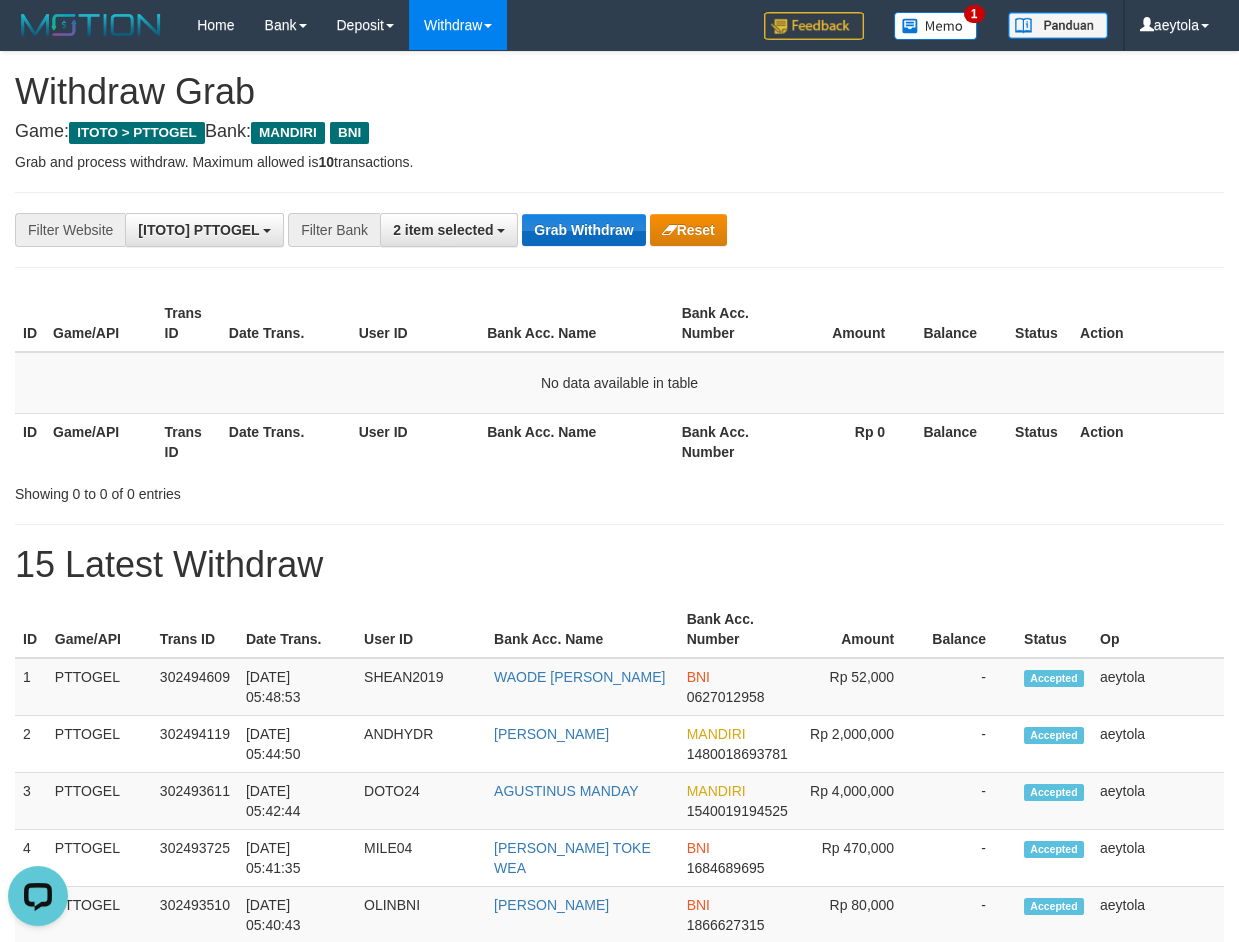 drag, startPoint x: 889, startPoint y: 203, endPoint x: 641, endPoint y: 230, distance: 249.46542 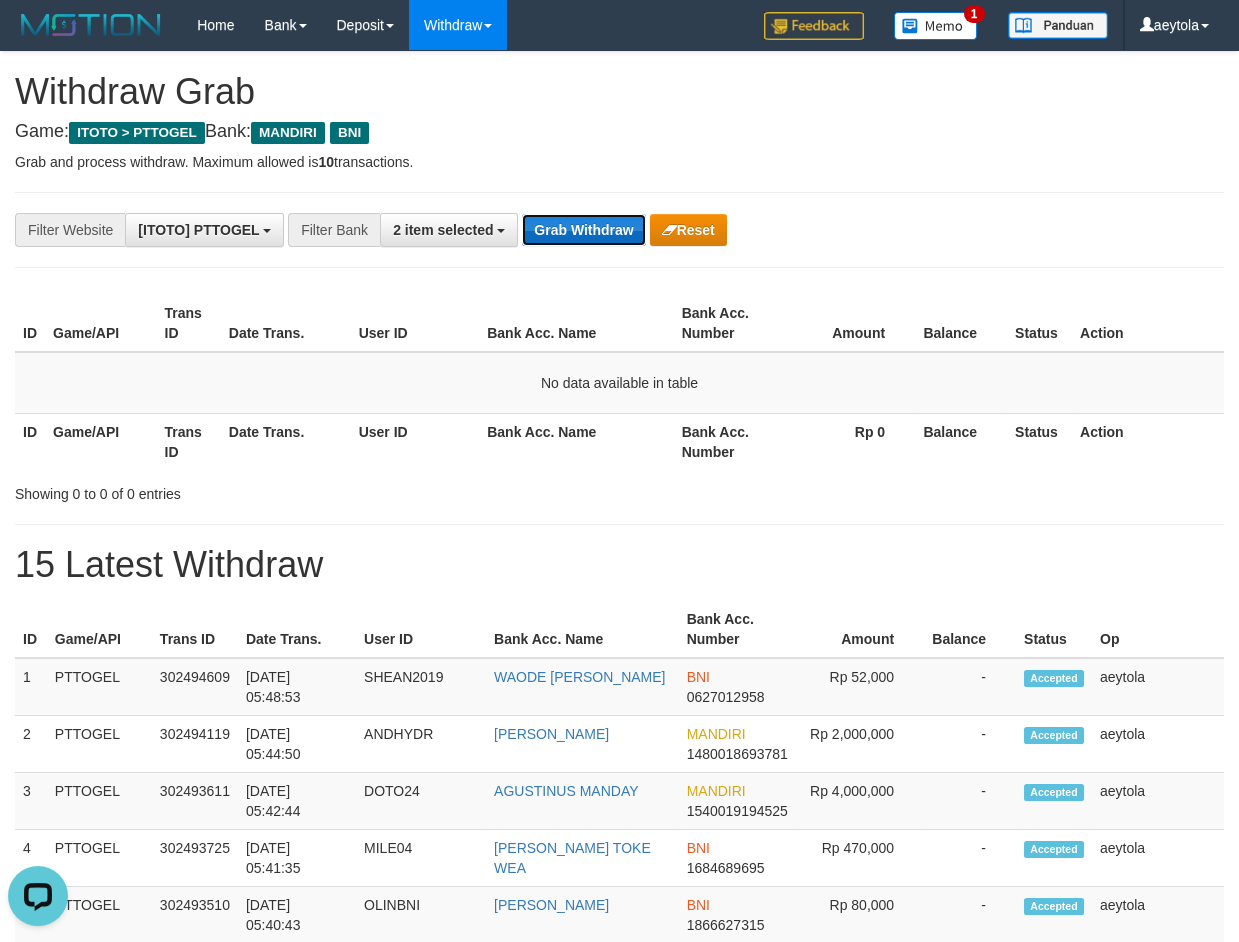 click on "Grab Withdraw" at bounding box center [583, 230] 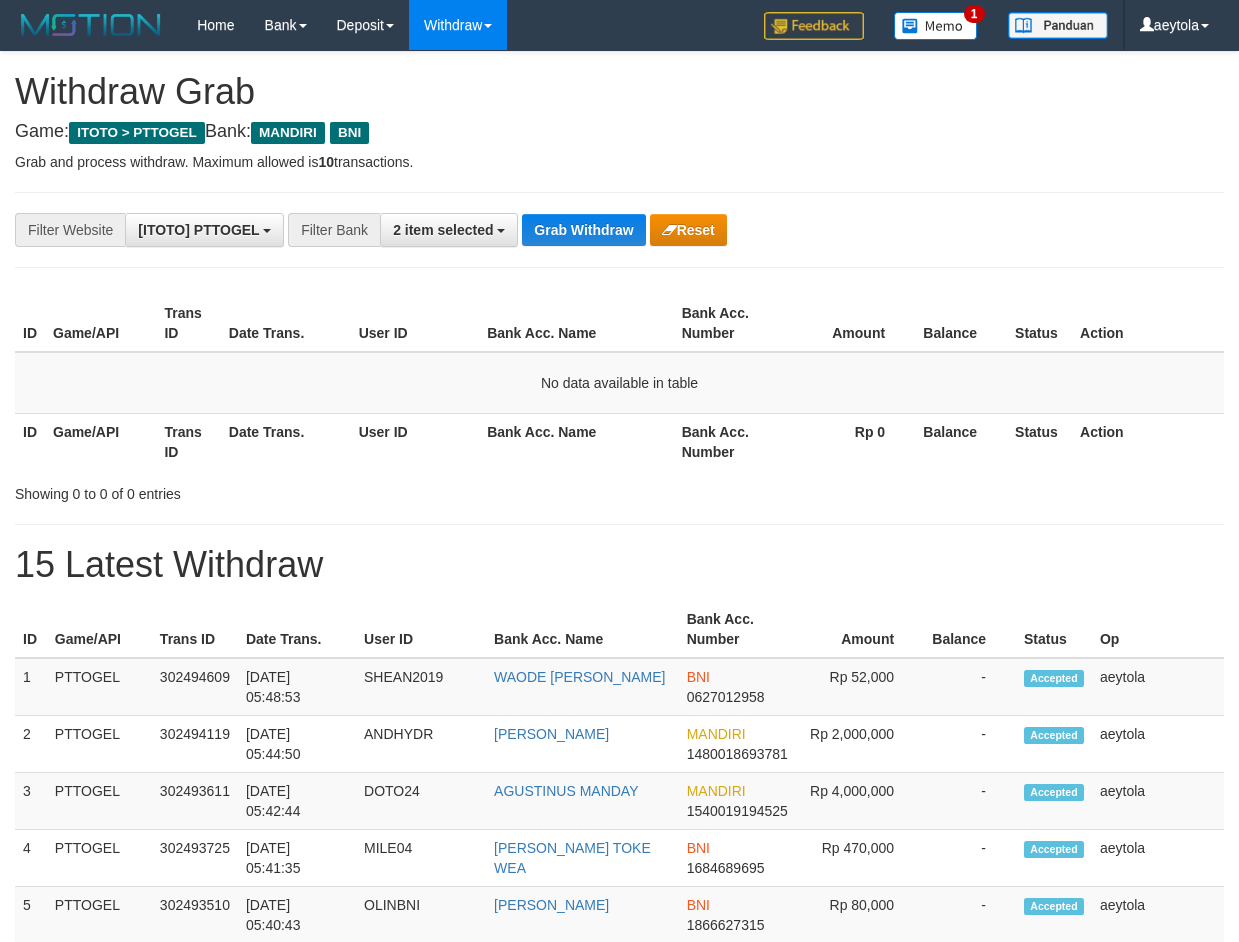 scroll, scrollTop: 0, scrollLeft: 0, axis: both 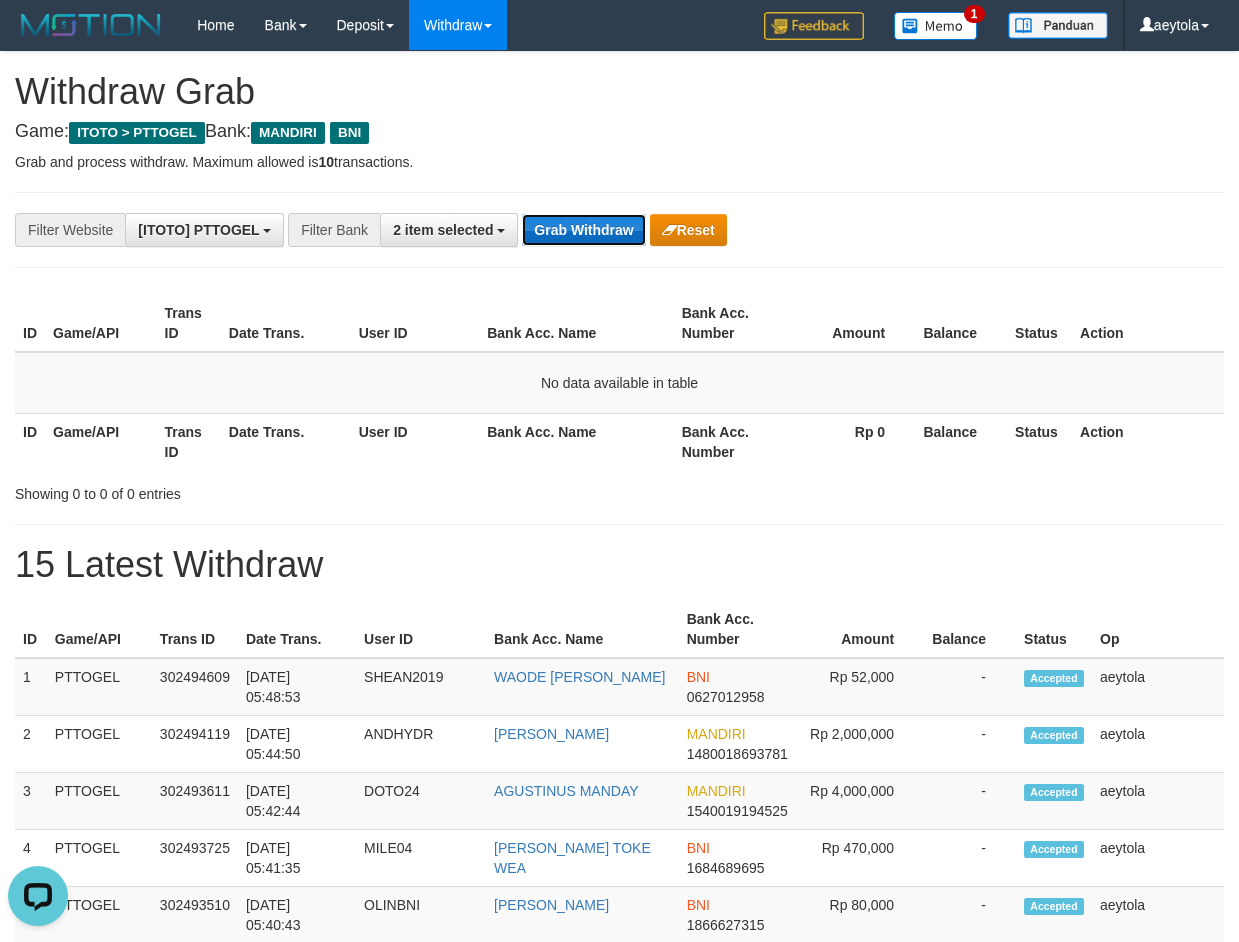 click on "Grab Withdraw" at bounding box center (583, 230) 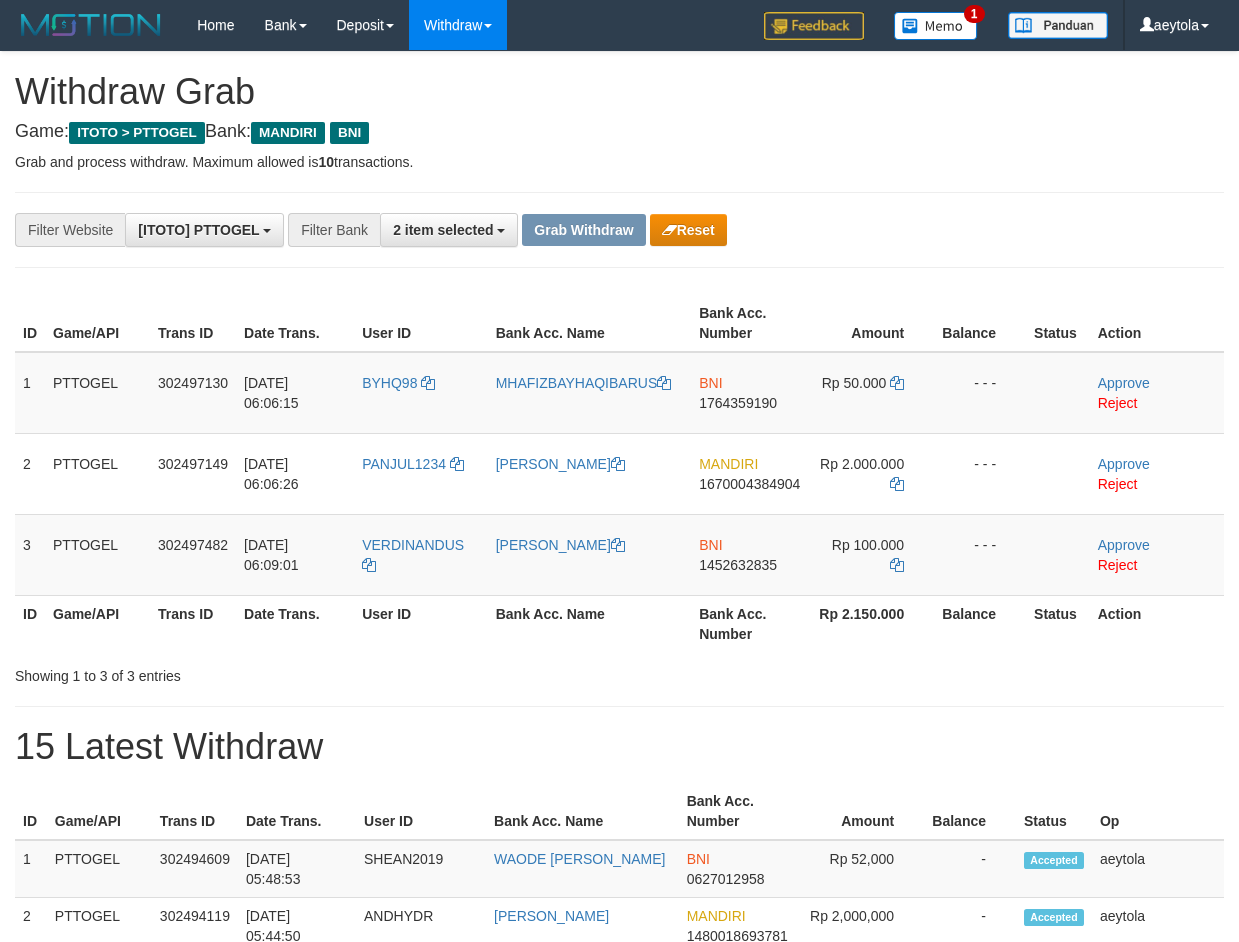 scroll, scrollTop: 0, scrollLeft: 0, axis: both 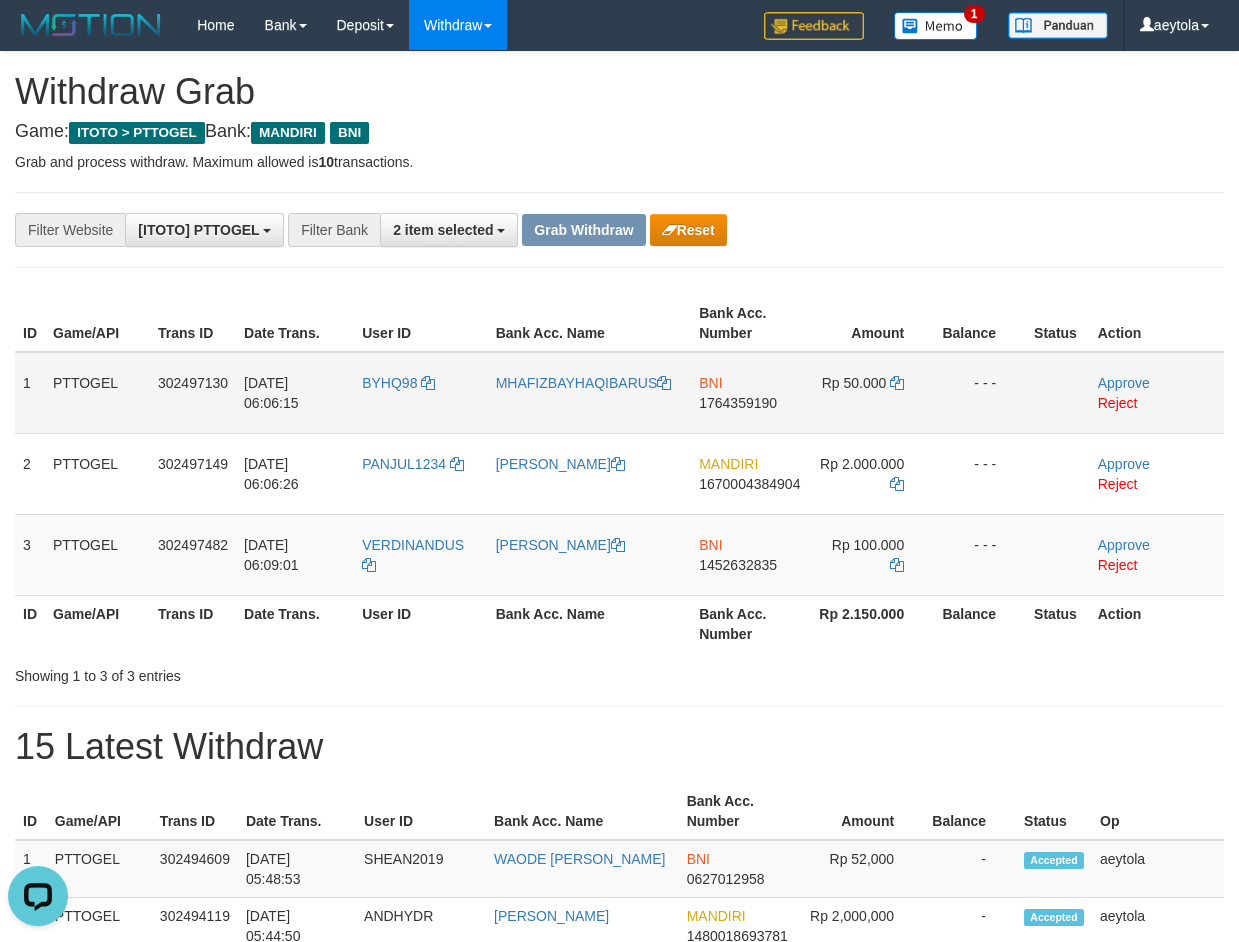 click on "BNI
1764359190" at bounding box center (749, 393) 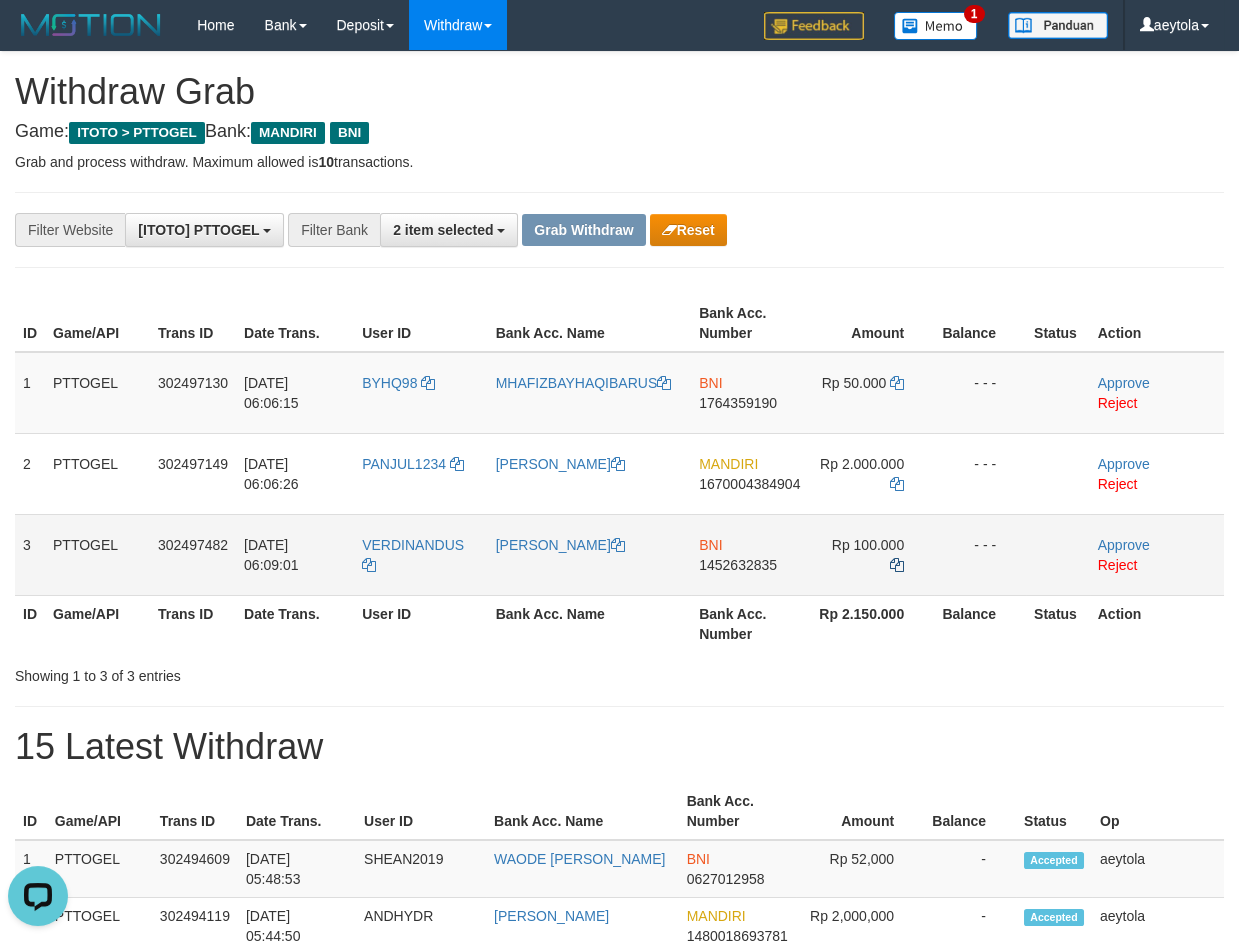 copy 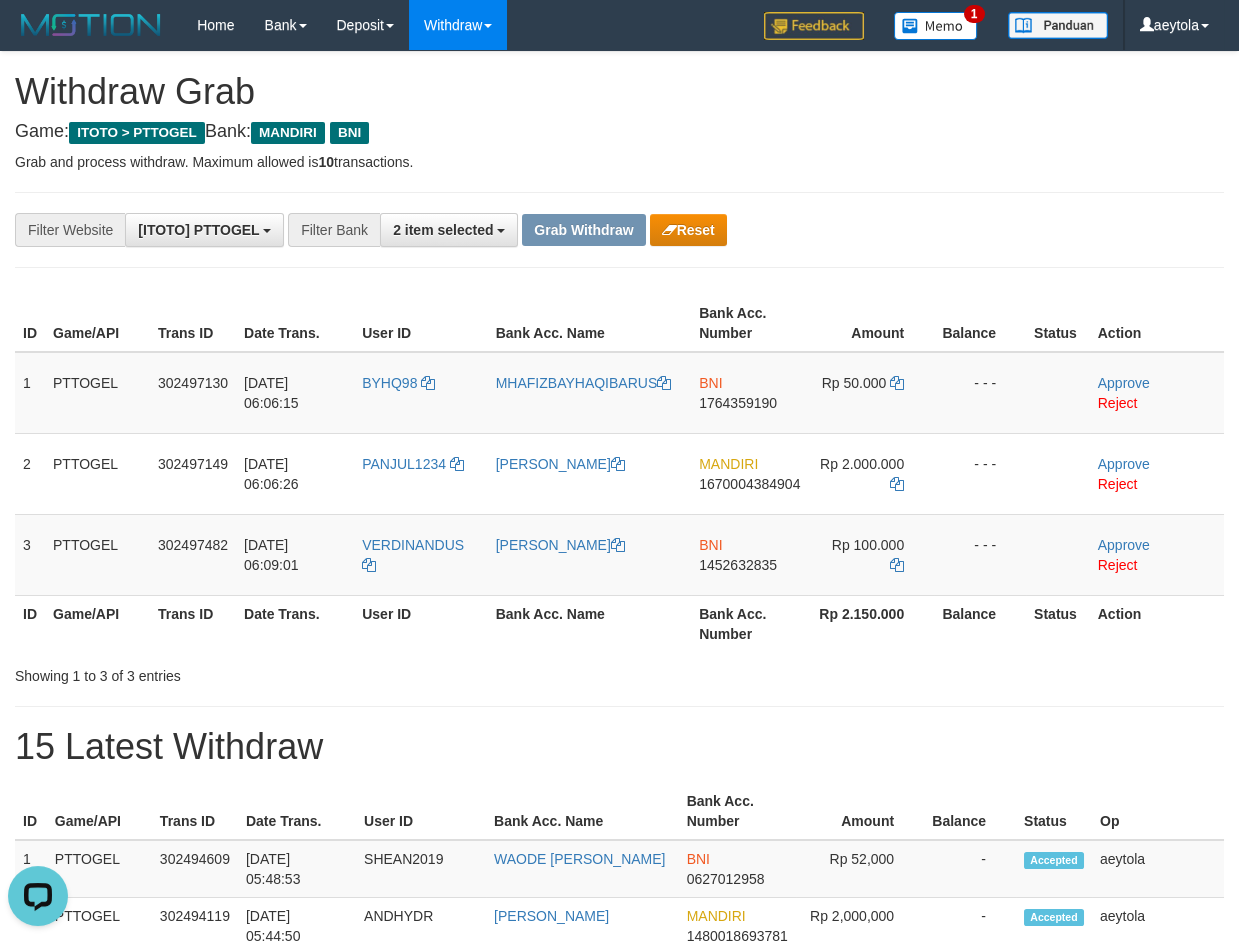 click on "Showing 1 to 3 of 3 entries" at bounding box center [619, 672] 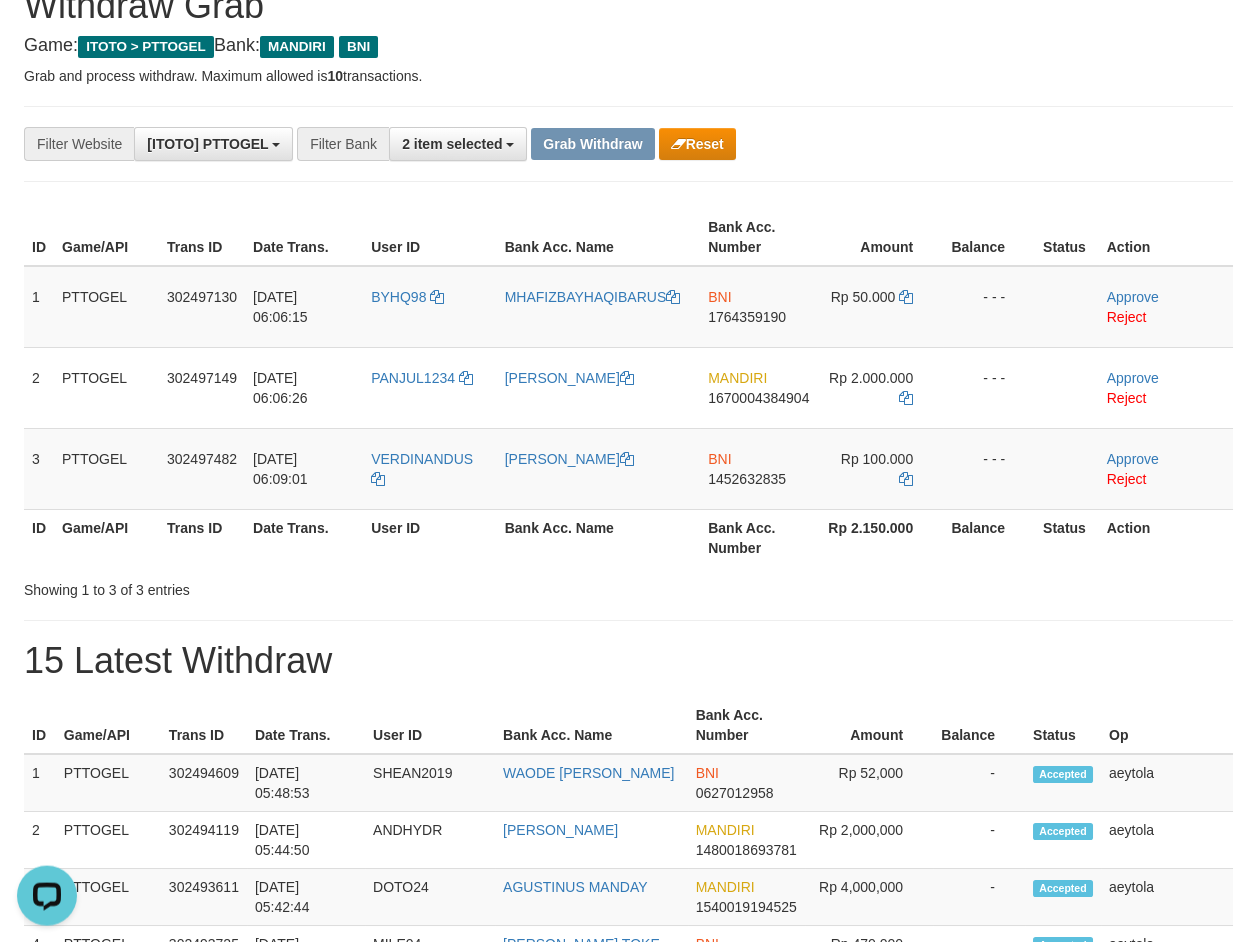 scroll, scrollTop: 140, scrollLeft: 0, axis: vertical 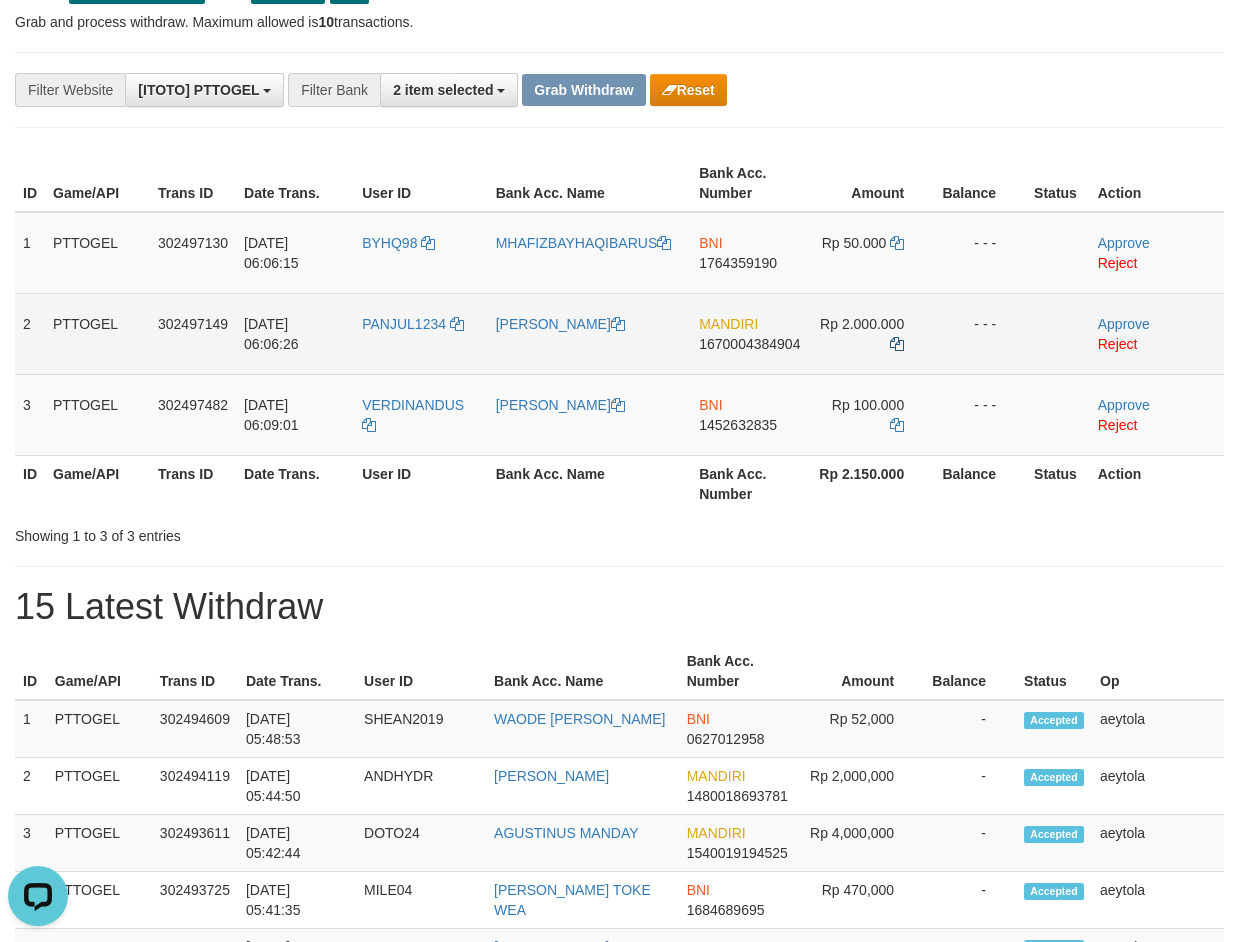 drag, startPoint x: 668, startPoint y: 351, endPoint x: 902, endPoint y: 345, distance: 234.0769 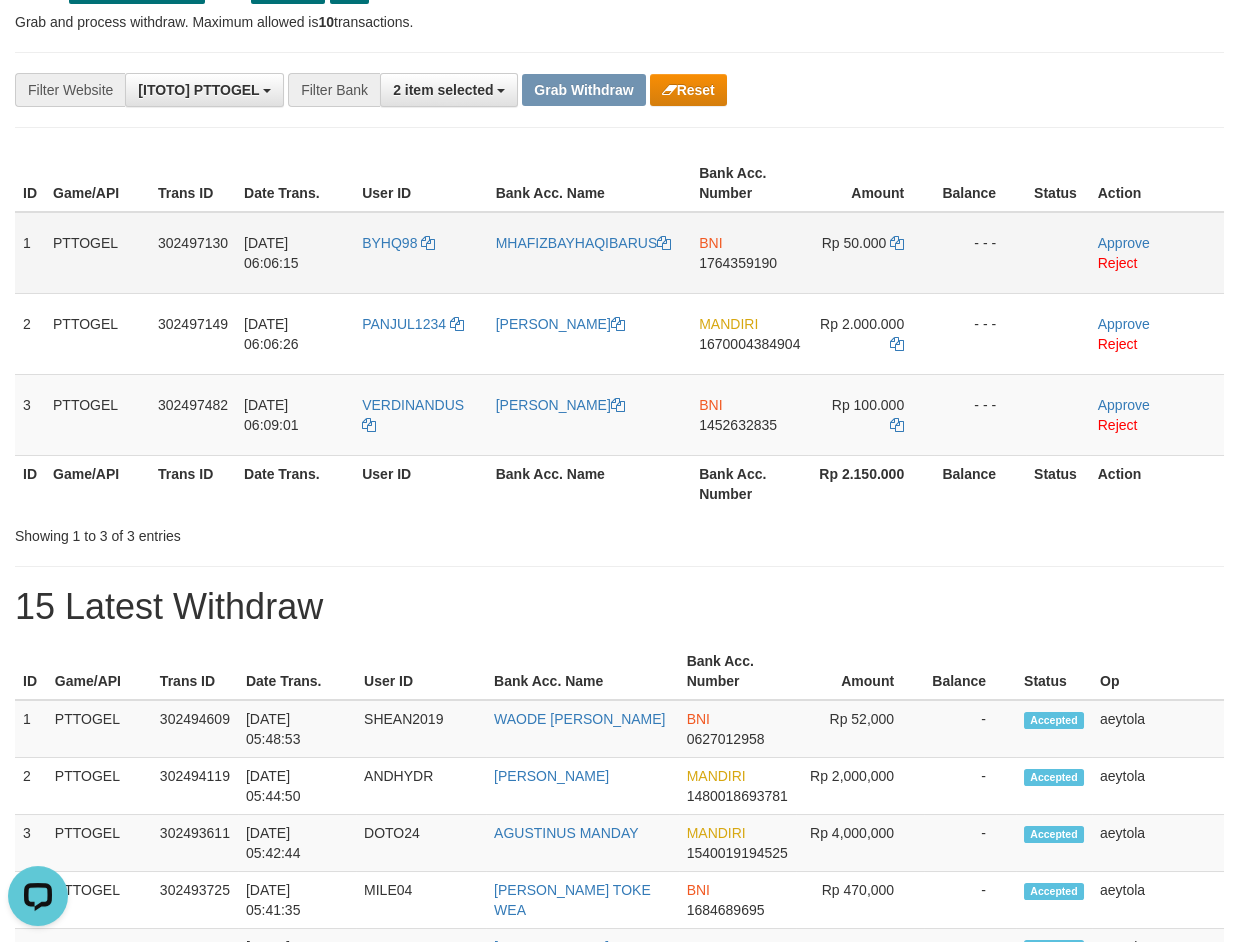 click on "BNI
1764359190" at bounding box center [749, 253] 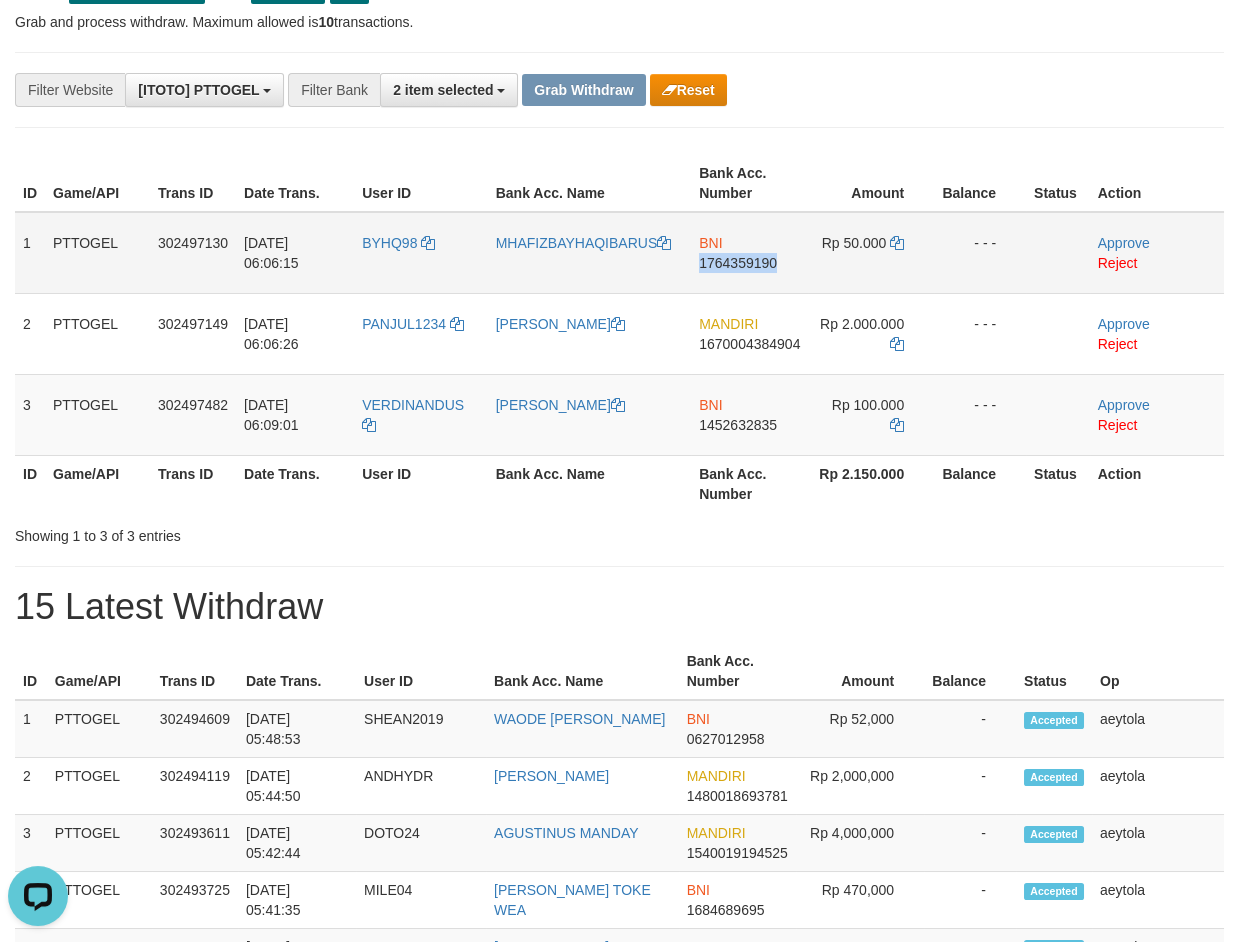 click on "BNI
1764359190" at bounding box center (749, 253) 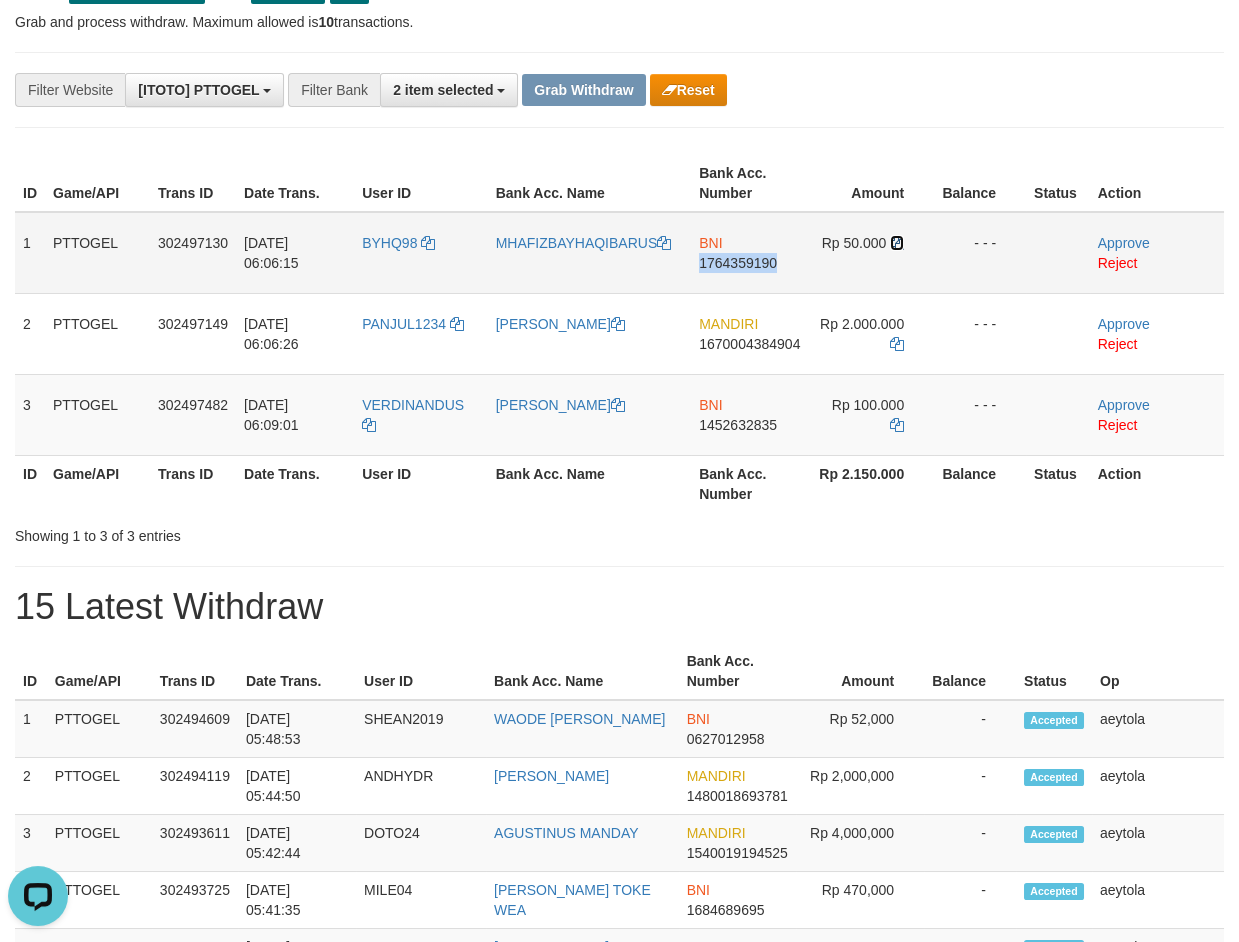 click at bounding box center (897, 243) 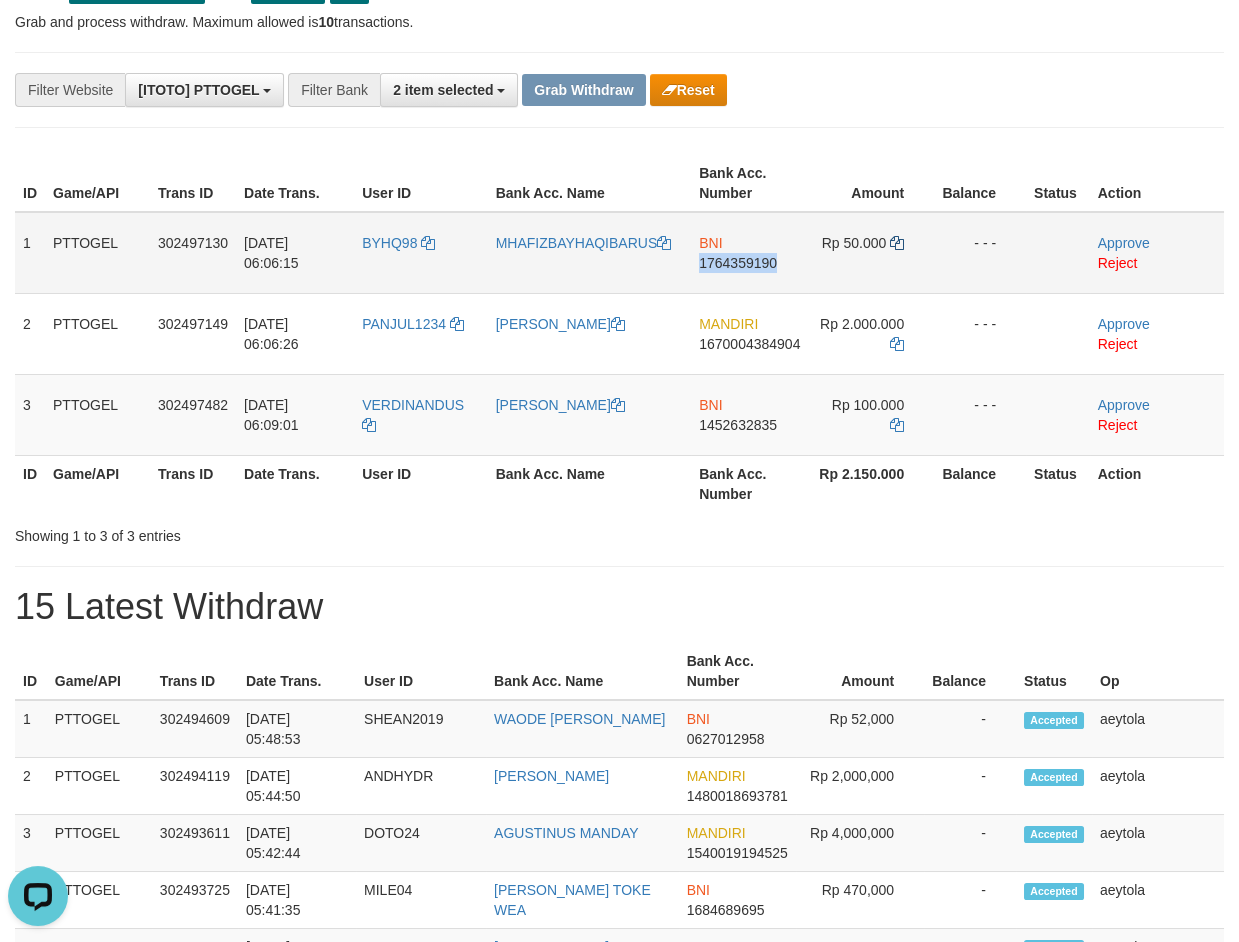 copy on "1764359190" 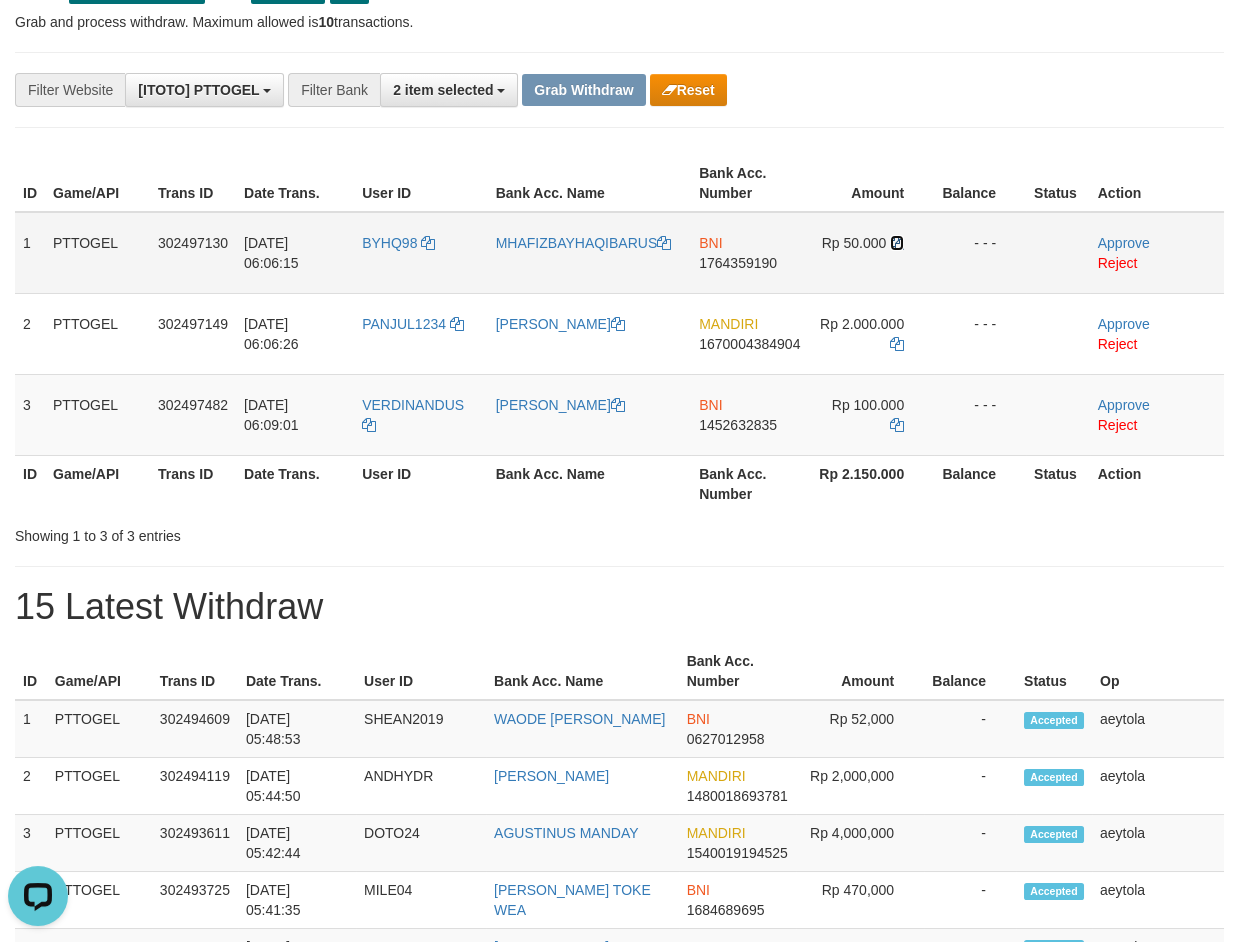 drag, startPoint x: 901, startPoint y: 240, endPoint x: 25, endPoint y: 335, distance: 881.13617 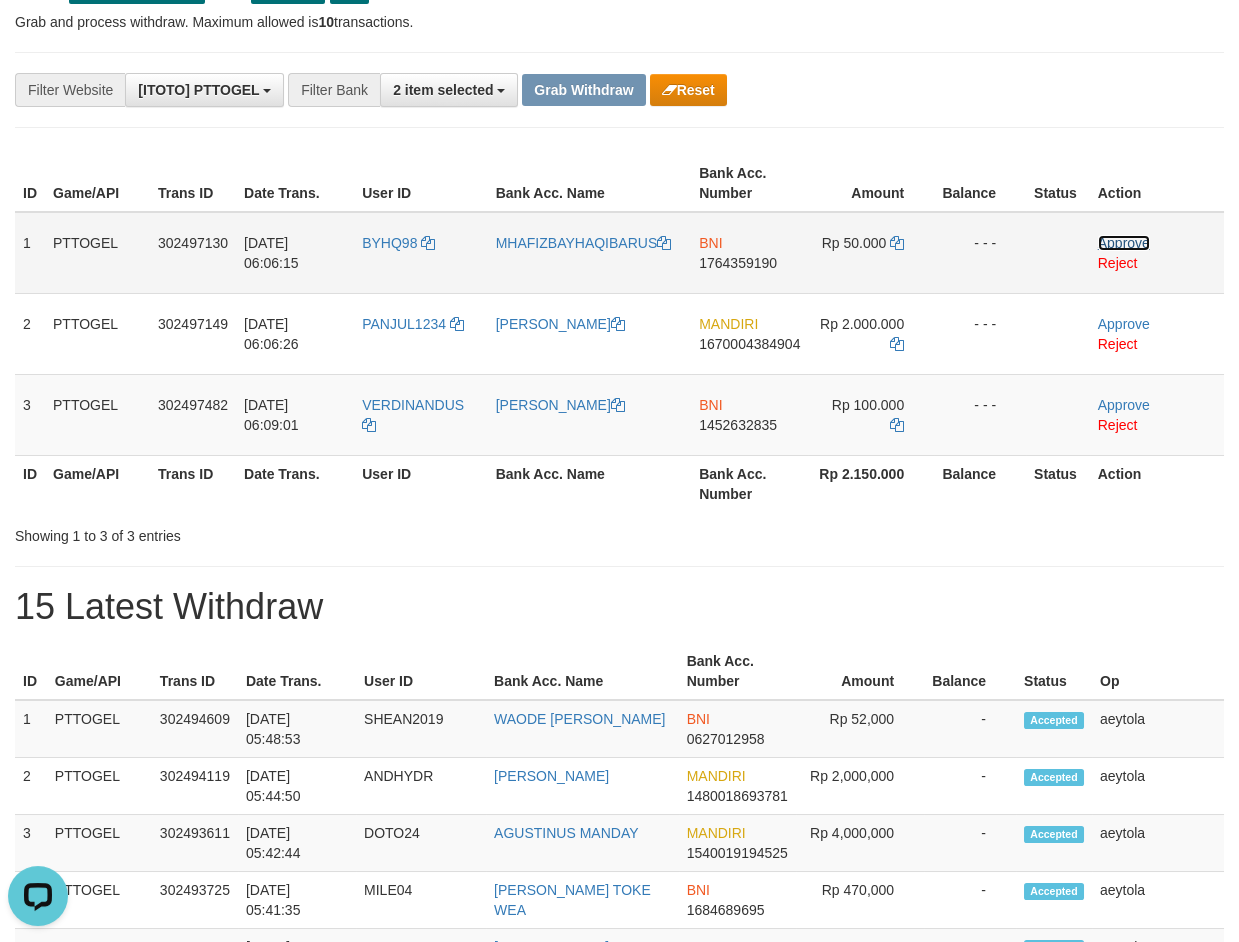 click on "Approve" at bounding box center [1124, 243] 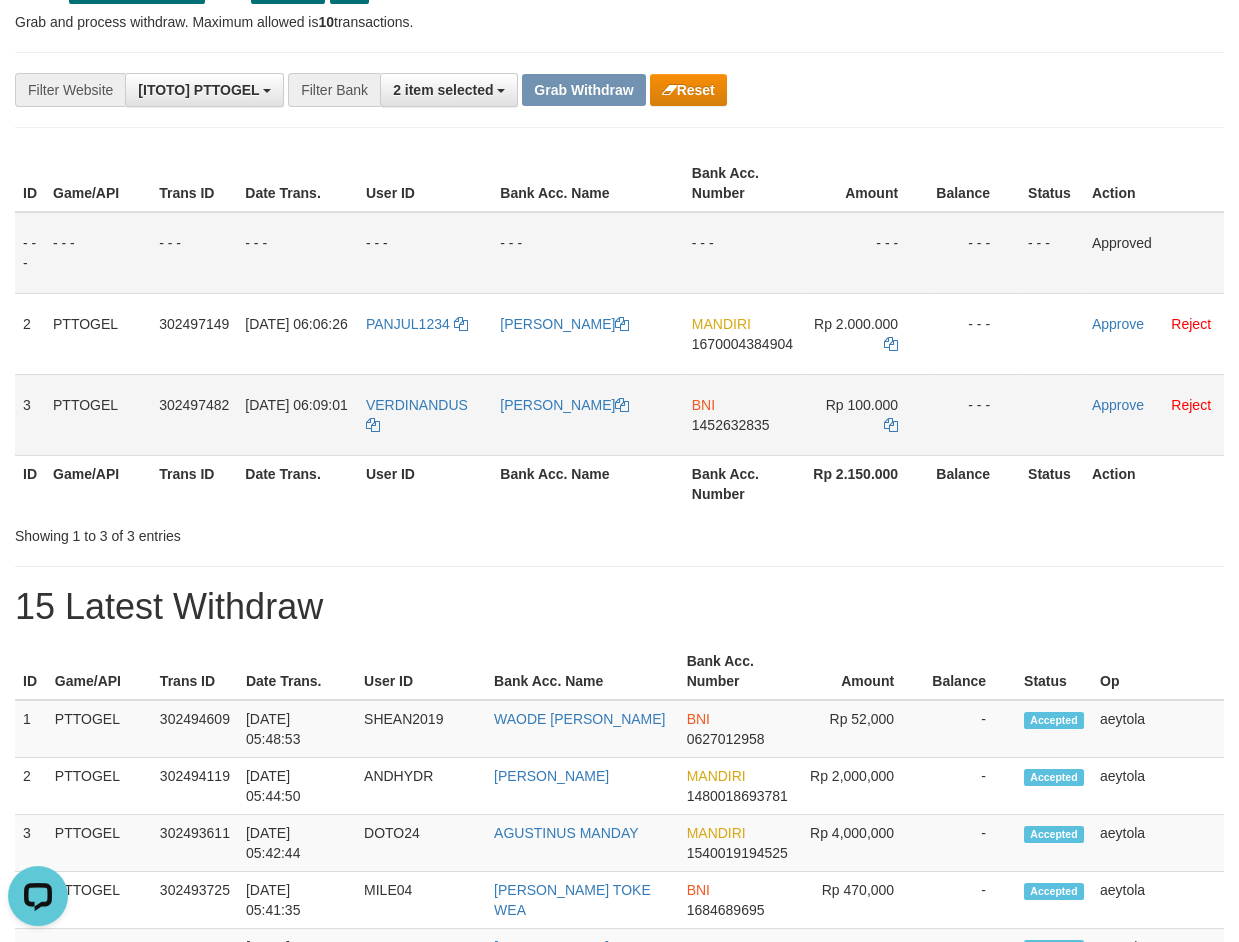 click on "BNI
1452632835" at bounding box center [742, 414] 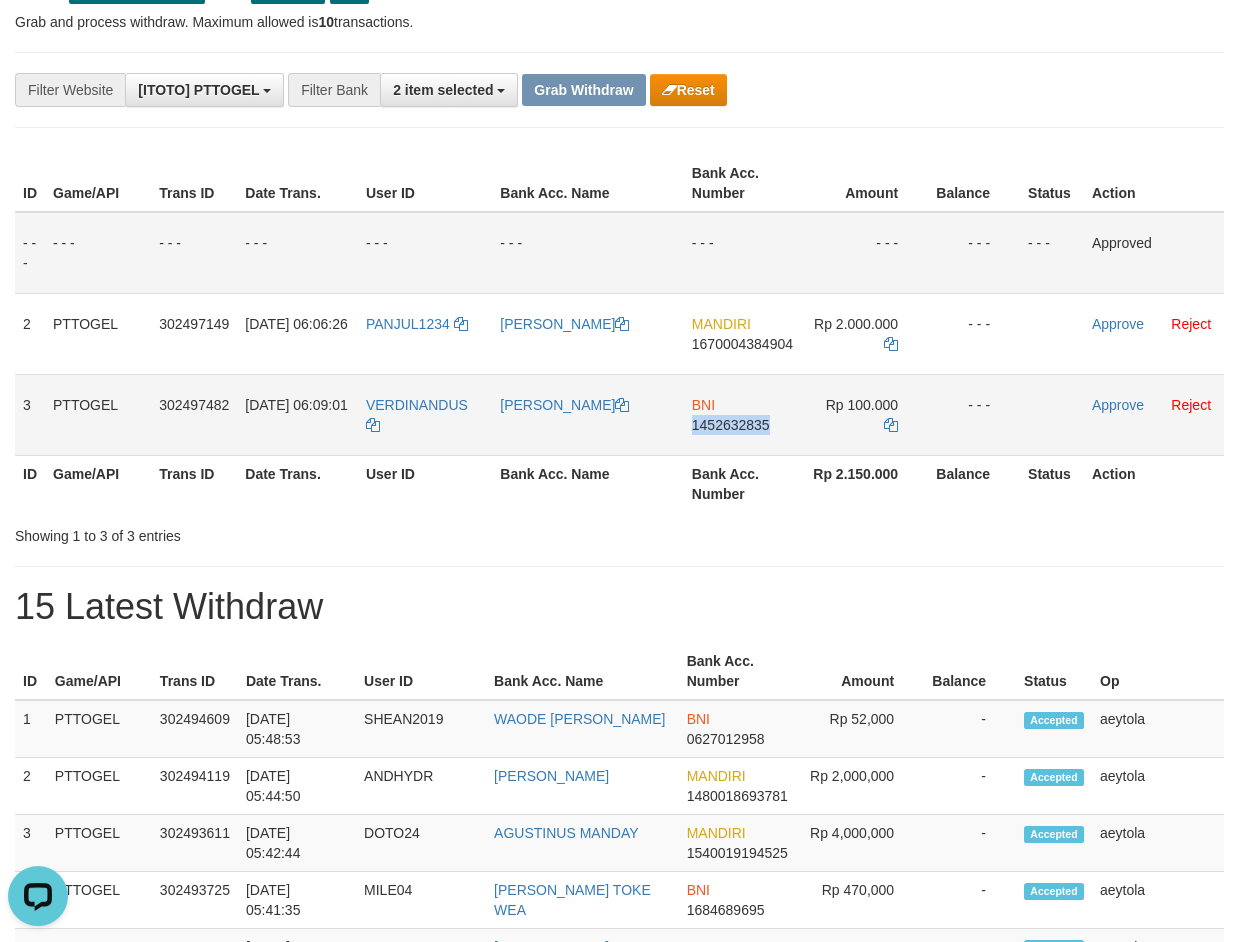 copy on "1452632835" 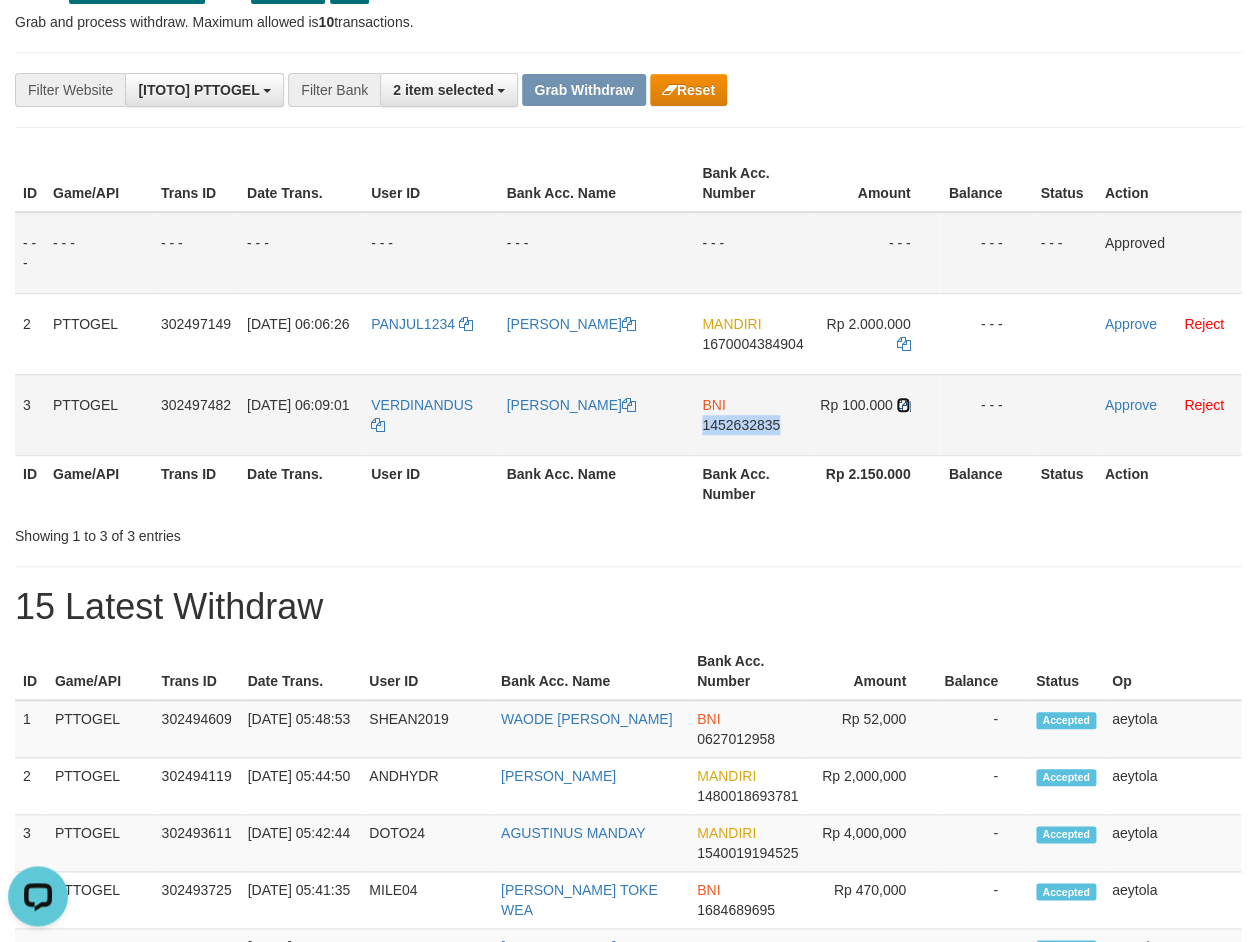 click at bounding box center (903, 405) 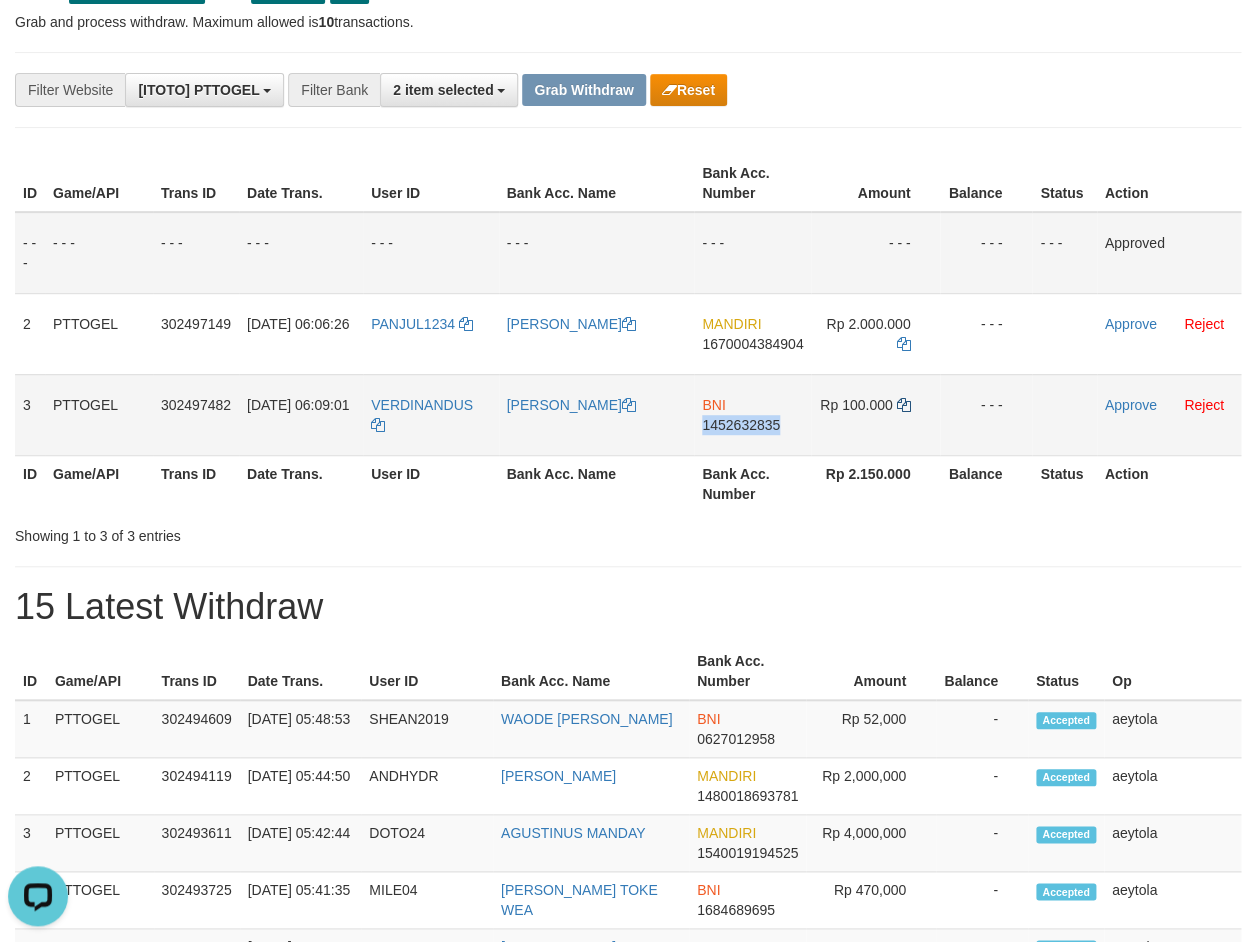 copy on "1452632835" 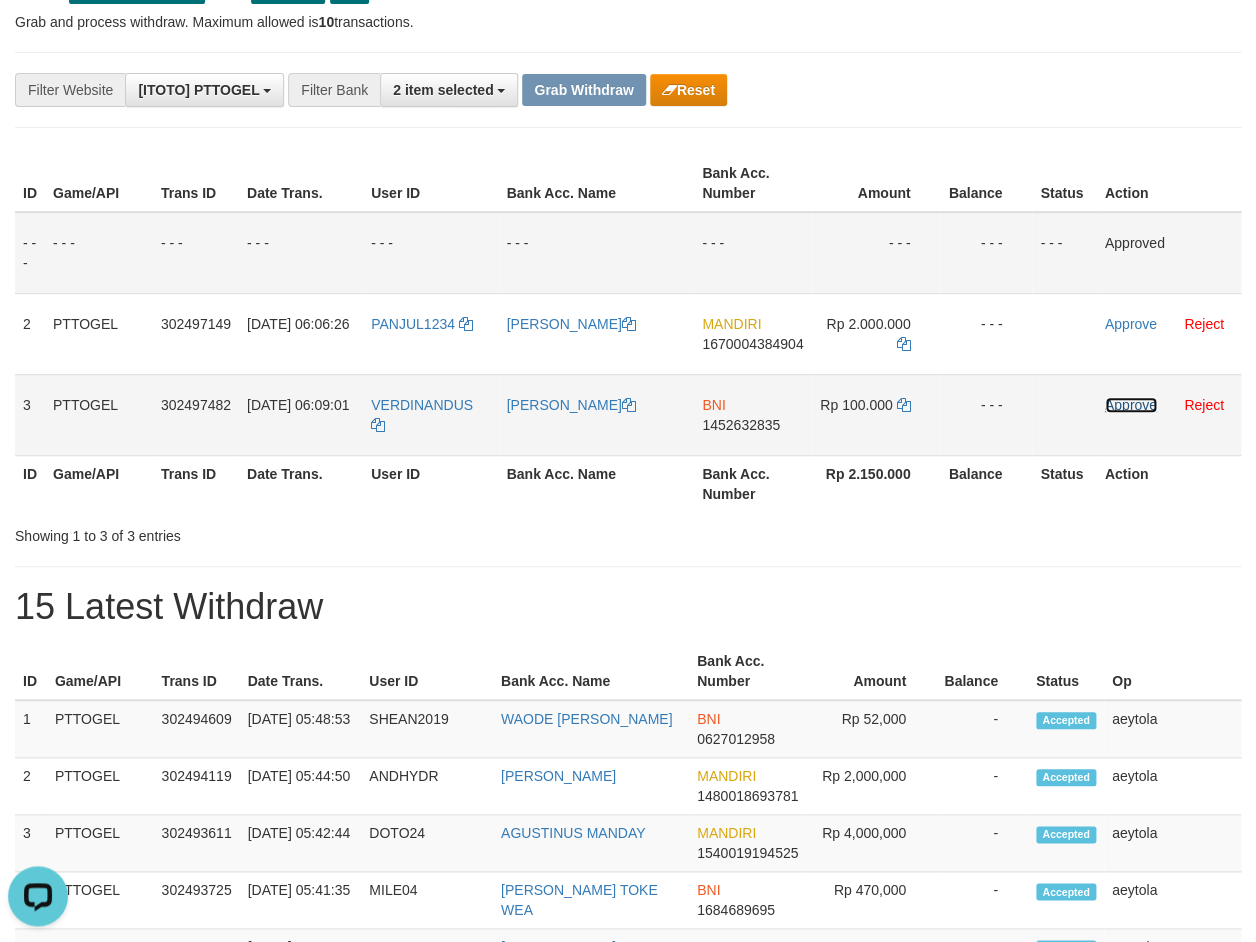 click on "Approve" at bounding box center (1131, 405) 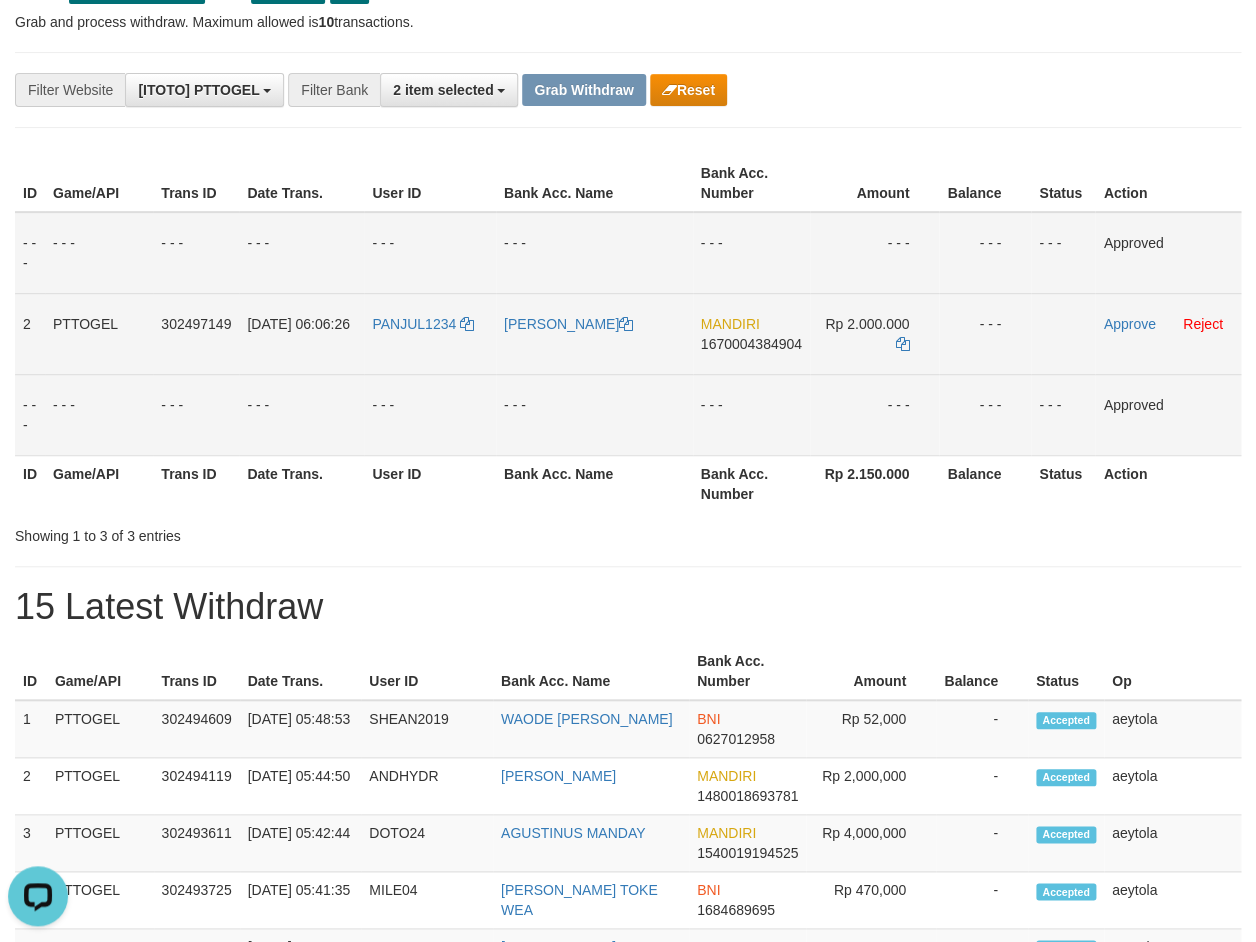 click on "MANDIRI
1670004384904" at bounding box center [751, 333] 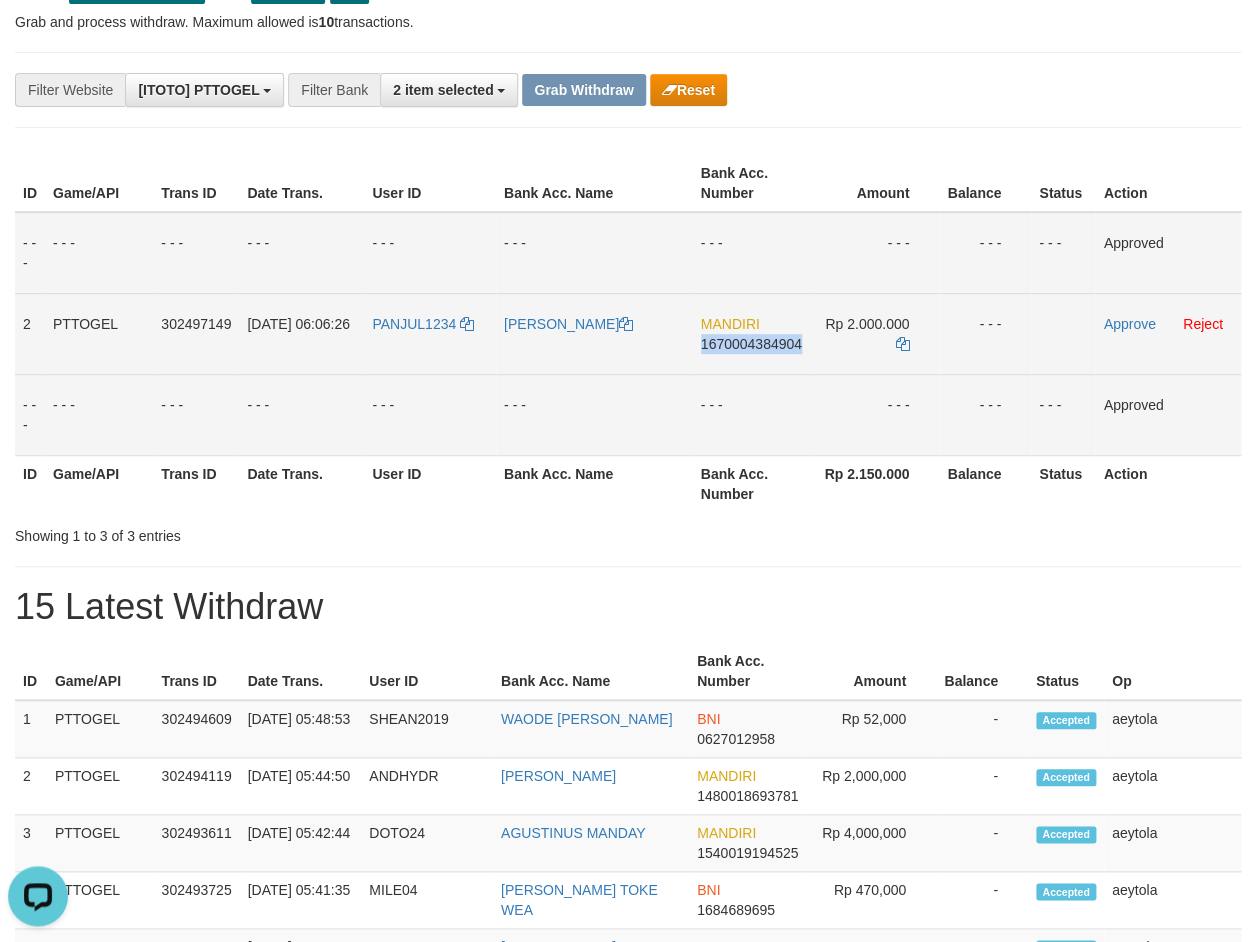 copy on "1670004384904" 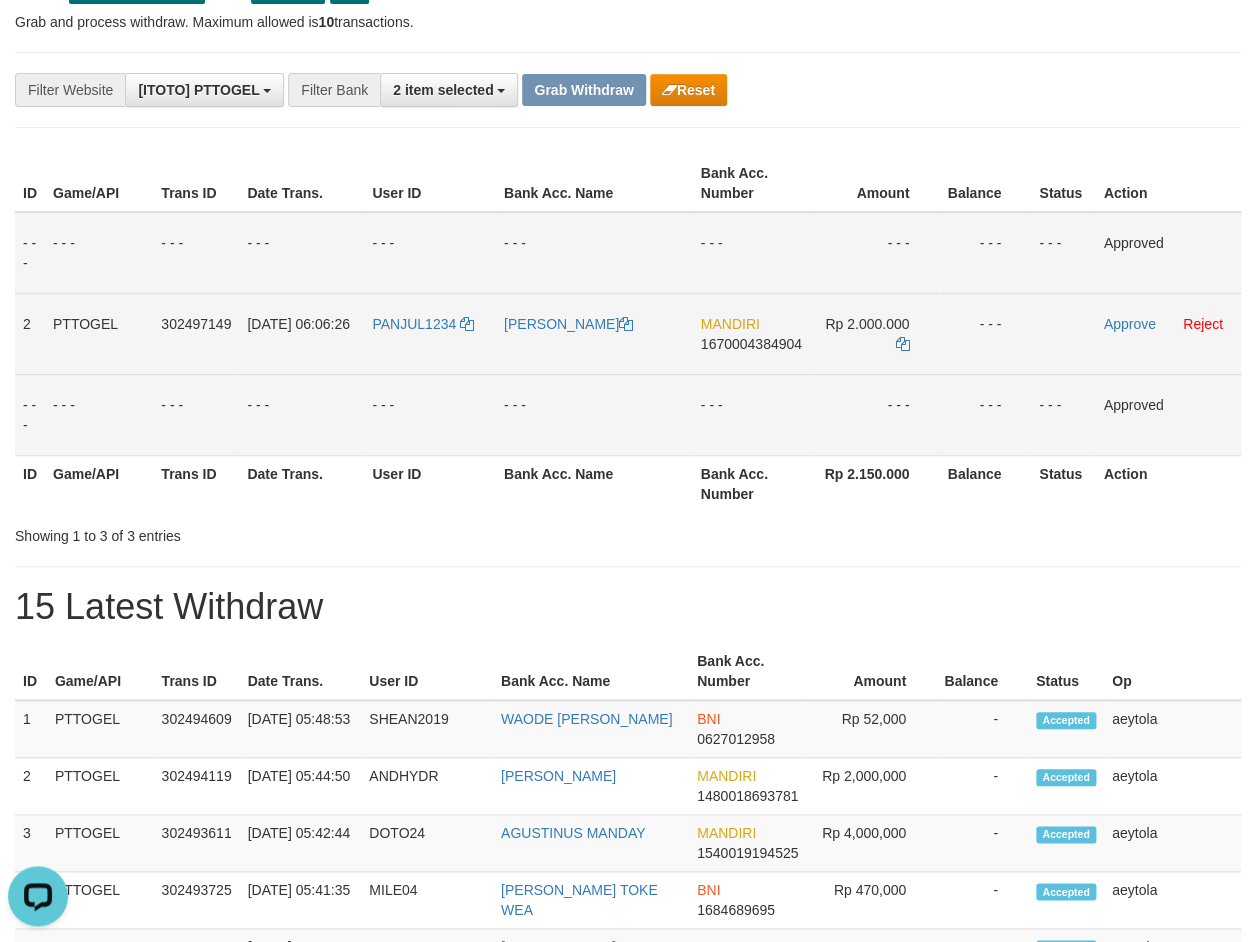 click on "MANDIRI
1670004384904" at bounding box center (751, 333) 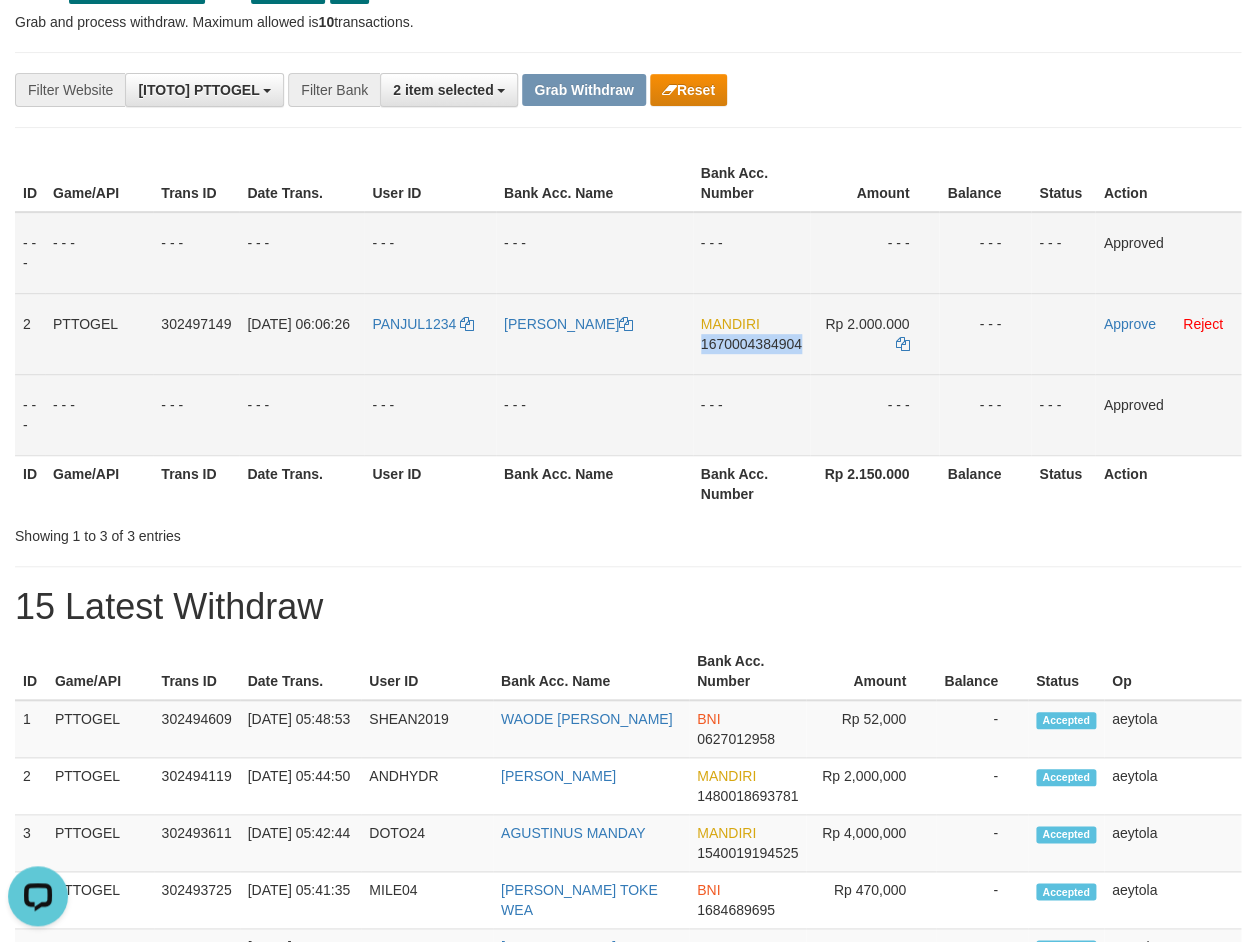 copy on "1670004384904" 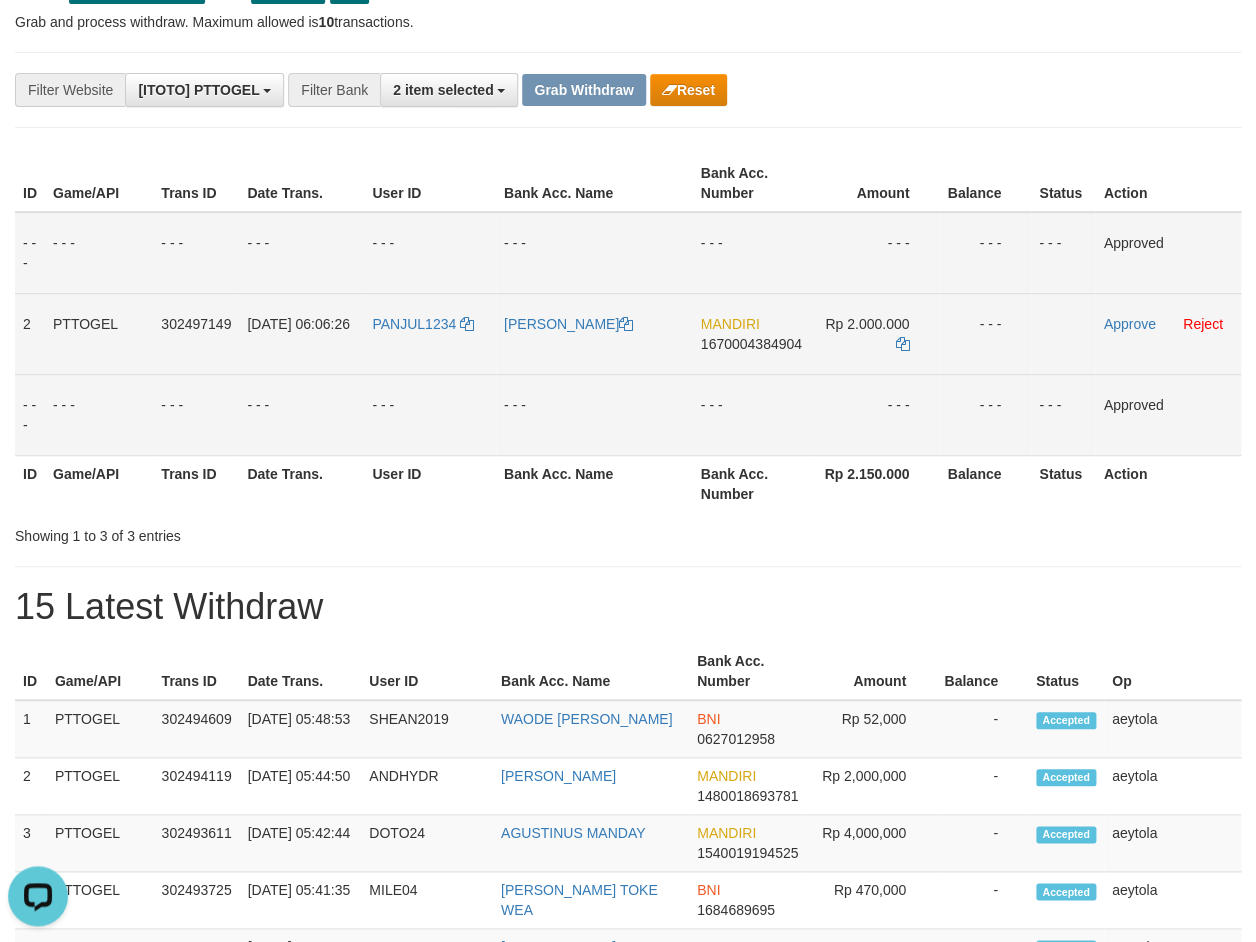 click on "MANDIRI
1670004384904" at bounding box center (751, 333) 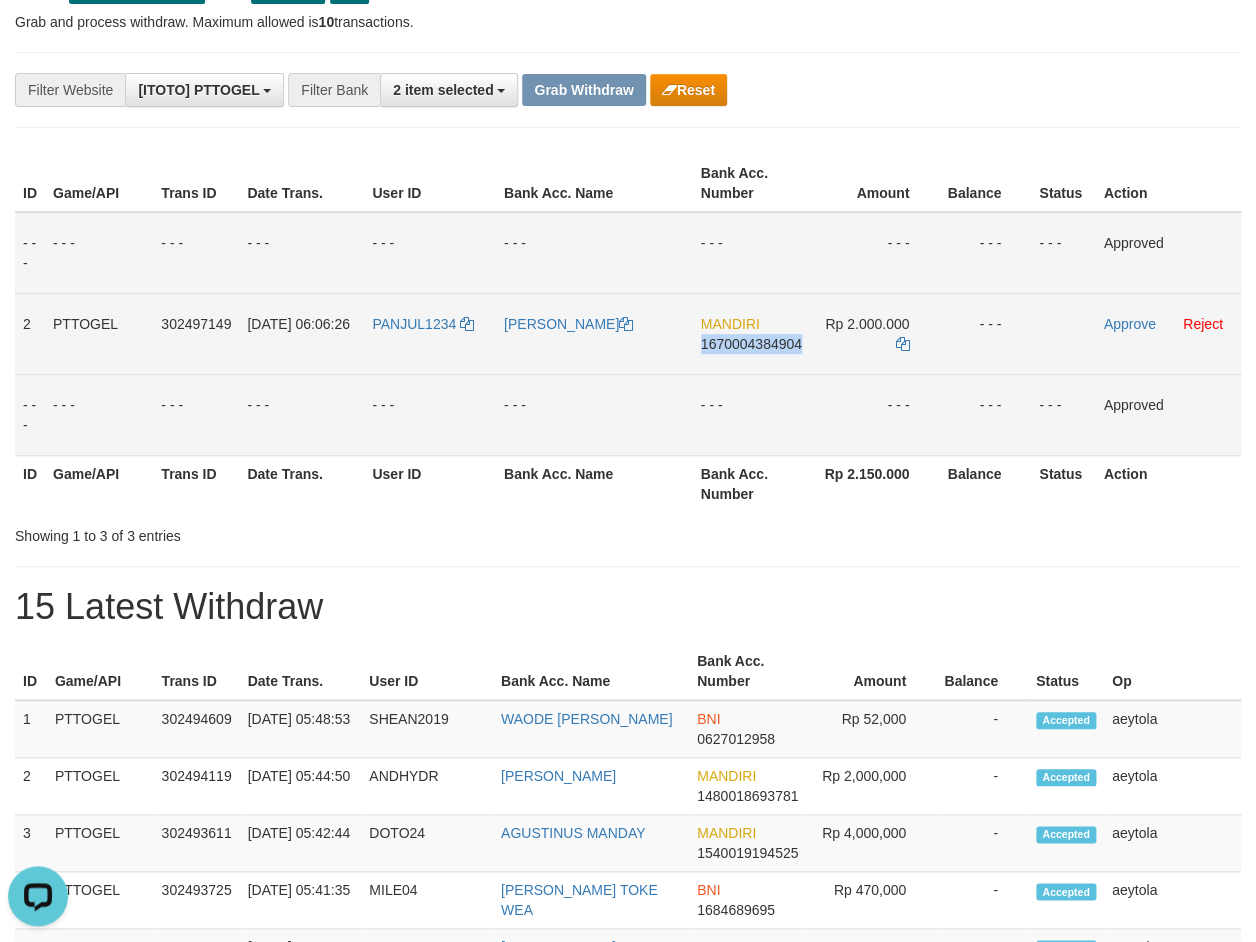 copy on "1670004384904" 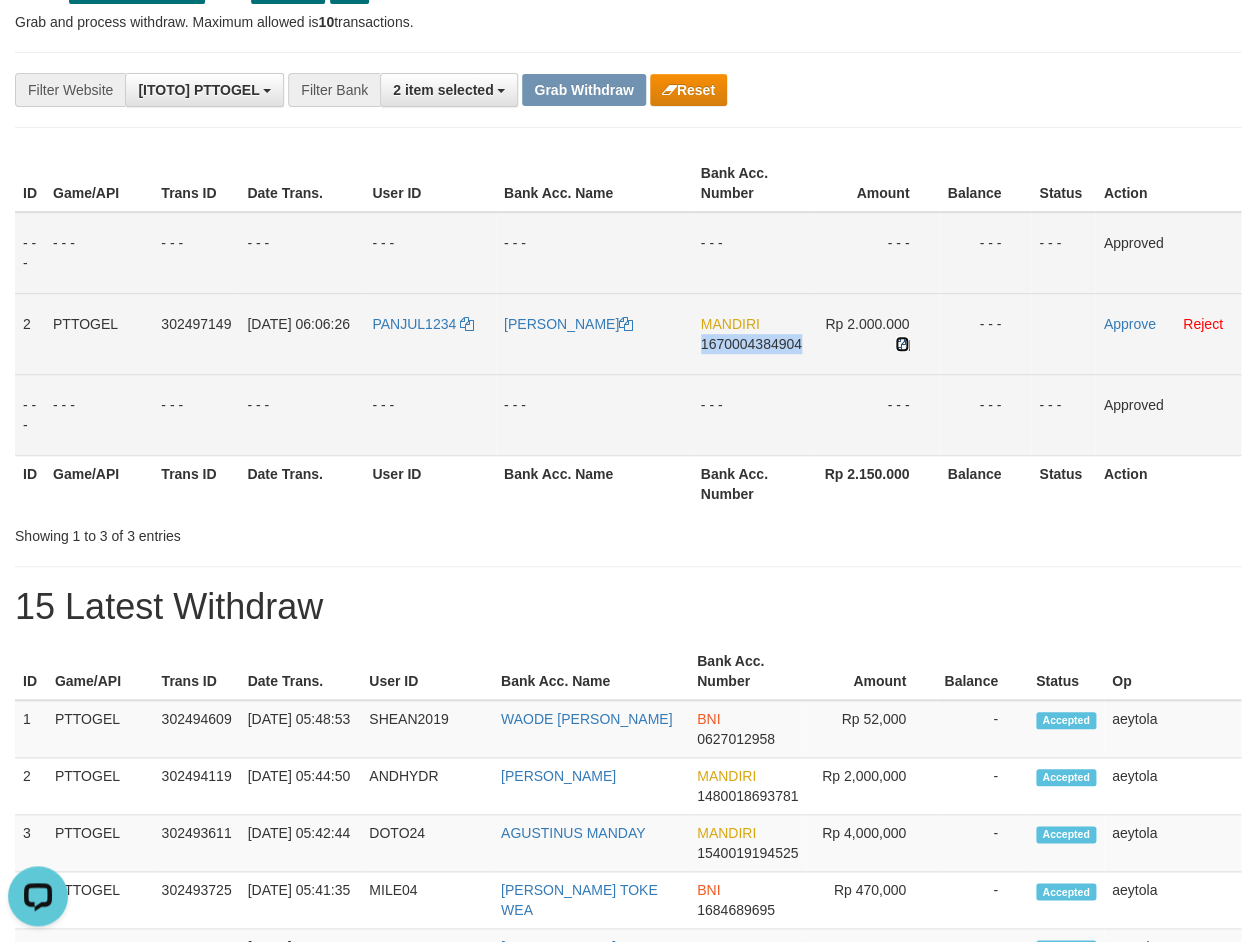 click at bounding box center [902, 344] 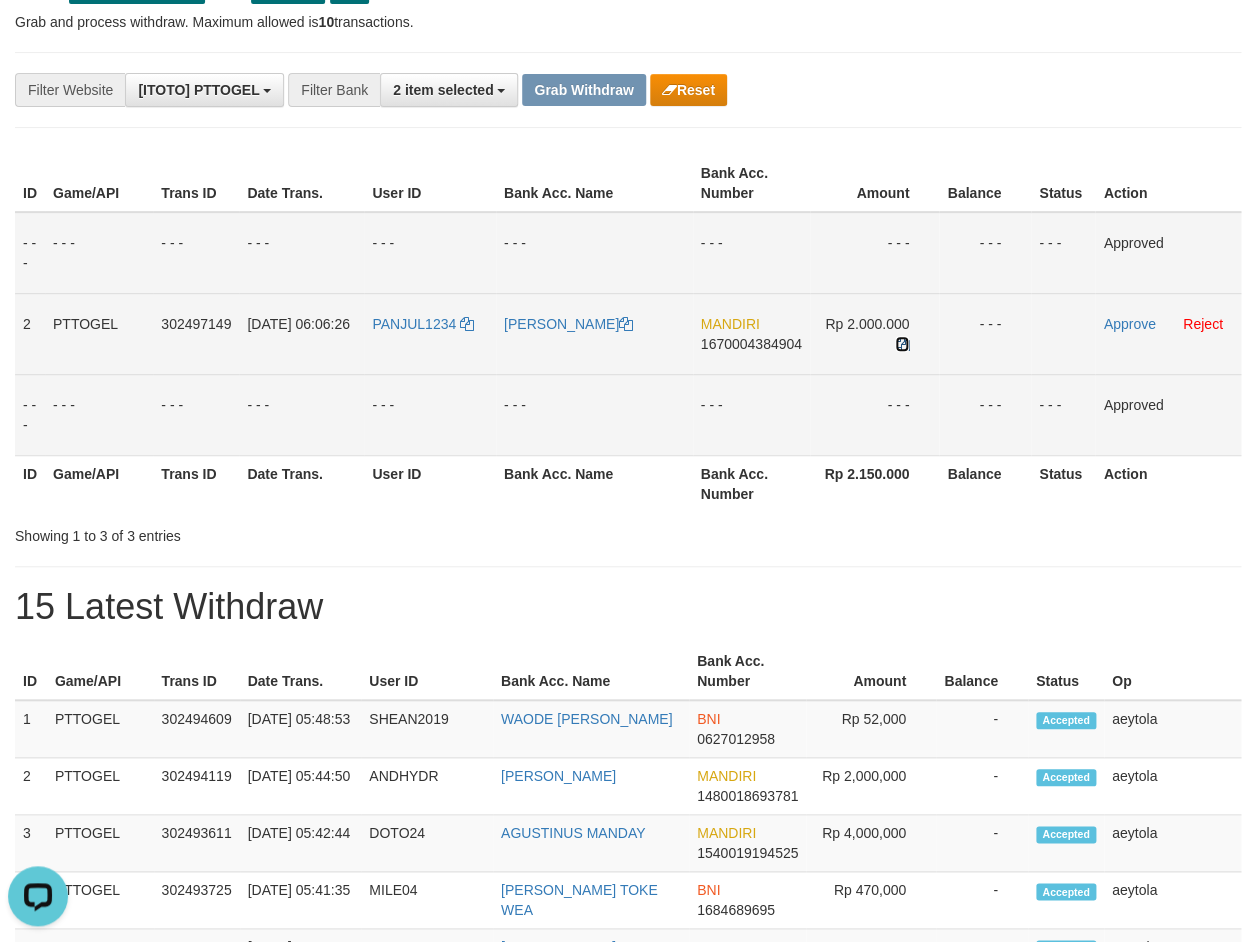drag, startPoint x: 903, startPoint y: 345, endPoint x: 650, endPoint y: 429, distance: 266.5802 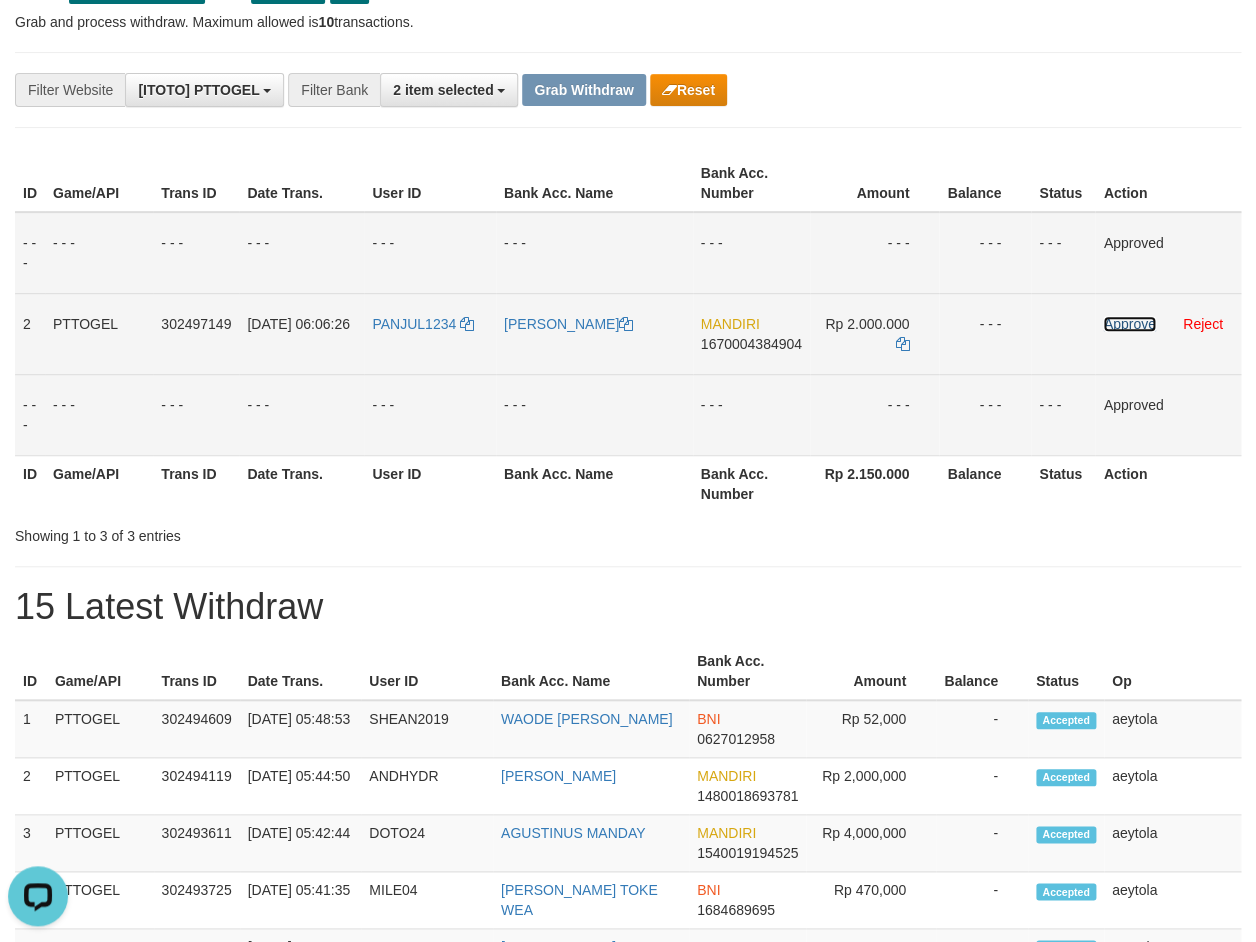 click on "Approve" at bounding box center (1129, 324) 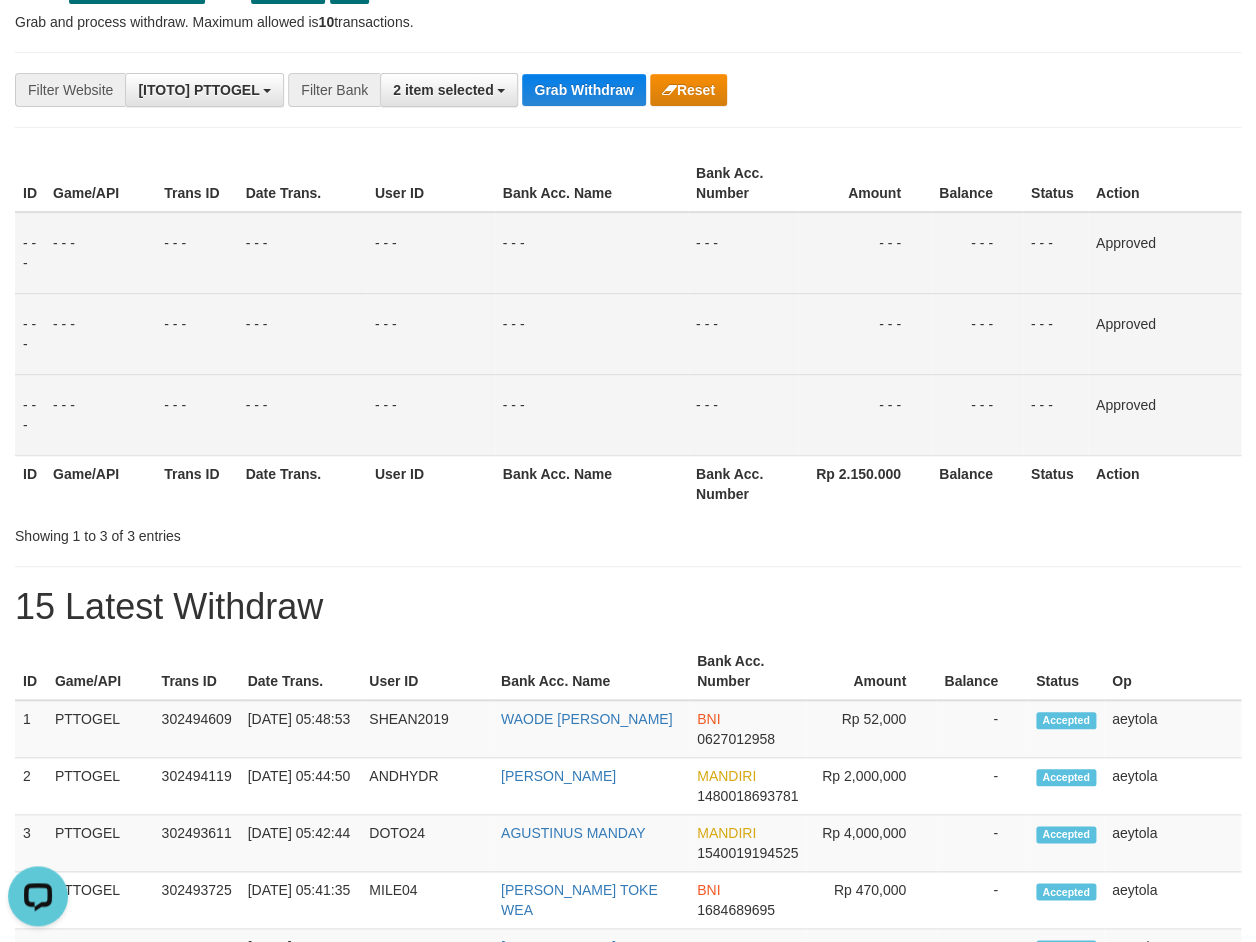drag, startPoint x: 951, startPoint y: 561, endPoint x: 522, endPoint y: 218, distance: 549.2631 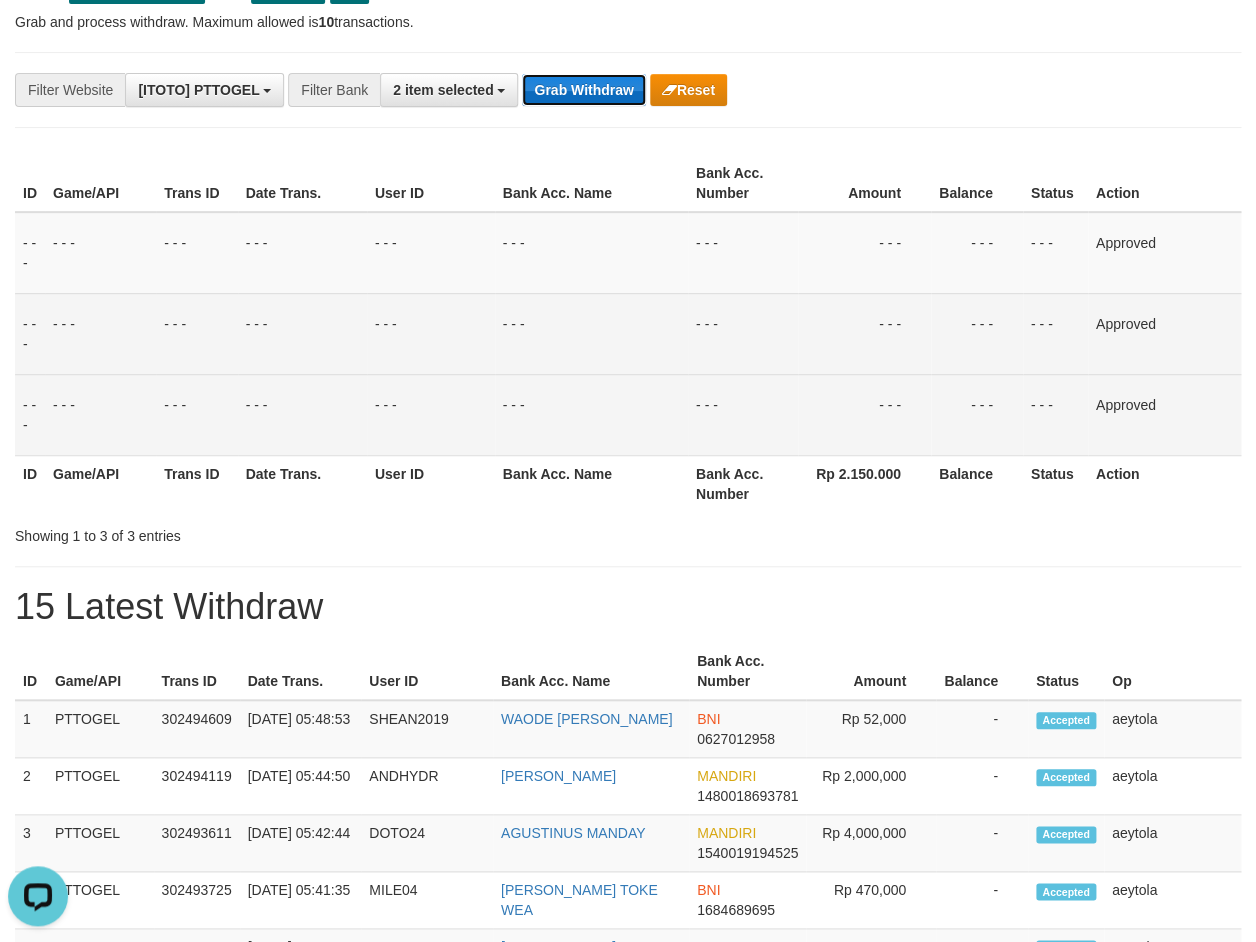 click on "Grab Withdraw" at bounding box center [583, 90] 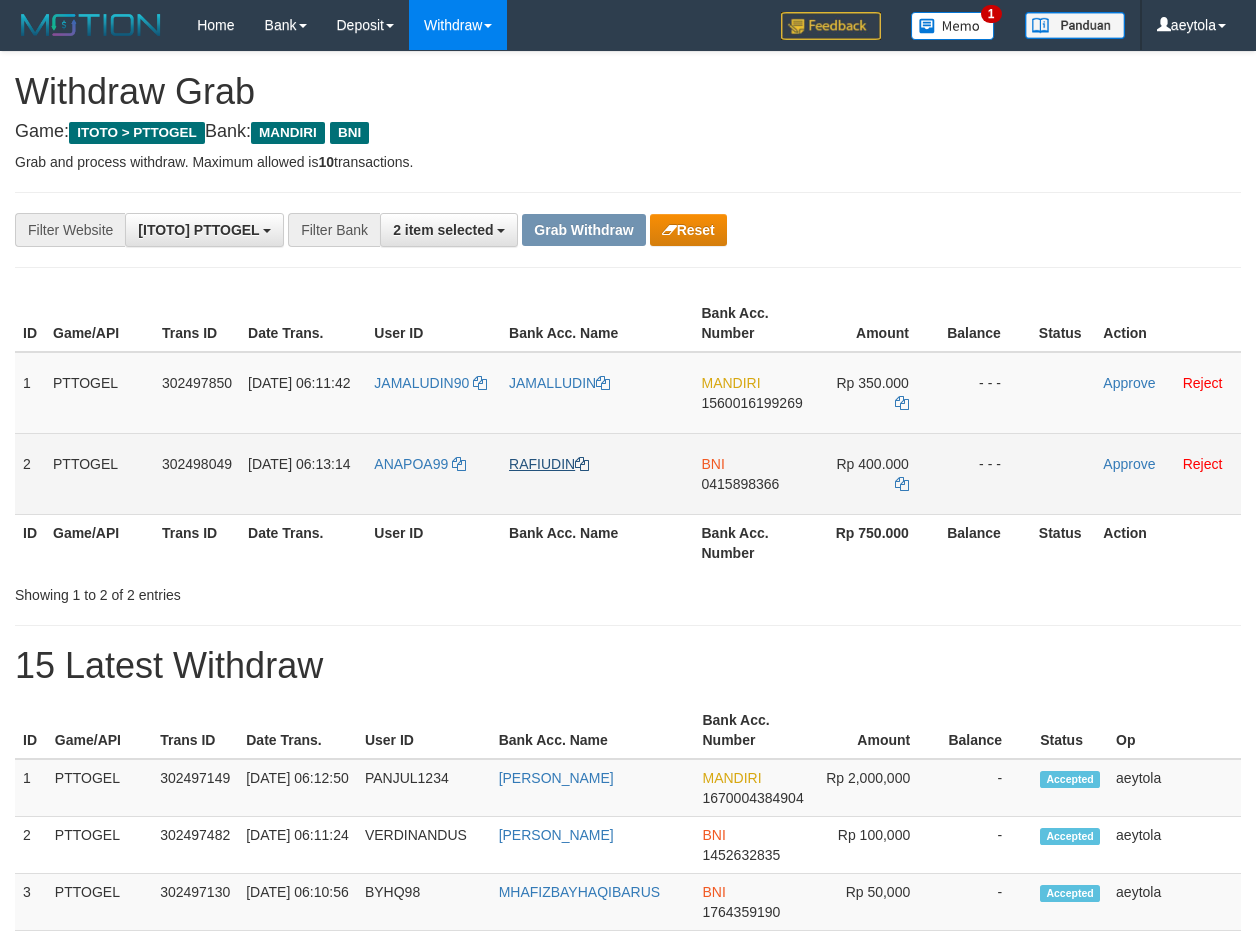 scroll, scrollTop: 0, scrollLeft: 0, axis: both 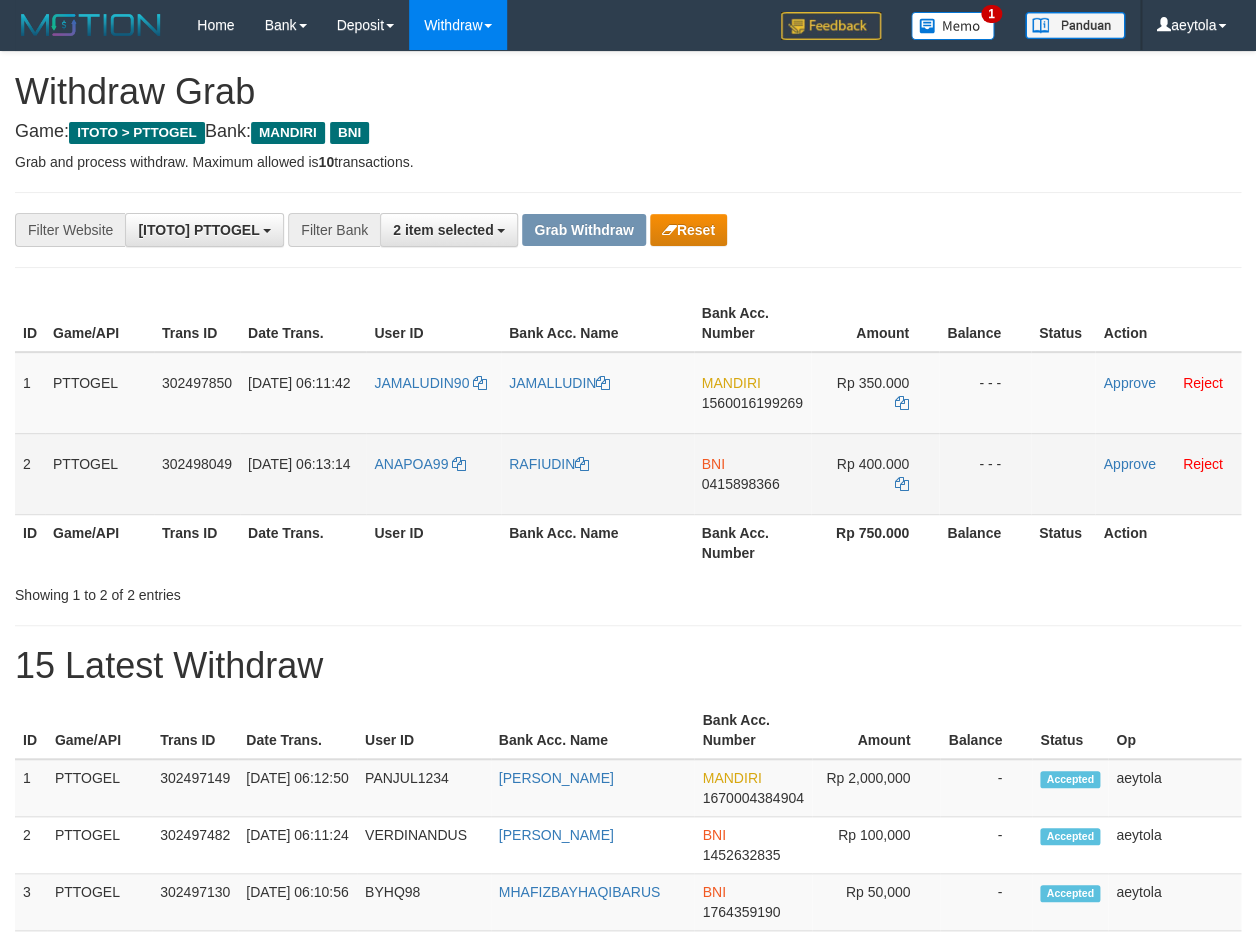 drag, startPoint x: 416, startPoint y: 494, endPoint x: 851, endPoint y: 488, distance: 435.04138 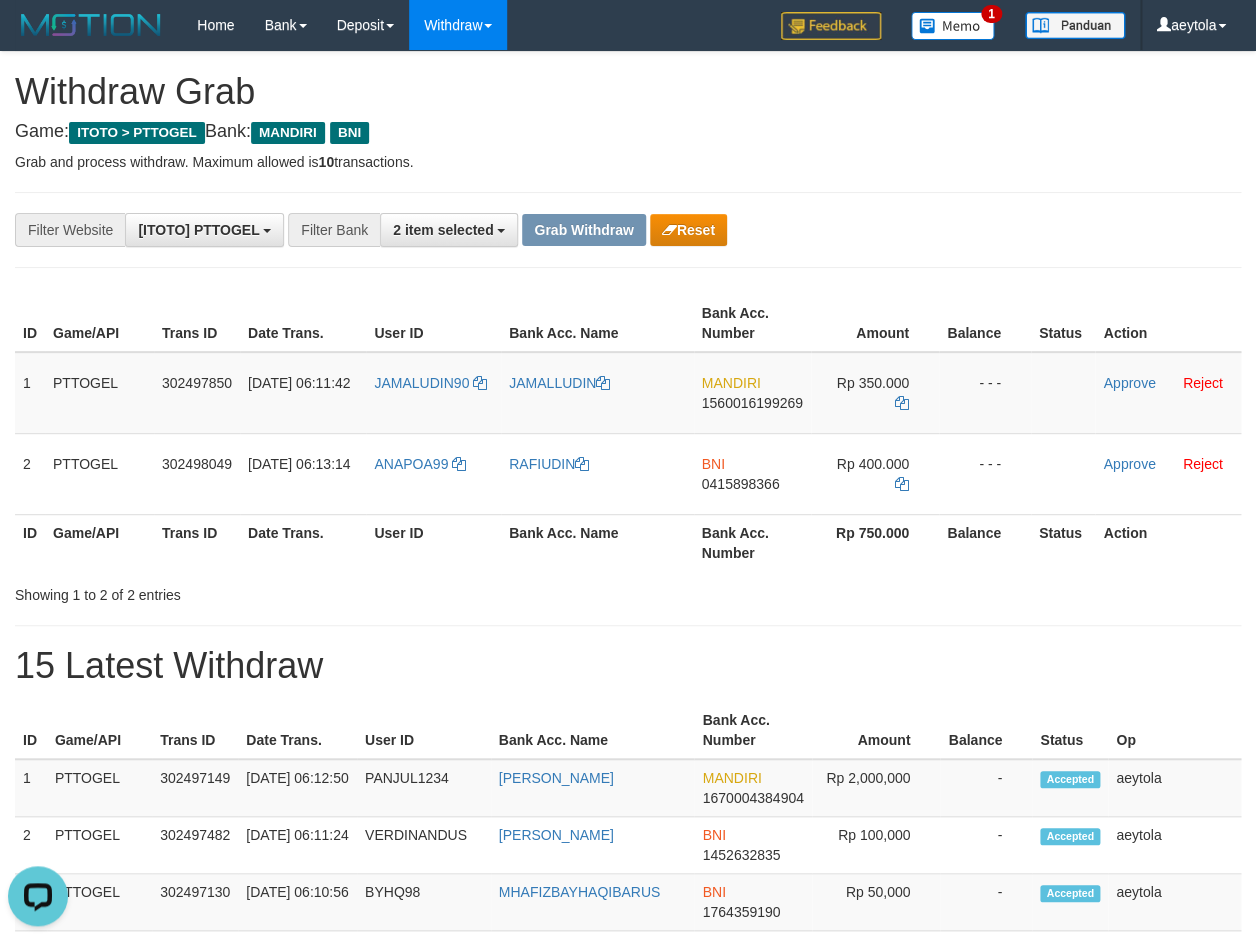 scroll, scrollTop: 0, scrollLeft: 0, axis: both 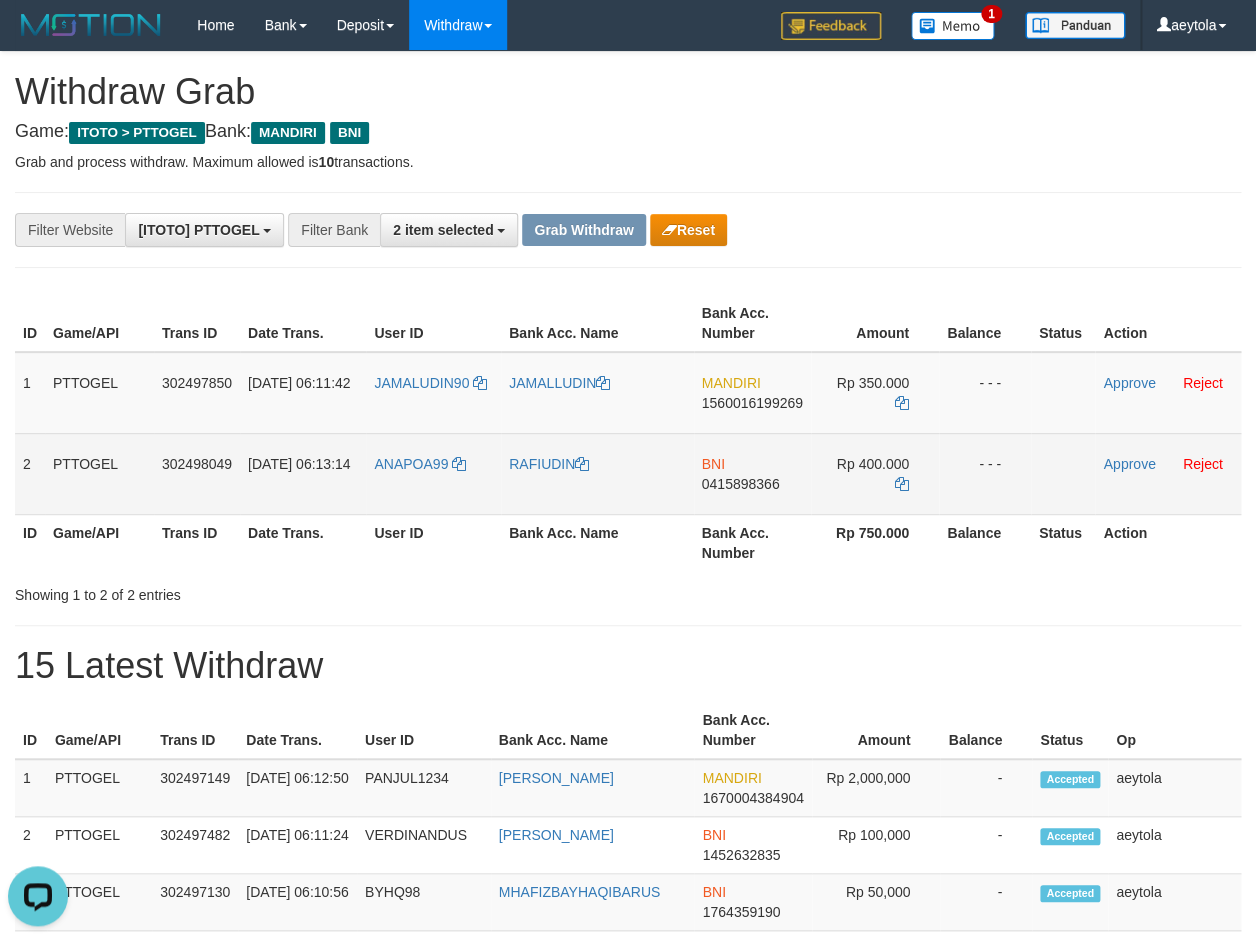 click on "BNI
0415898366" at bounding box center [752, 473] 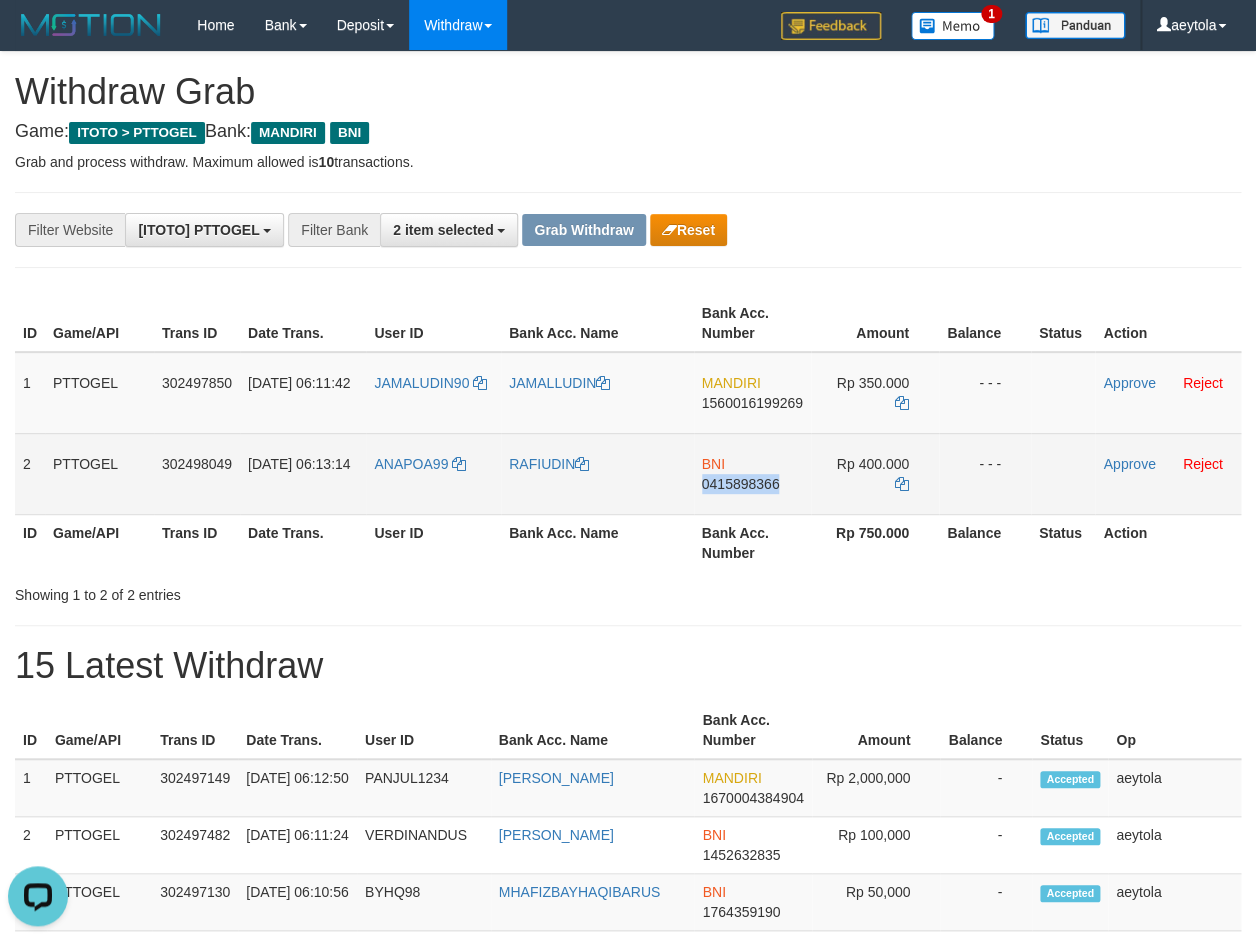 click on "BNI
0415898366" at bounding box center [752, 473] 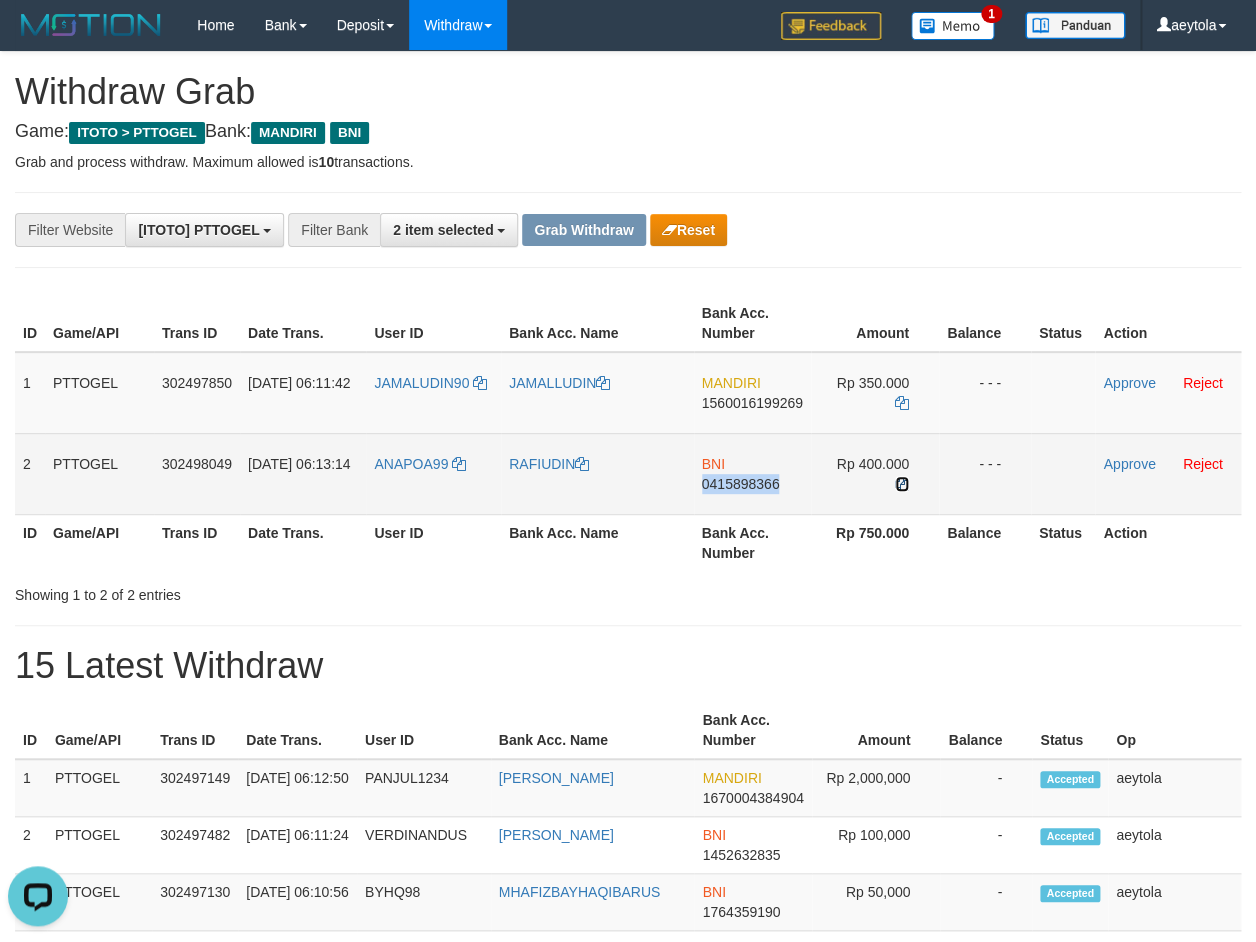 click at bounding box center (902, 484) 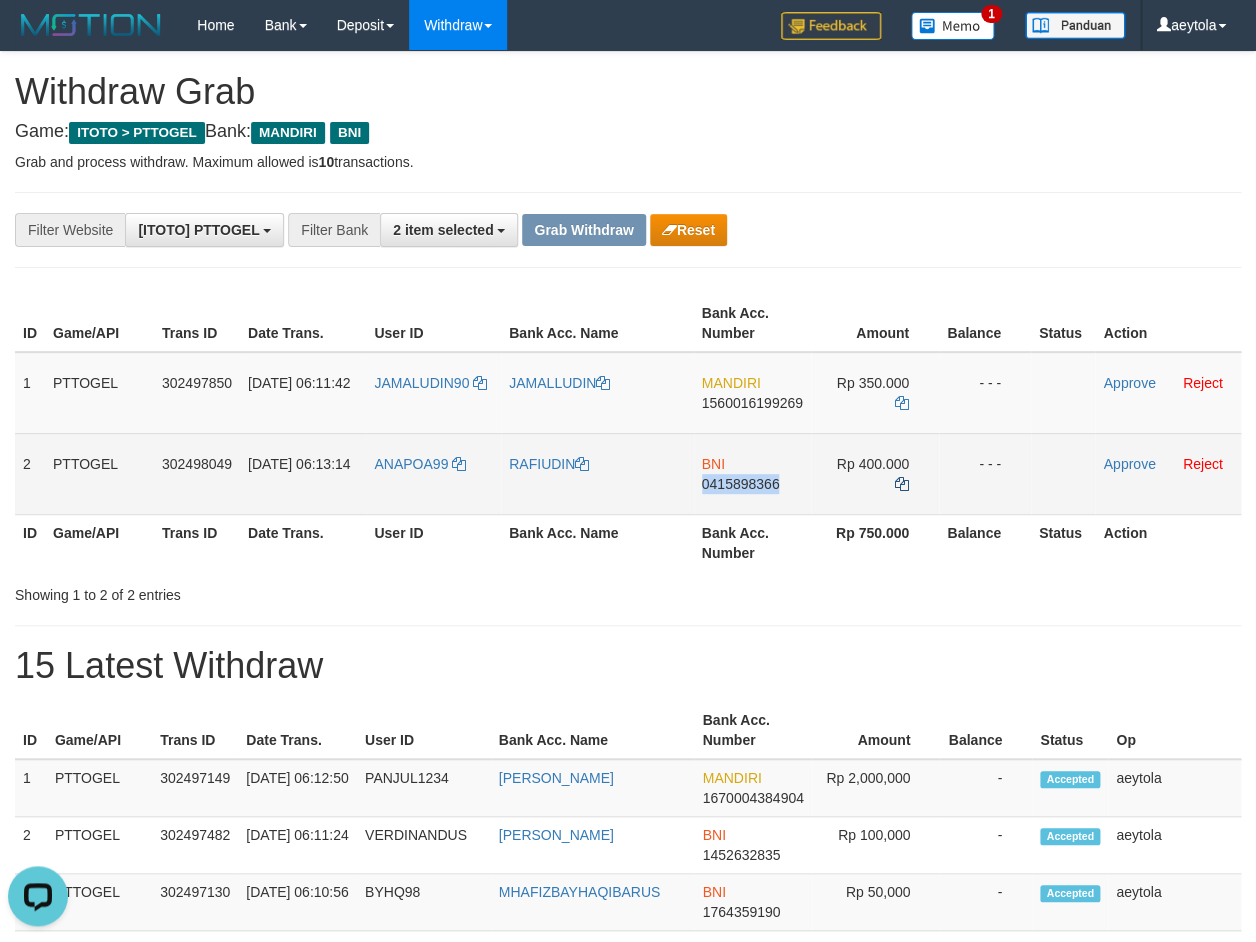 copy on "0415898366" 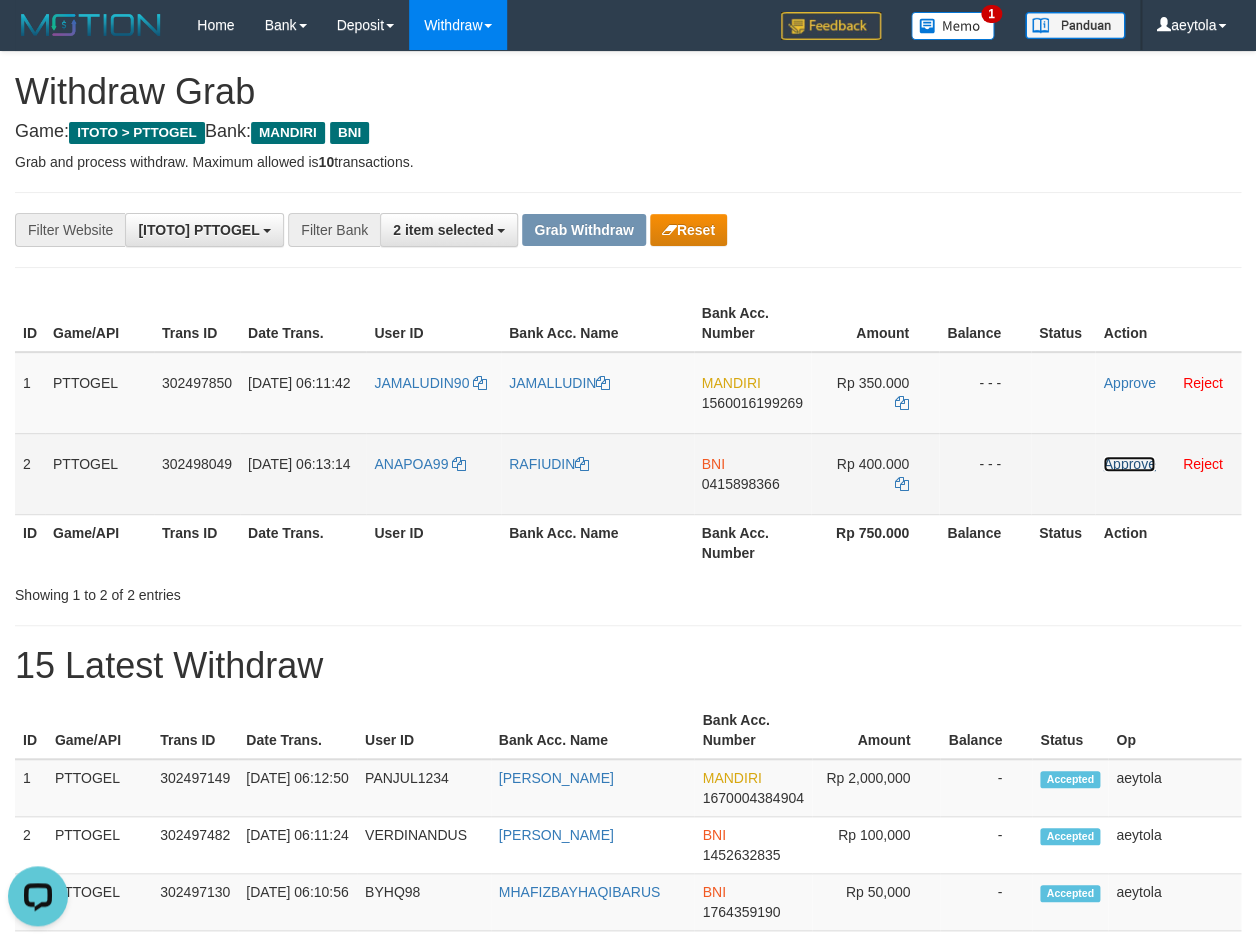 click on "Approve" at bounding box center (1129, 464) 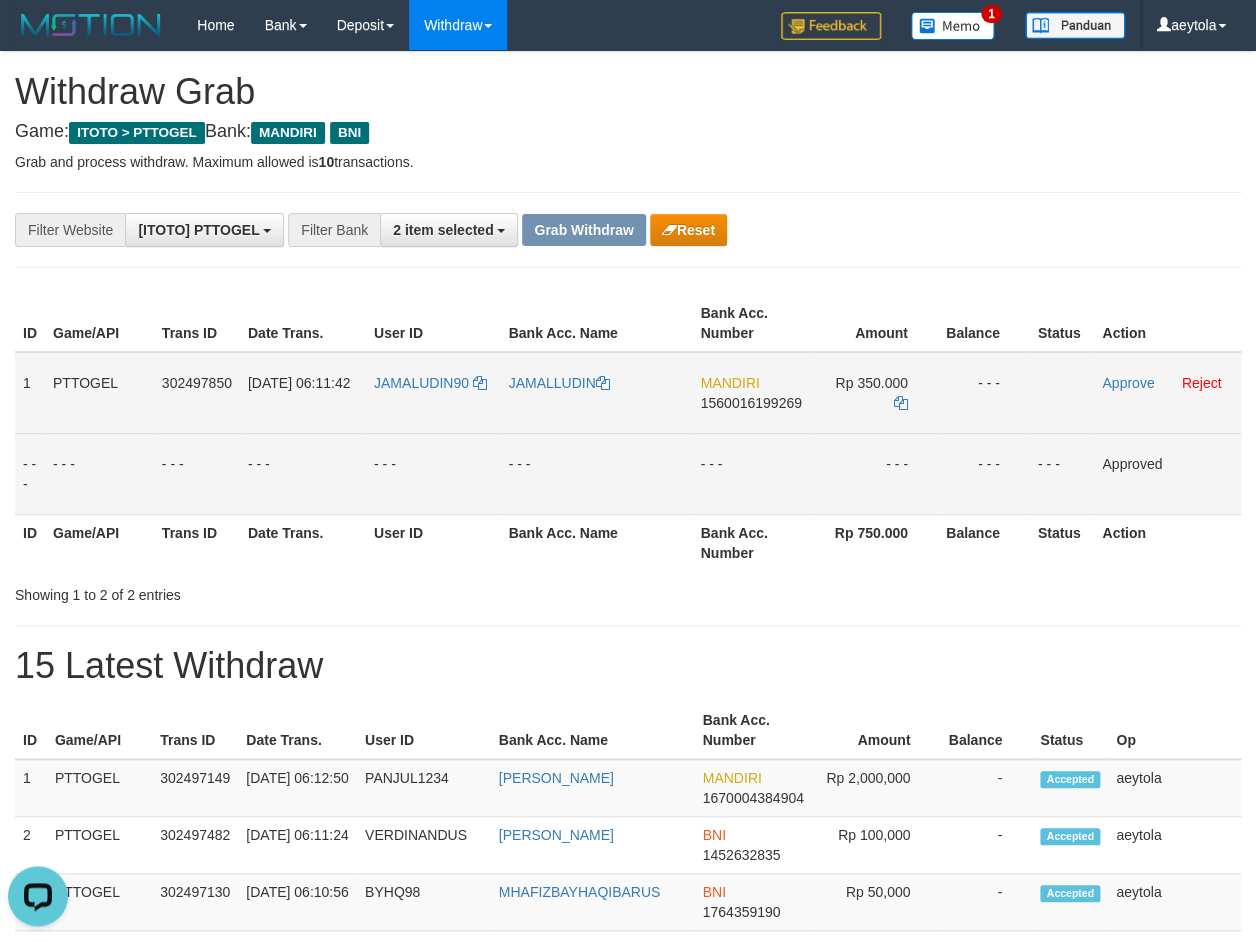 copy 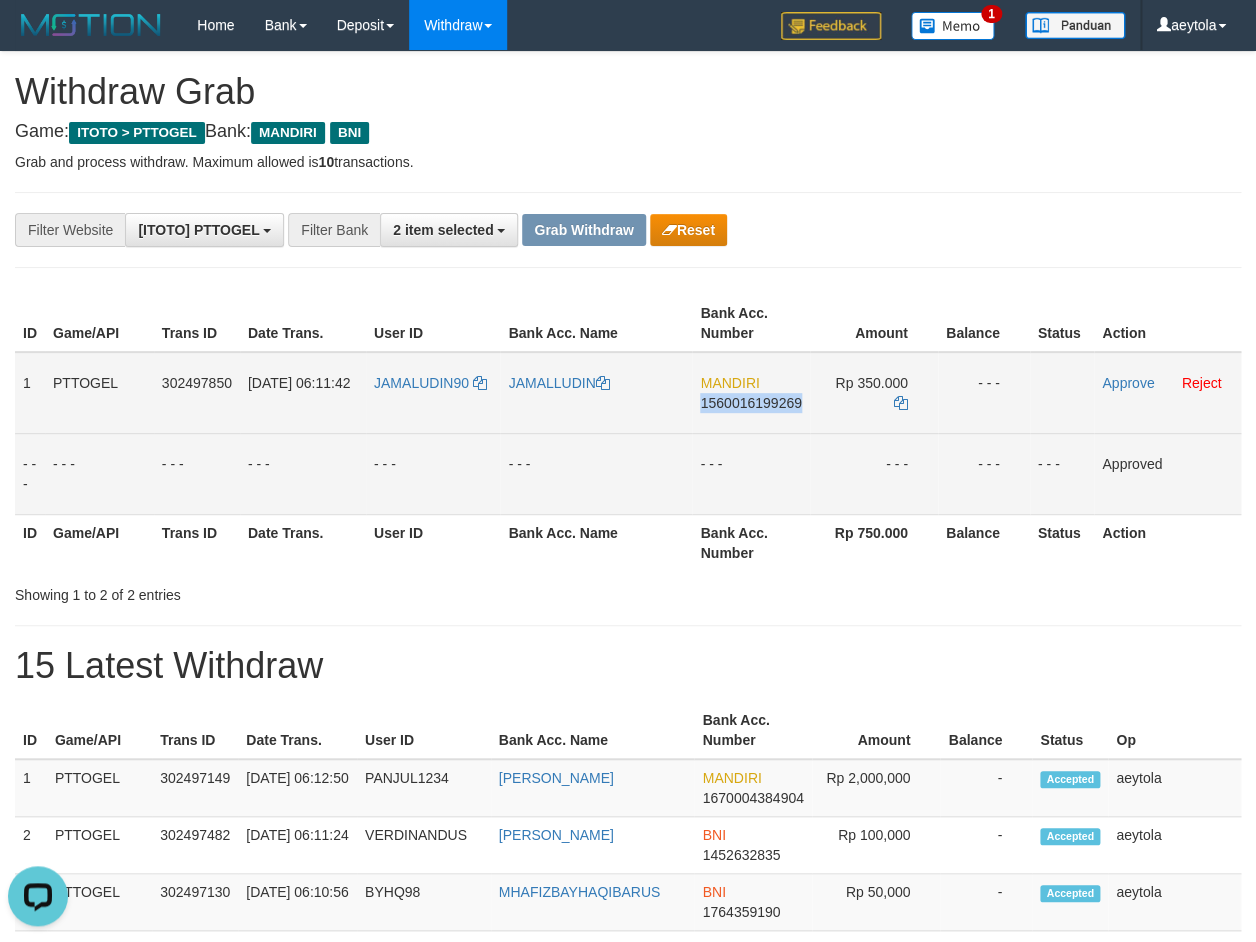 copy on "1560016199269" 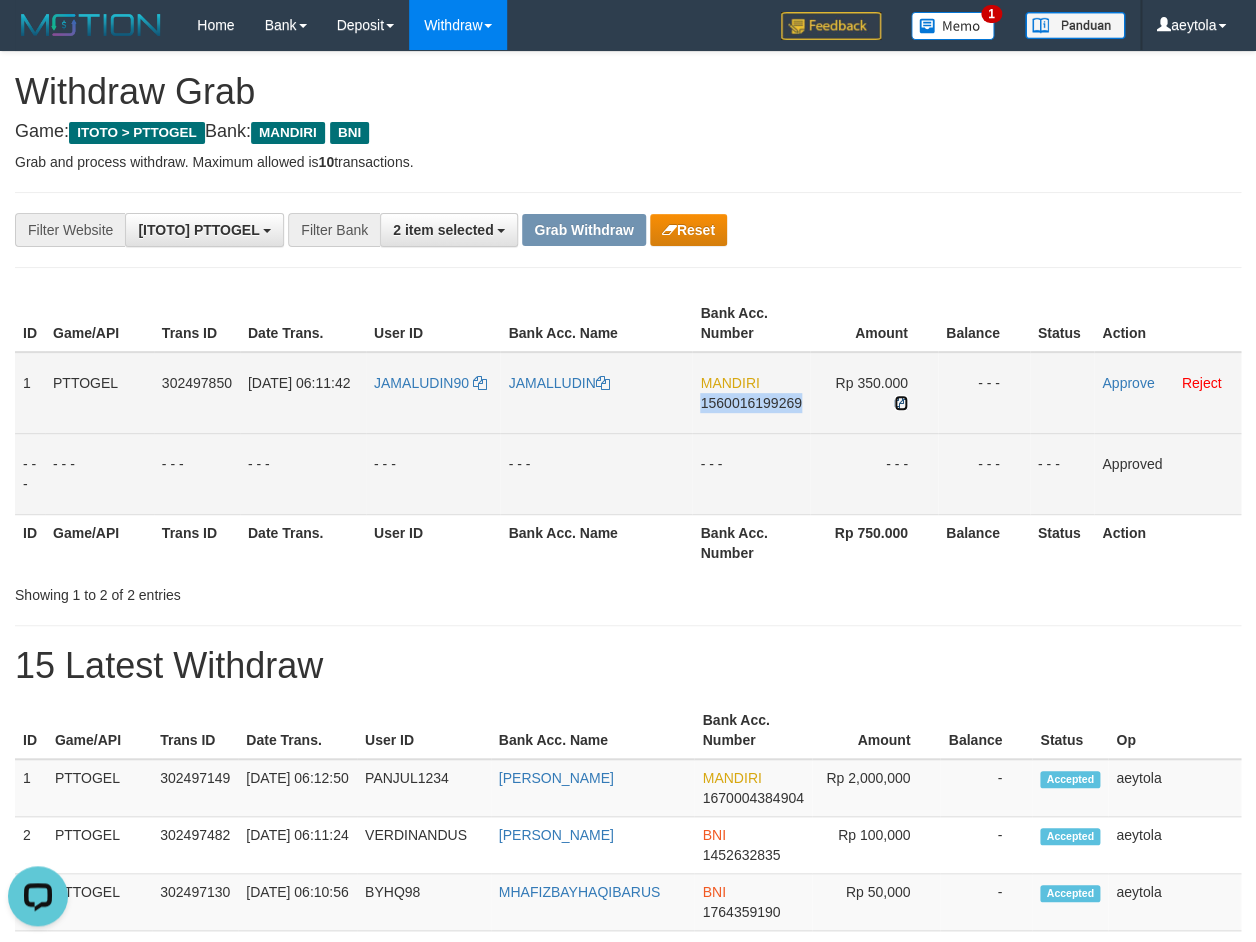 click at bounding box center [901, 403] 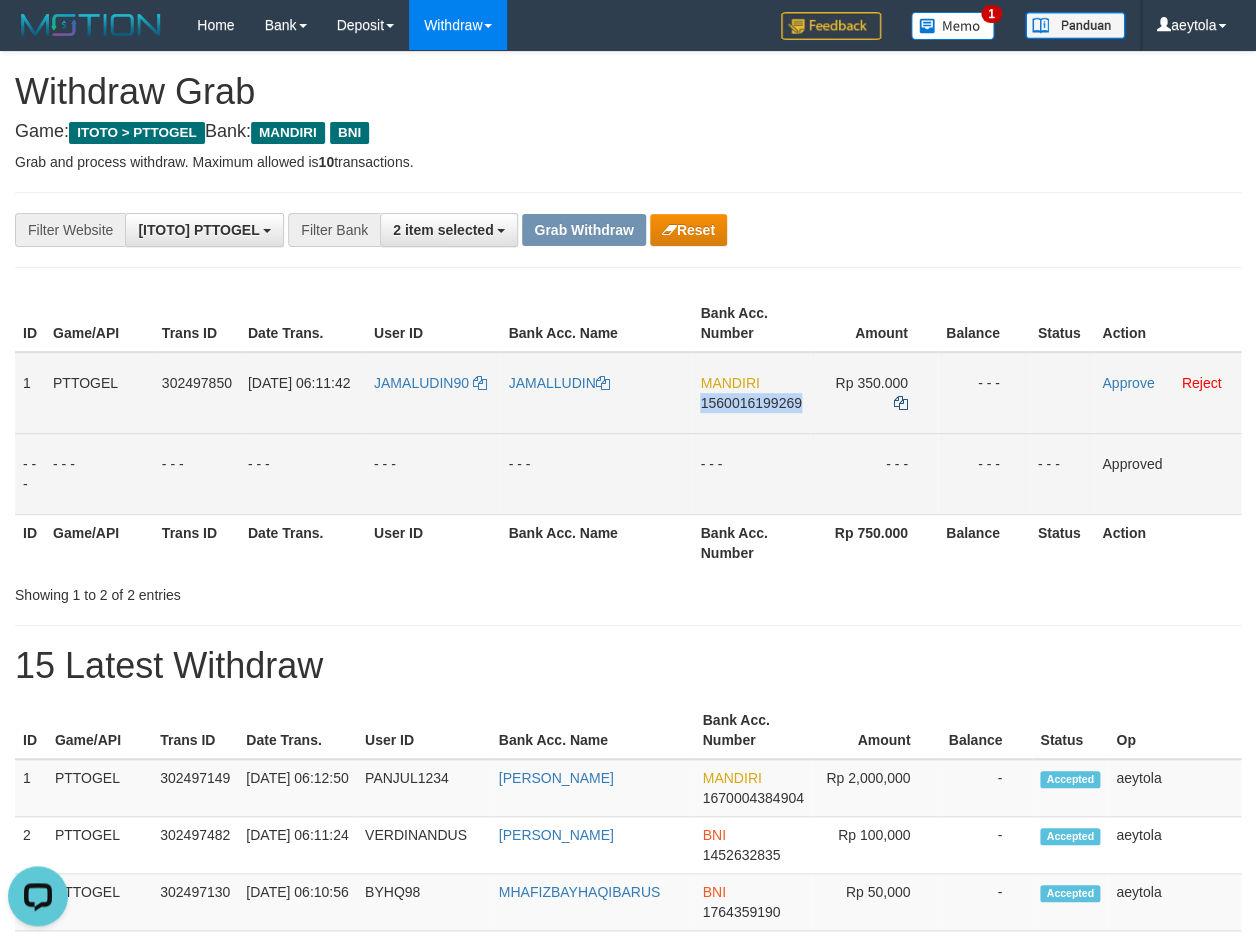 copy on "1560016199269" 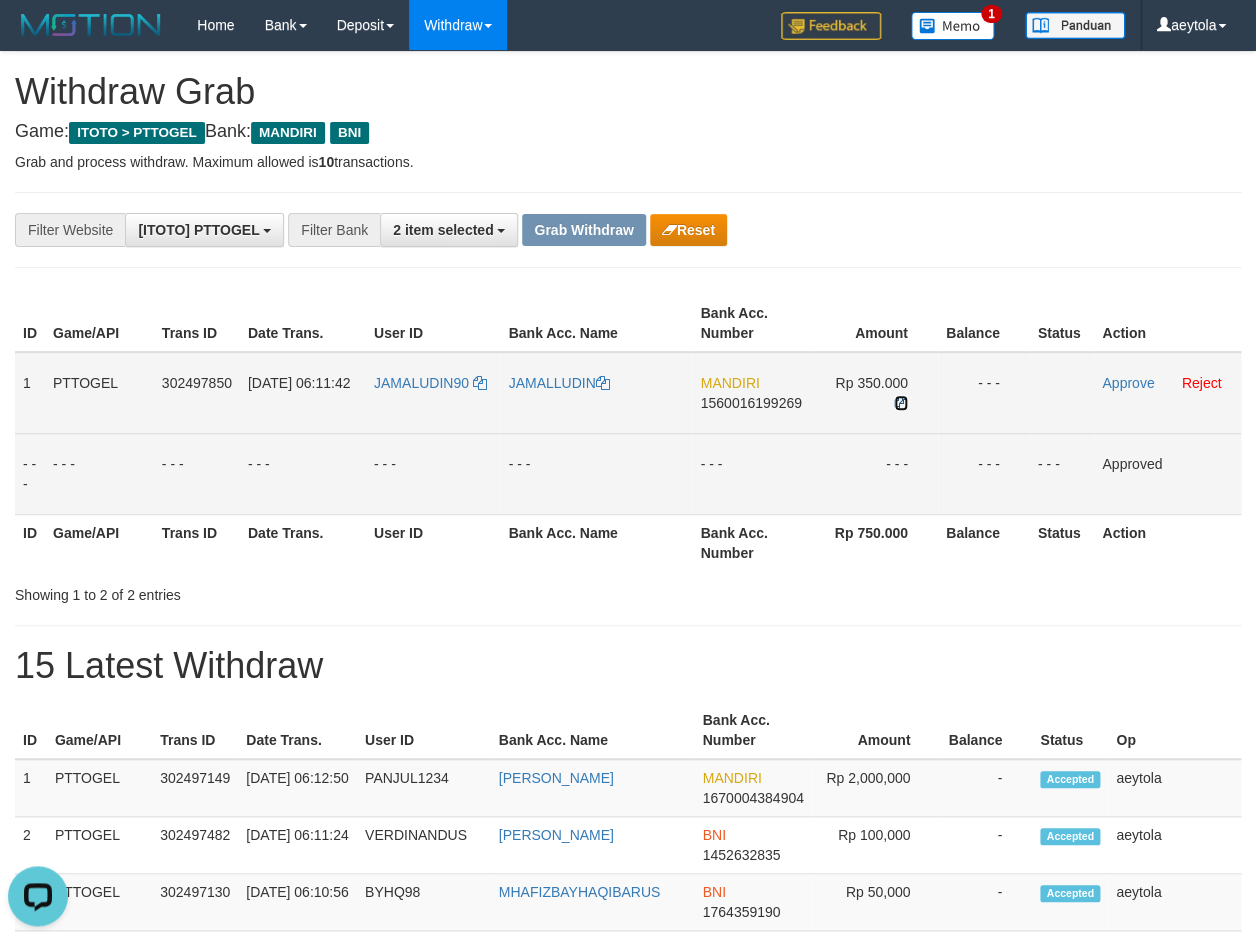 click at bounding box center [901, 403] 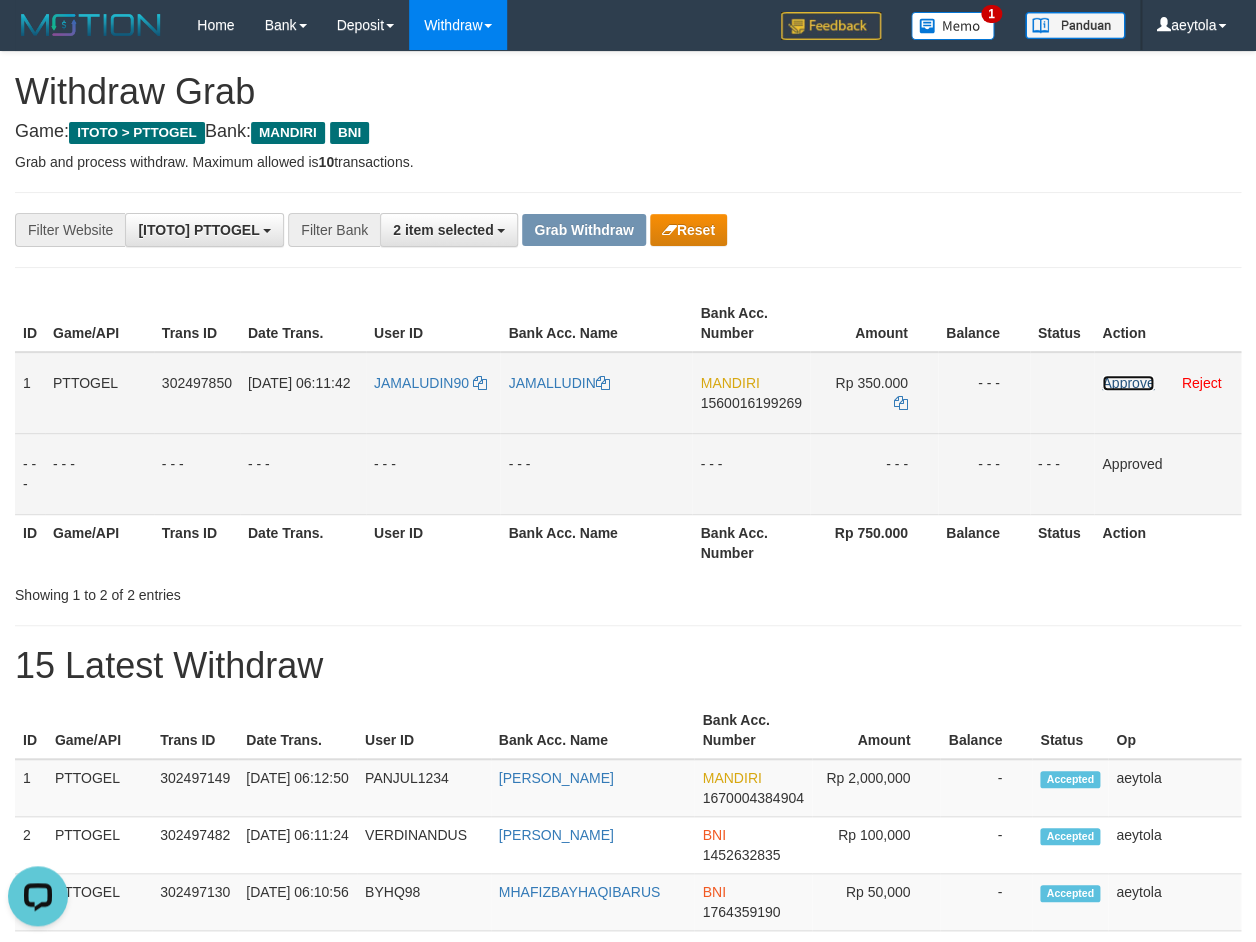 click on "Approve" at bounding box center (1128, 383) 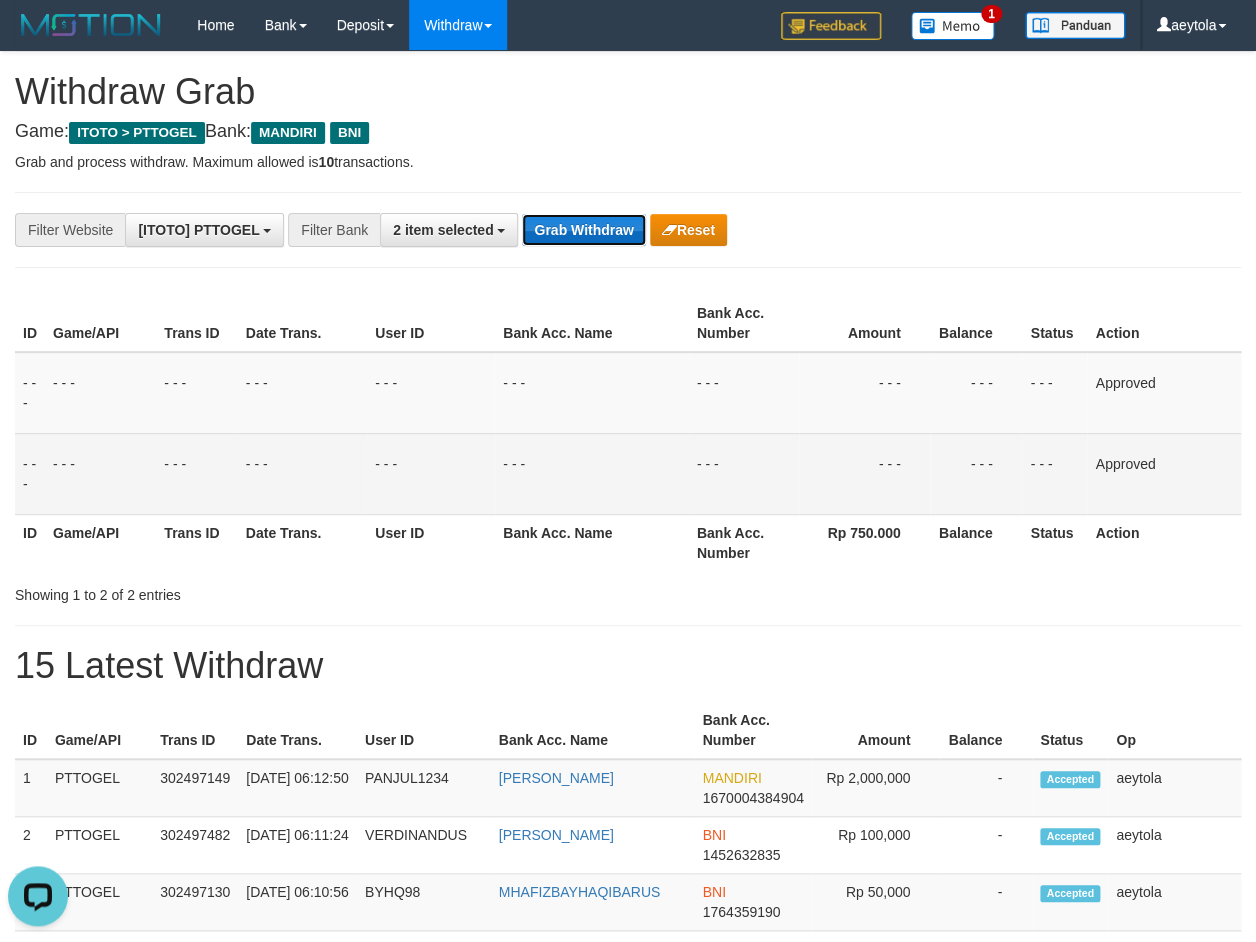 click on "Grab Withdraw" at bounding box center (583, 230) 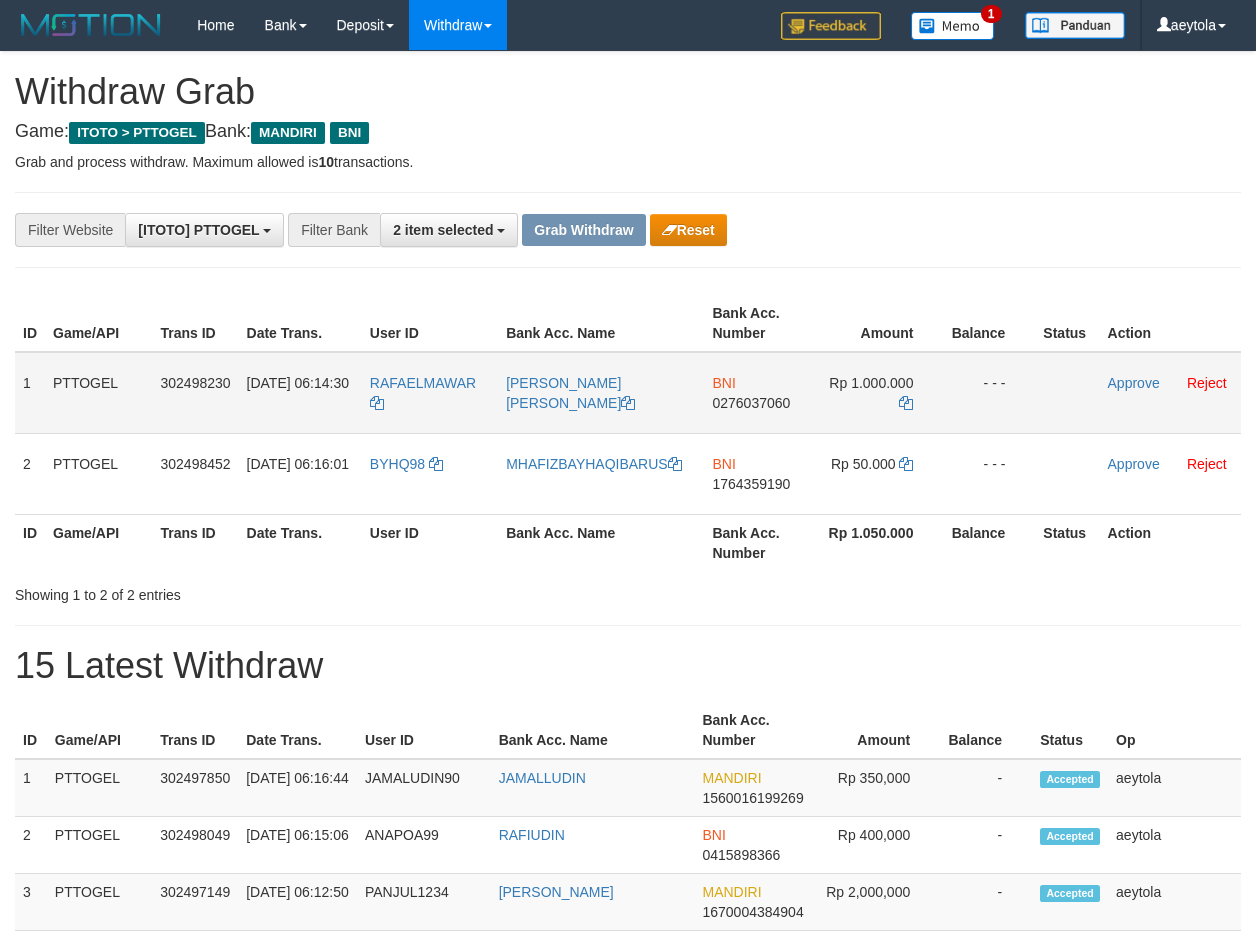 scroll, scrollTop: 0, scrollLeft: 0, axis: both 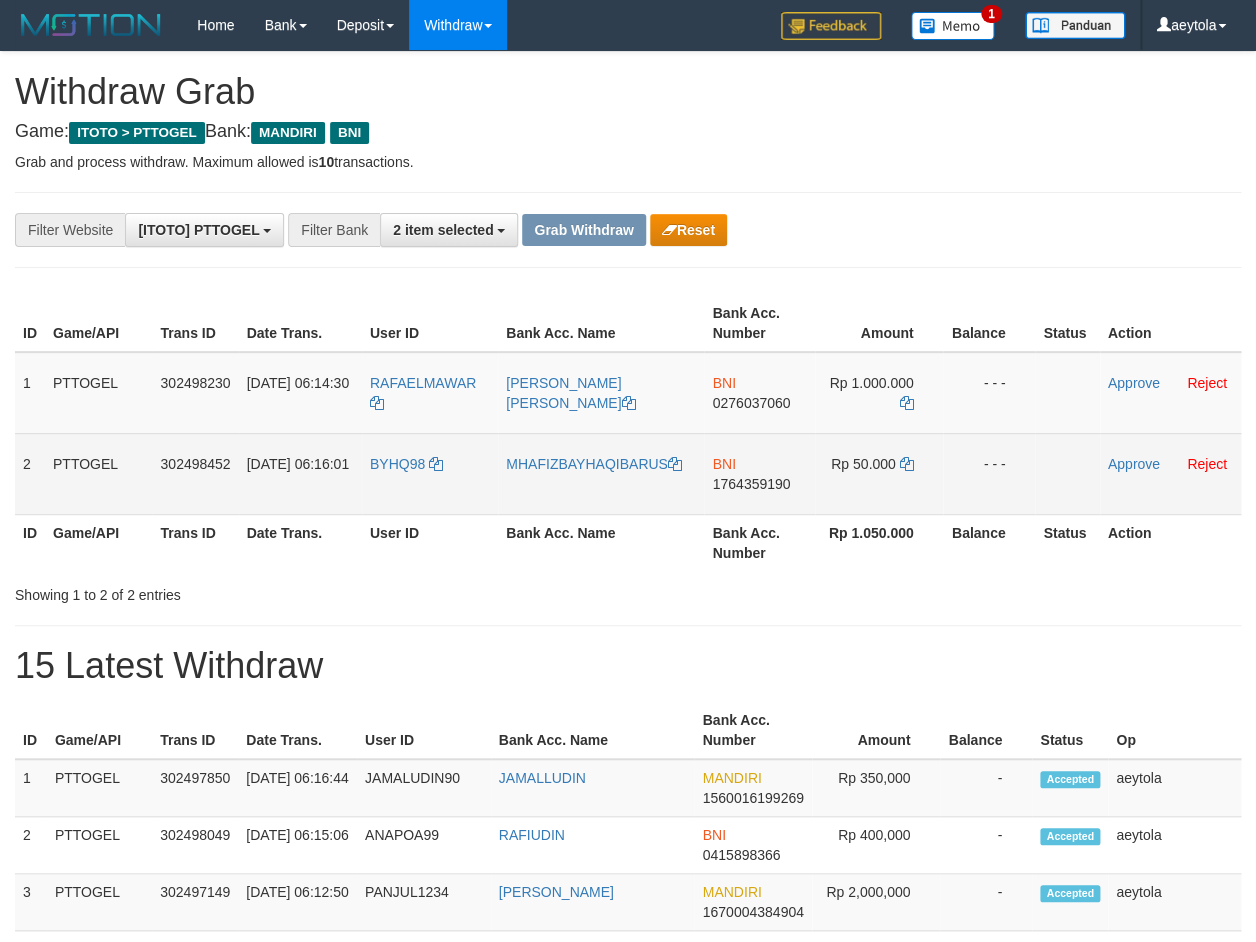 drag, startPoint x: 444, startPoint y: 406, endPoint x: 476, endPoint y: 499, distance: 98.35141 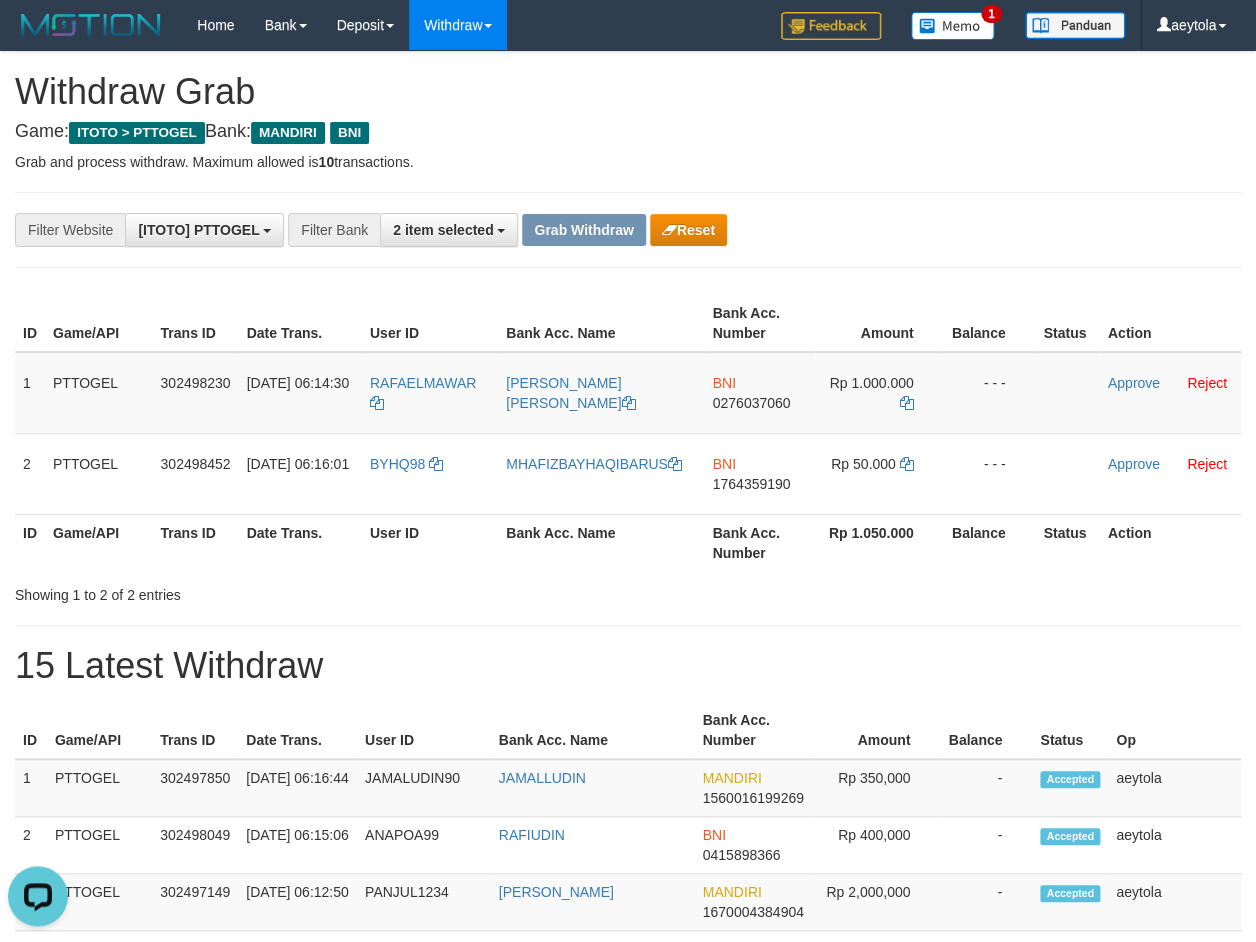 scroll, scrollTop: 0, scrollLeft: 0, axis: both 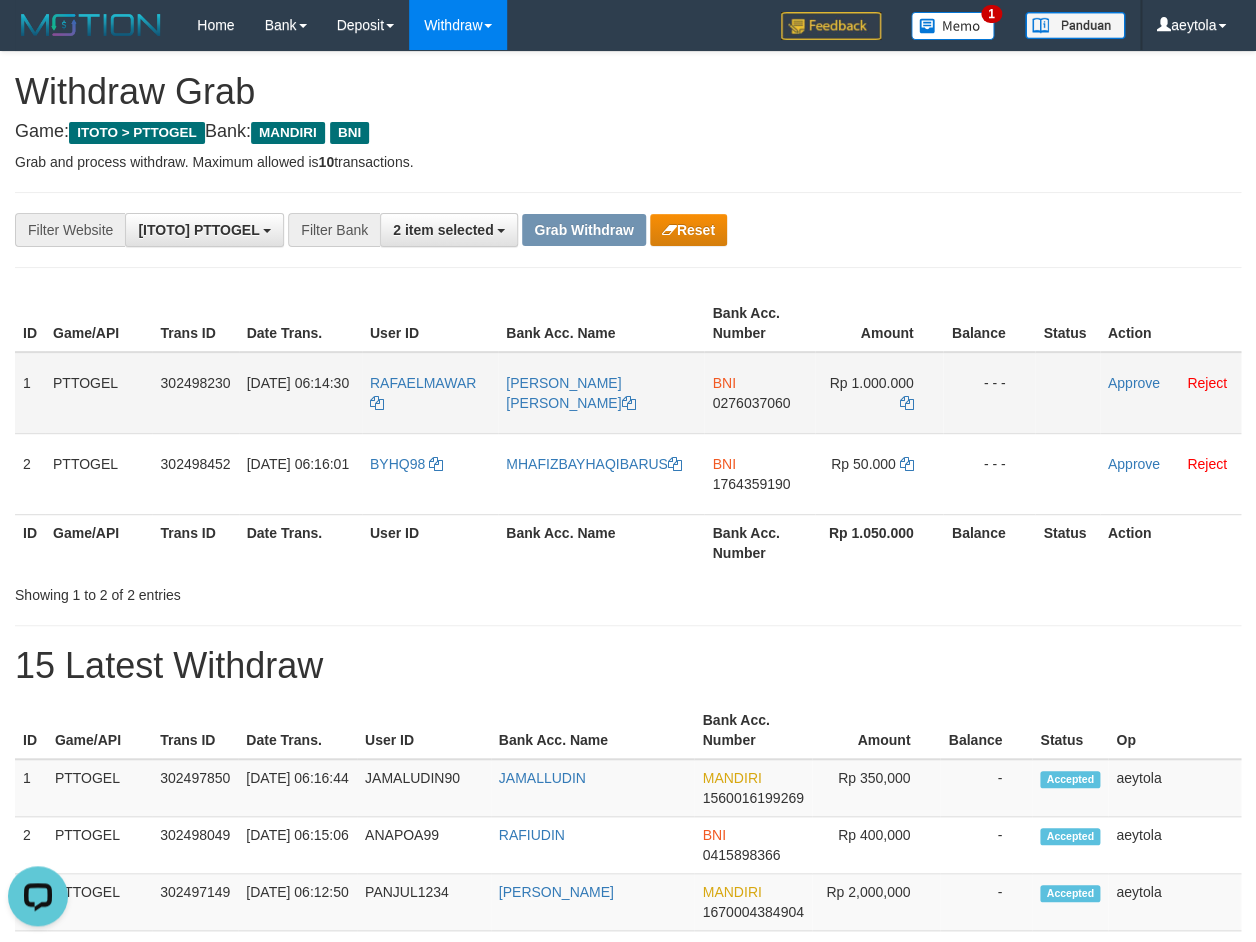 click on "BNI
0276037060" at bounding box center [759, 393] 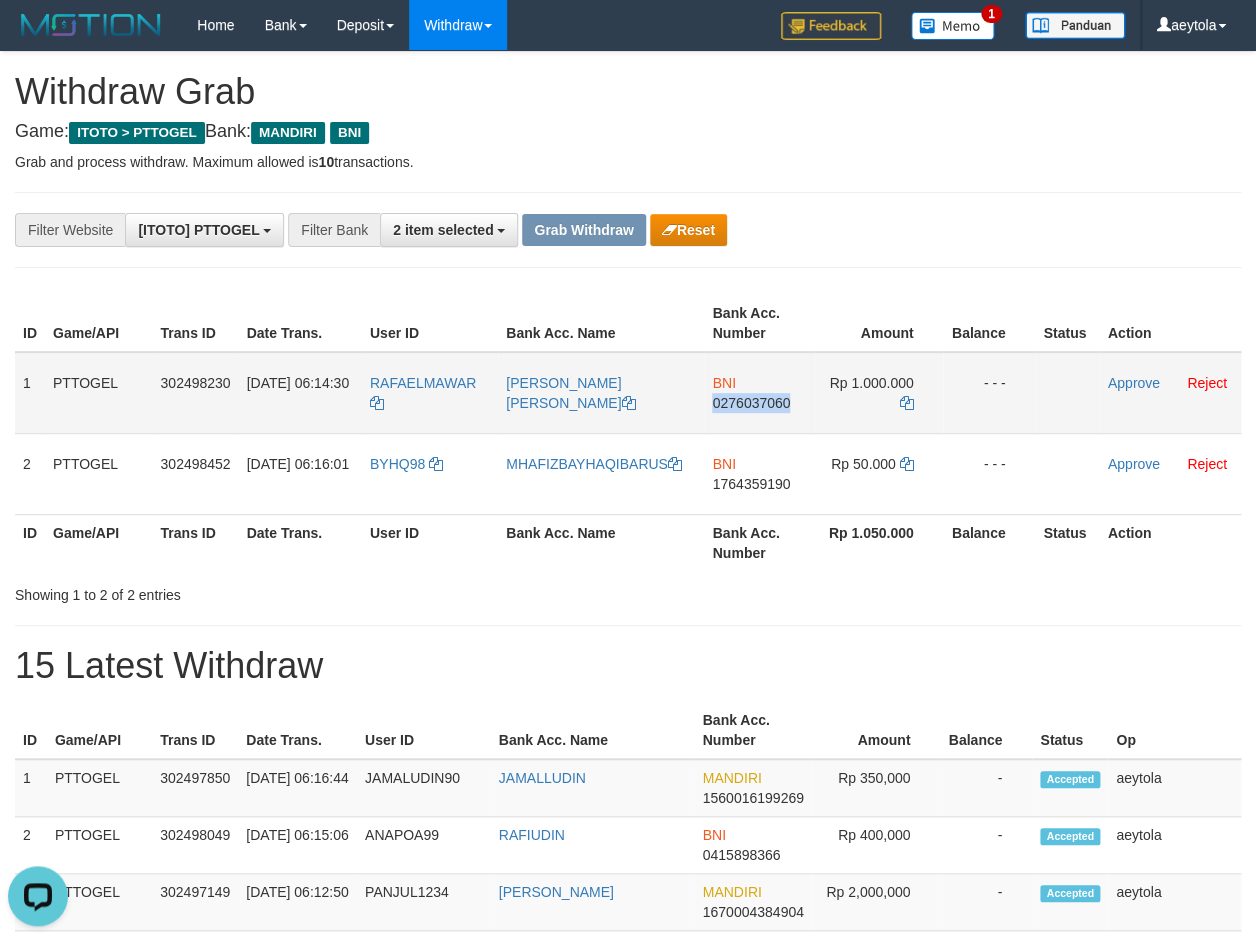 copy on "0276037060" 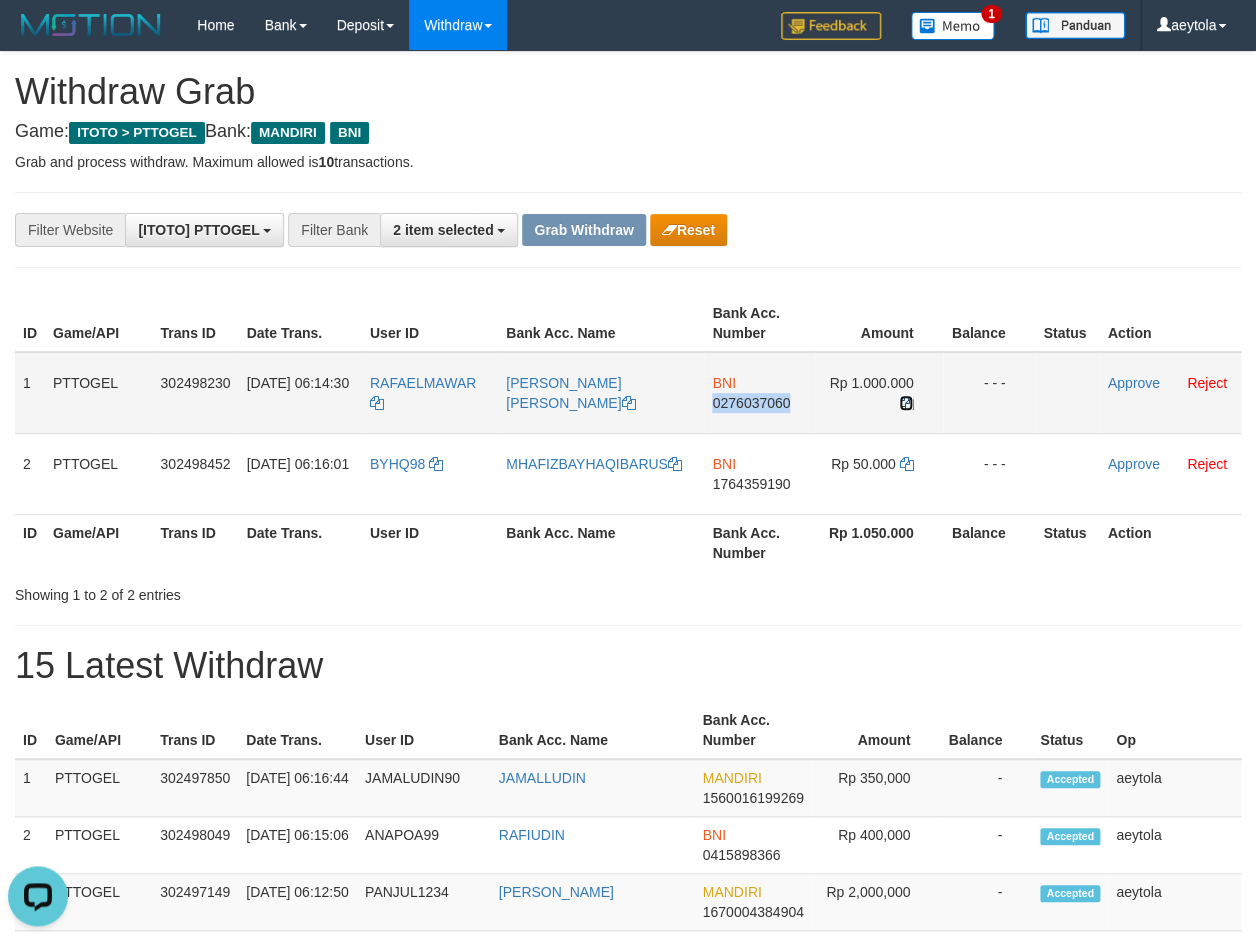 click at bounding box center (906, 403) 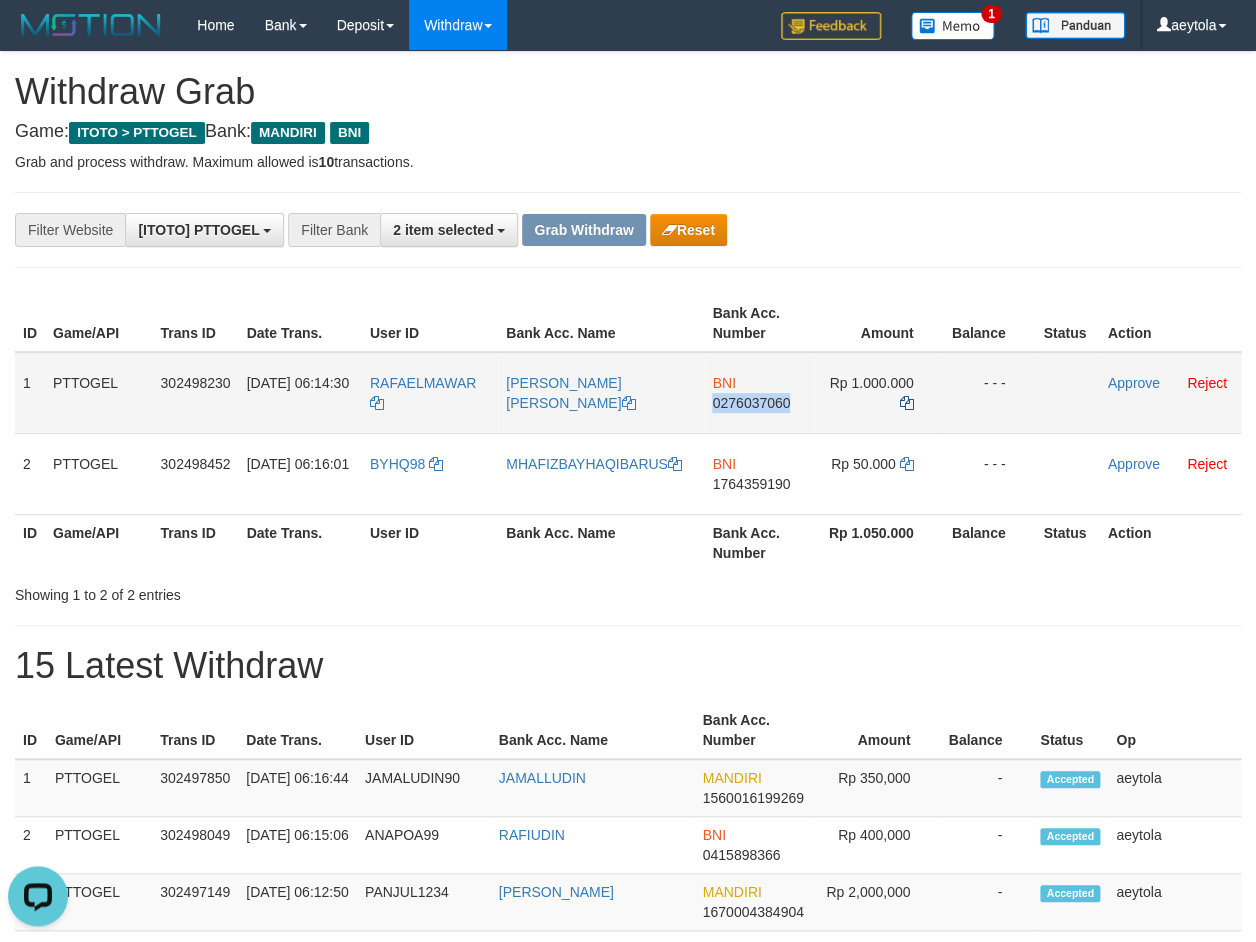 copy on "0276037060" 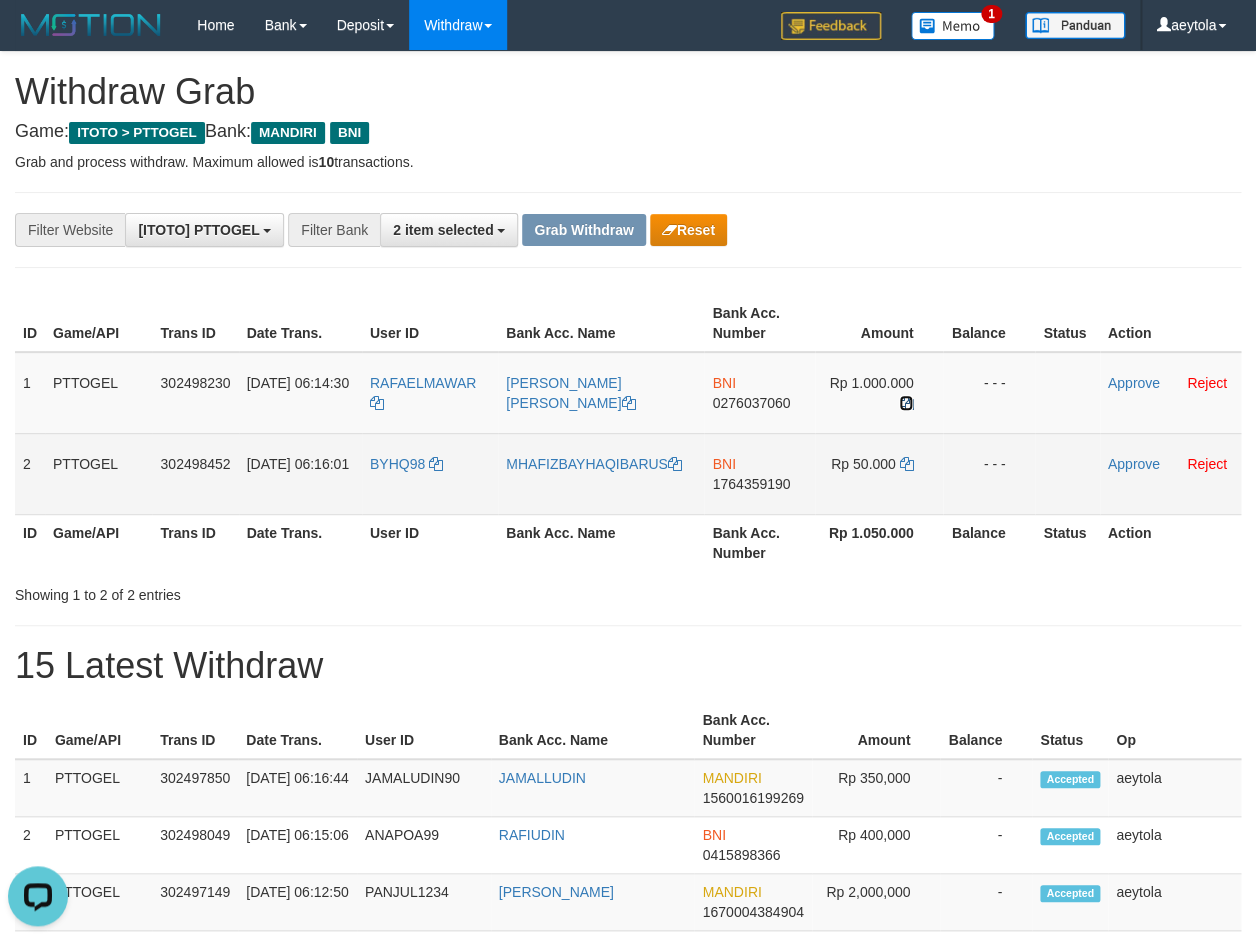 drag, startPoint x: 906, startPoint y: 404, endPoint x: 30, endPoint y: 452, distance: 877.3141 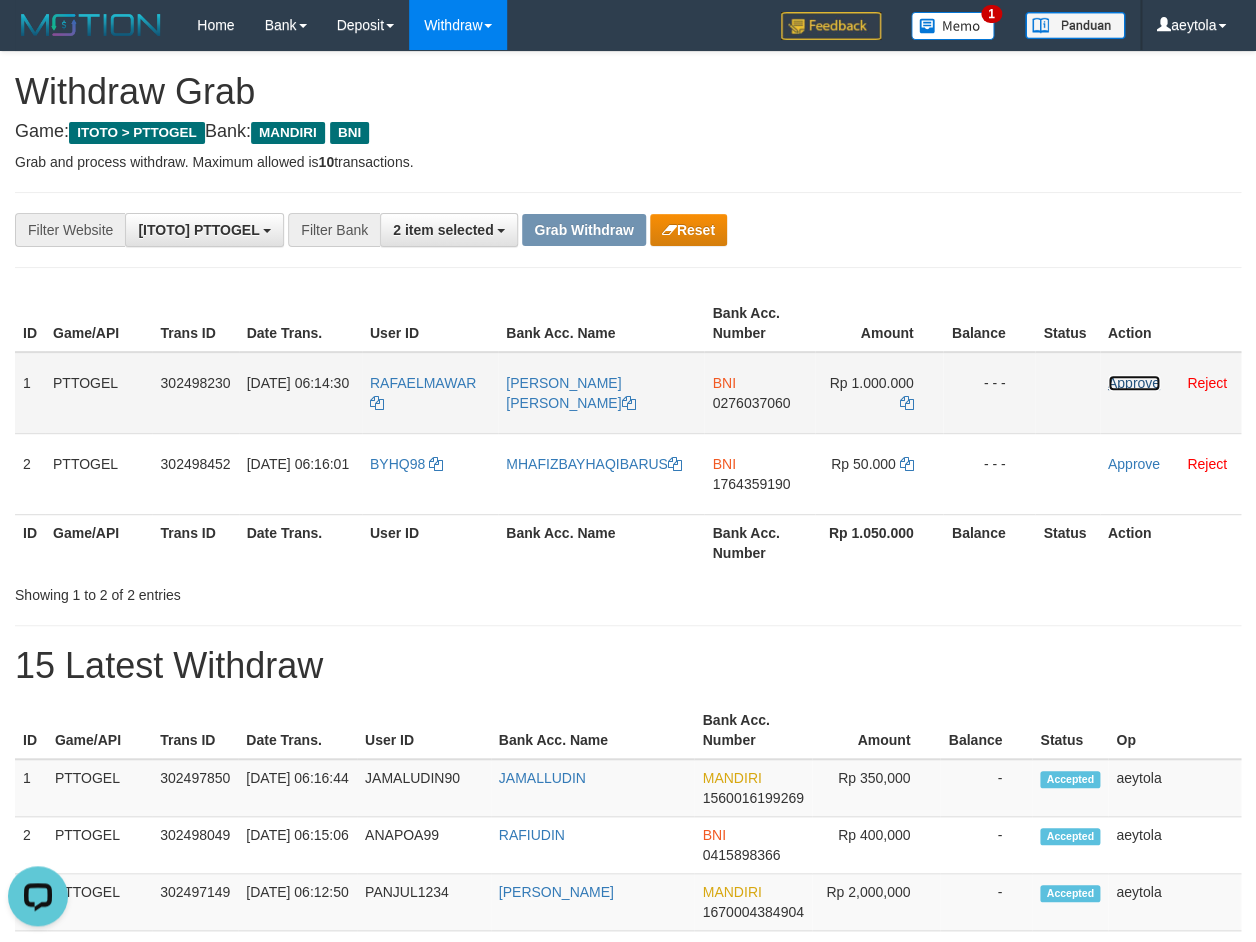 click on "Approve" at bounding box center [1134, 383] 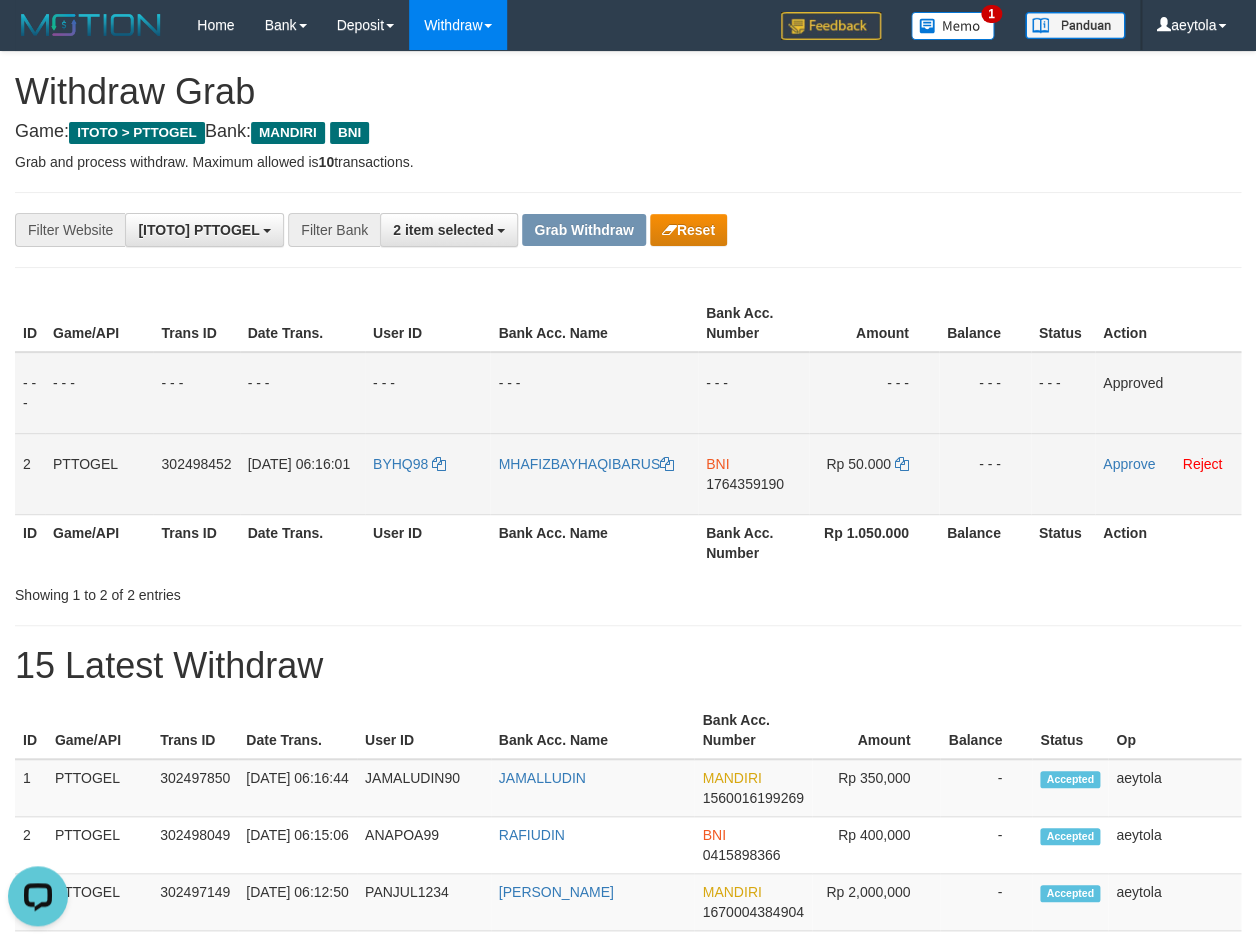 click on "BNI
1764359190" at bounding box center (753, 473) 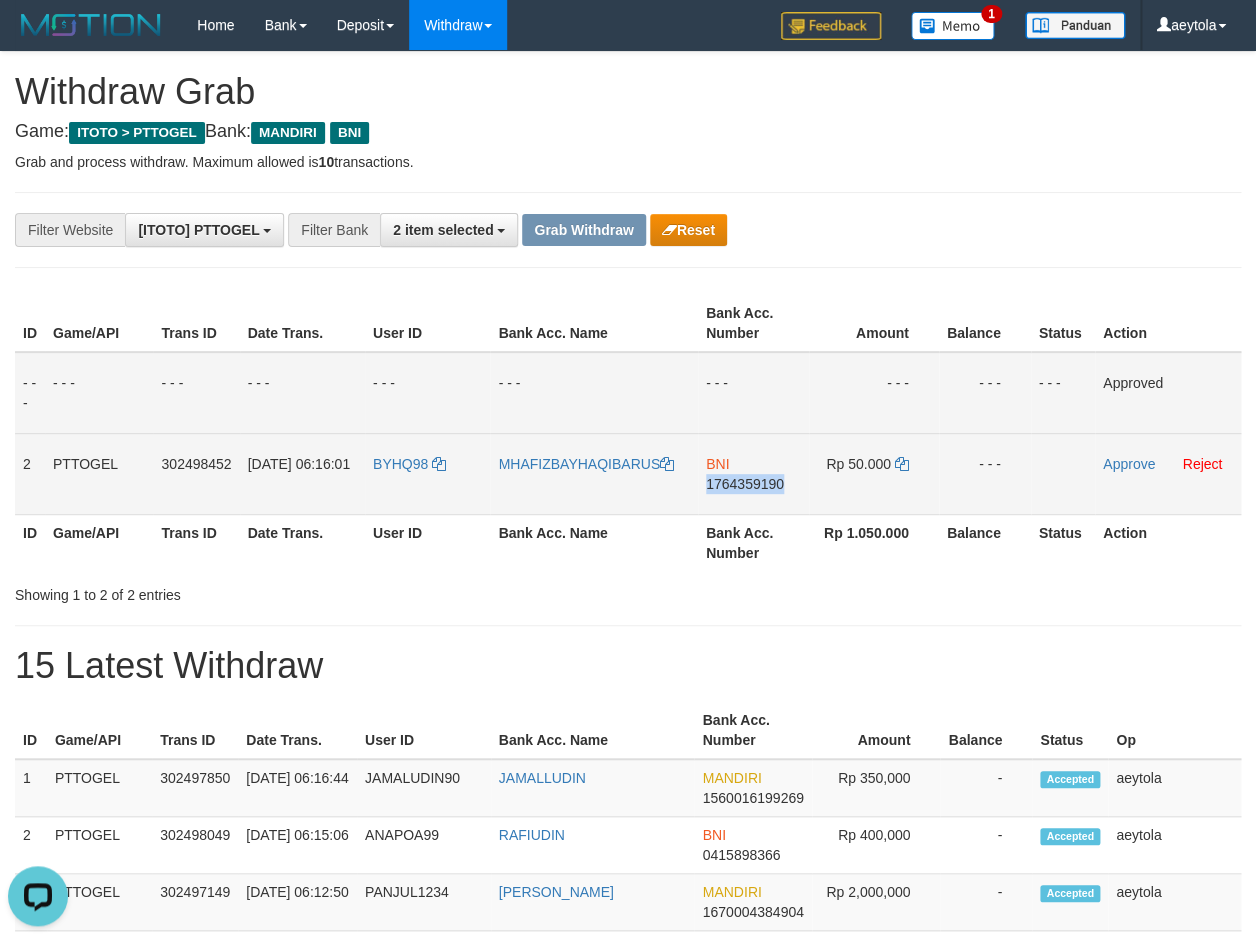 copy on "1764359190" 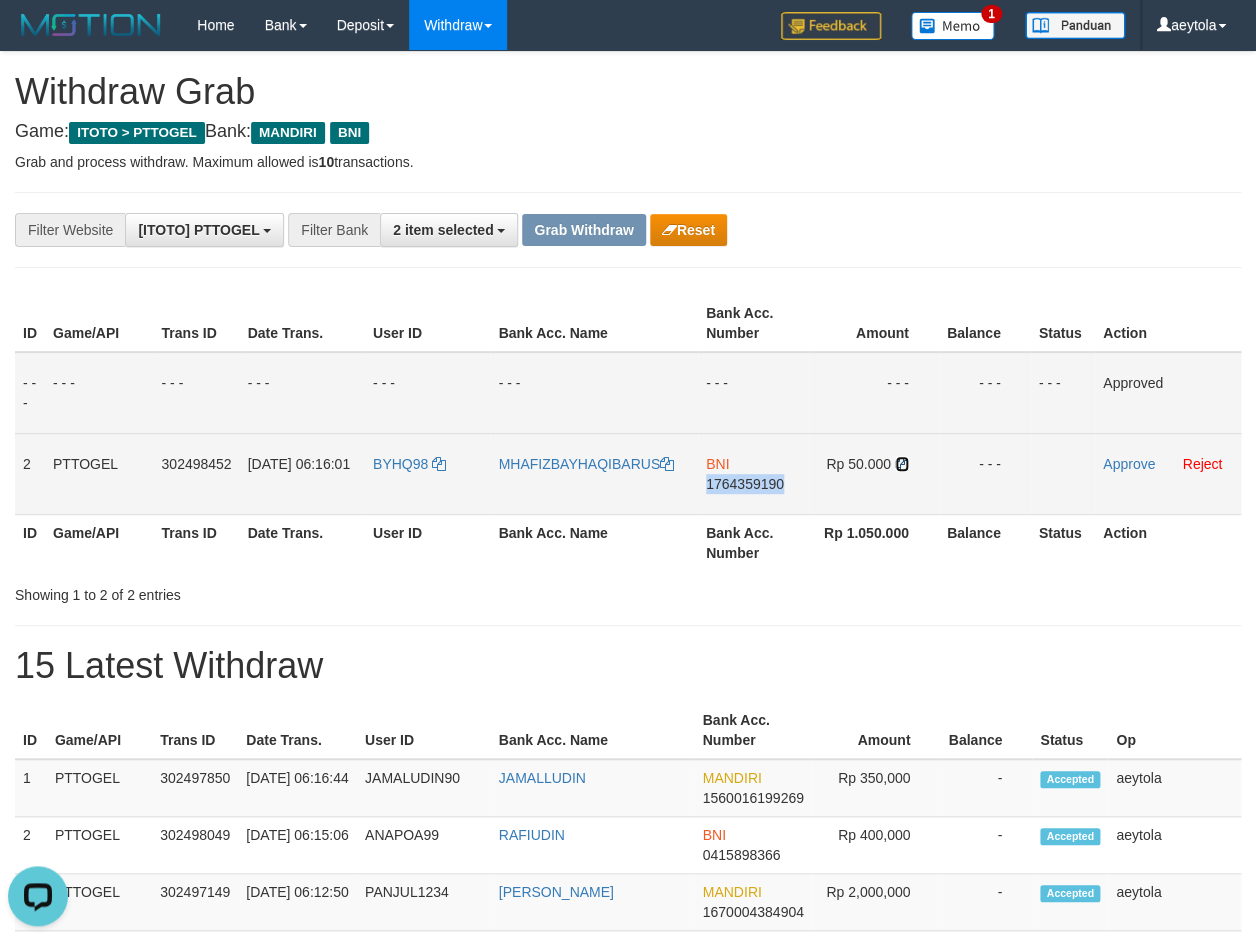 click at bounding box center [902, 464] 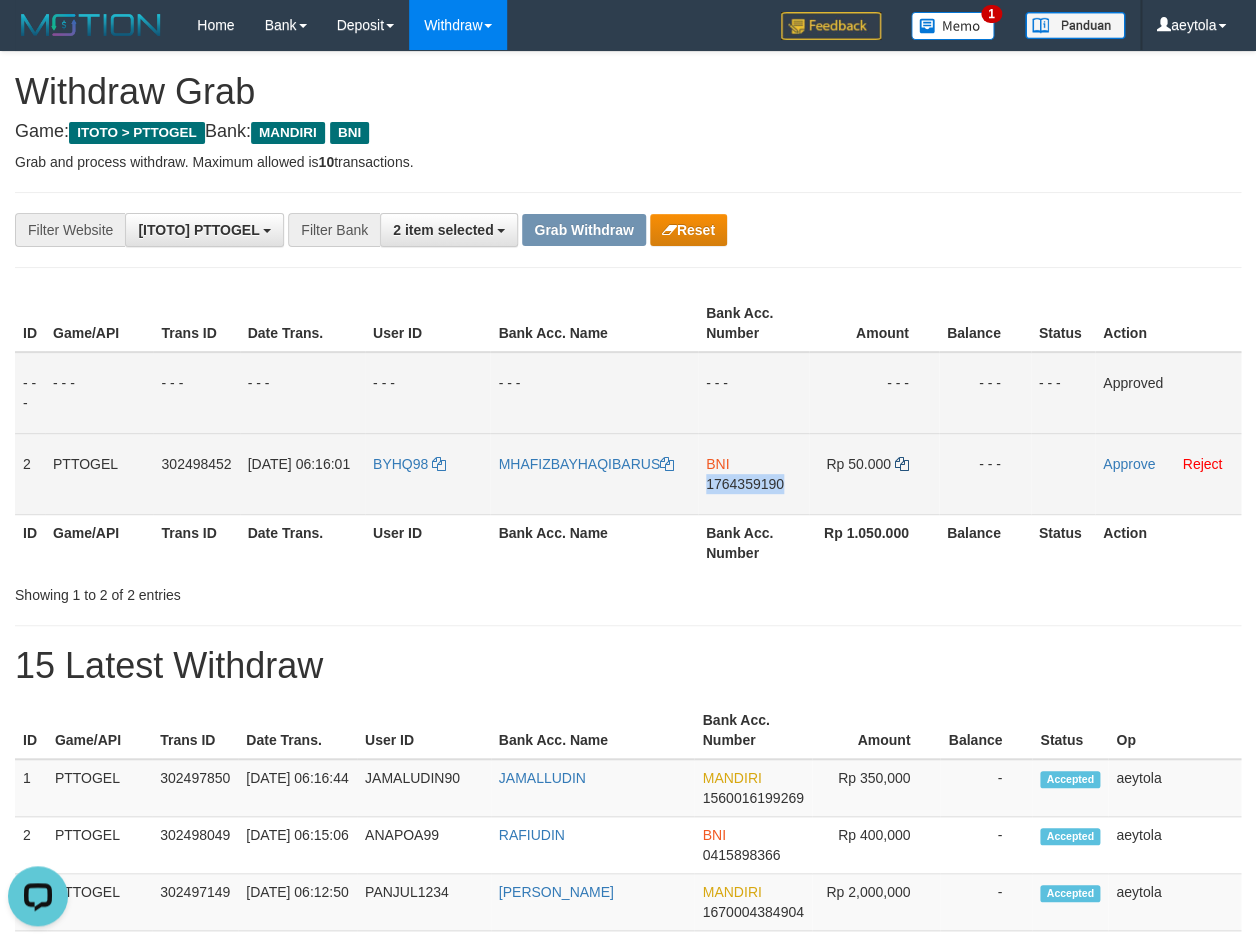 copy on "1764359190" 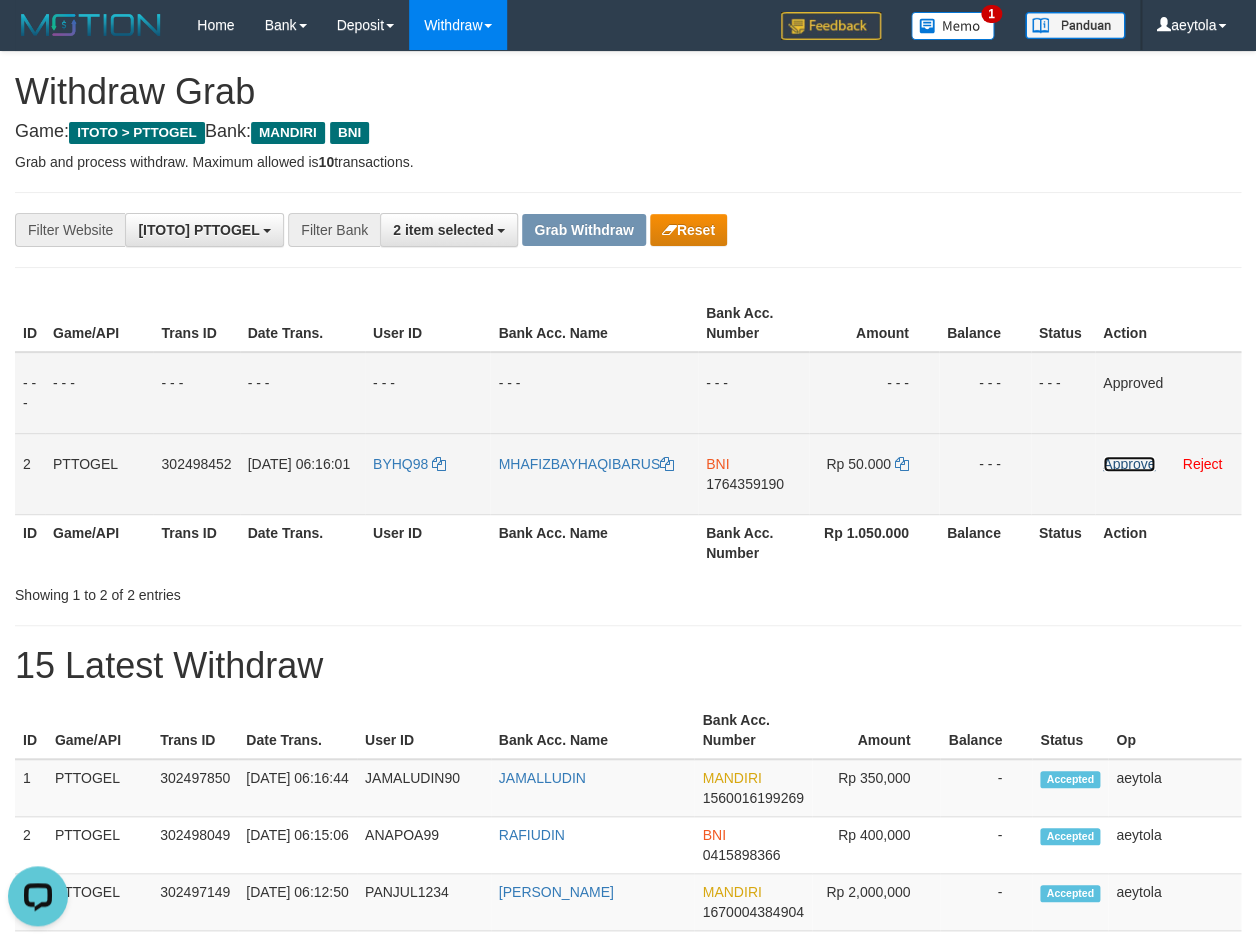 click on "Approve" at bounding box center [1129, 464] 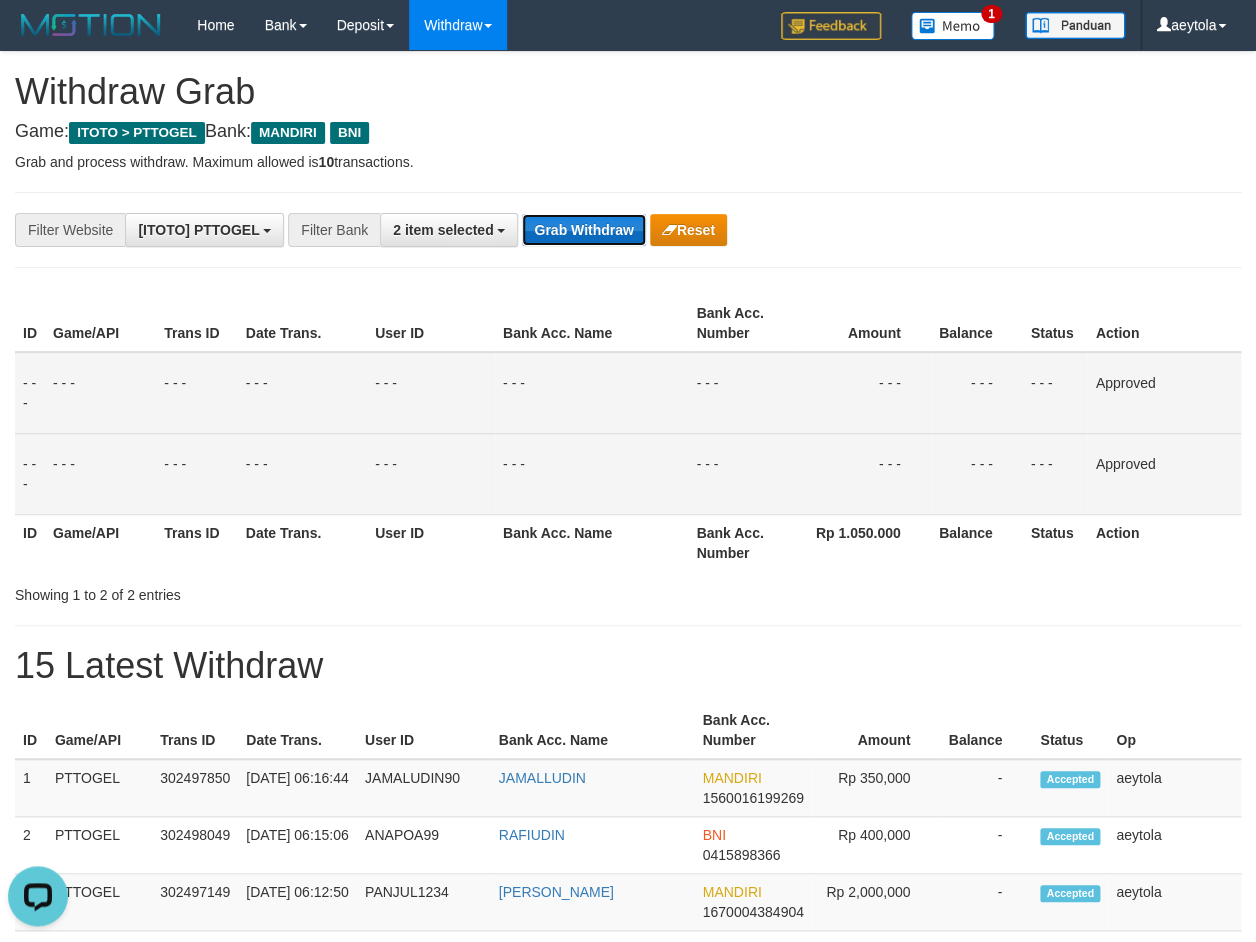 click on "Grab Withdraw" at bounding box center [583, 230] 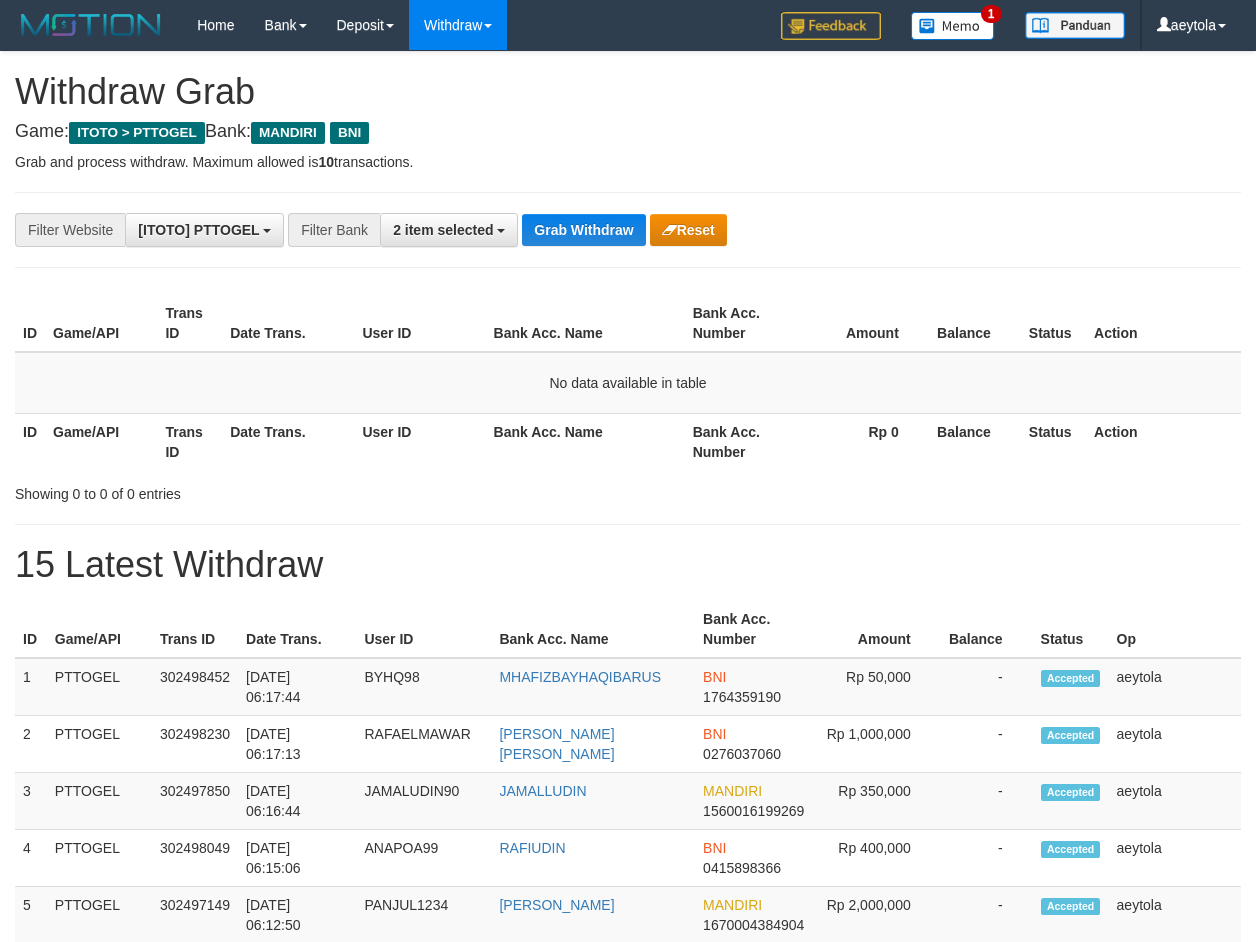 scroll, scrollTop: 0, scrollLeft: 0, axis: both 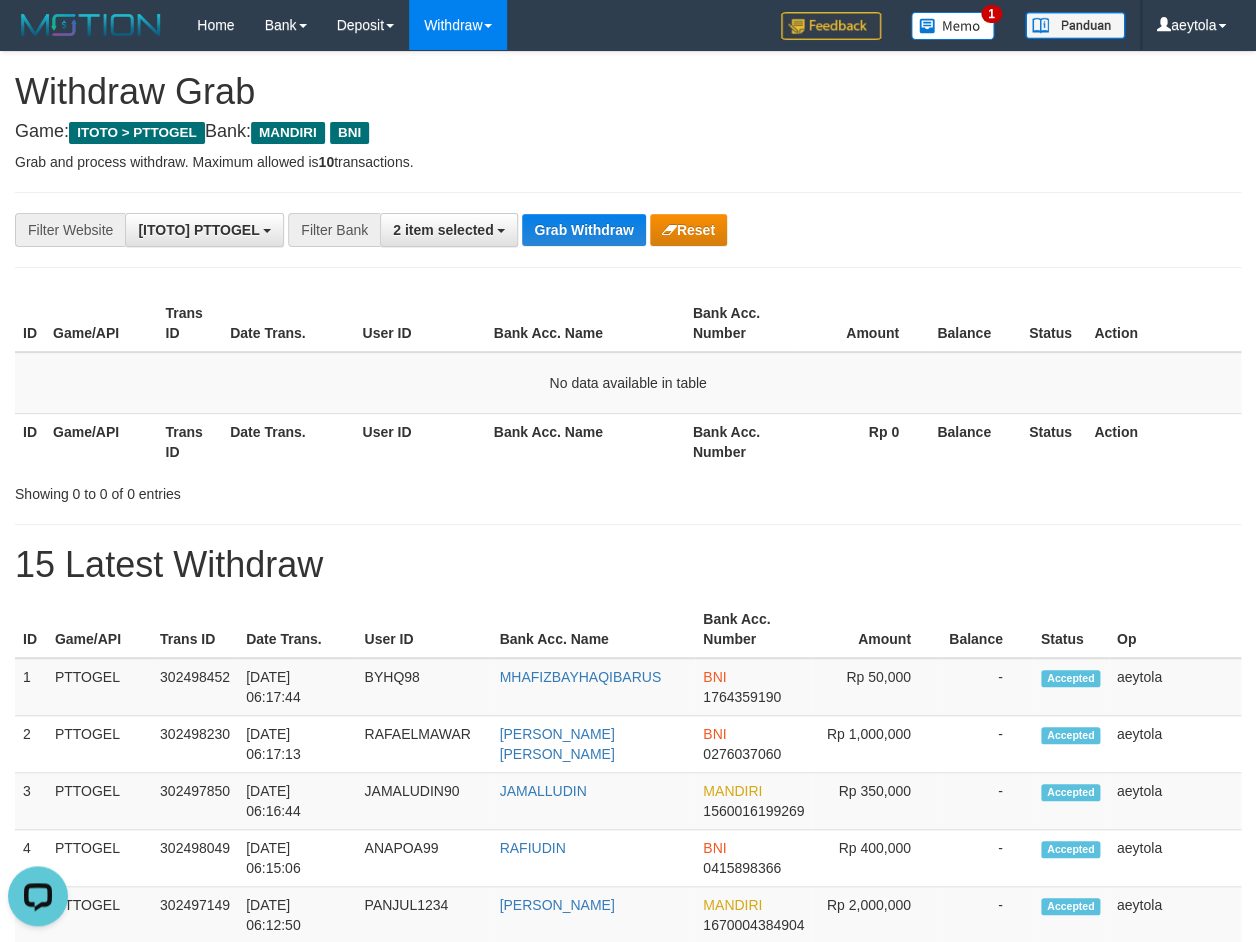 drag, startPoint x: 1019, startPoint y: 468, endPoint x: 831, endPoint y: 426, distance: 192.63437 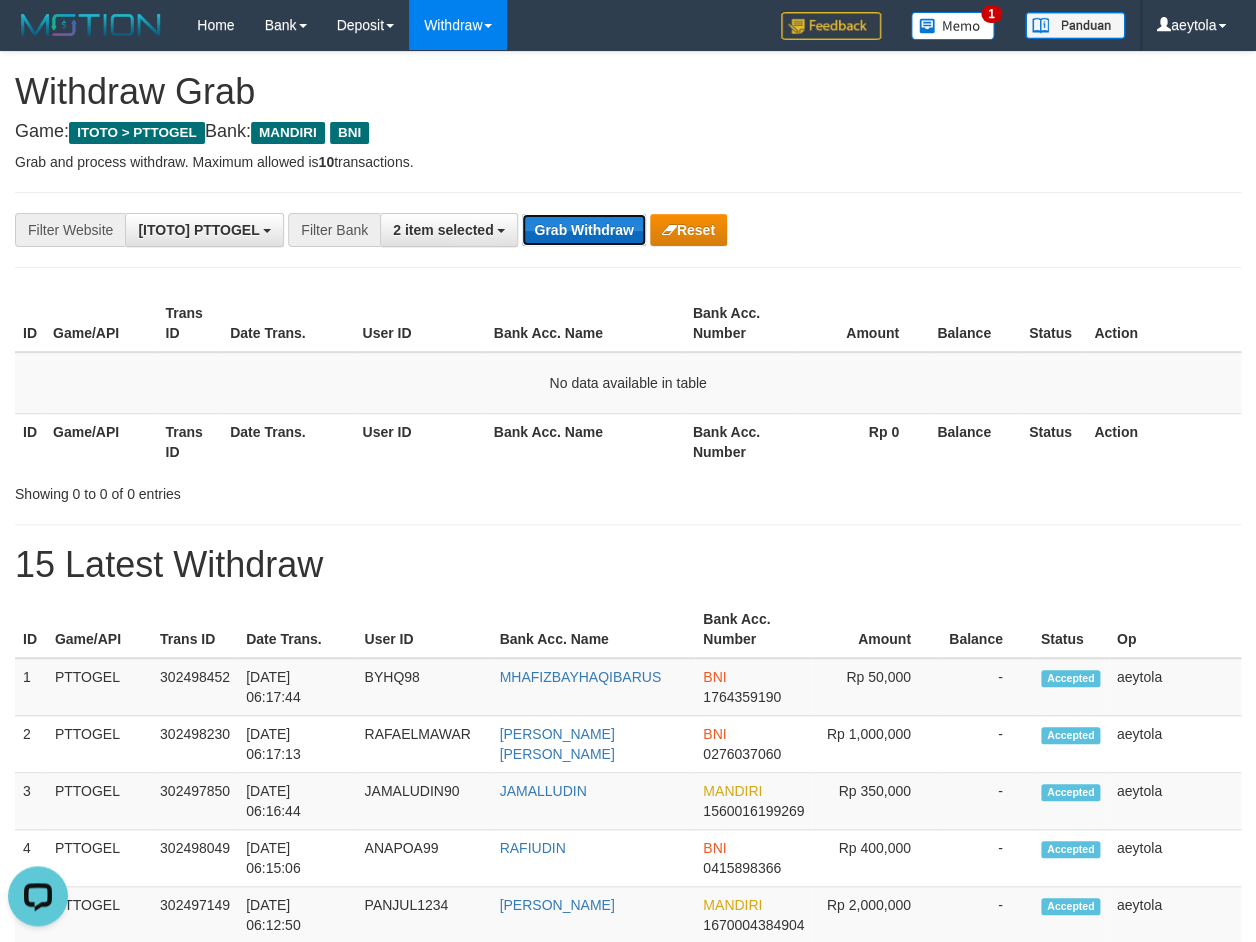click on "Grab Withdraw" at bounding box center [583, 230] 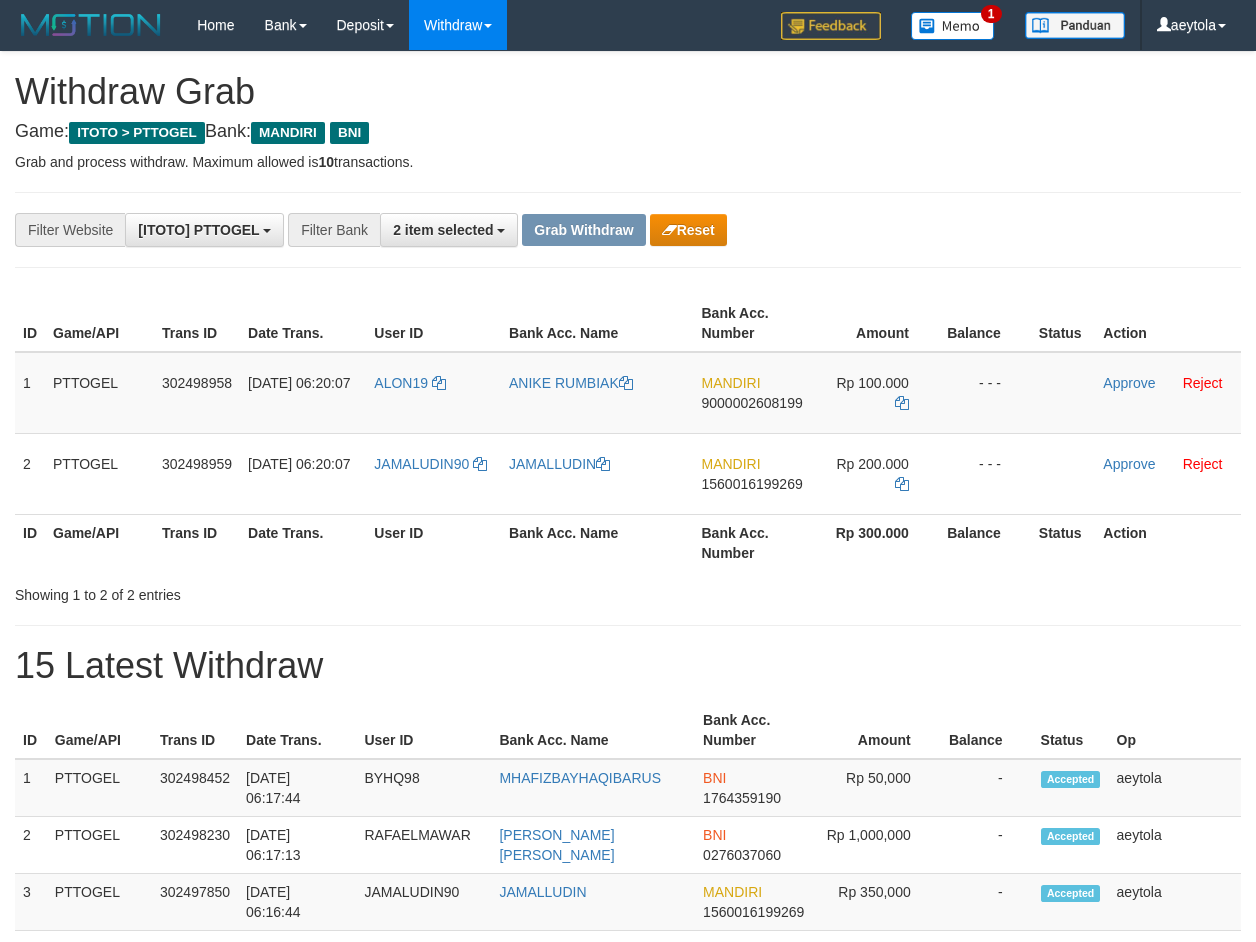 scroll, scrollTop: 0, scrollLeft: 0, axis: both 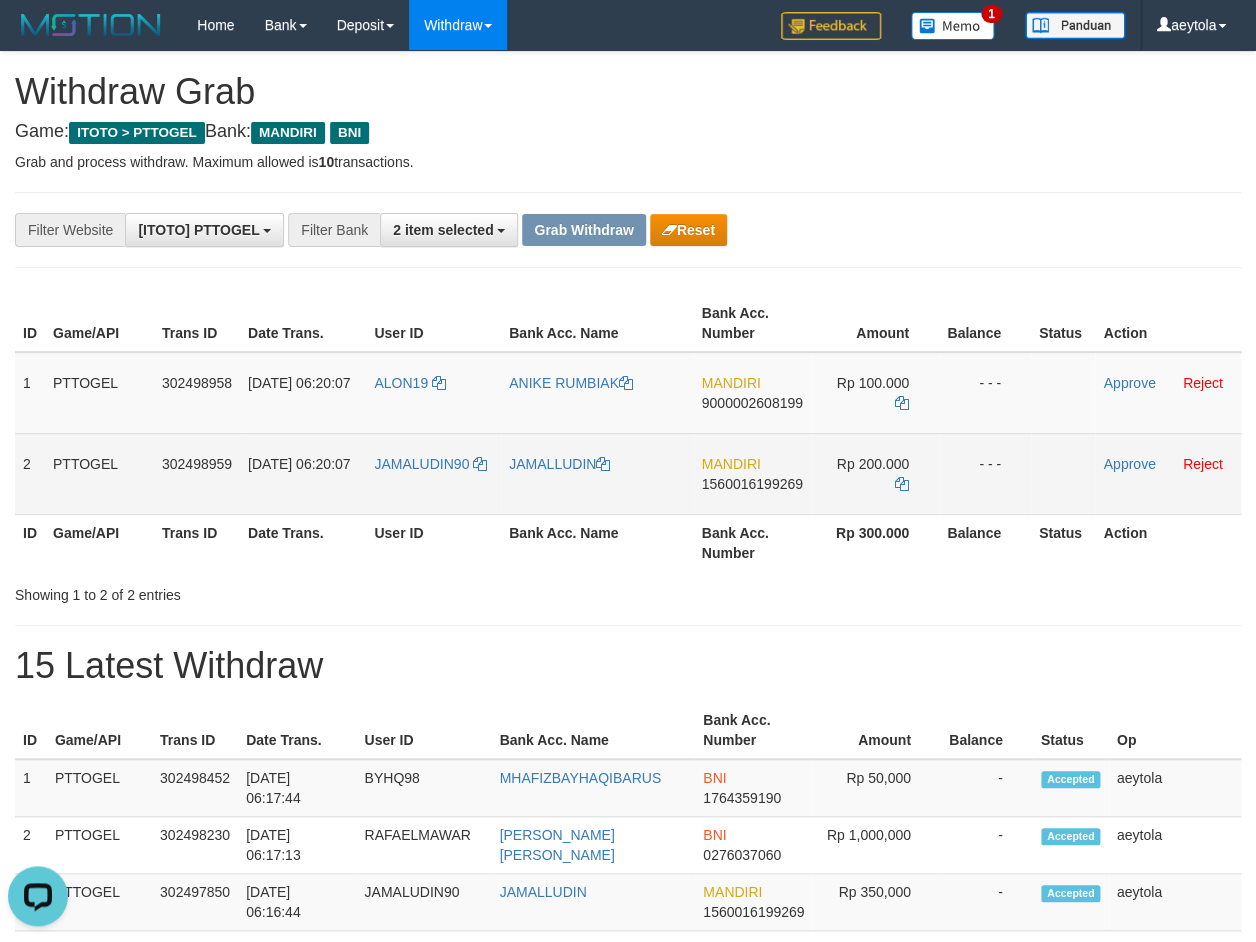 drag, startPoint x: 409, startPoint y: 397, endPoint x: 859, endPoint y: 494, distance: 460.33575 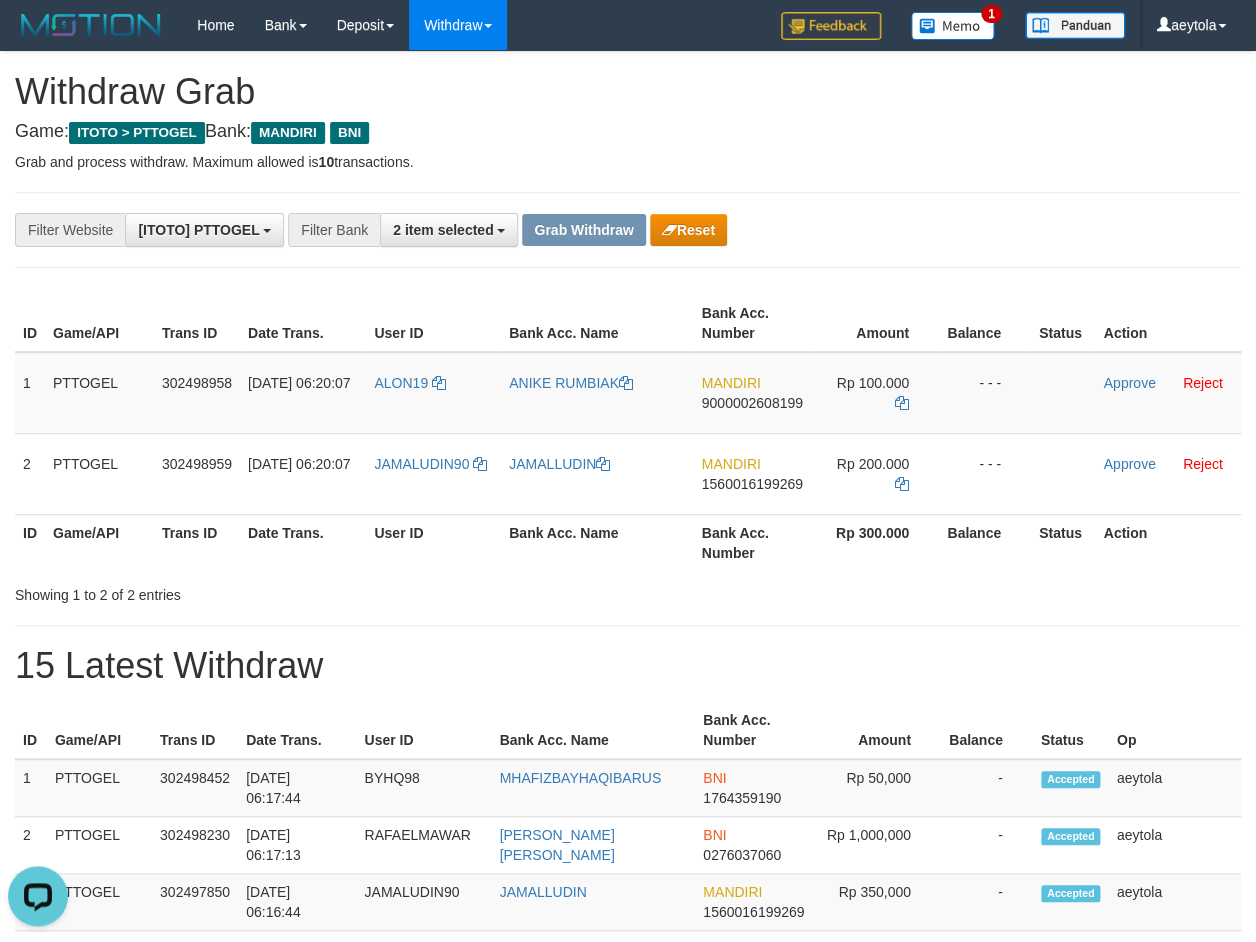 drag, startPoint x: 921, startPoint y: 316, endPoint x: 831, endPoint y: 337, distance: 92.417534 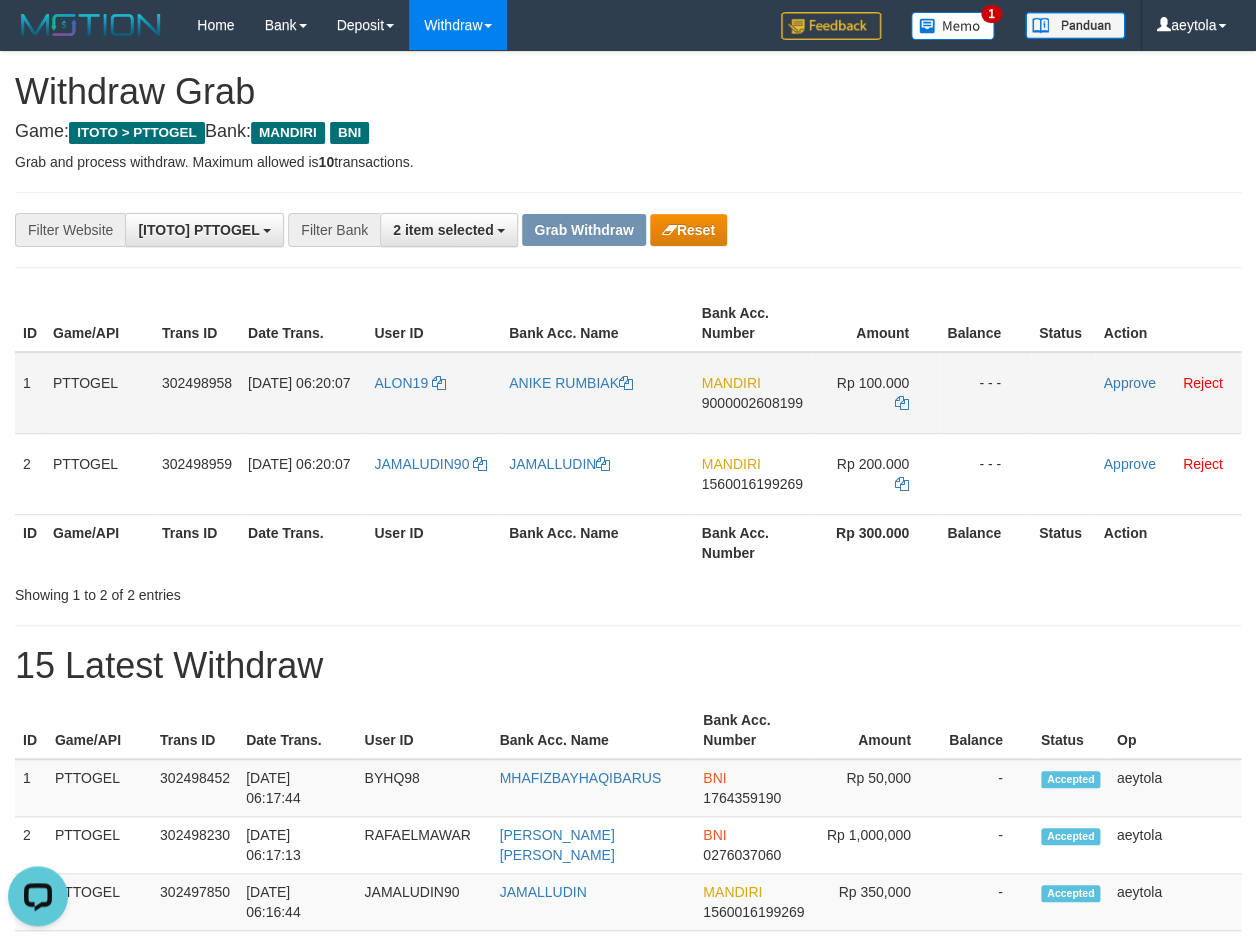click on "MANDIRI
9000002608199" at bounding box center (752, 393) 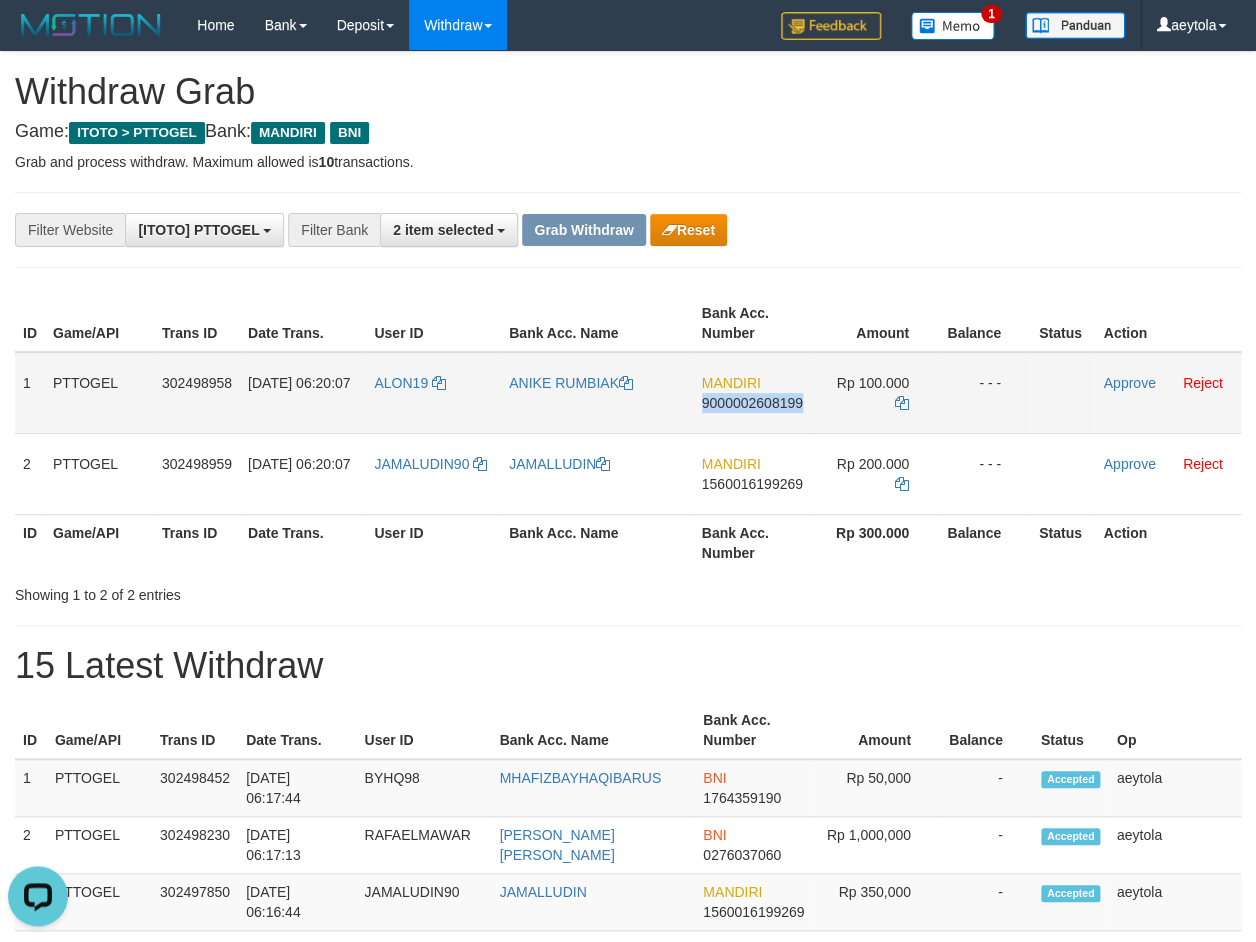 copy on "9000002608199" 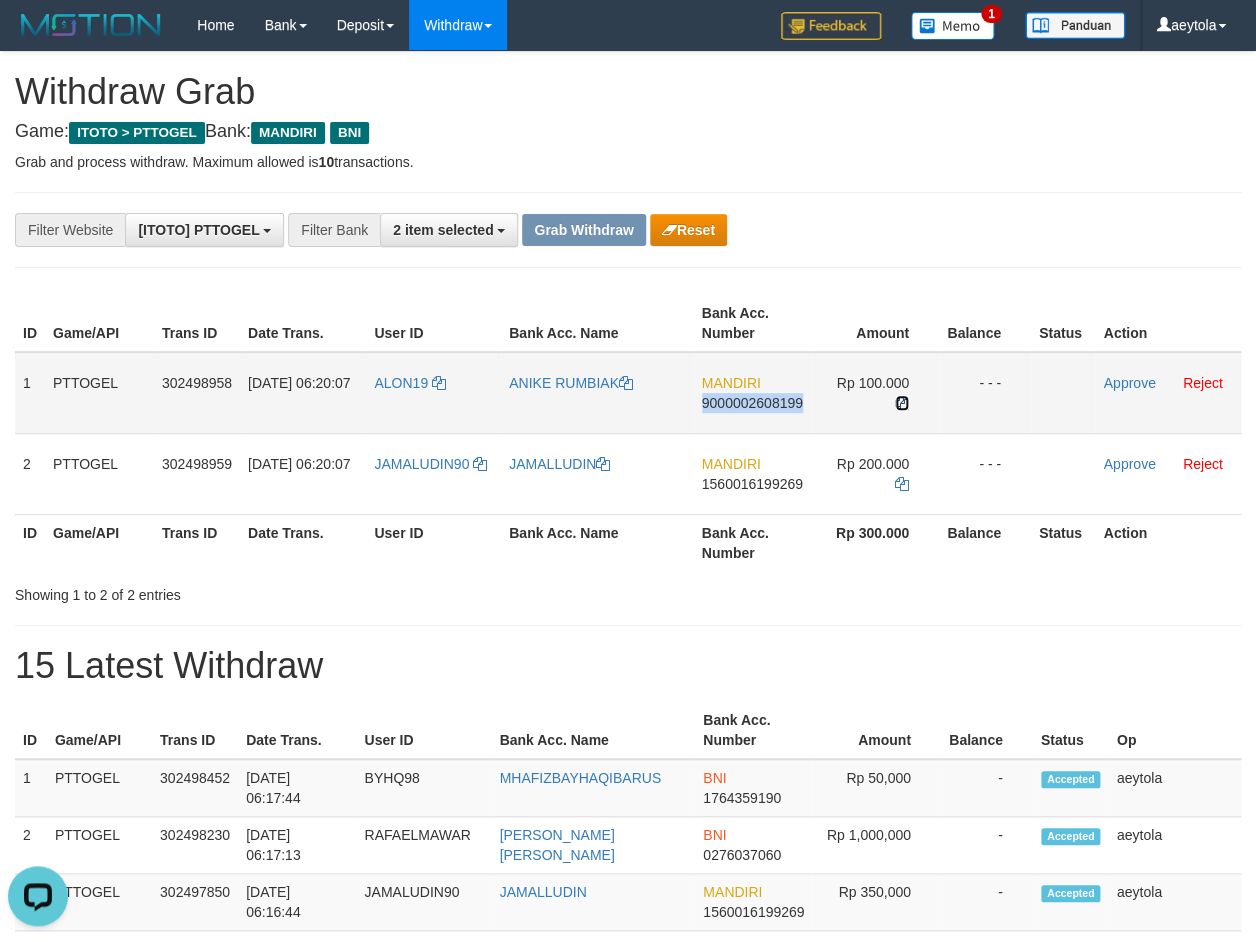 click at bounding box center (902, 403) 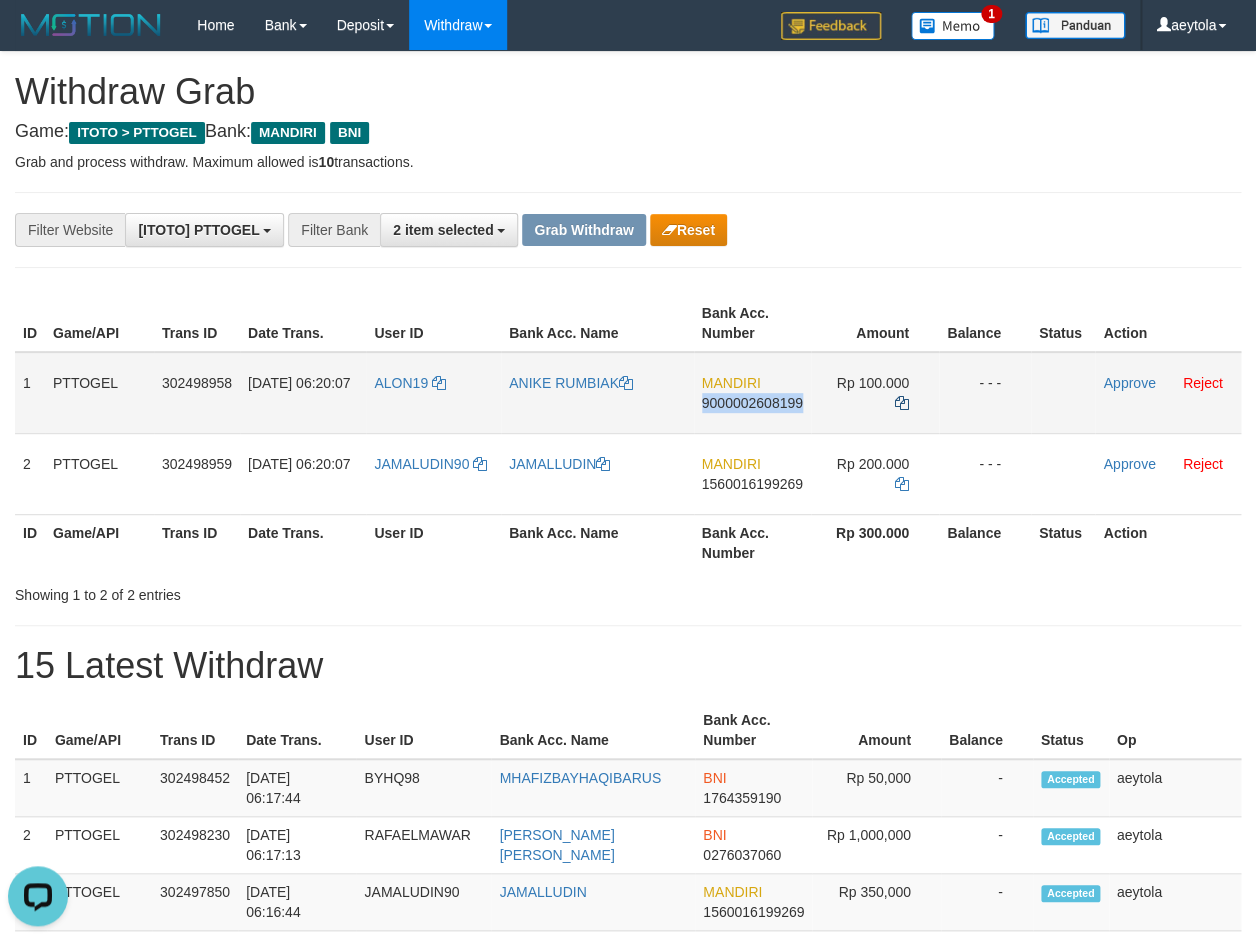 copy on "9000002608199" 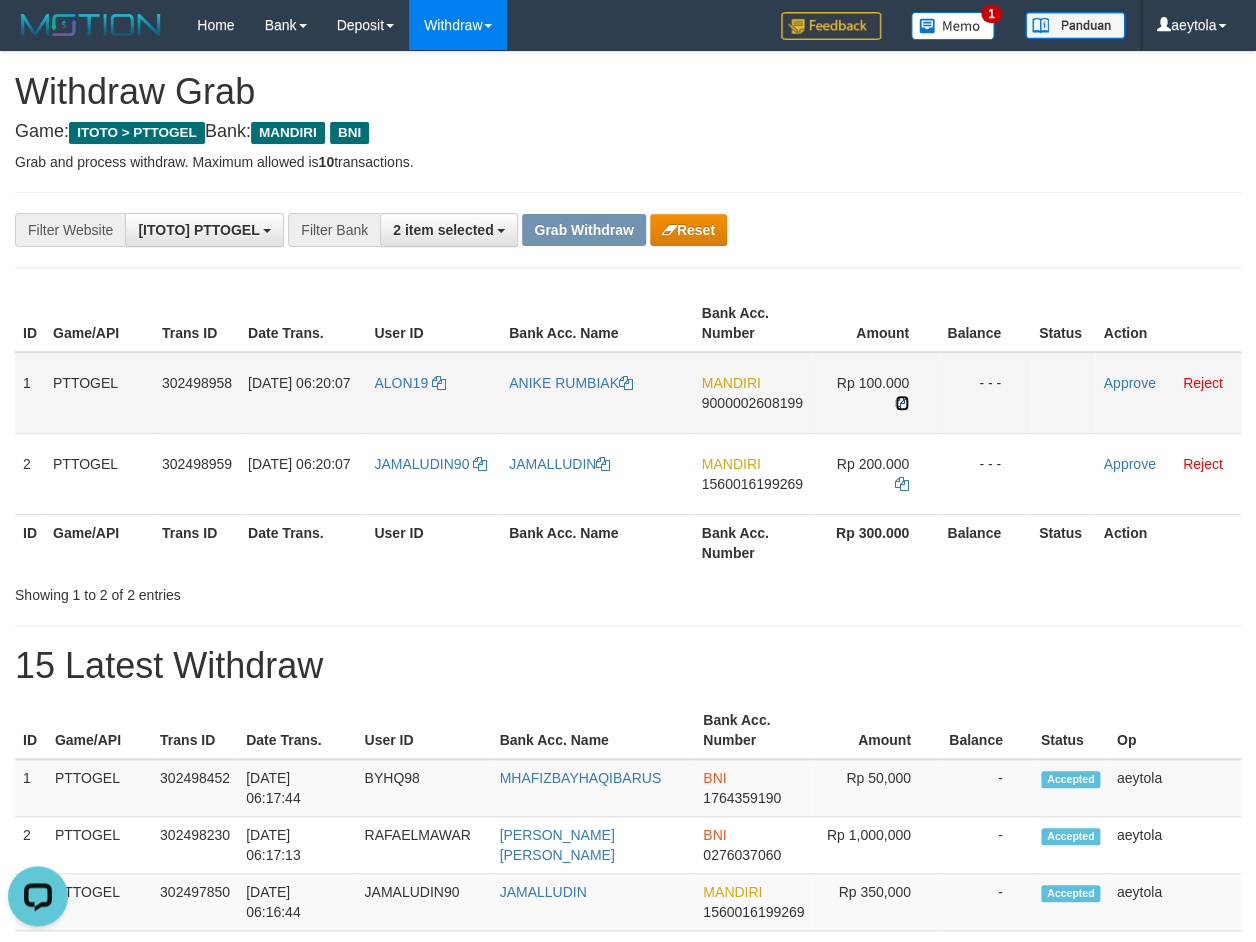 drag, startPoint x: 901, startPoint y: 403, endPoint x: 86, endPoint y: 381, distance: 815.2969 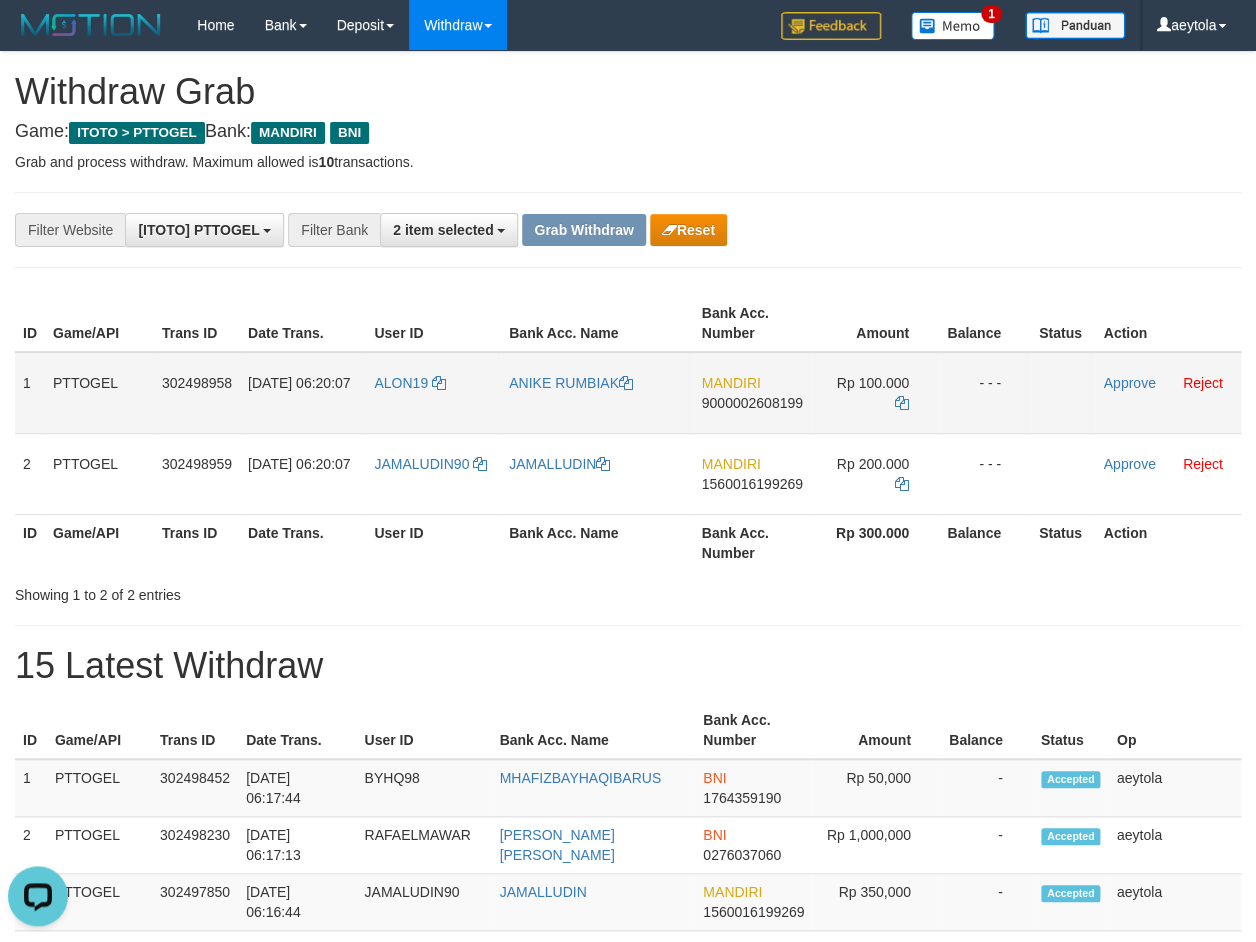 click on "MANDIRI
9000002608199" at bounding box center [752, 393] 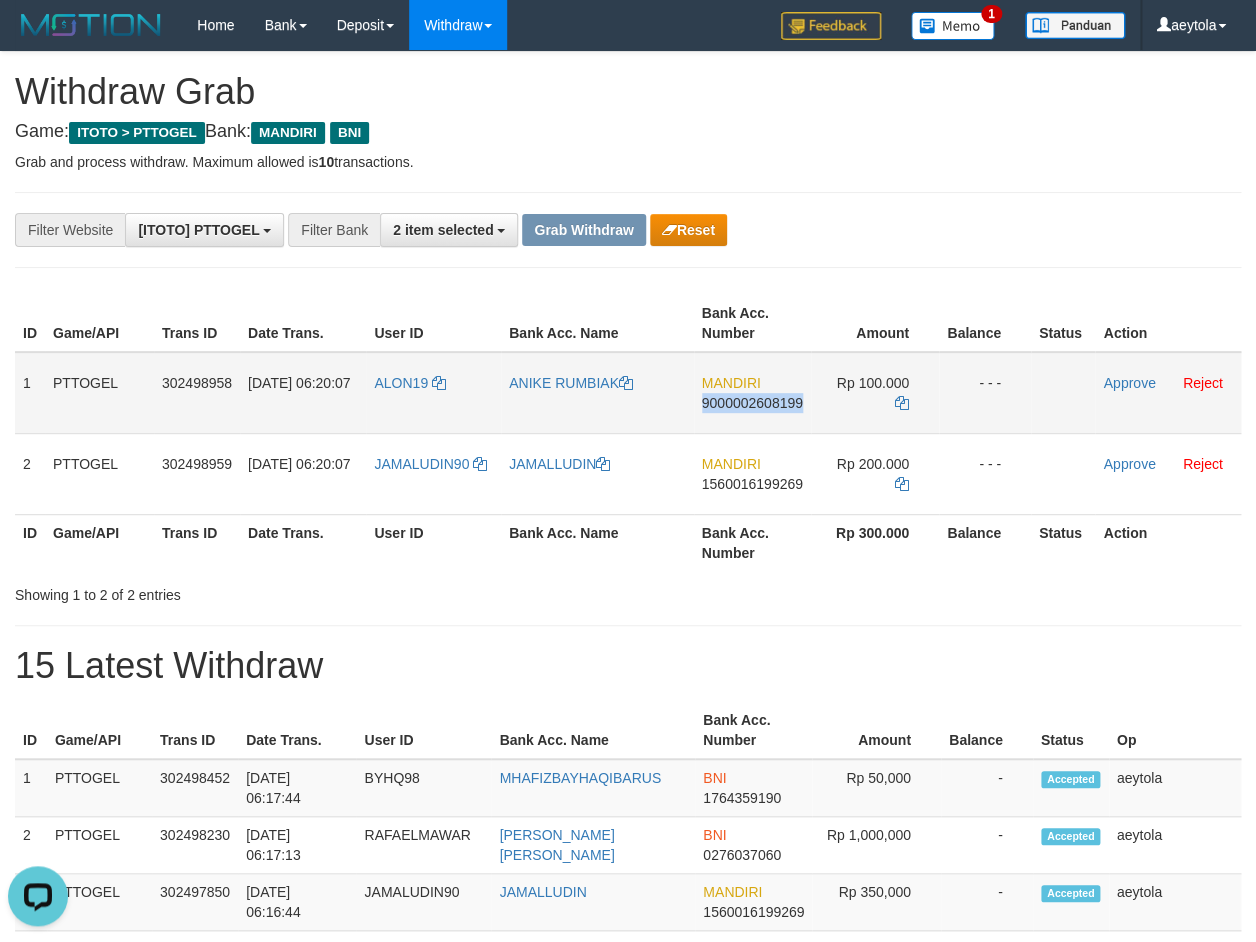 click on "MANDIRI
9000002608199" at bounding box center [752, 393] 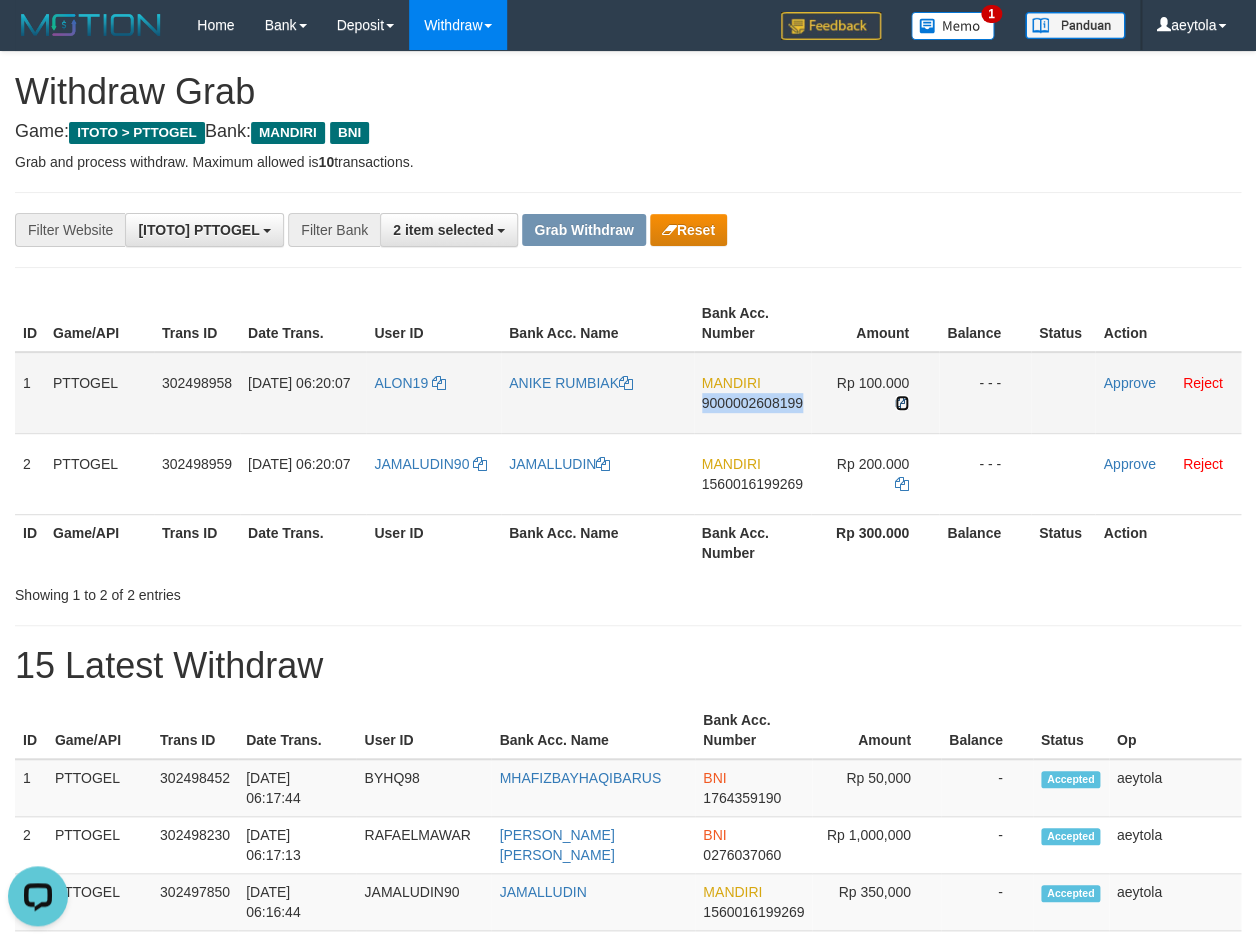 click at bounding box center (902, 403) 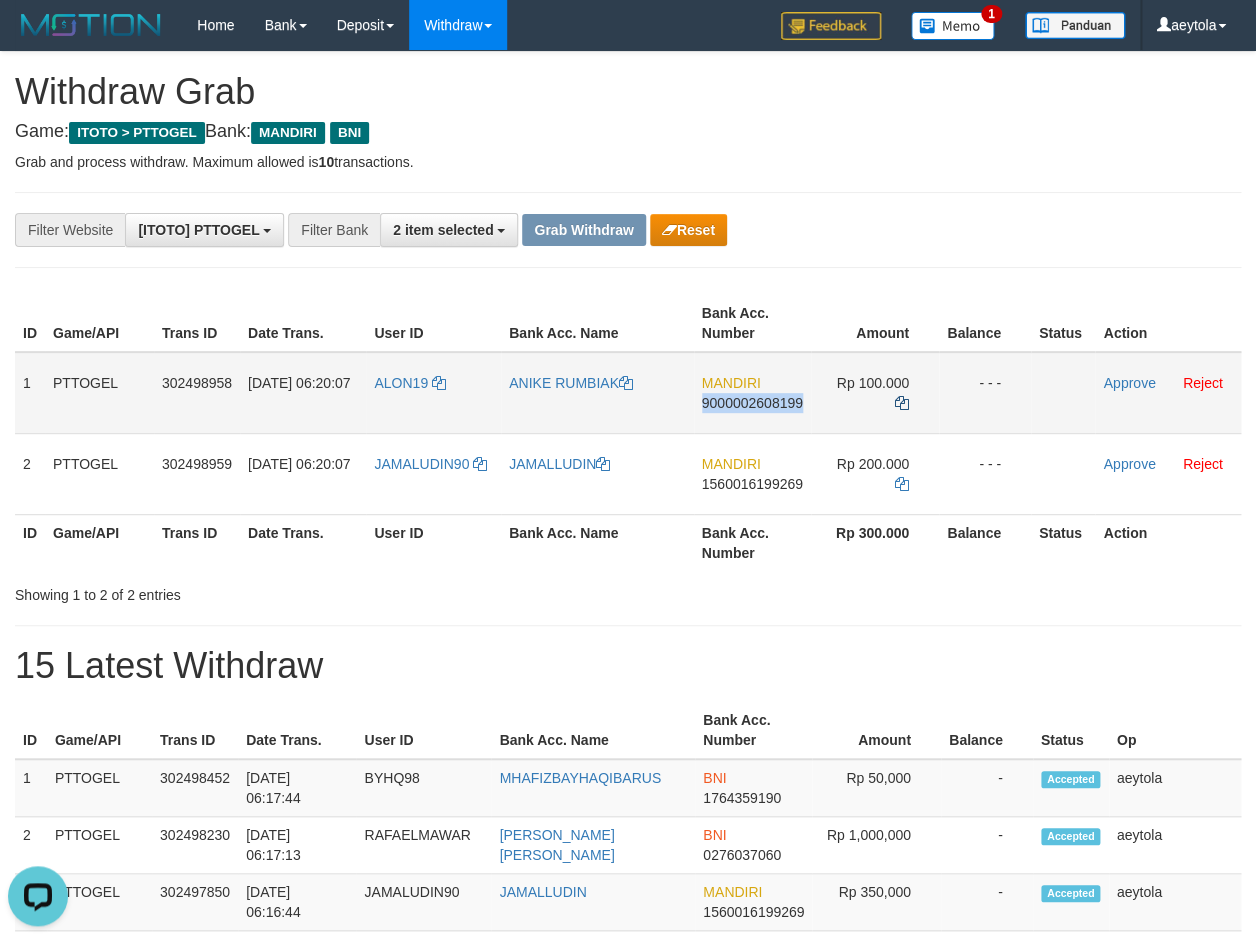 copy on "9000002608199" 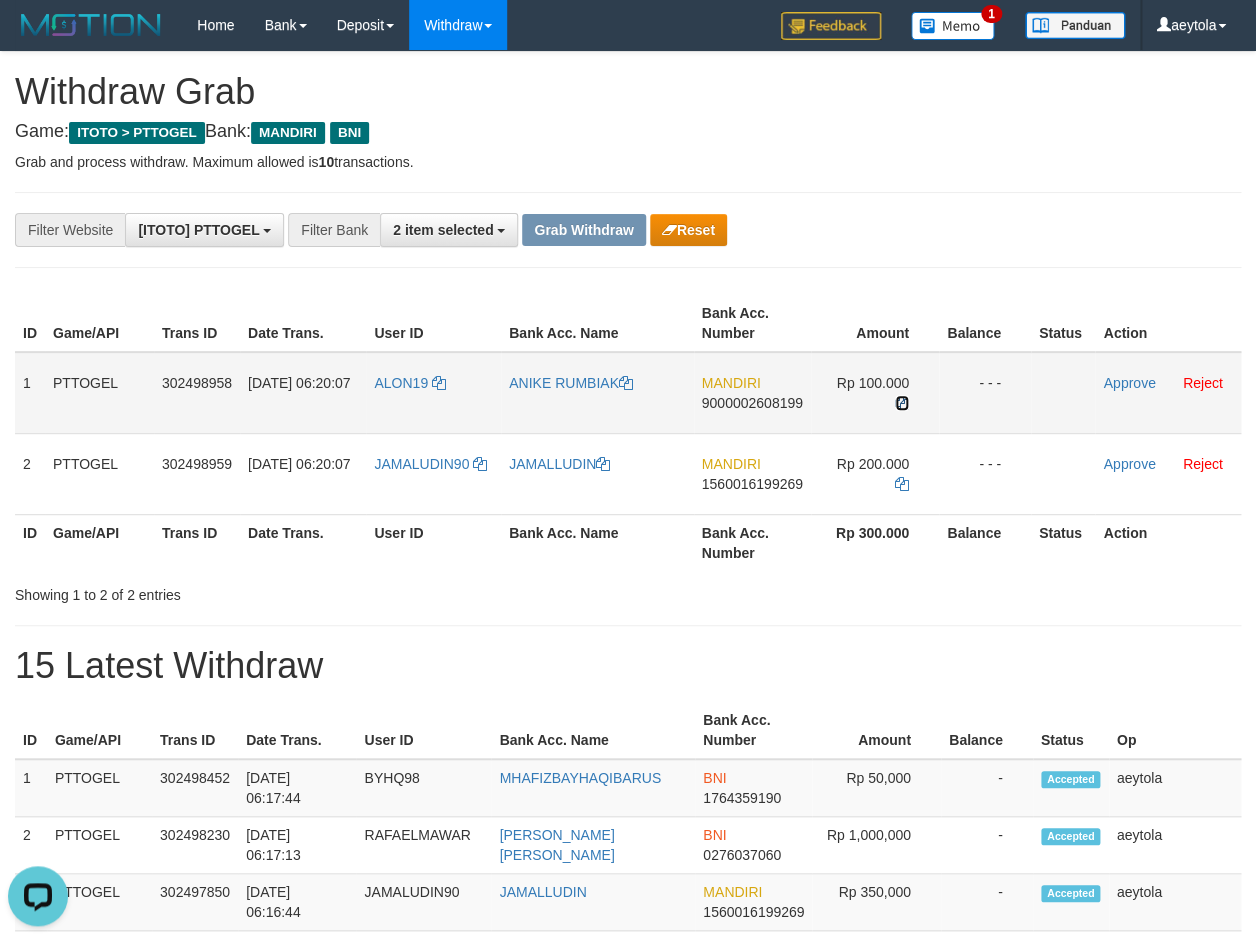 drag, startPoint x: 902, startPoint y: 400, endPoint x: 856, endPoint y: 398, distance: 46.043457 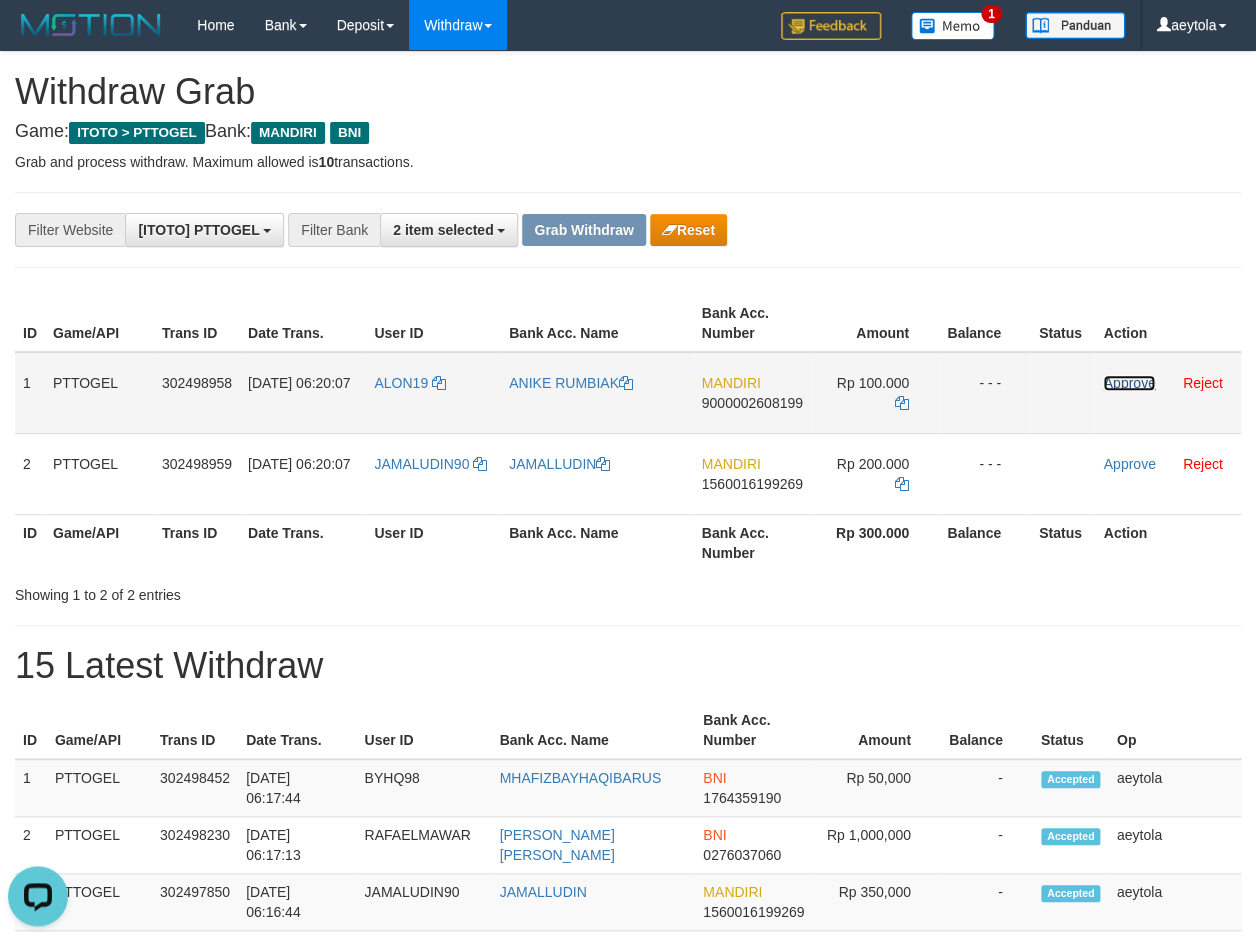 click on "Approve" at bounding box center [1129, 383] 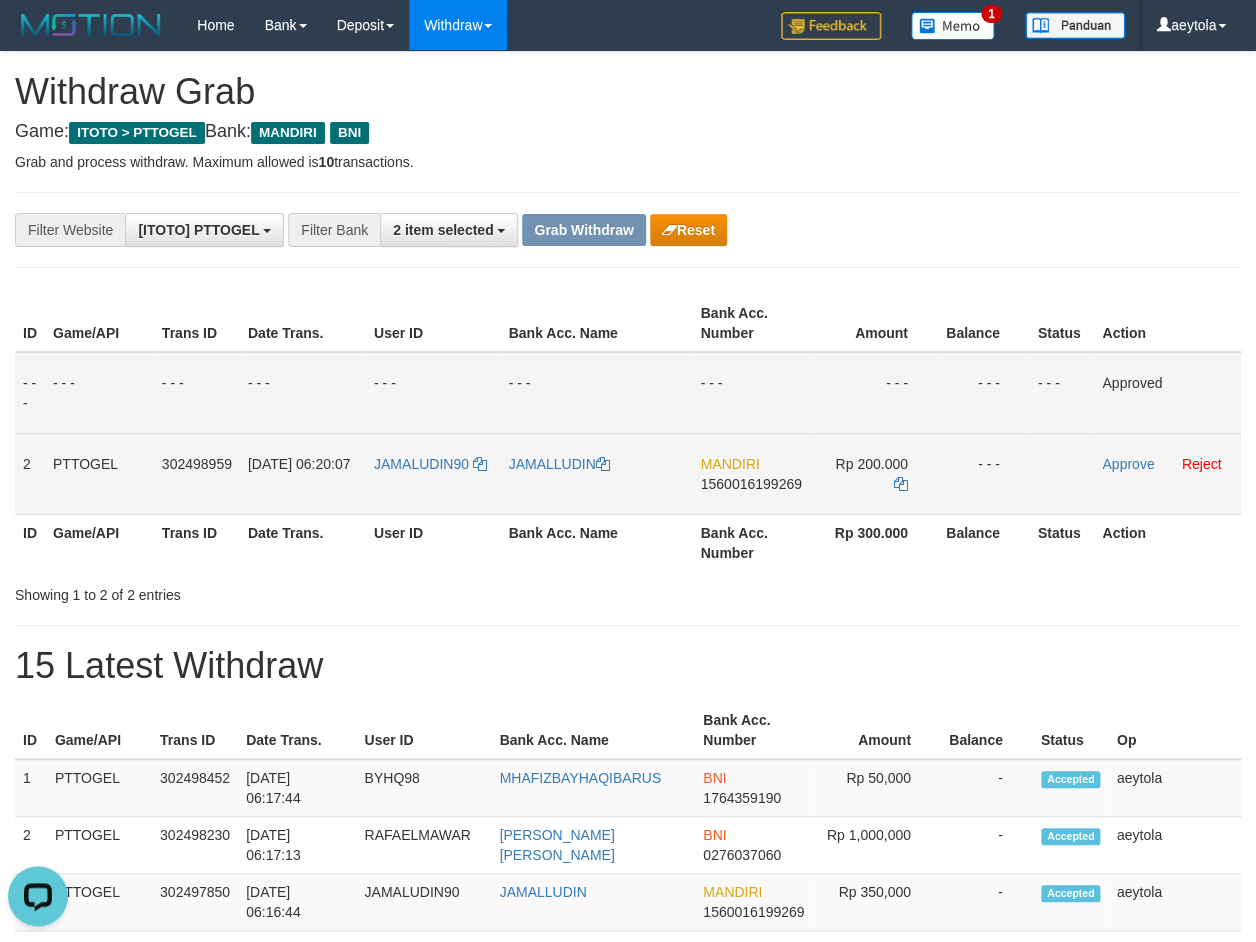 click on "MANDIRI
1560016199269" at bounding box center (750, 473) 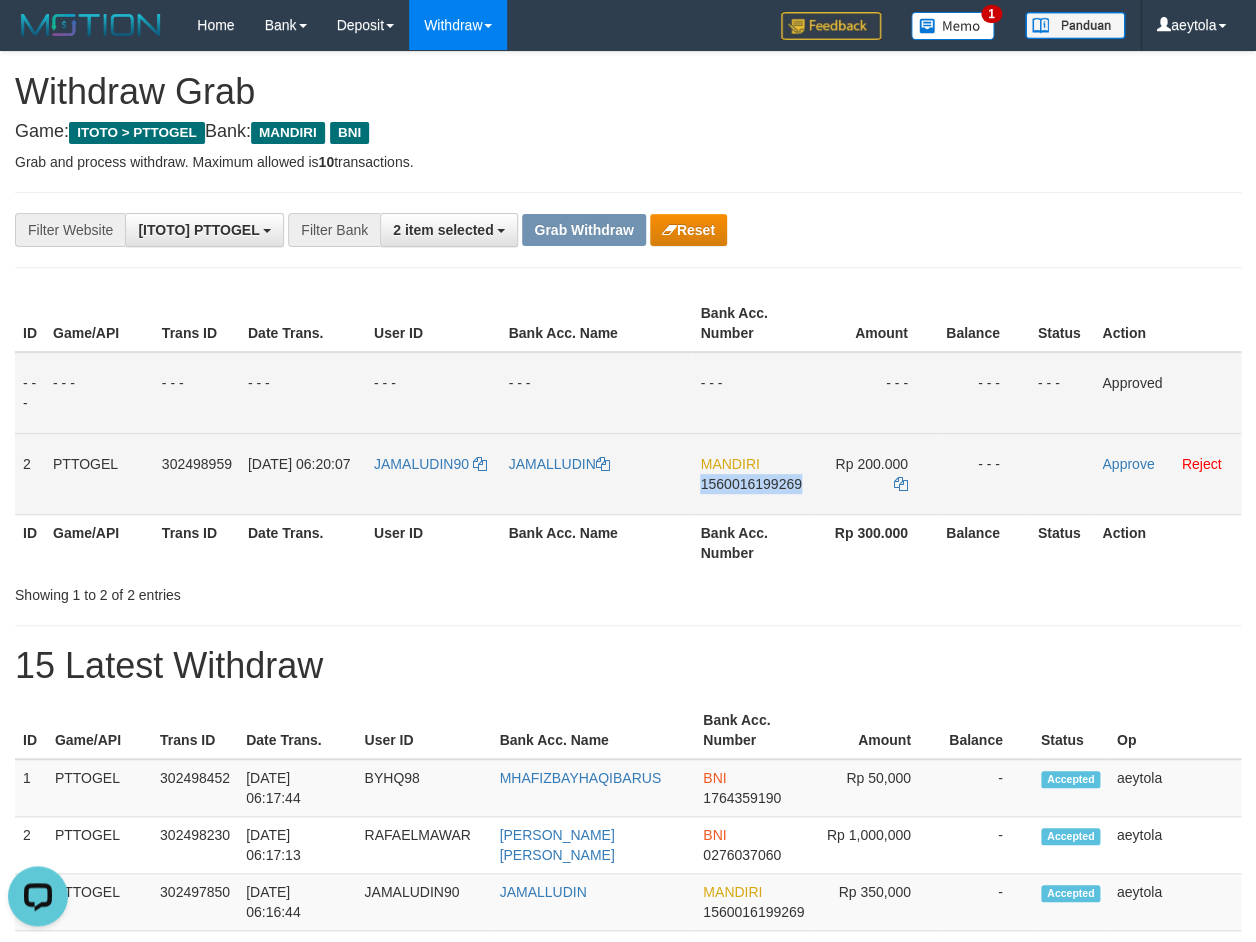 copy on "1560016199269" 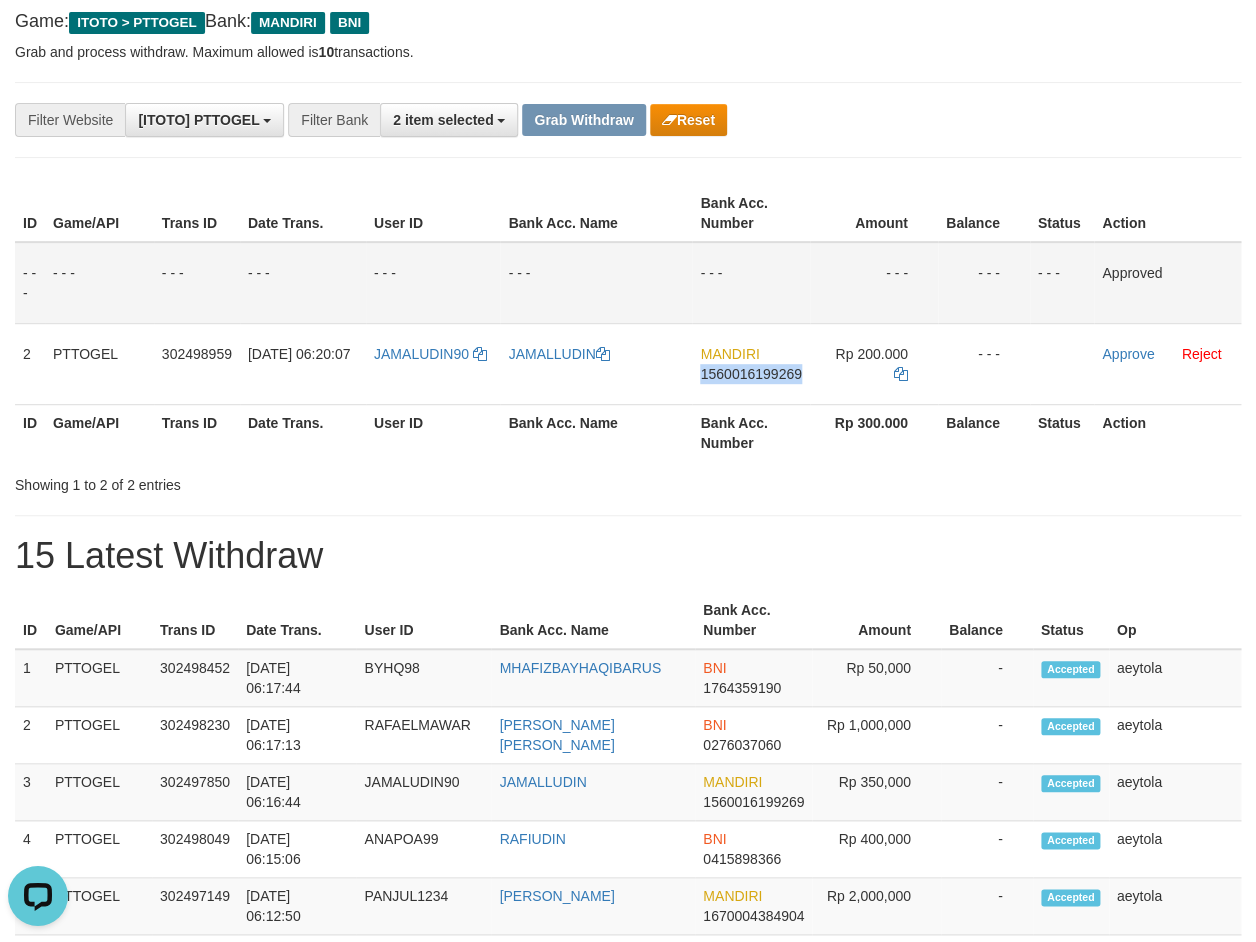 scroll, scrollTop: 140, scrollLeft: 0, axis: vertical 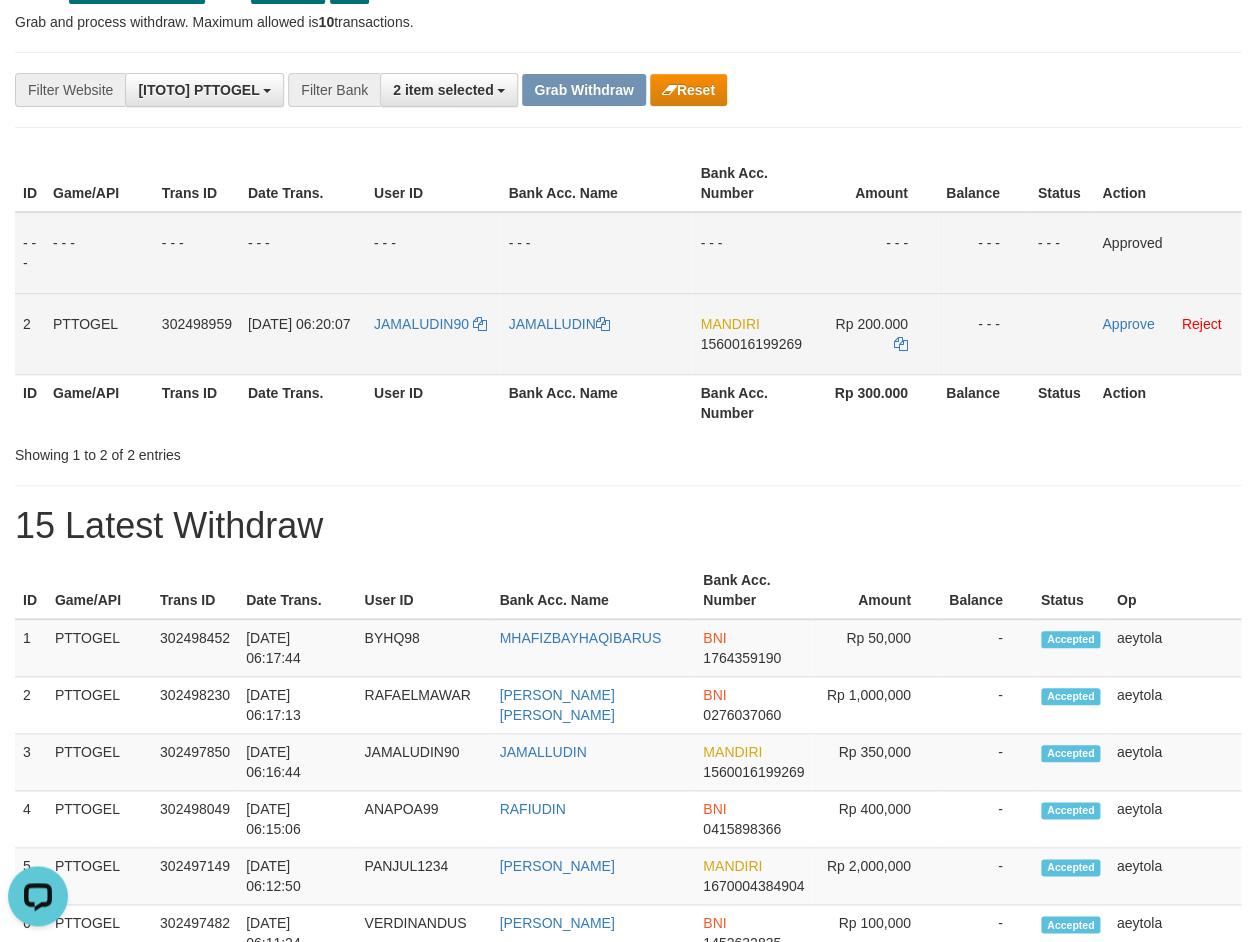 click on "- - -" at bounding box center (984, 333) 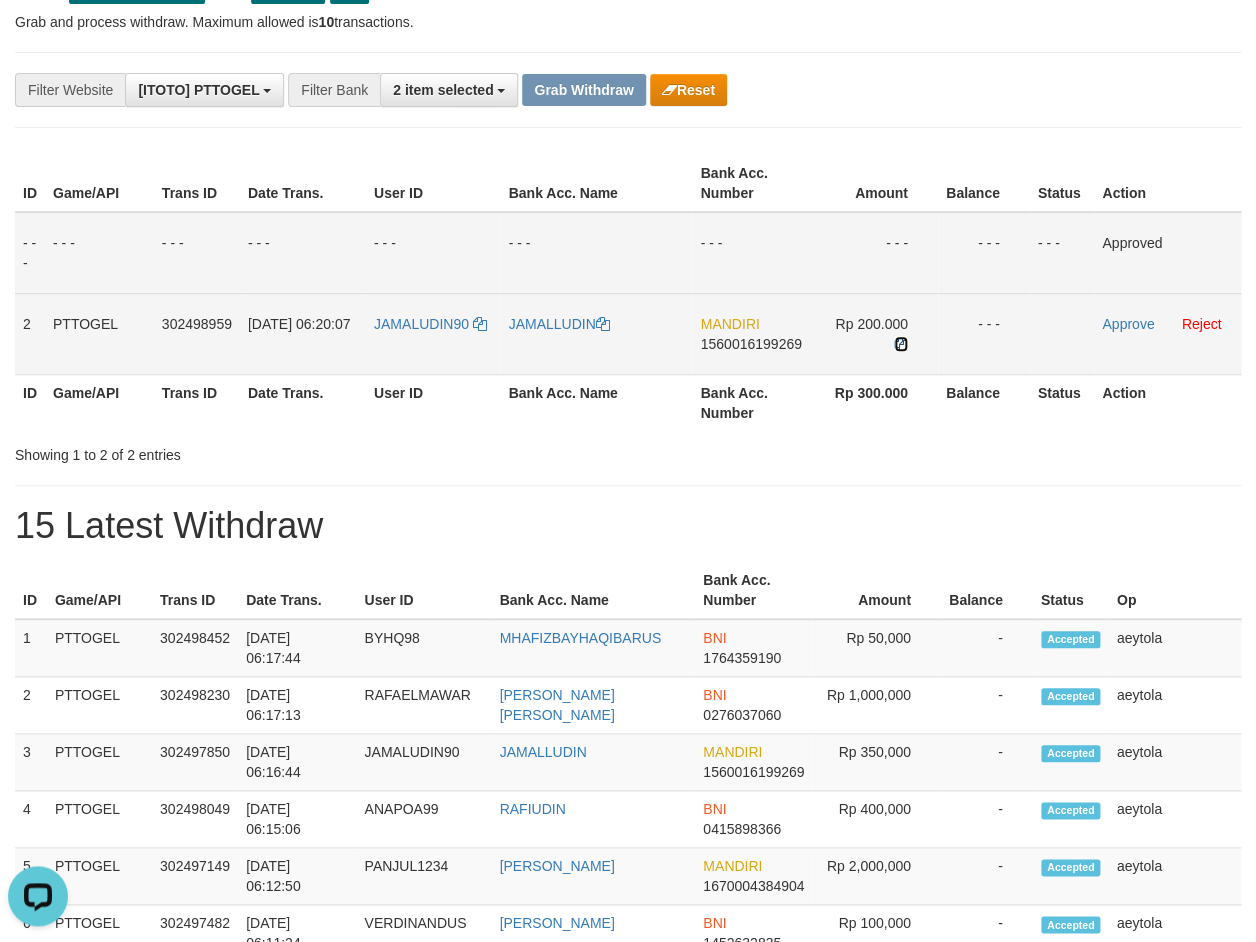 click at bounding box center [901, 344] 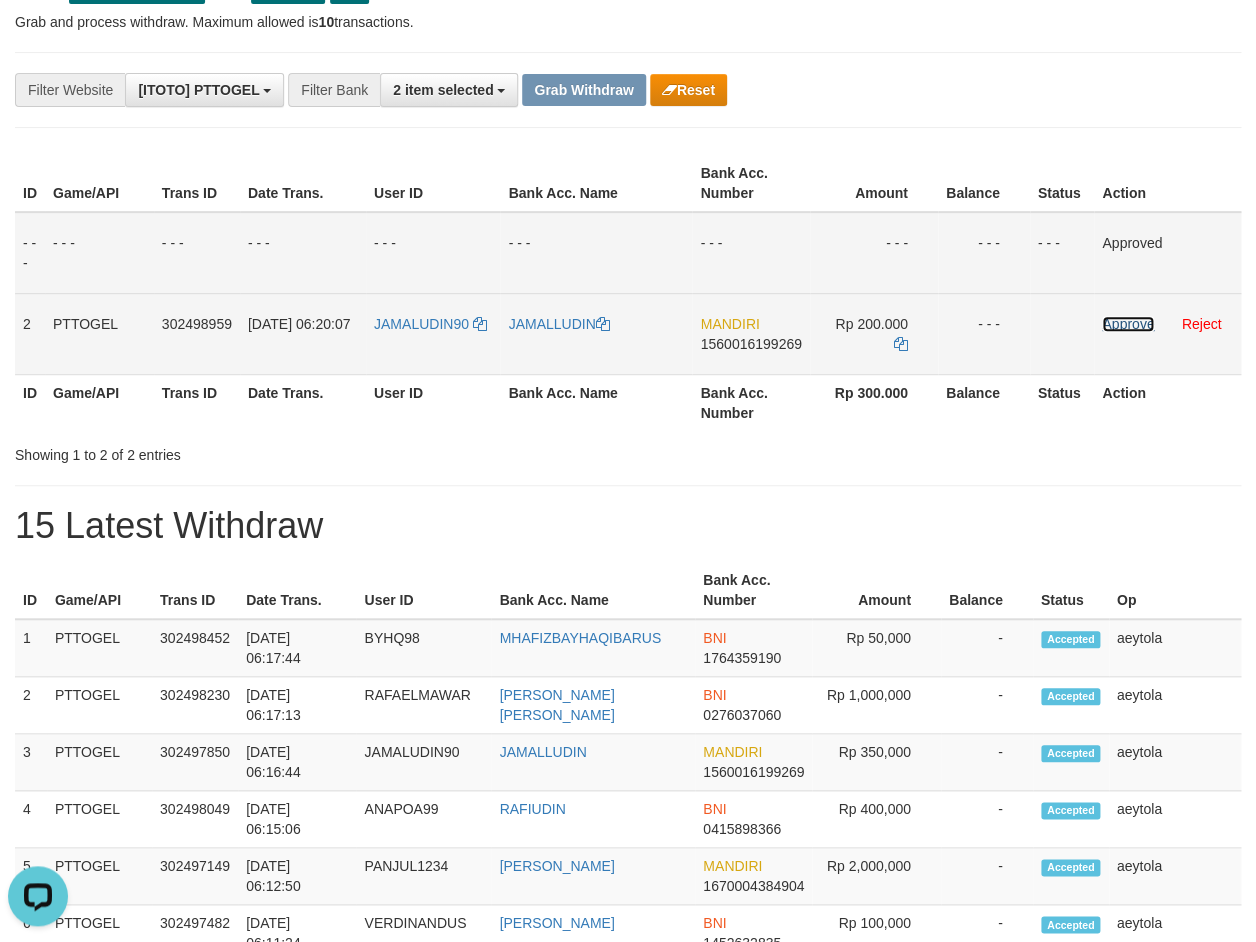click on "Approve" at bounding box center (1128, 324) 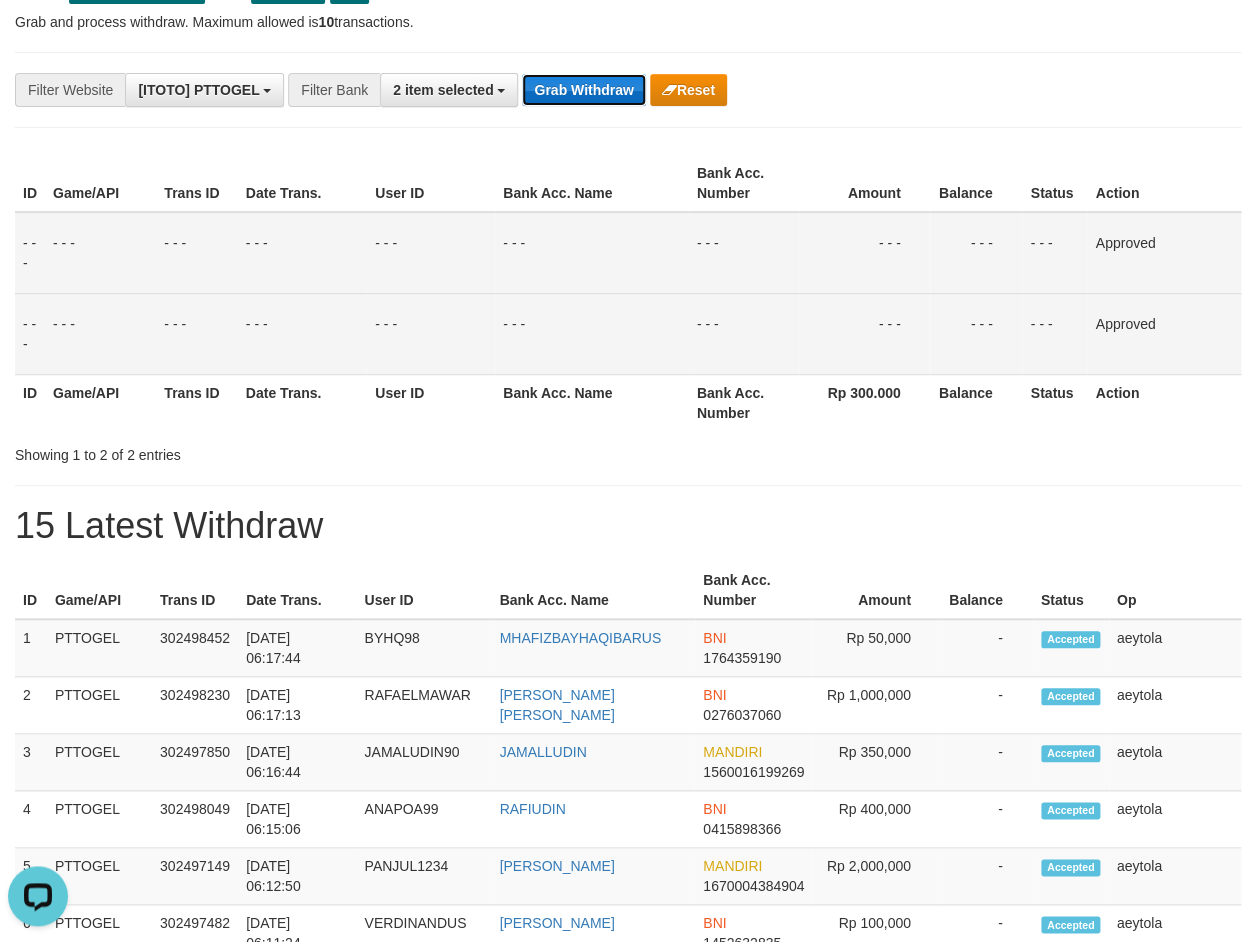 click on "Grab Withdraw" at bounding box center (583, 90) 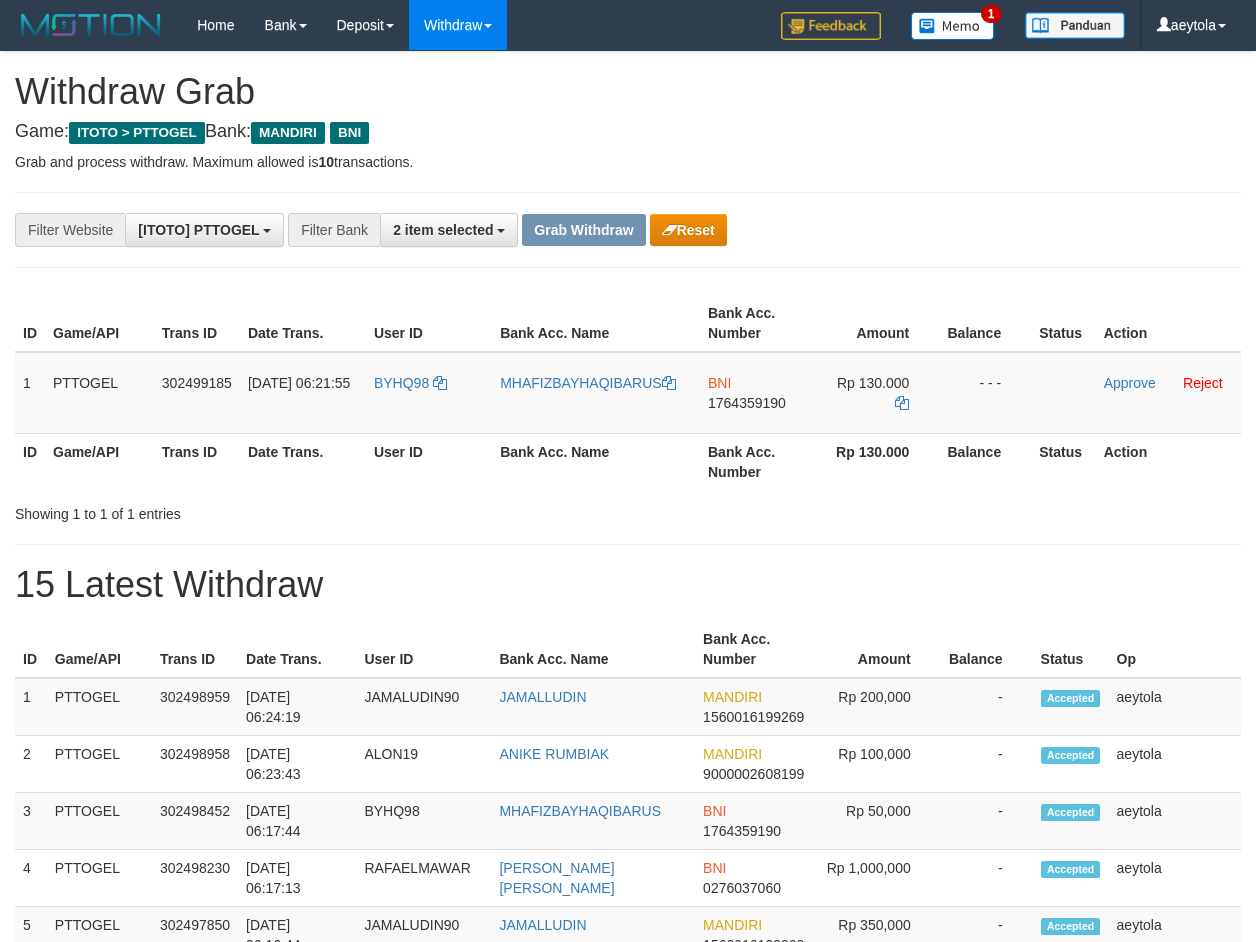 scroll, scrollTop: 0, scrollLeft: 0, axis: both 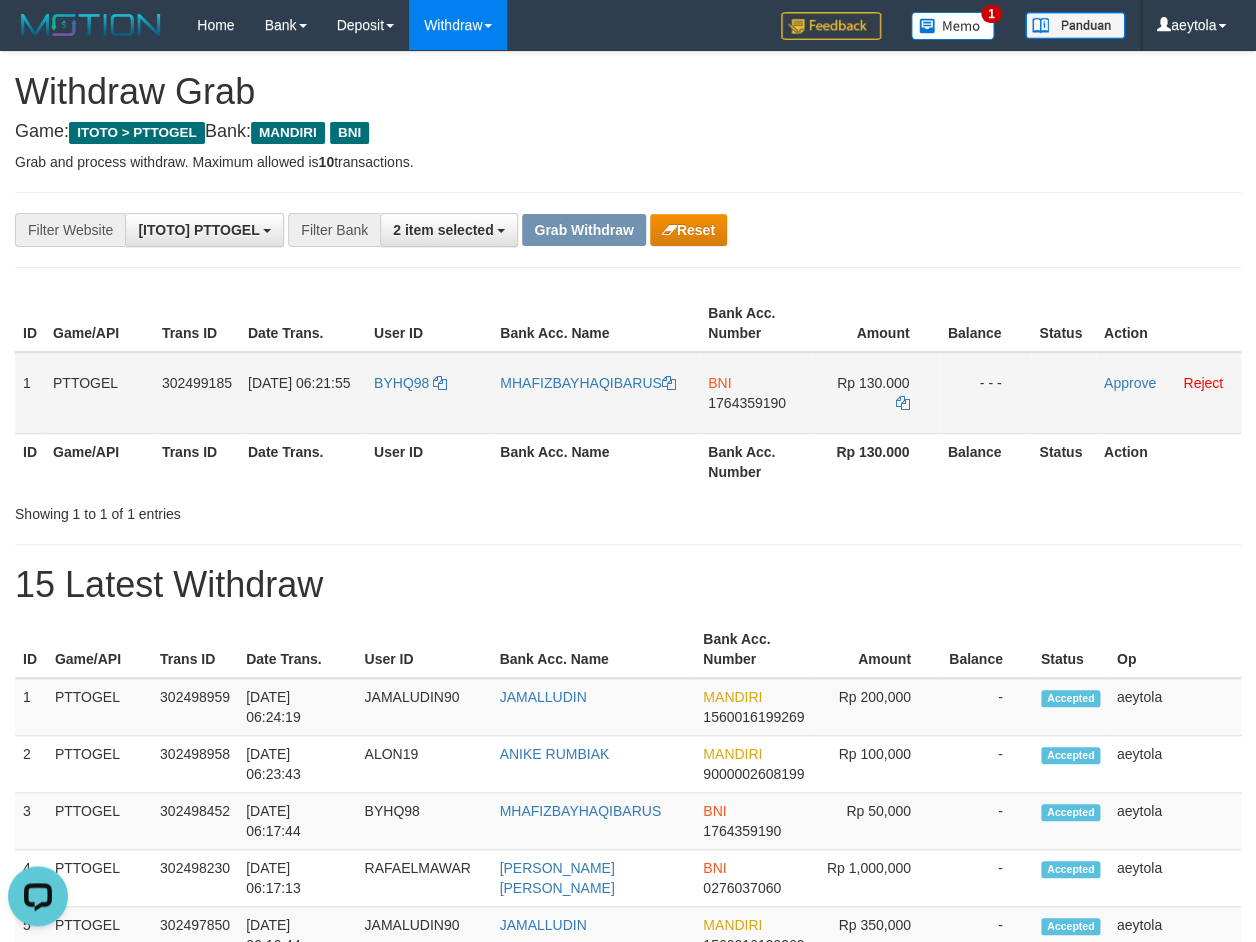 click on "BNI
1764359190" at bounding box center [755, 393] 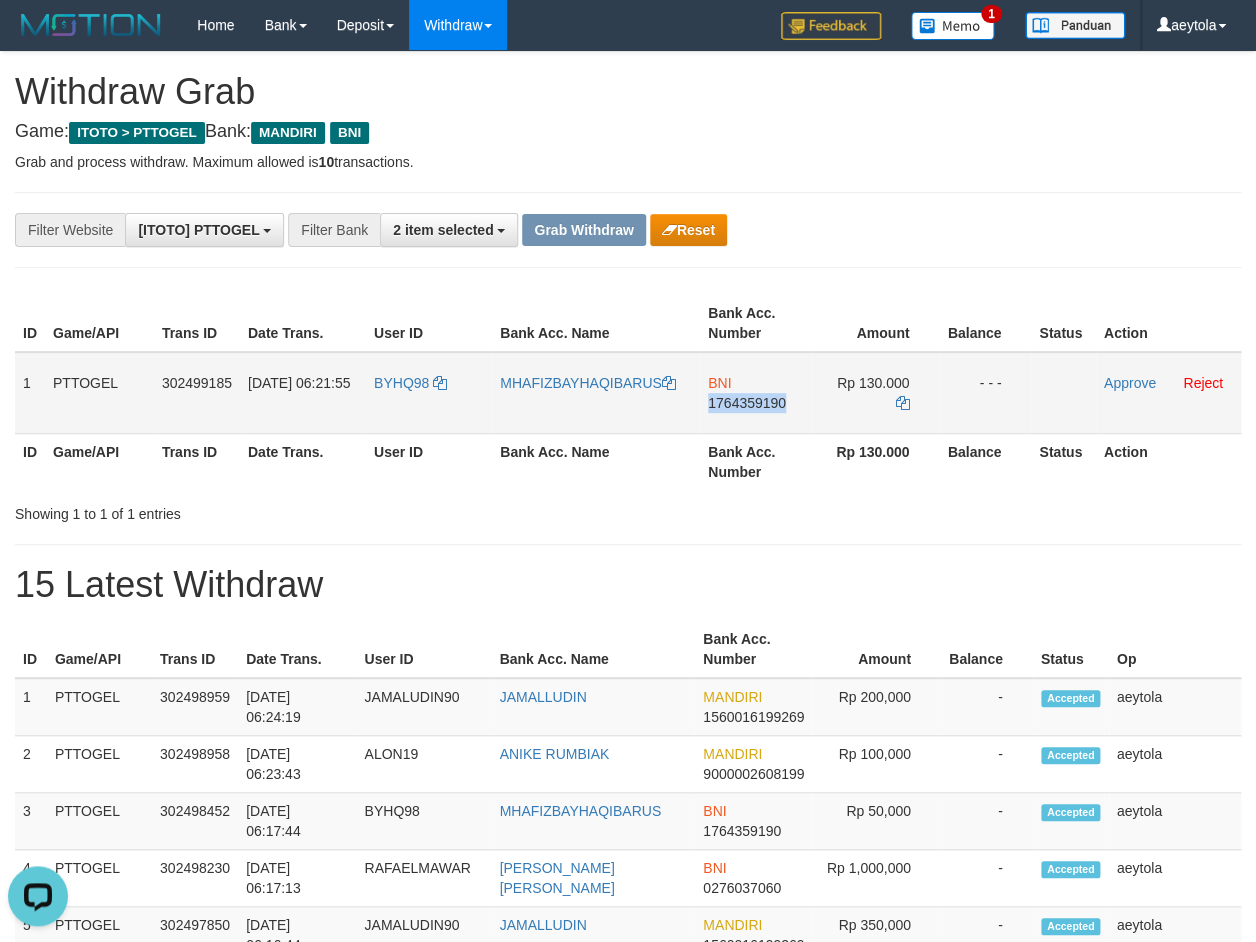 click on "BNI
1764359190" at bounding box center [755, 393] 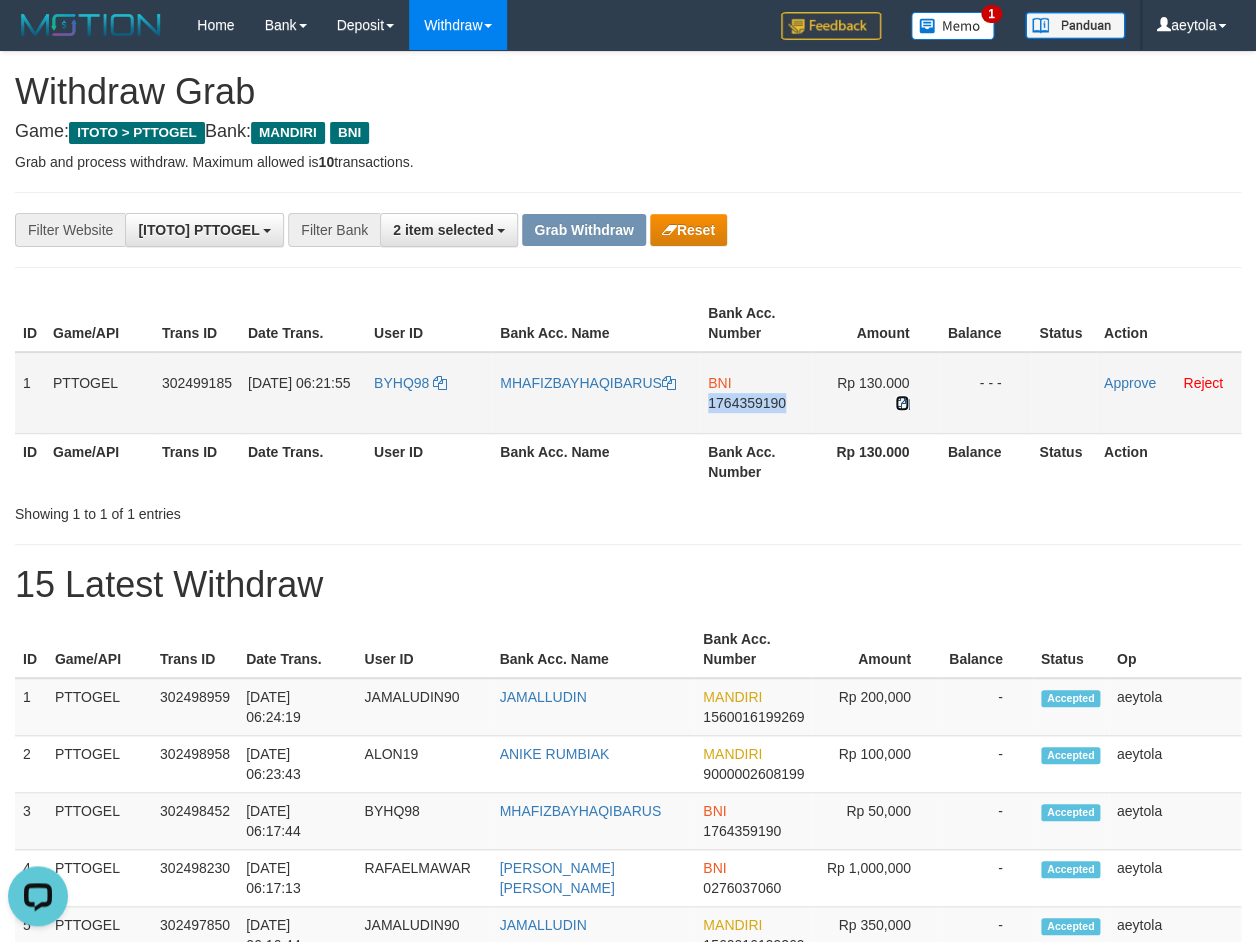 click at bounding box center (902, 403) 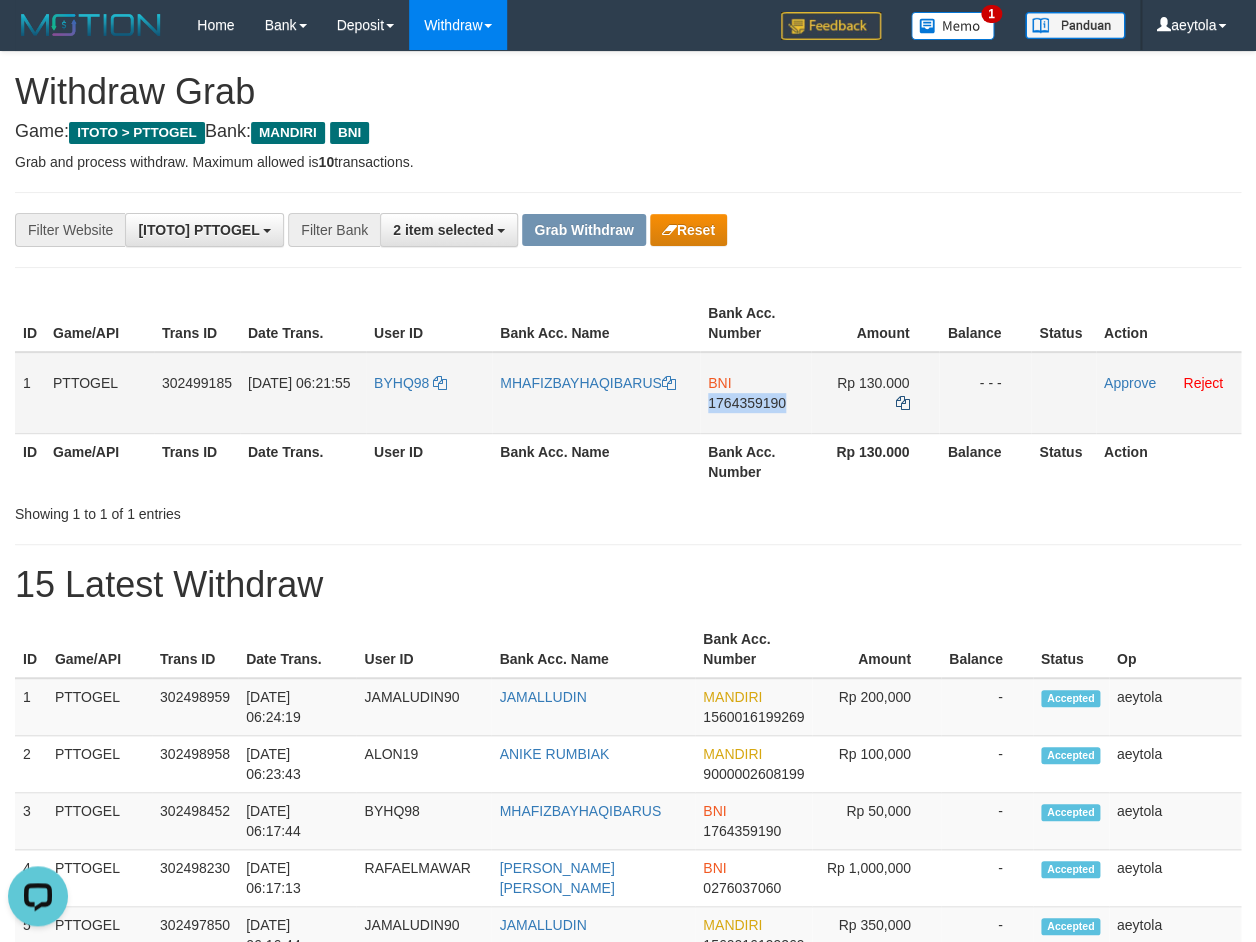 copy on "1764359190" 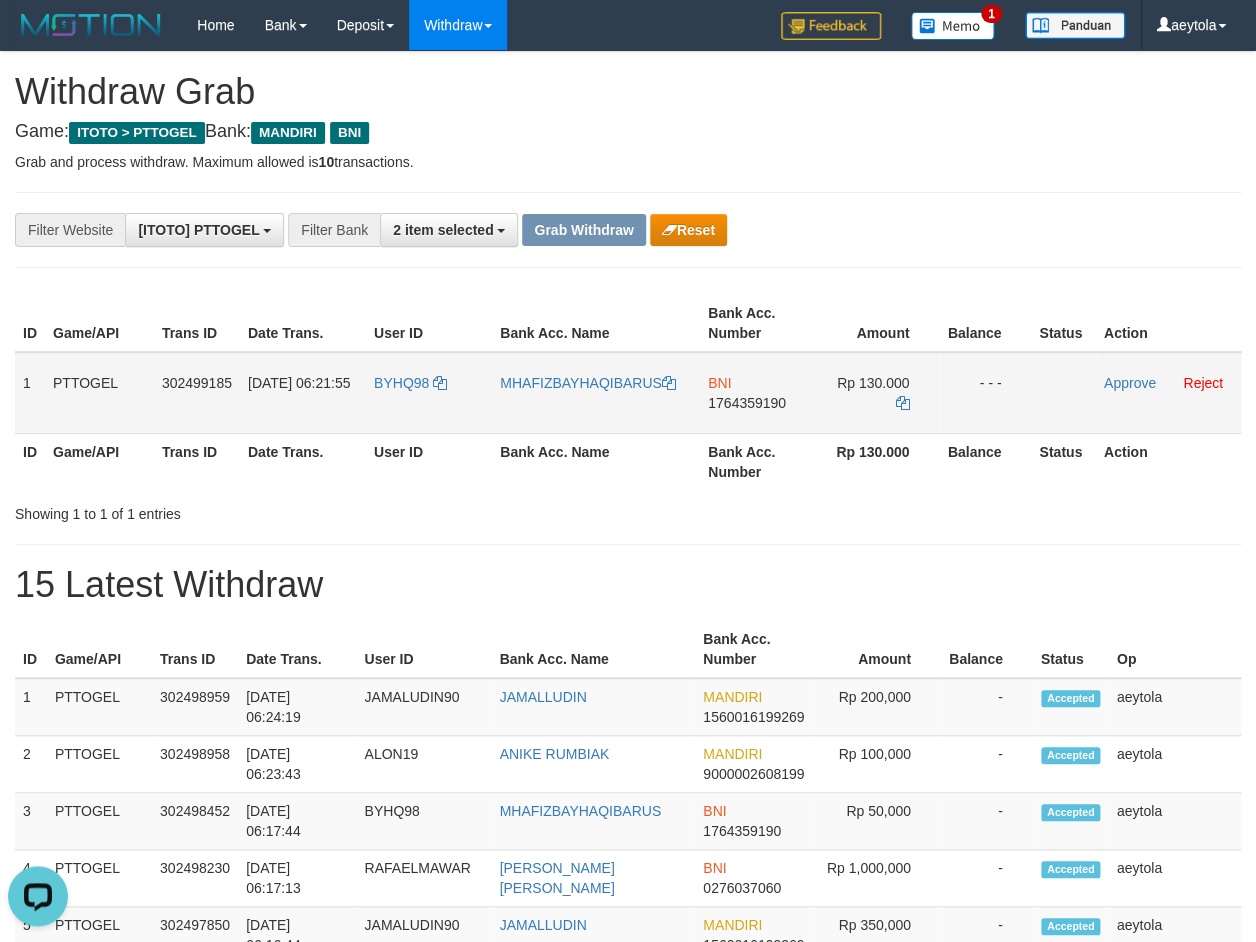 click on "BNI
1764359190" at bounding box center (755, 393) 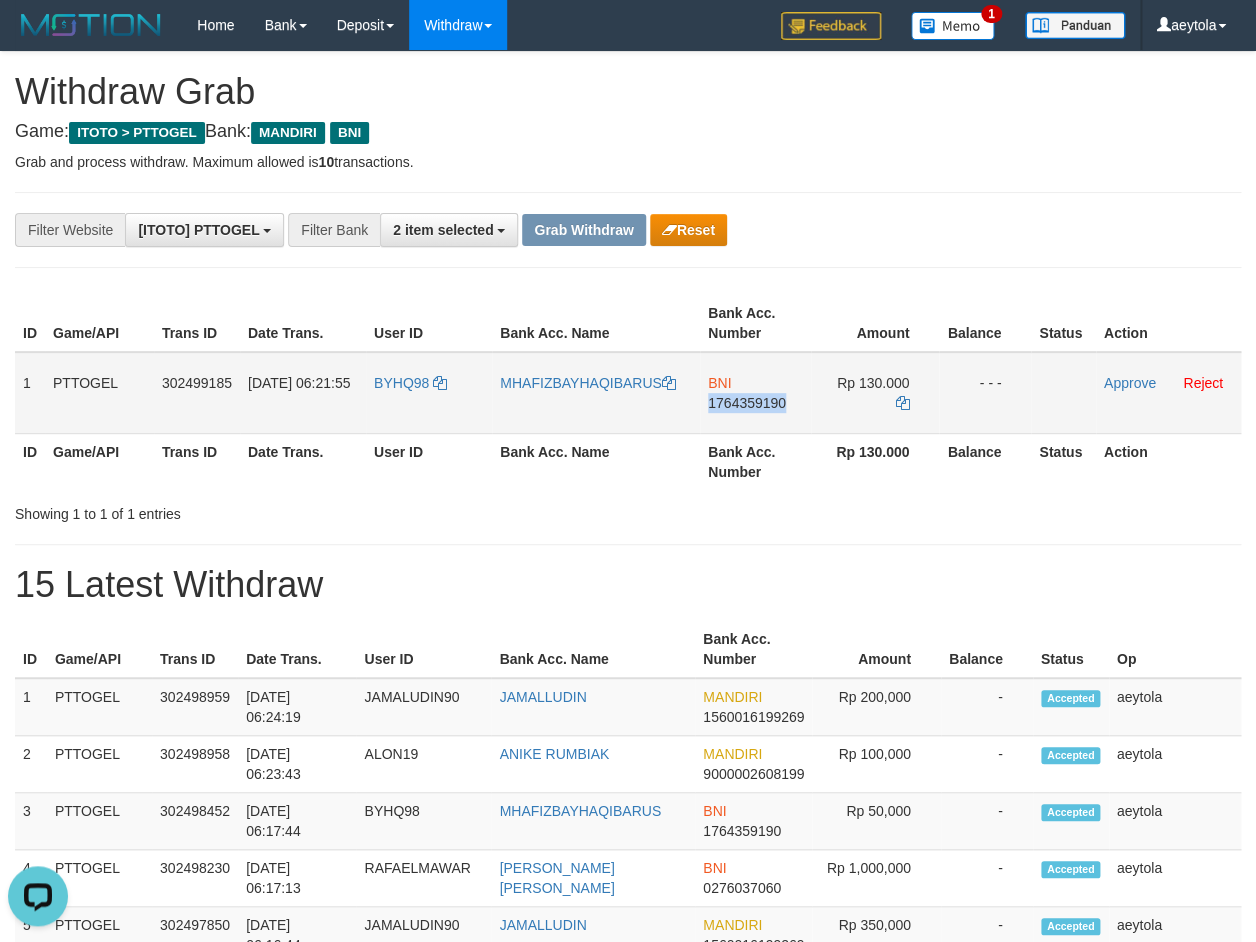 copy on "1764359190" 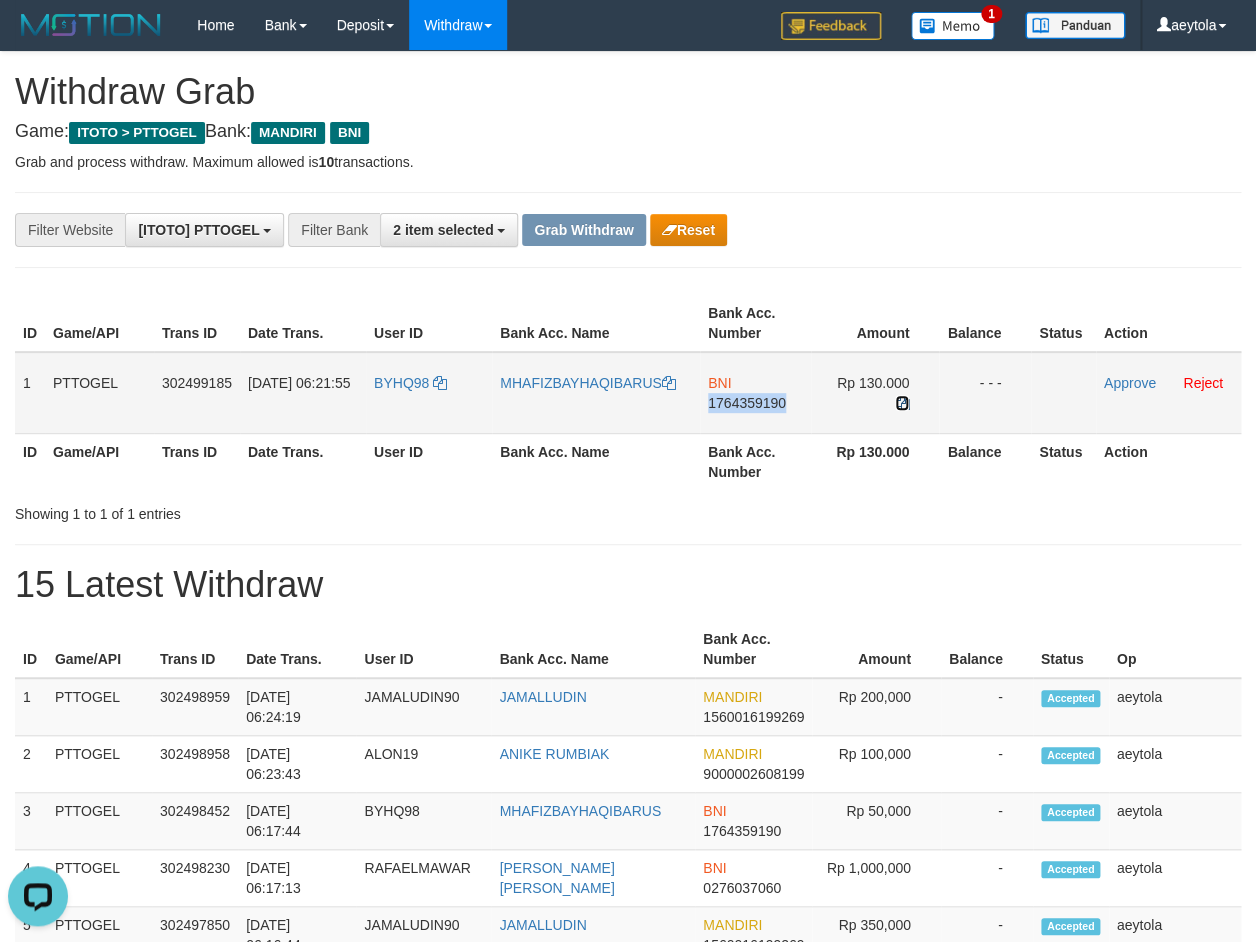 click at bounding box center (902, 403) 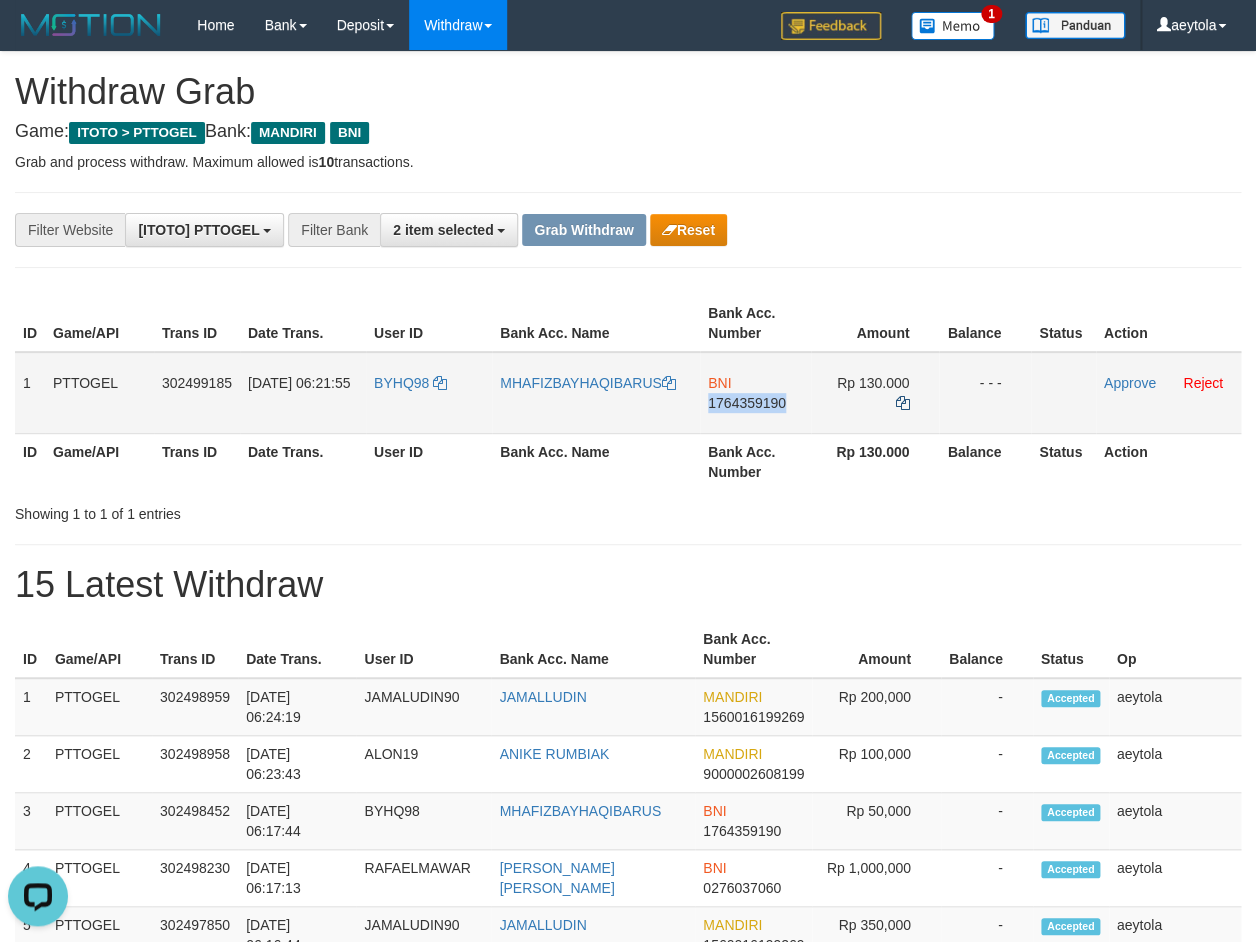 copy on "1764359190" 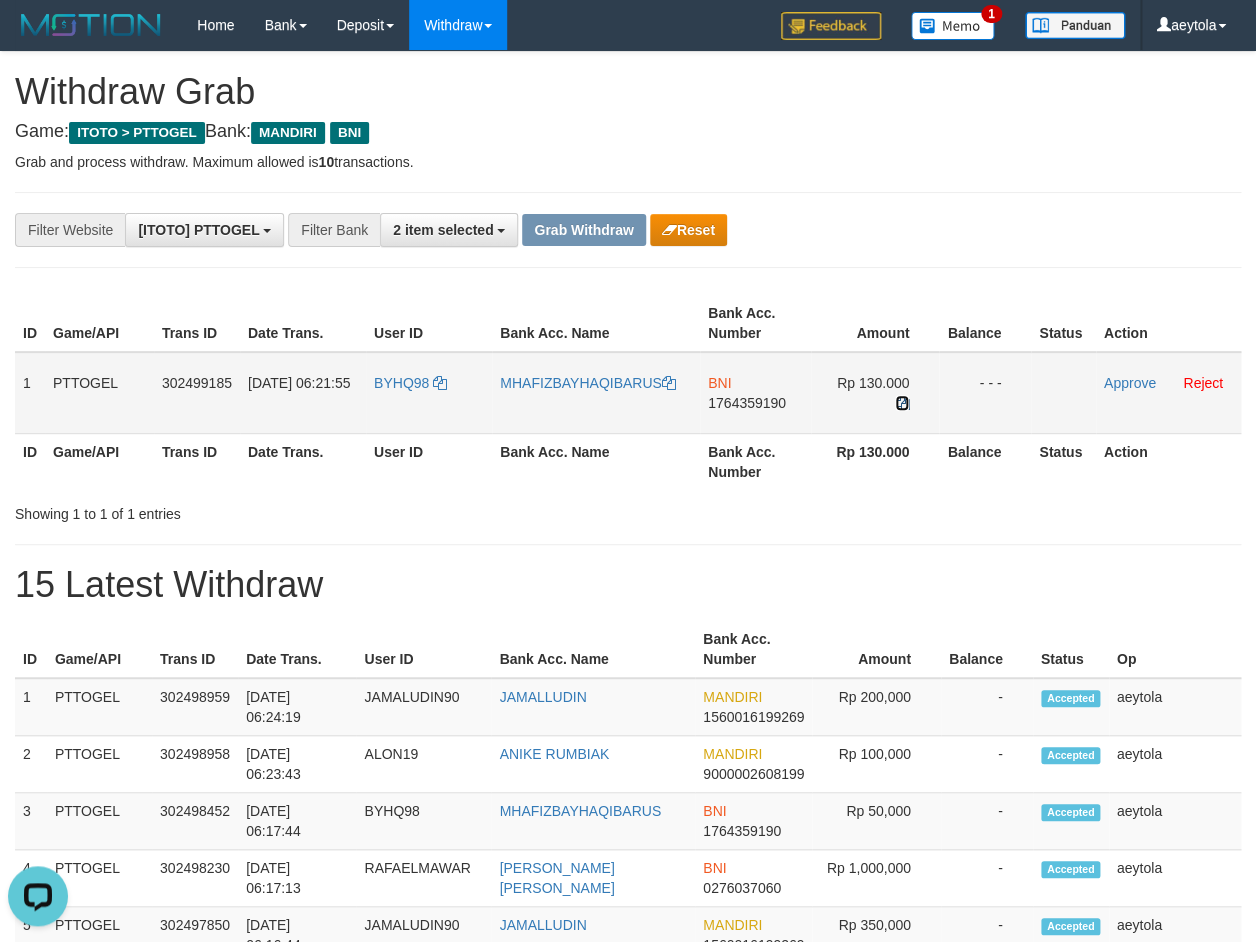 drag, startPoint x: 899, startPoint y: 404, endPoint x: 98, endPoint y: 424, distance: 801.24963 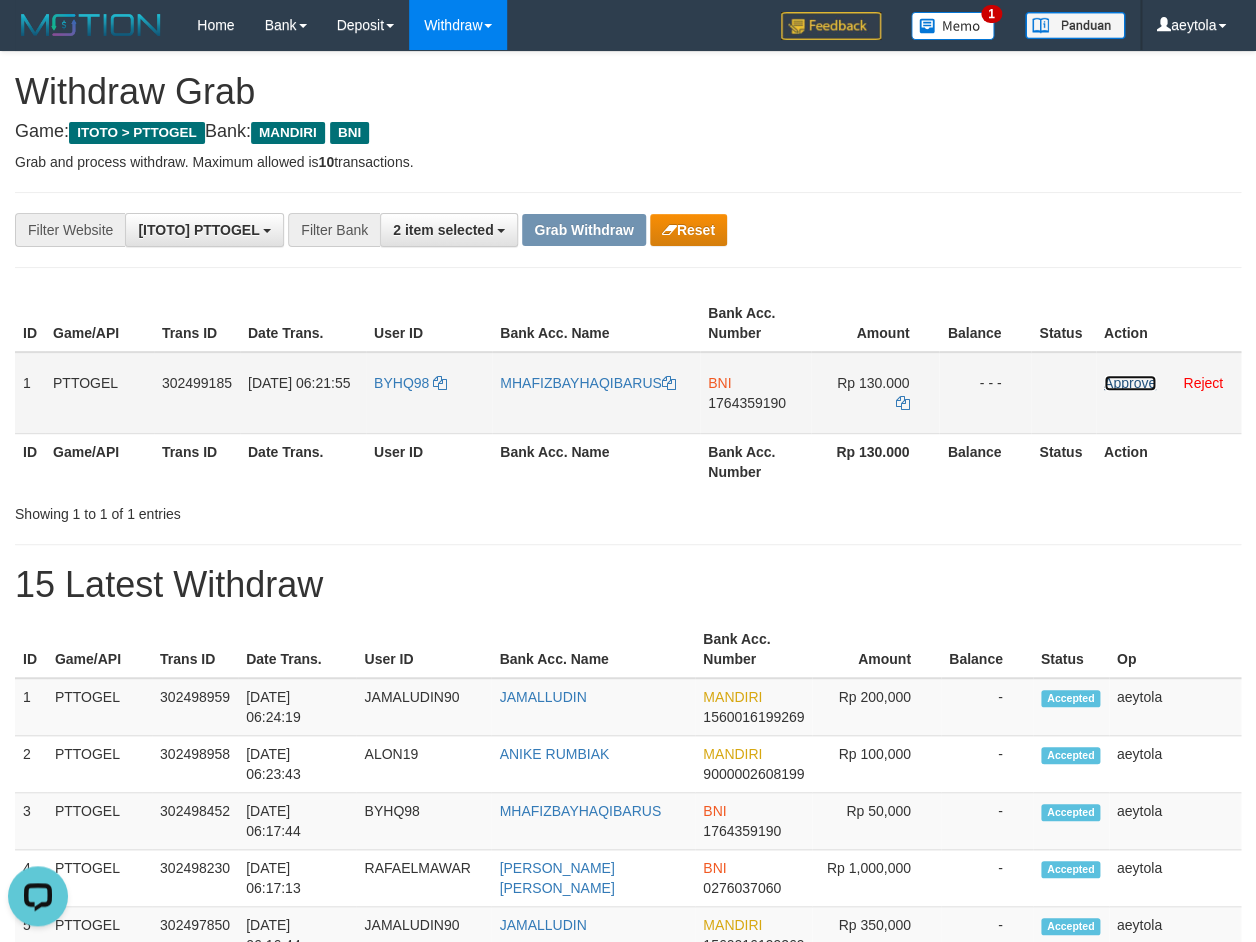 click on "Approve" at bounding box center (1130, 383) 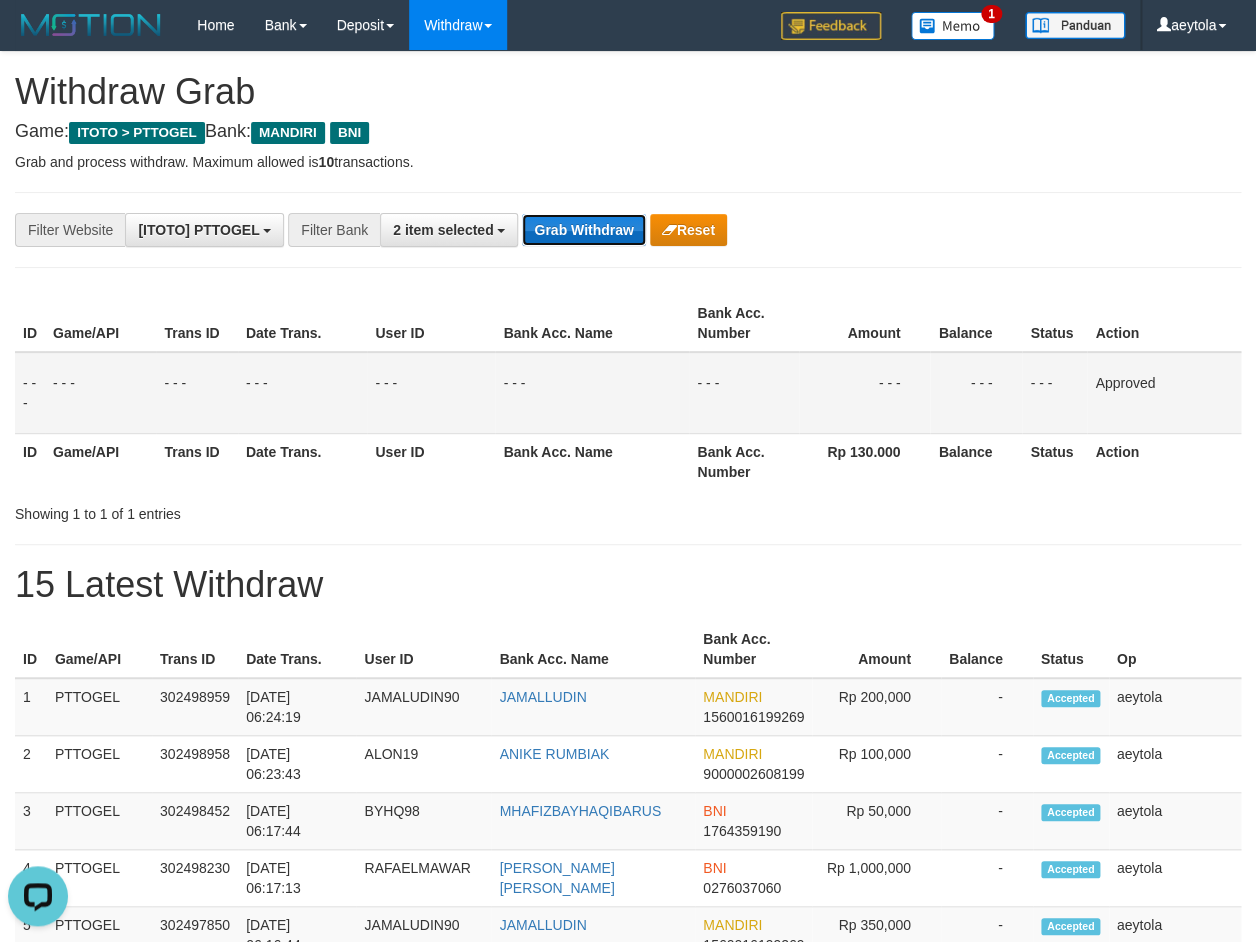click on "Grab Withdraw" at bounding box center (583, 230) 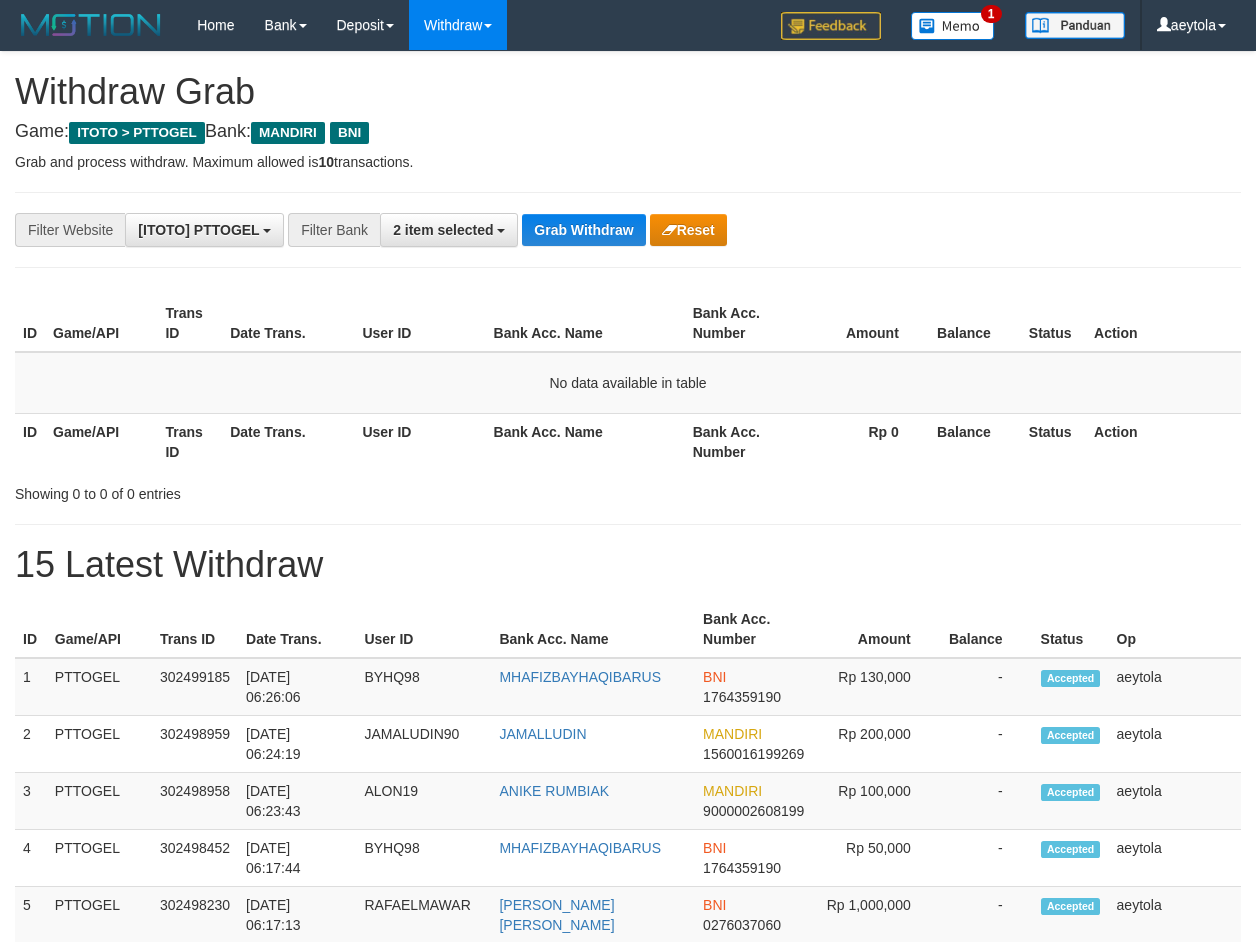 scroll, scrollTop: 0, scrollLeft: 0, axis: both 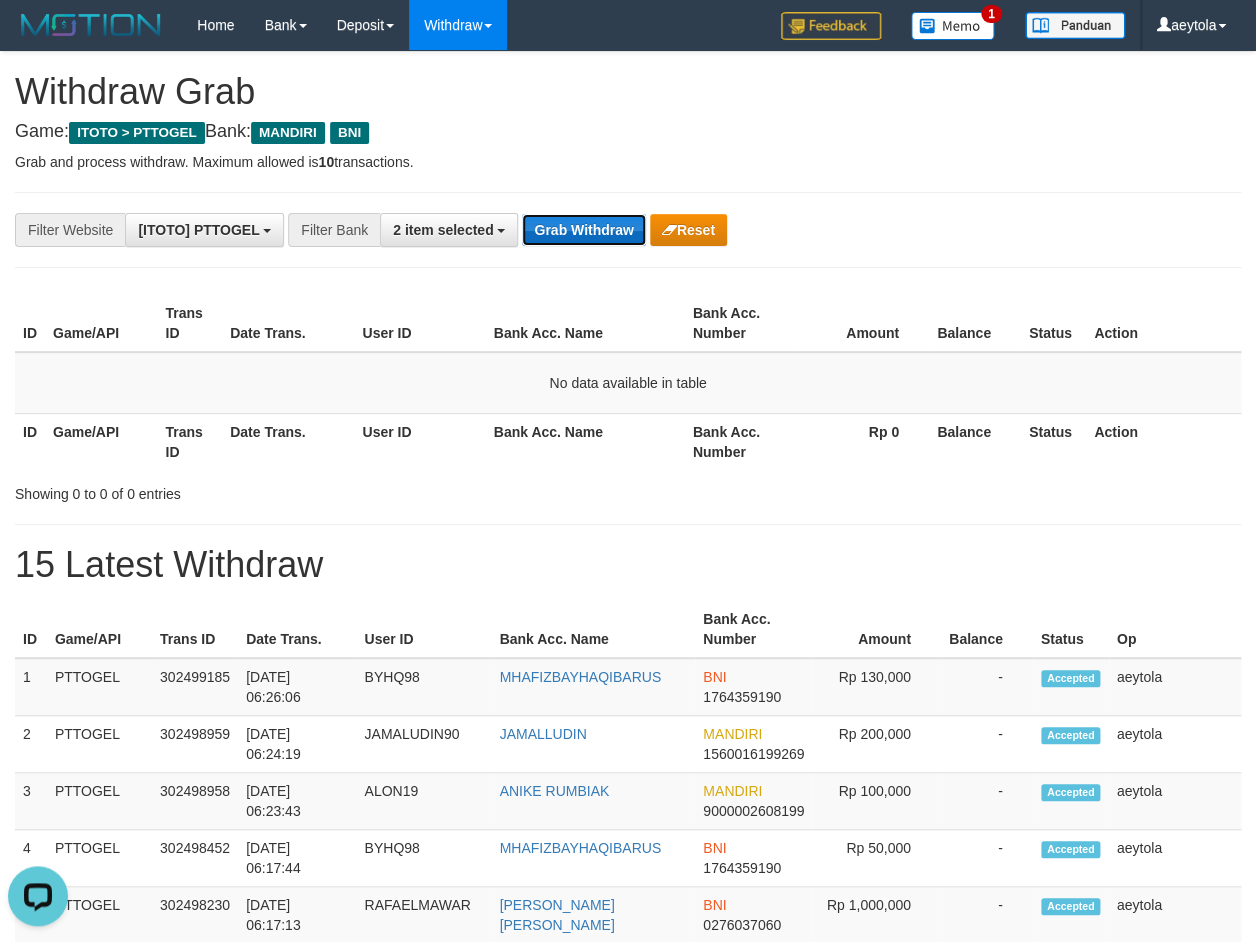 click on "Grab Withdraw" at bounding box center [583, 230] 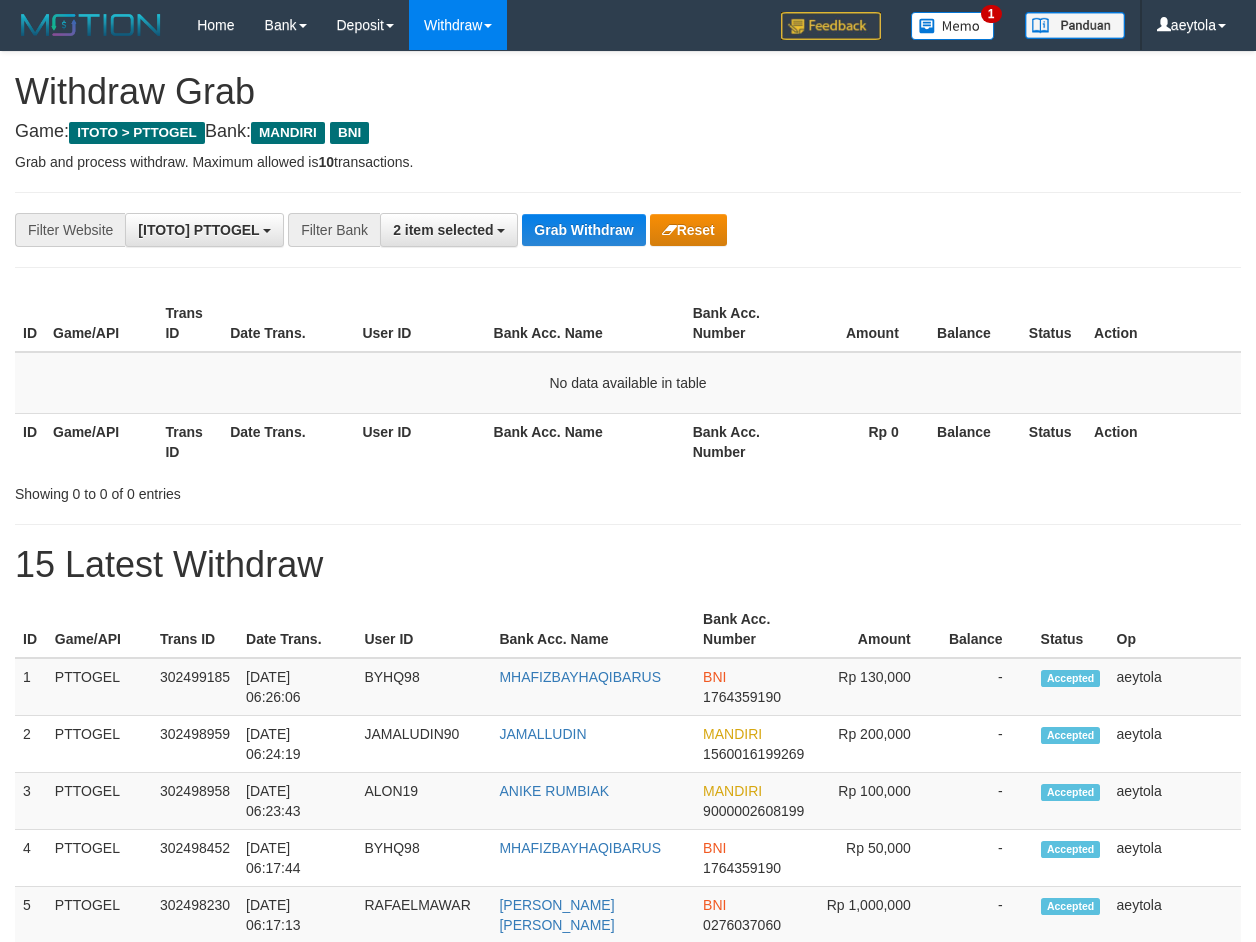 scroll, scrollTop: 0, scrollLeft: 0, axis: both 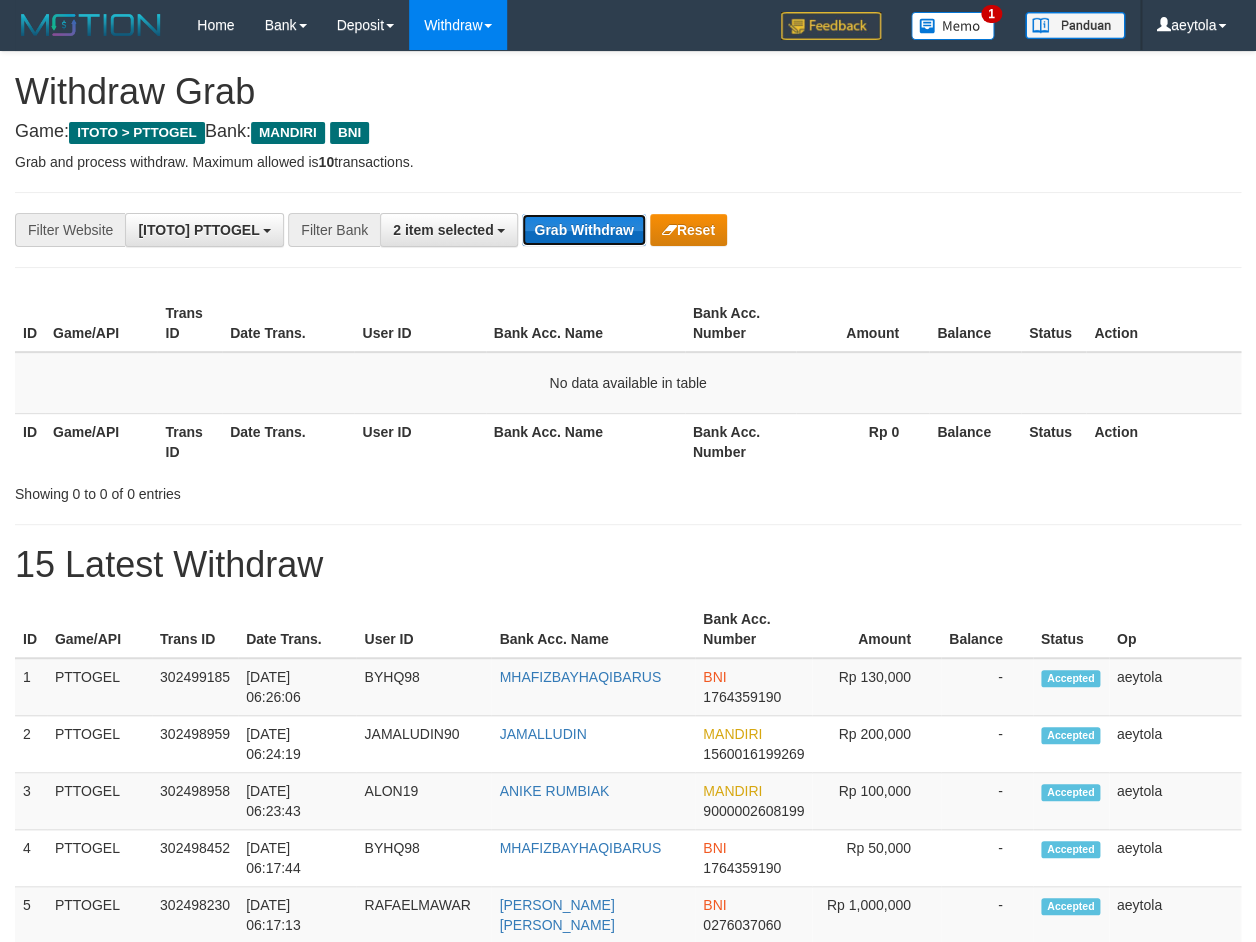 click on "Grab Withdraw" at bounding box center (583, 230) 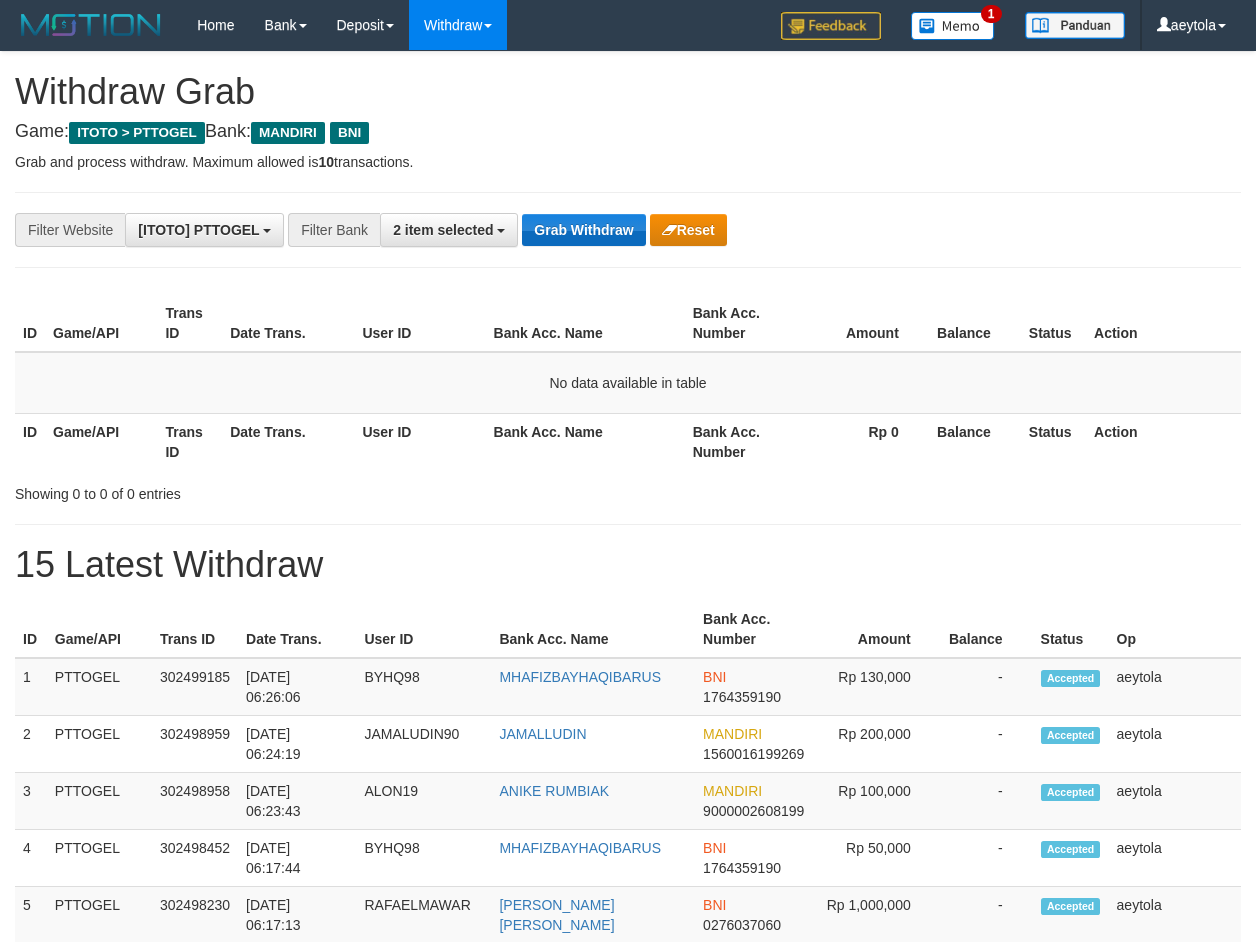 scroll, scrollTop: 0, scrollLeft: 0, axis: both 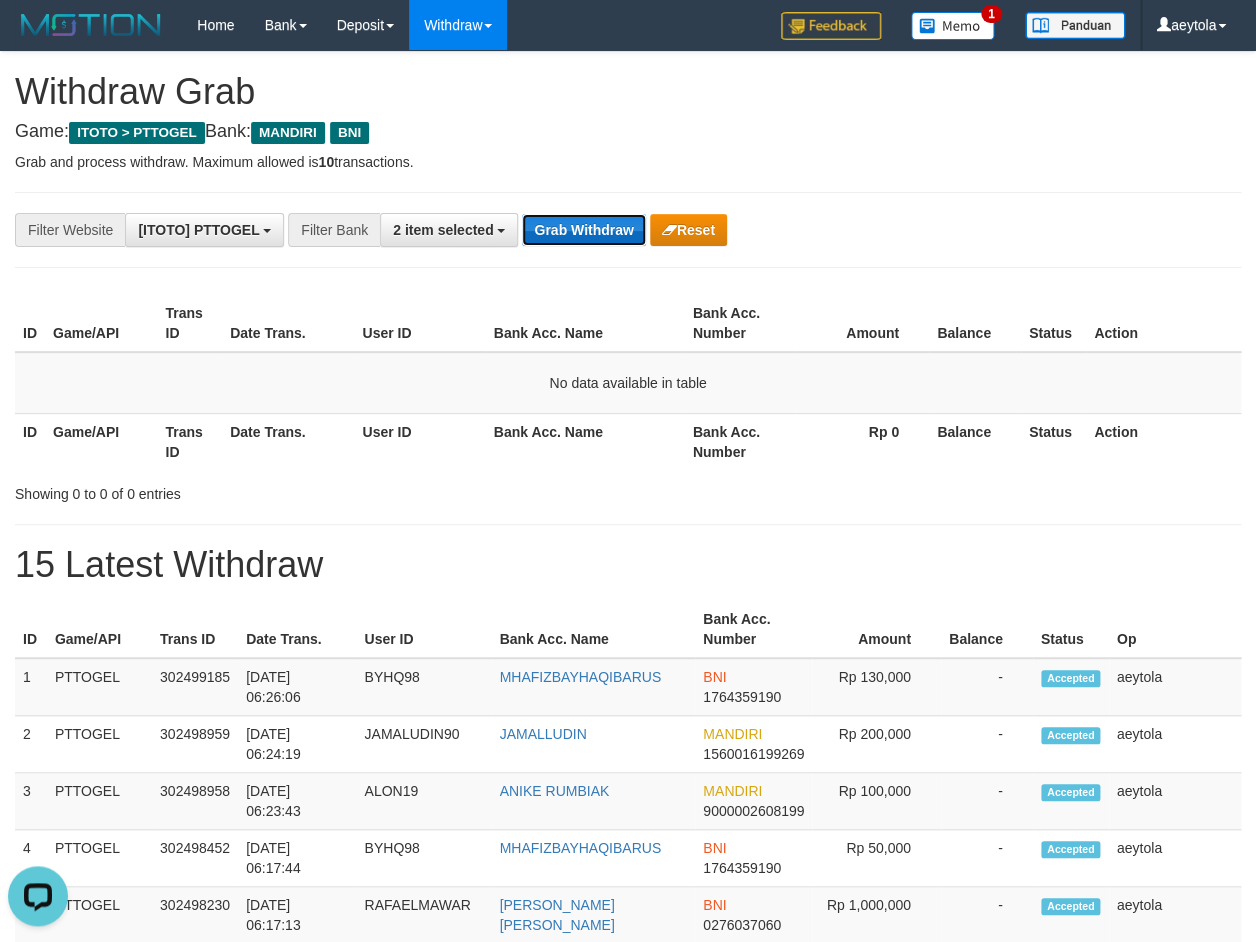 click on "Grab Withdraw" at bounding box center (583, 230) 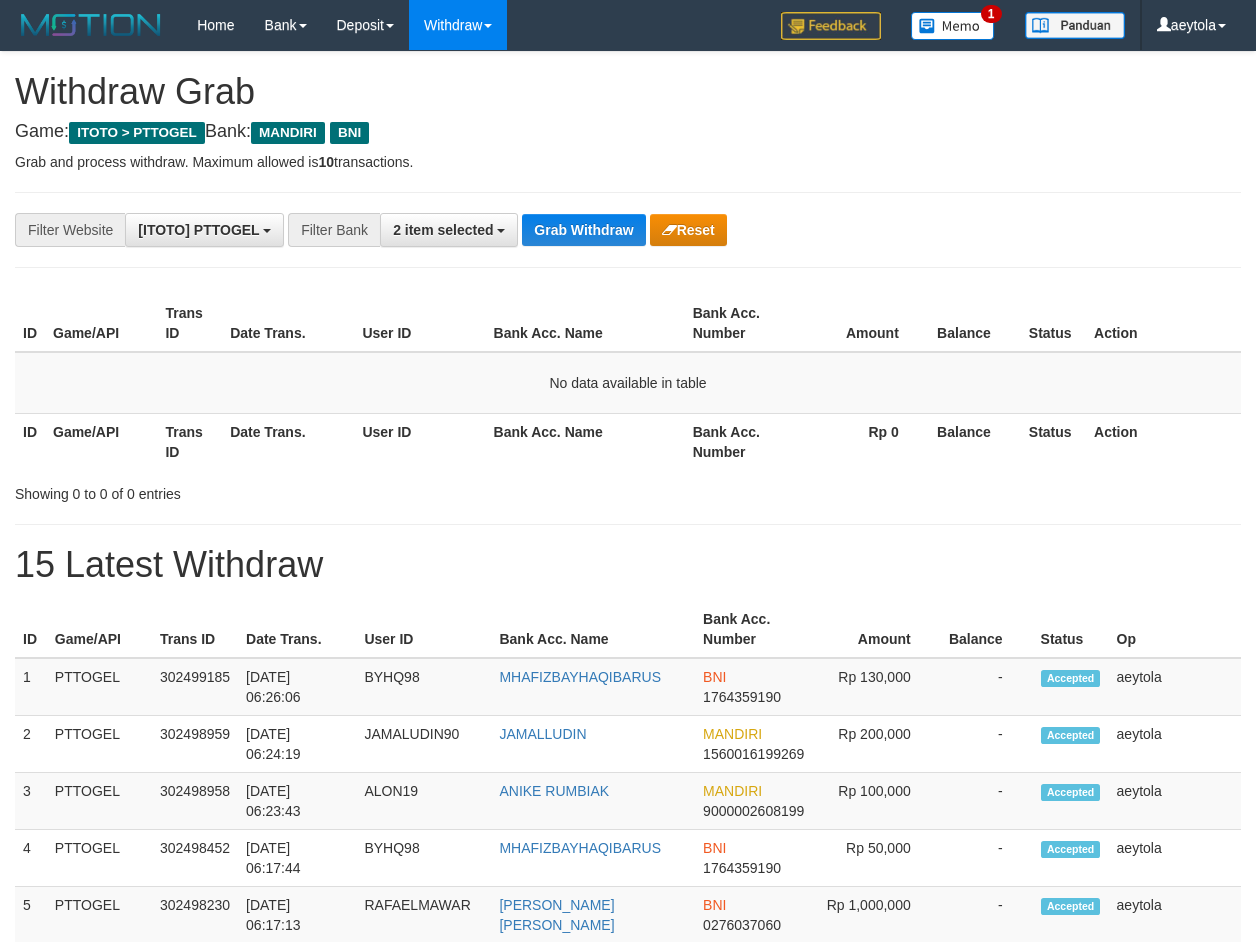 scroll, scrollTop: 0, scrollLeft: 0, axis: both 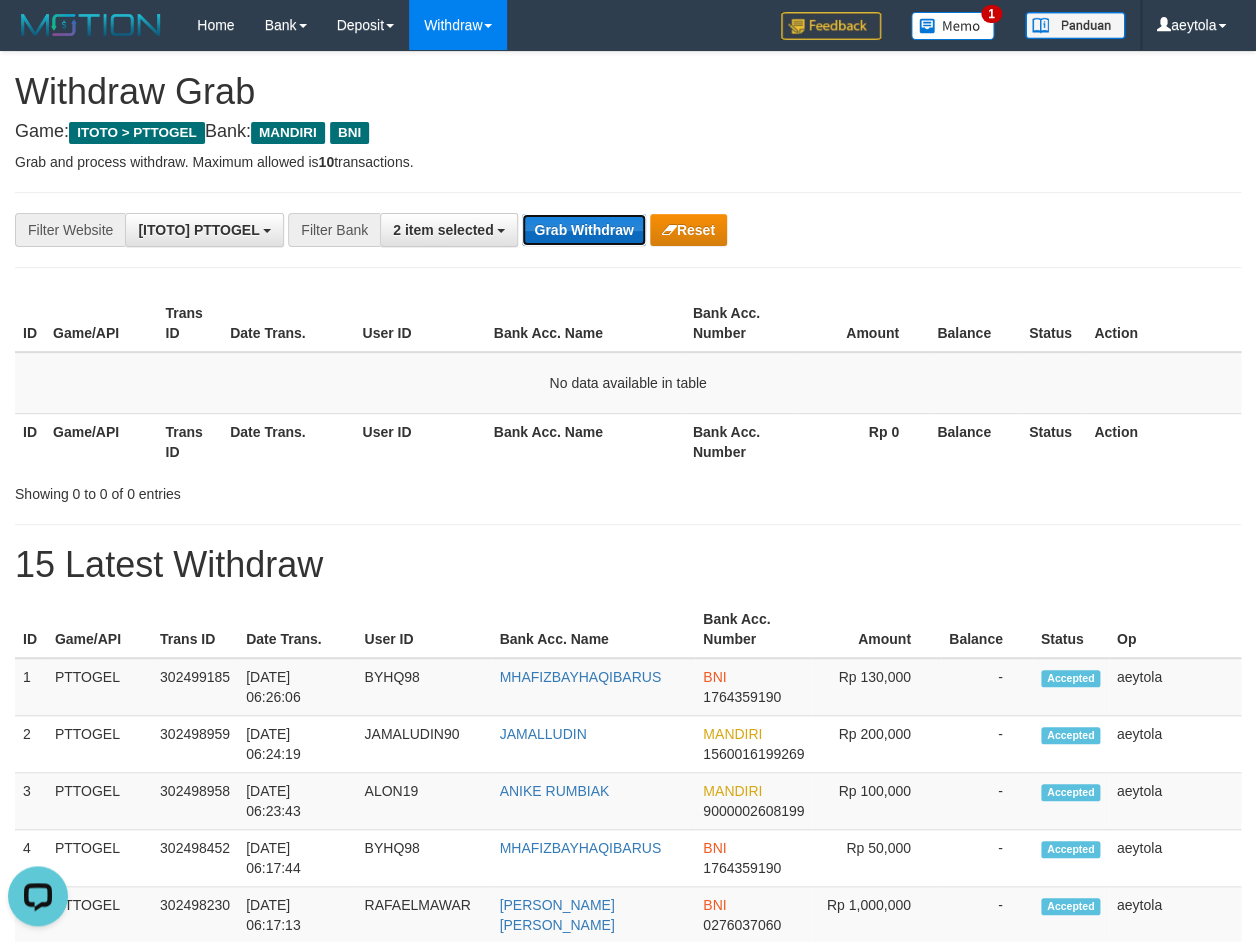 click on "Grab Withdraw" at bounding box center (583, 230) 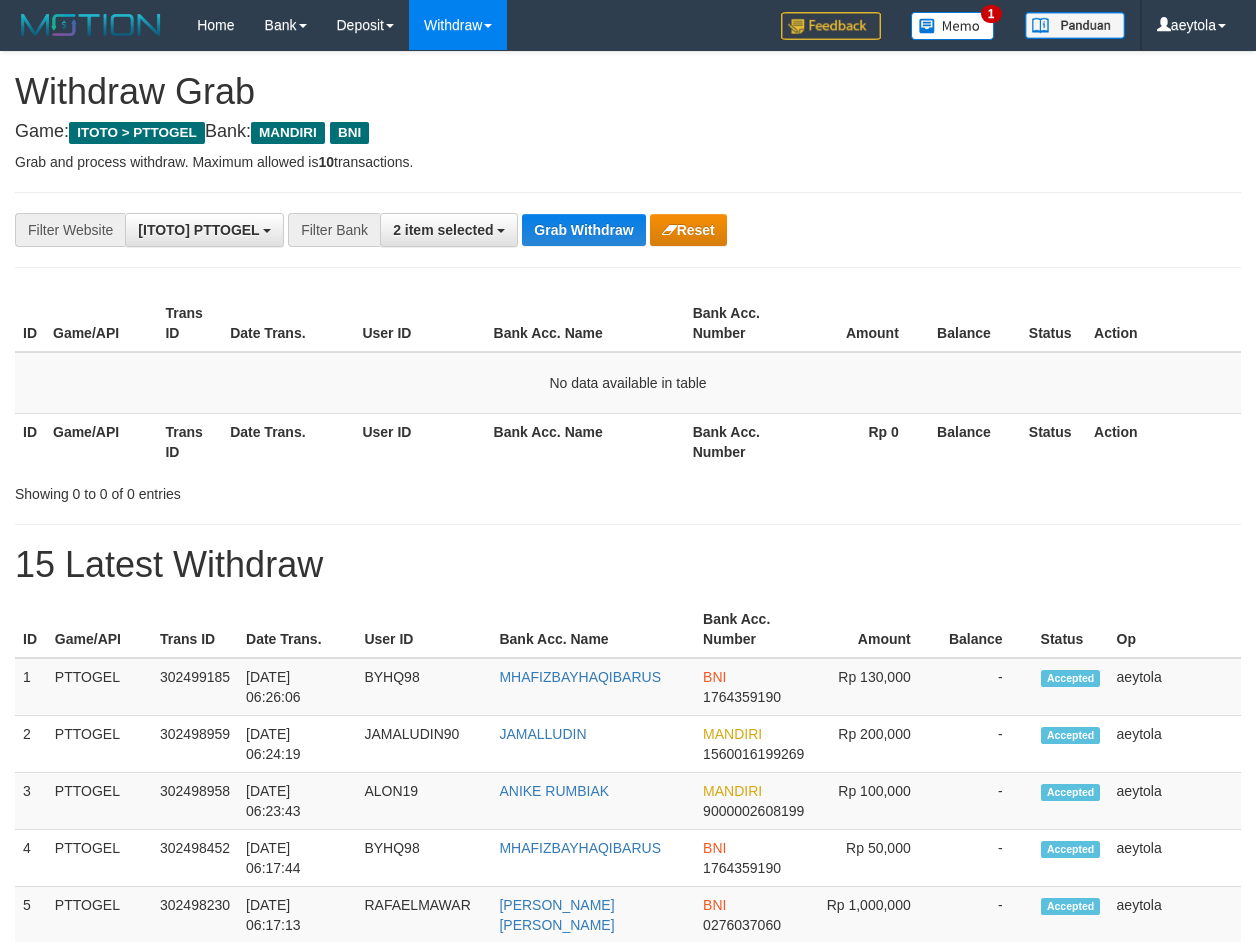 scroll, scrollTop: 0, scrollLeft: 0, axis: both 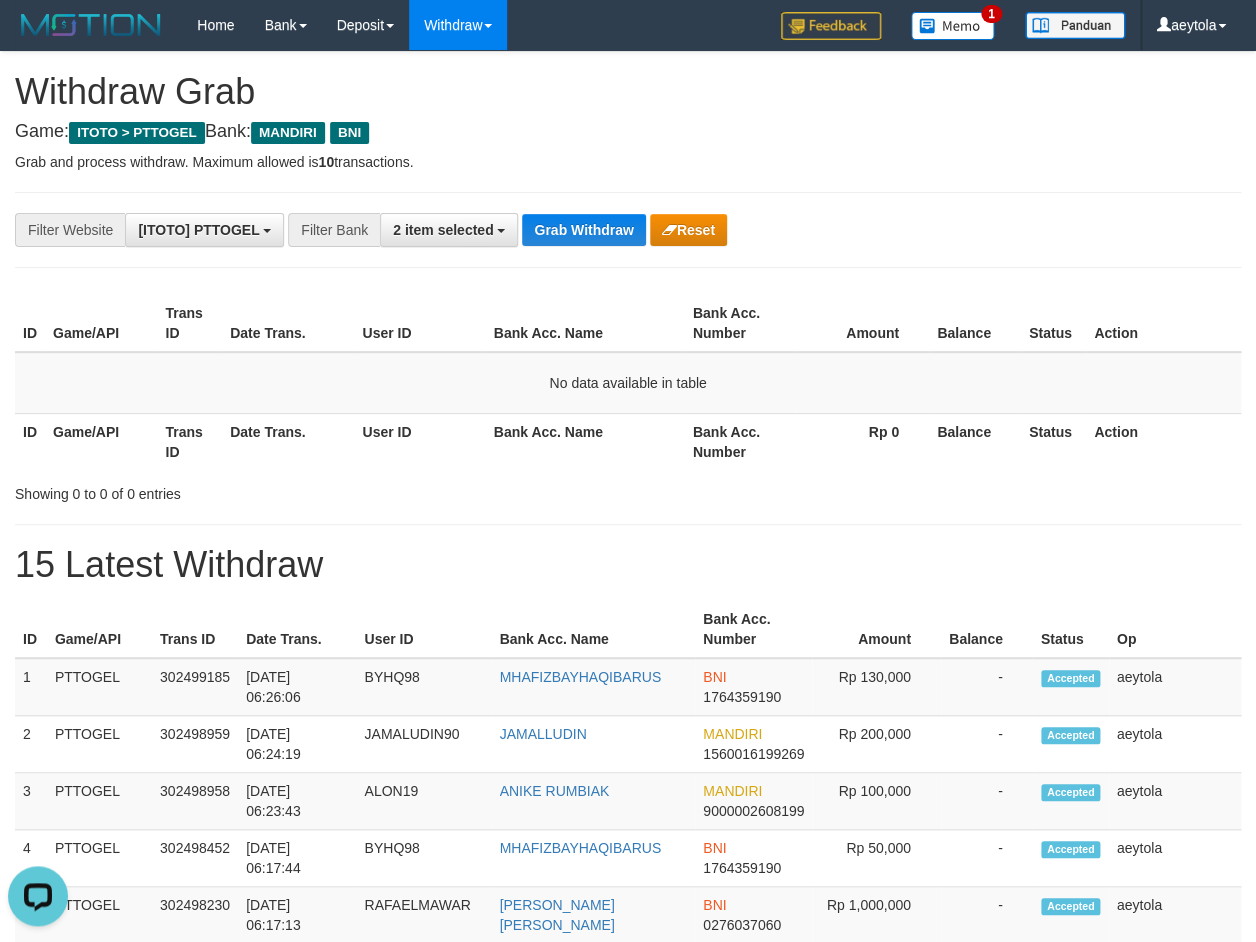click on "**********" at bounding box center (523, 230) 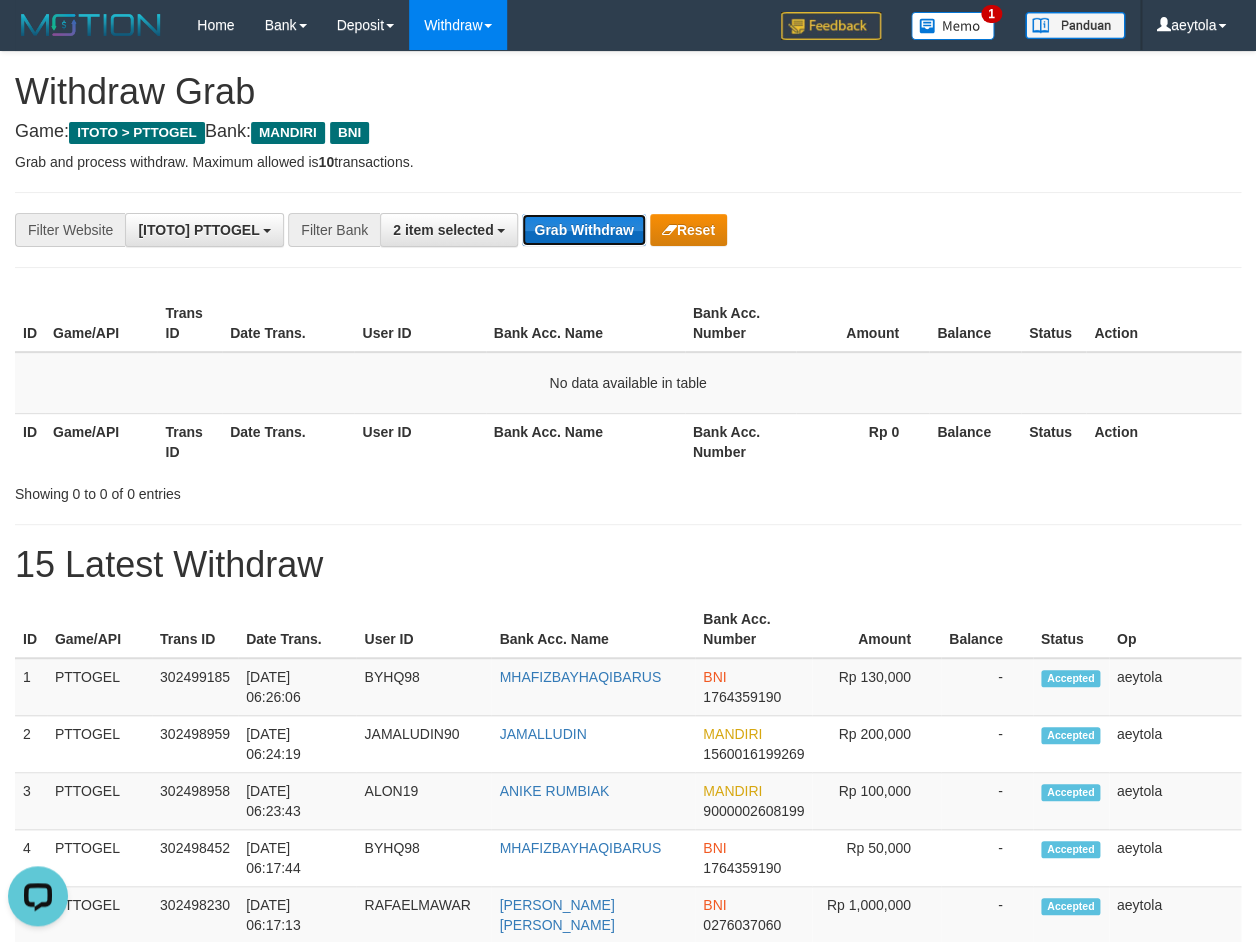 click on "Grab Withdraw" at bounding box center (583, 230) 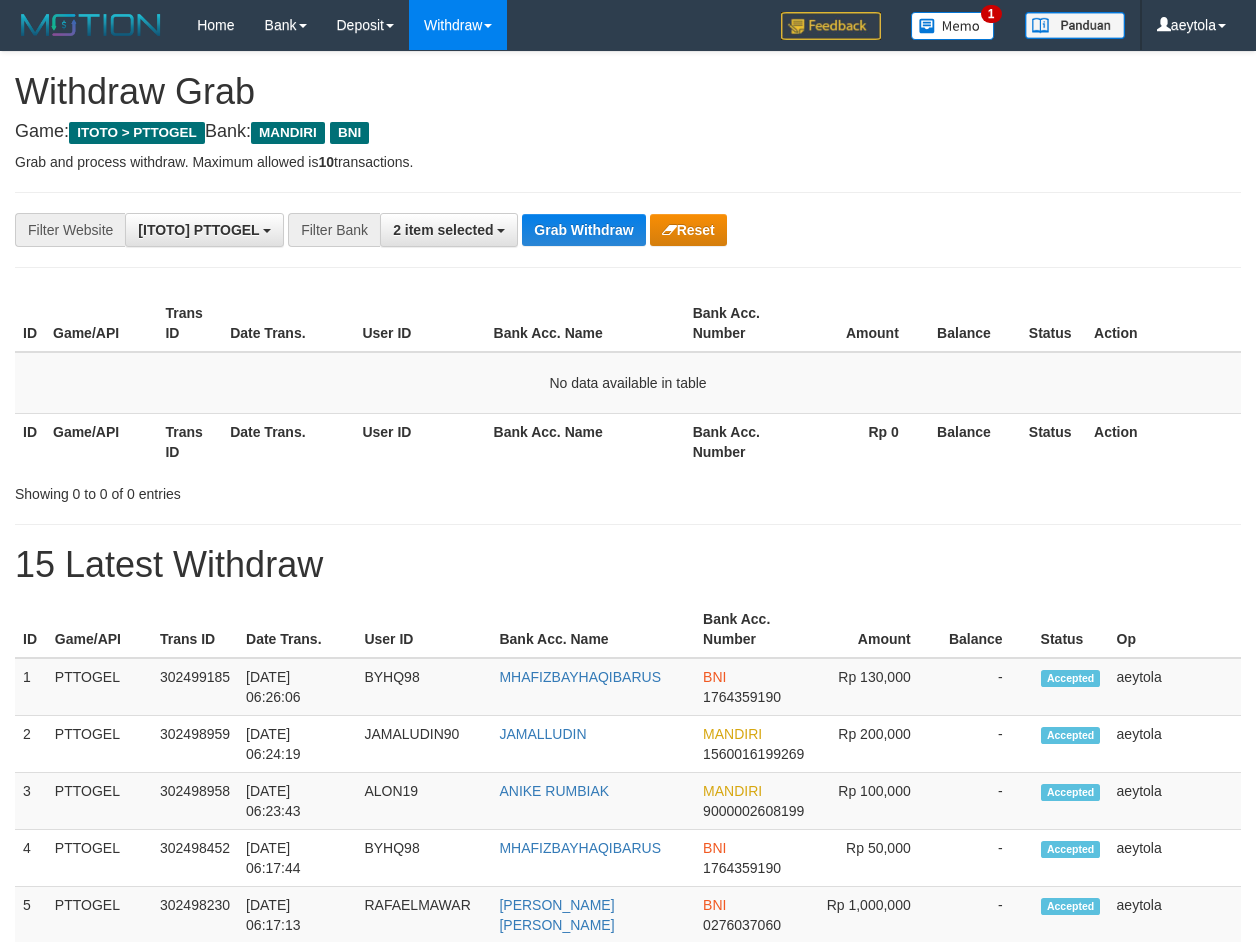 scroll, scrollTop: 0, scrollLeft: 0, axis: both 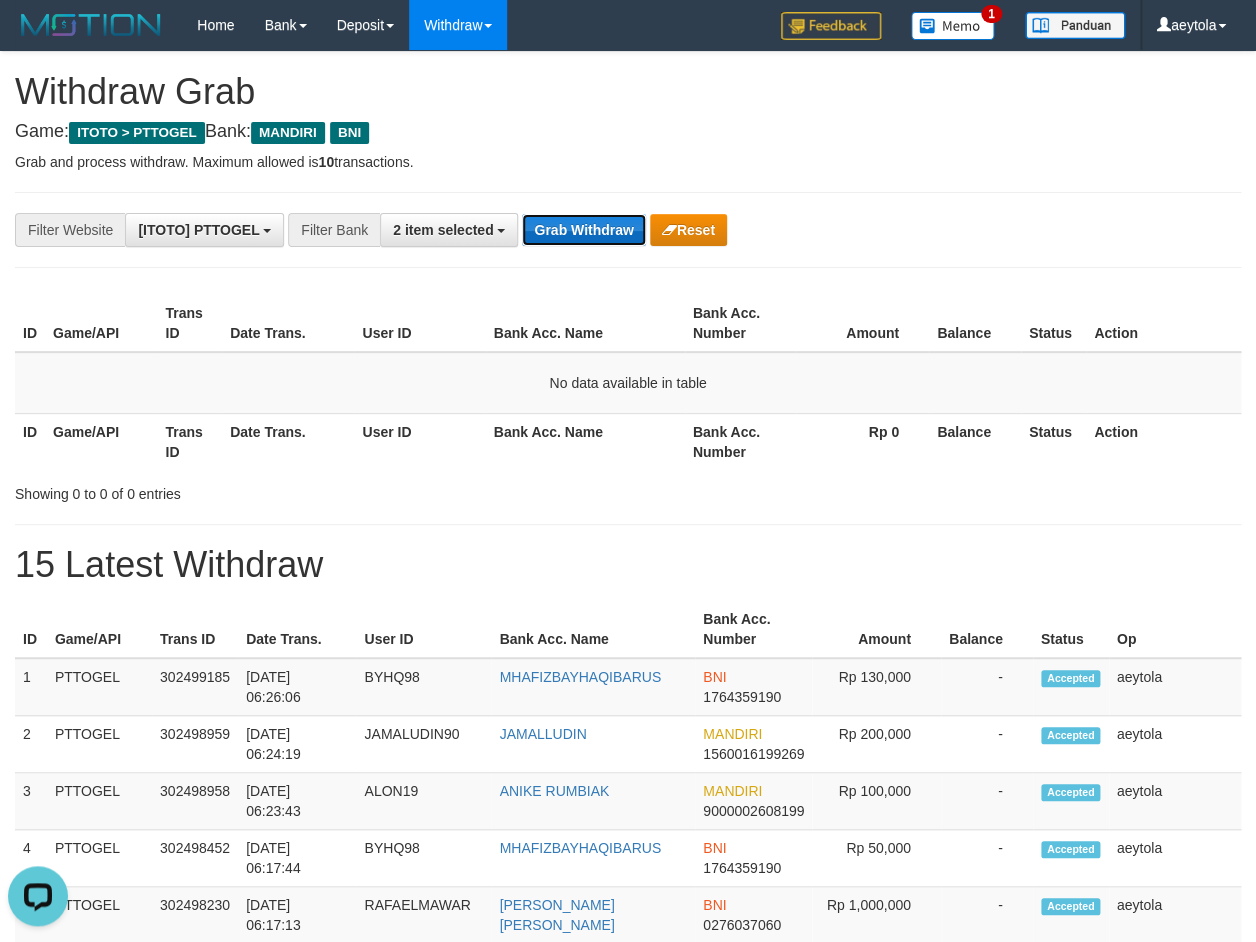 click on "Grab Withdraw" at bounding box center [583, 230] 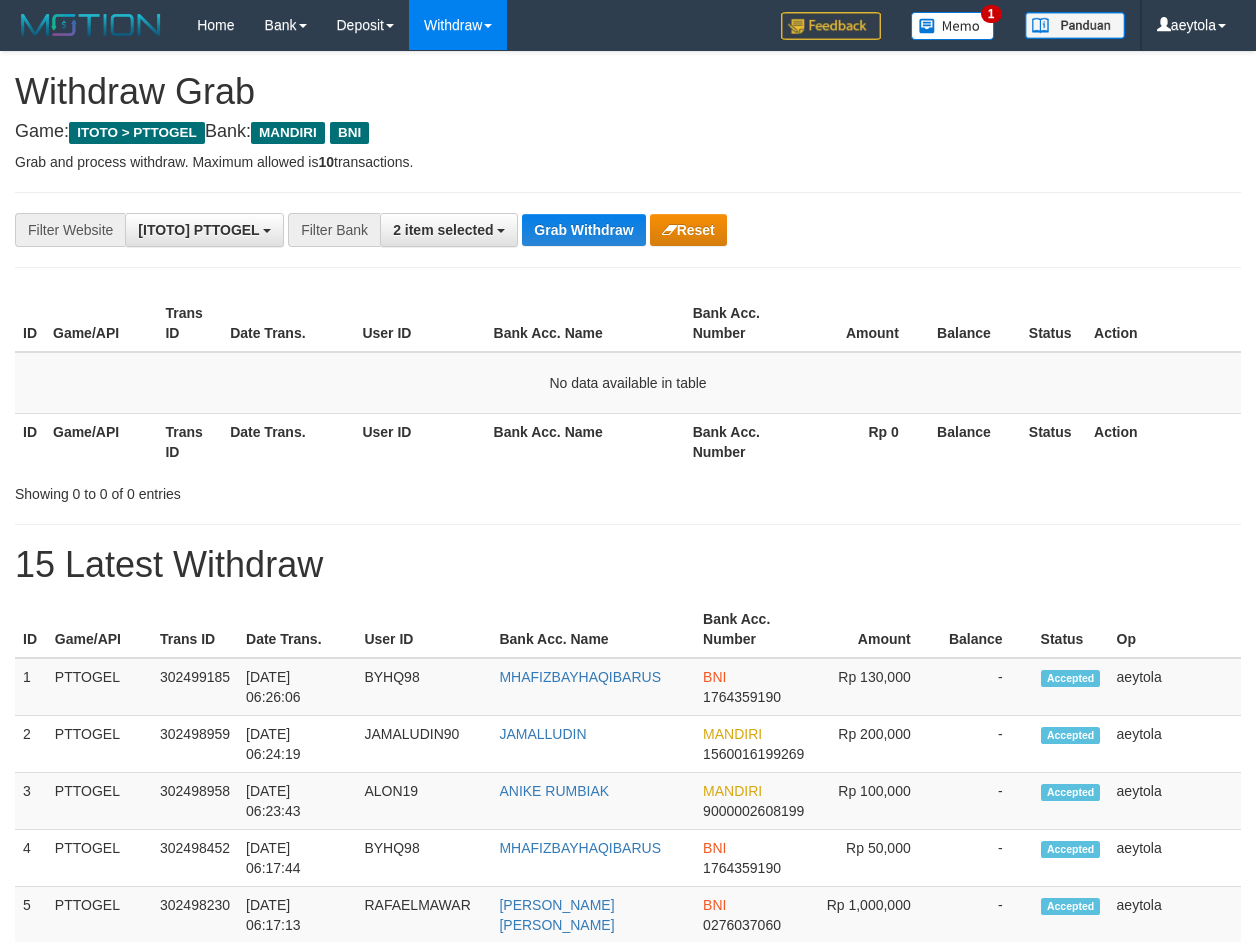 scroll, scrollTop: 0, scrollLeft: 0, axis: both 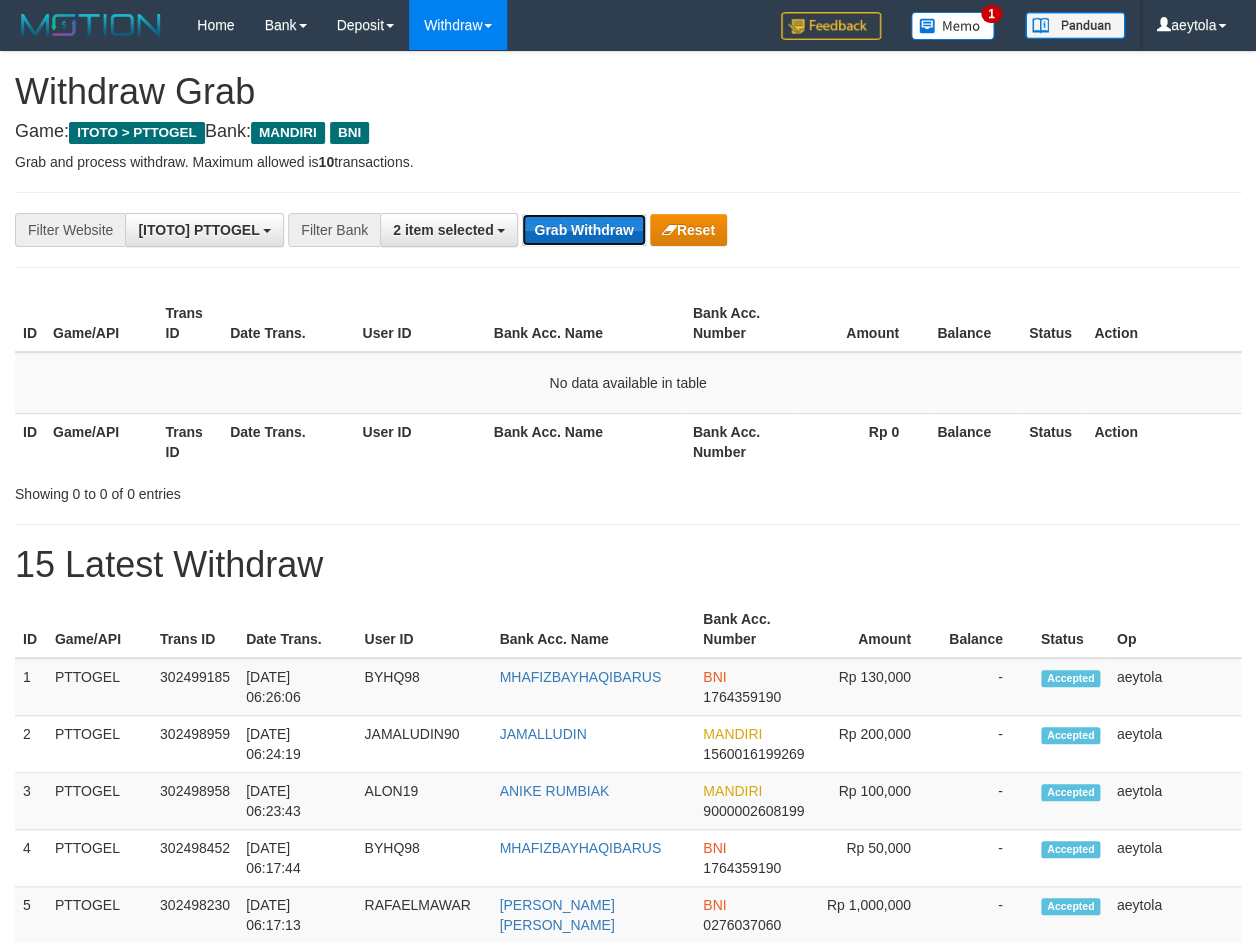 click on "Grab Withdraw" at bounding box center [583, 230] 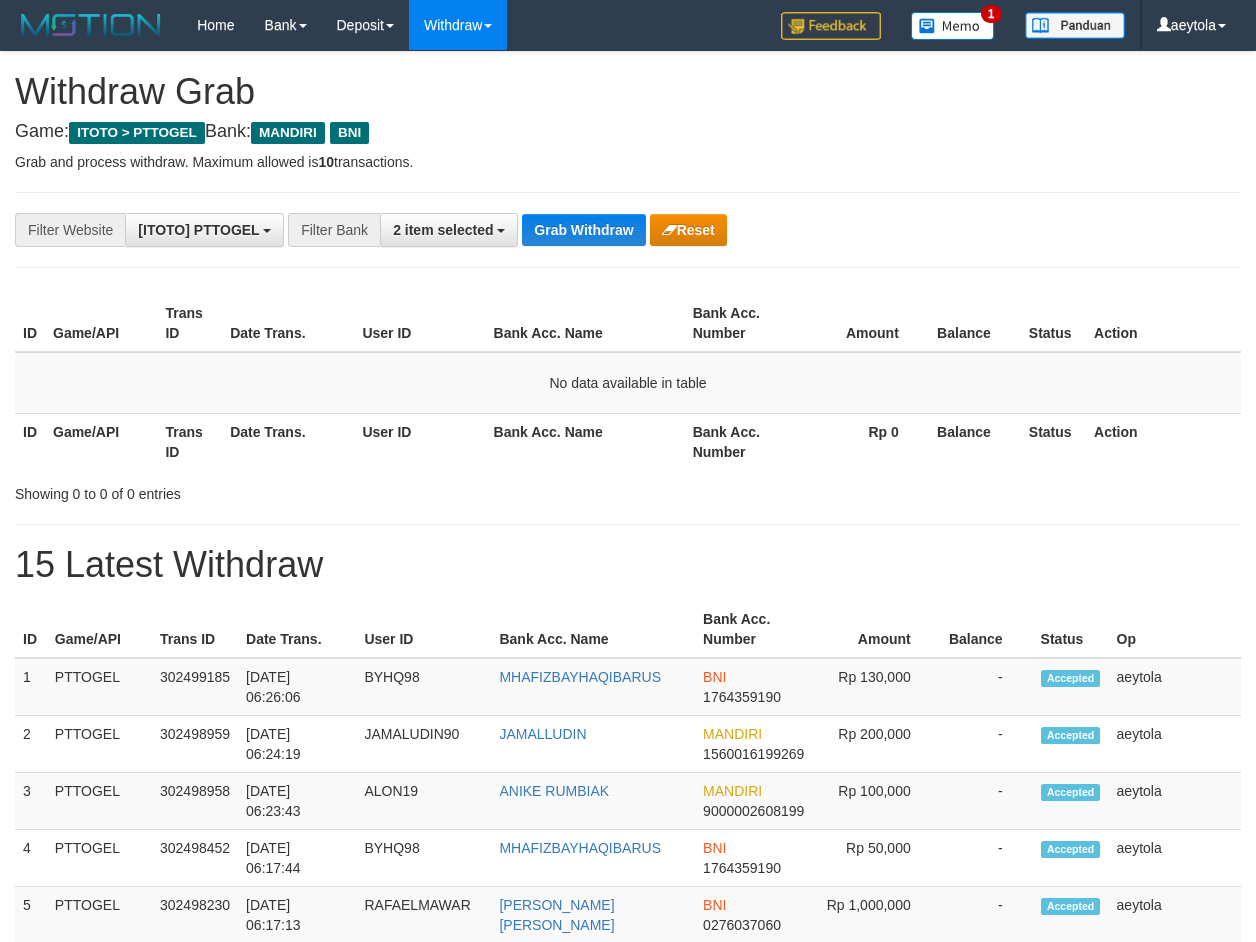 scroll, scrollTop: 0, scrollLeft: 0, axis: both 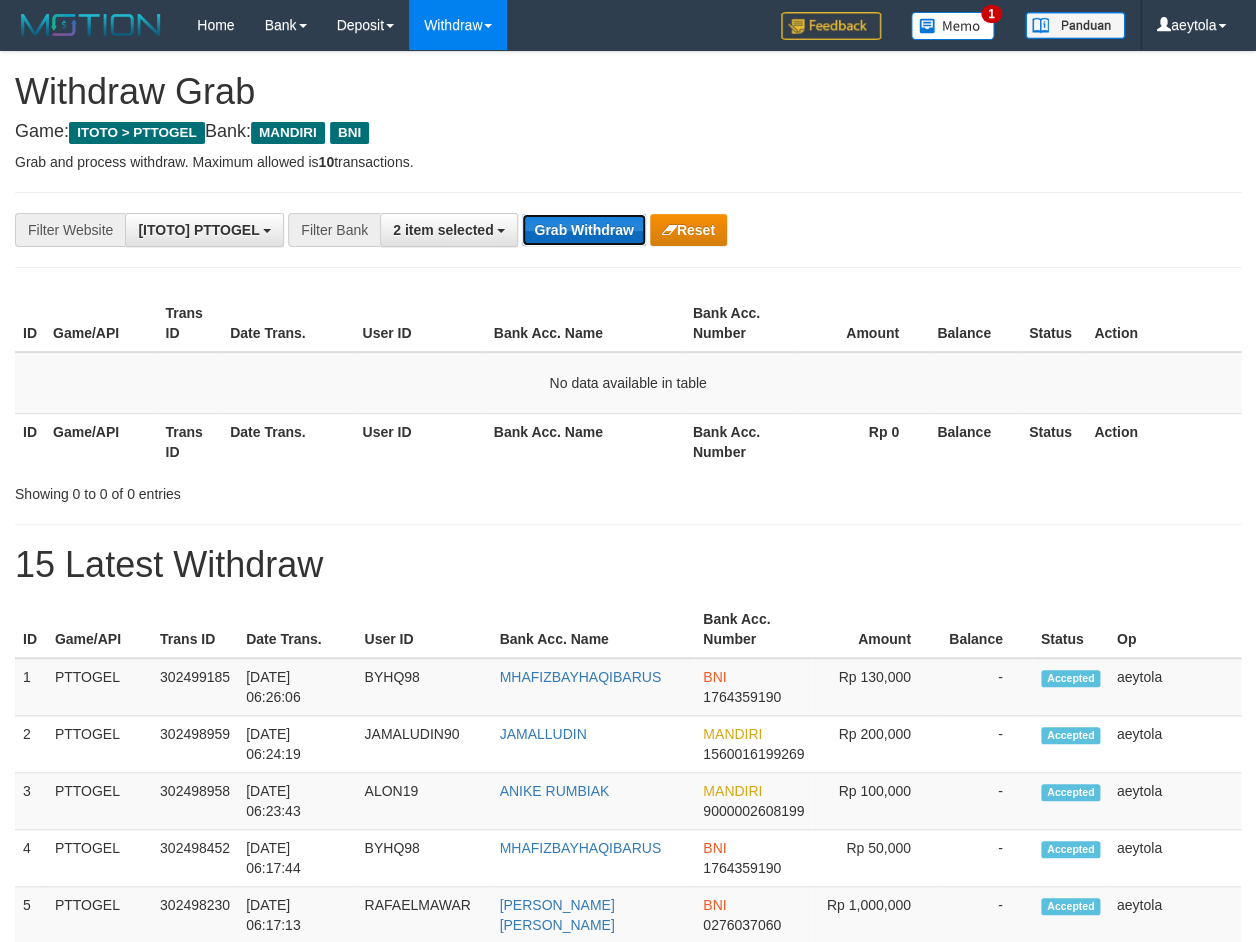 click on "Grab Withdraw" at bounding box center (583, 230) 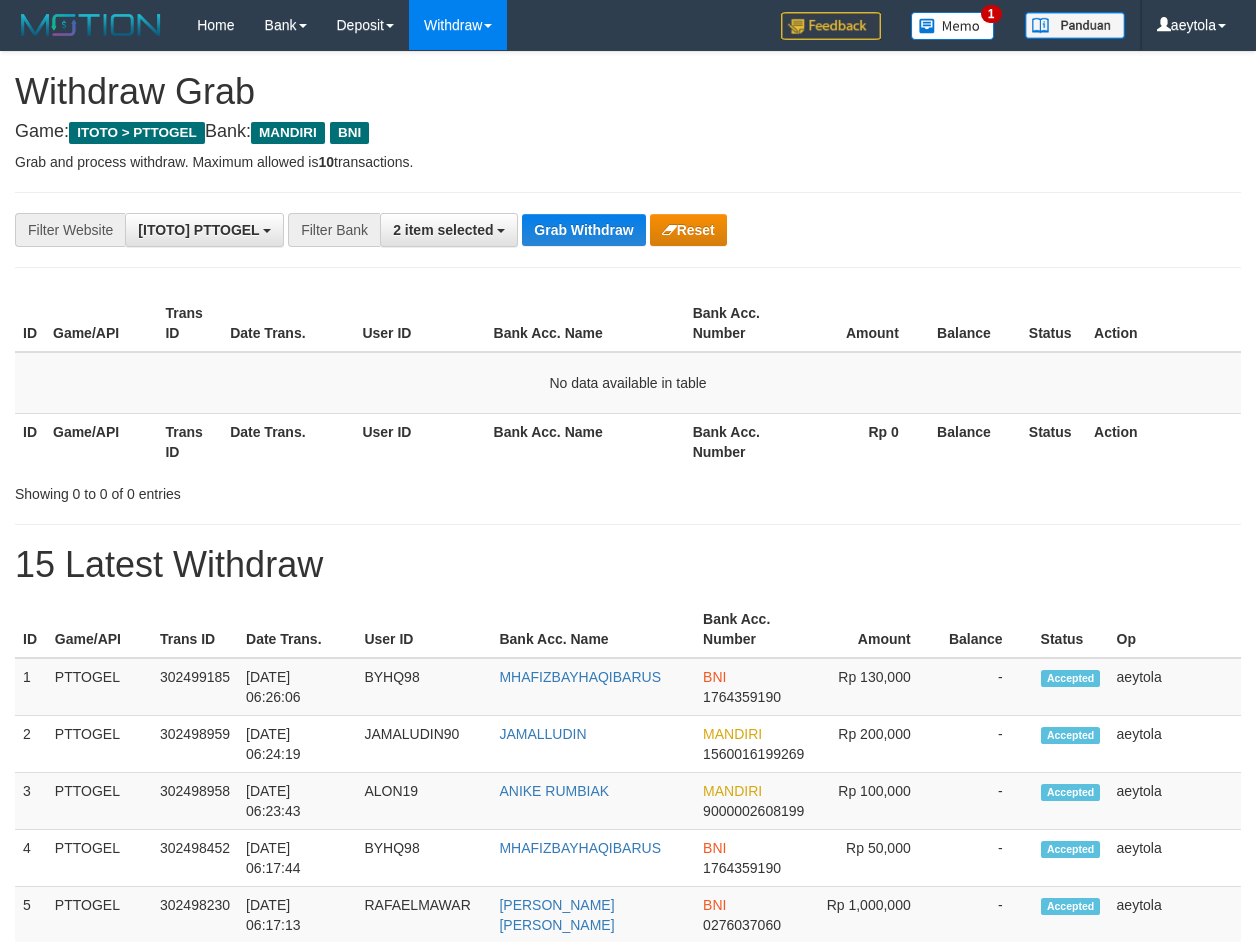 scroll, scrollTop: 0, scrollLeft: 0, axis: both 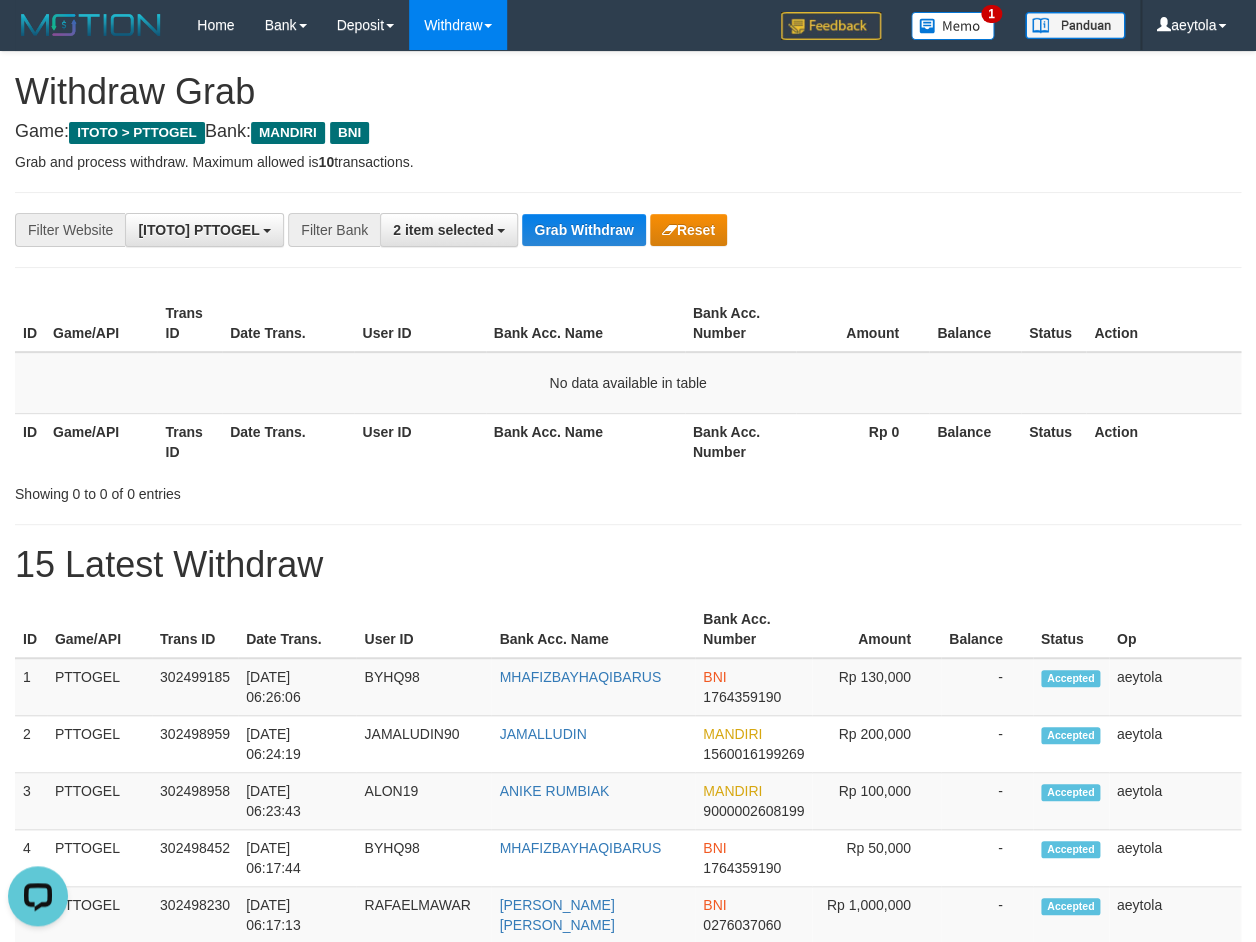 drag, startPoint x: 1012, startPoint y: 240, endPoint x: 827, endPoint y: 272, distance: 187.74718 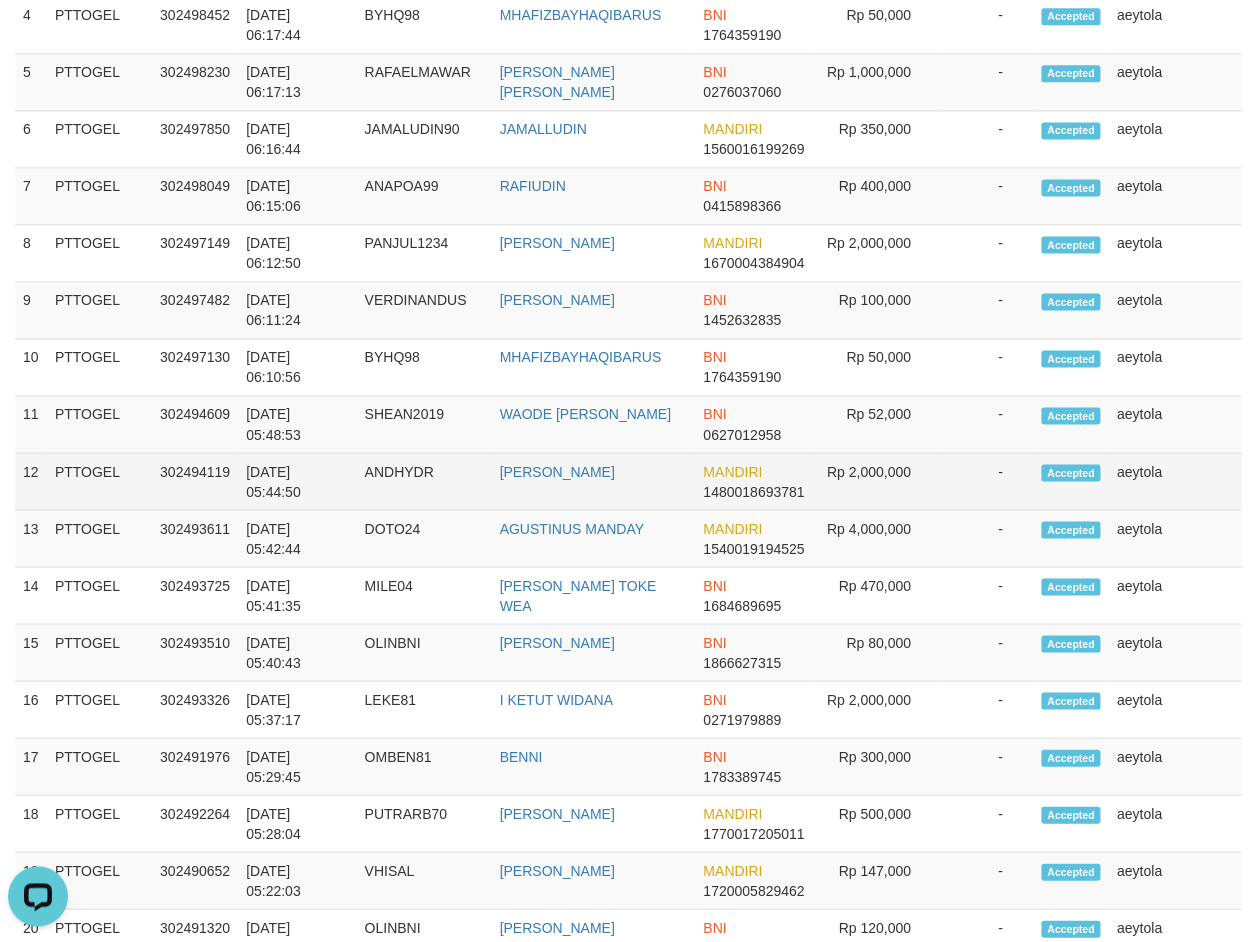 scroll, scrollTop: 843, scrollLeft: 0, axis: vertical 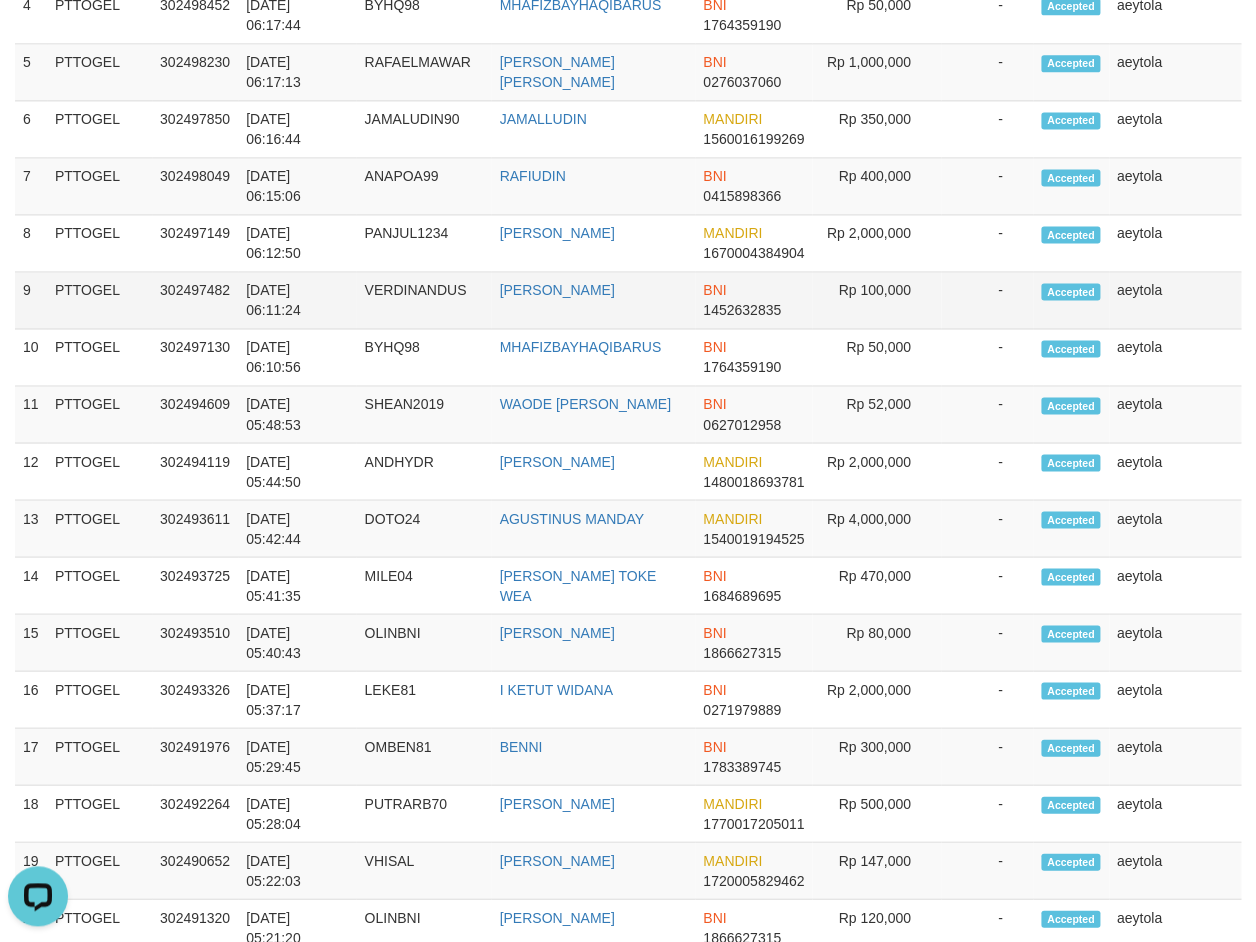 drag, startPoint x: 1053, startPoint y: 283, endPoint x: 1095, endPoint y: 297, distance: 44.27189 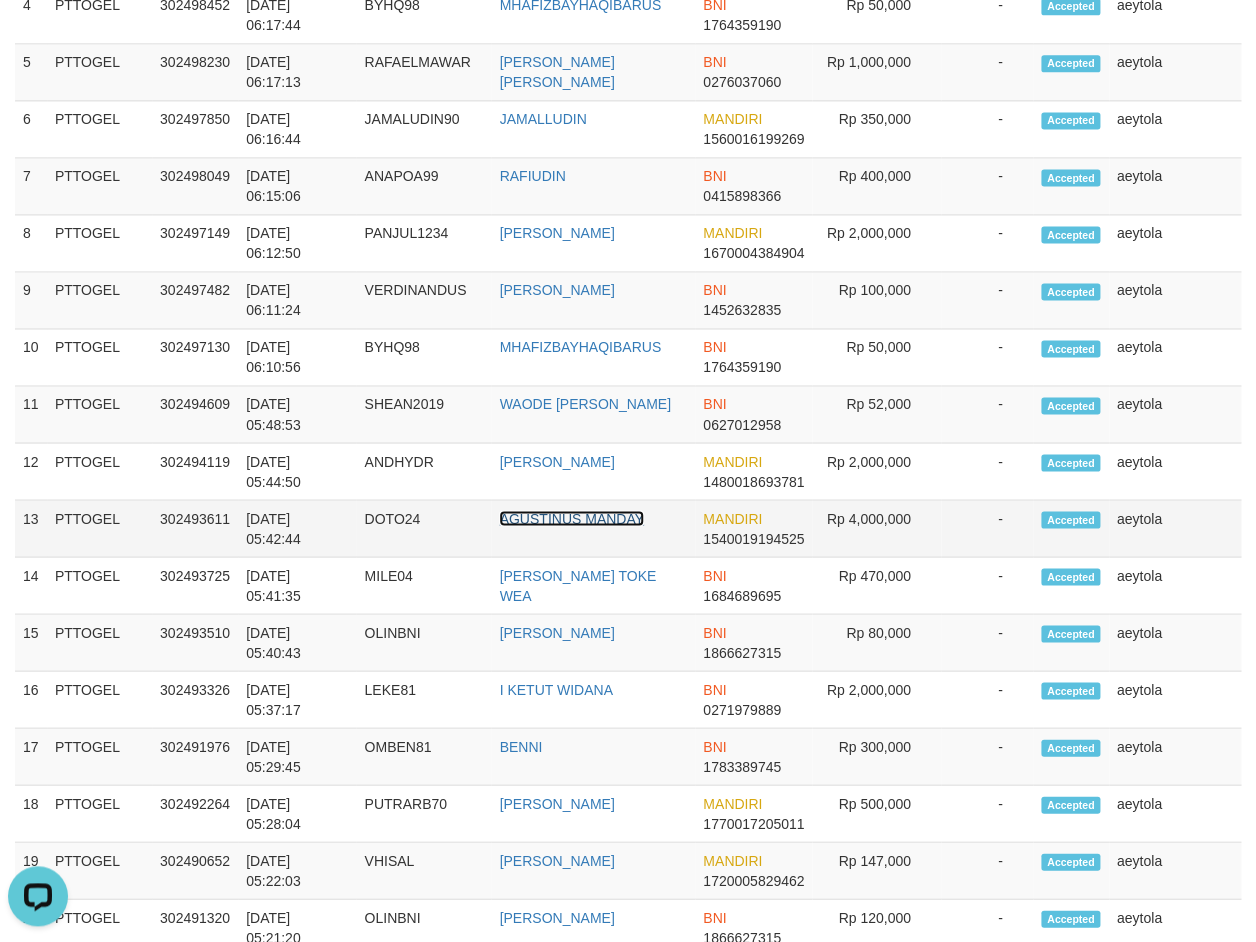 click on "AGUSTINUS MANDAY" at bounding box center (571, 518) 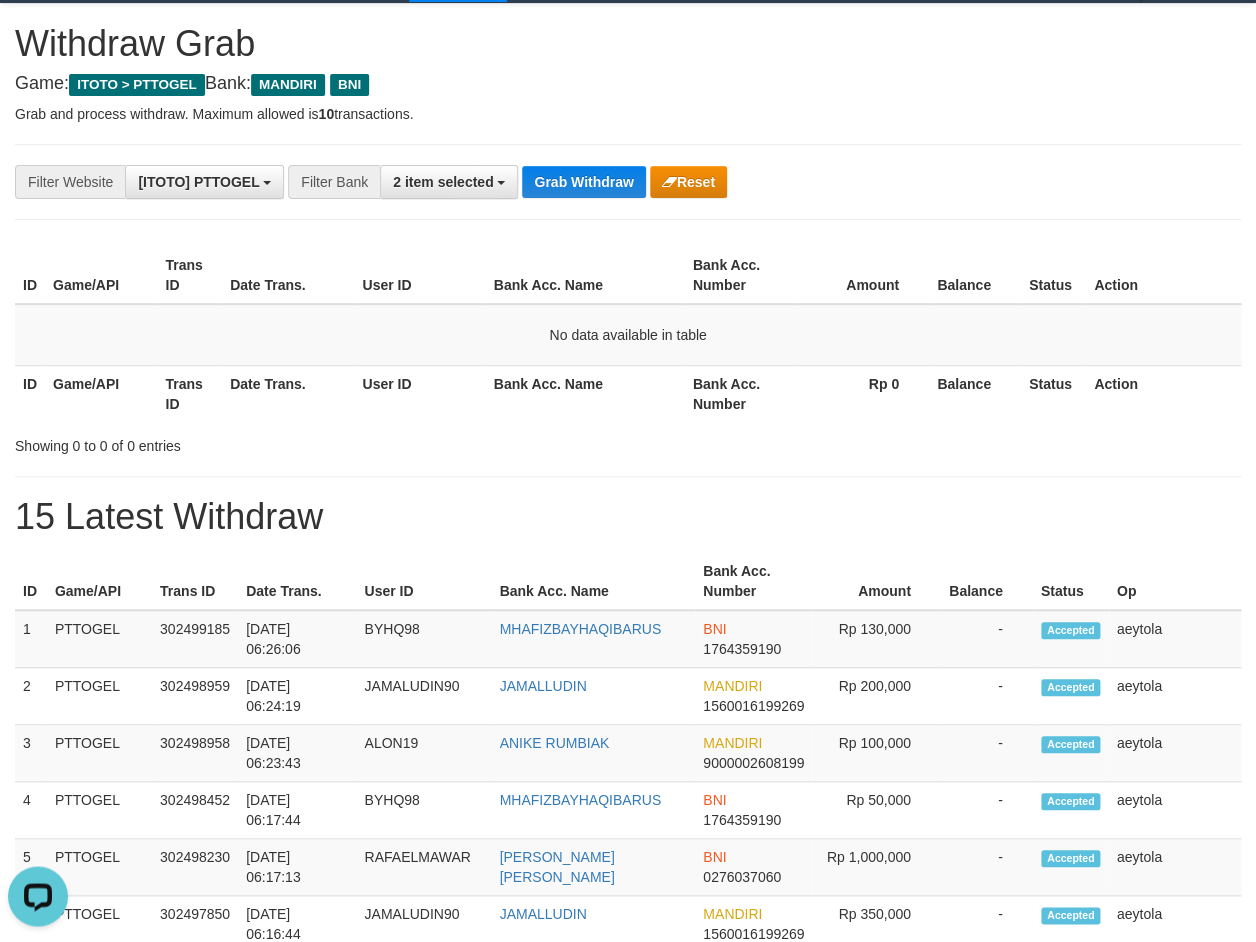 scroll, scrollTop: 0, scrollLeft: 0, axis: both 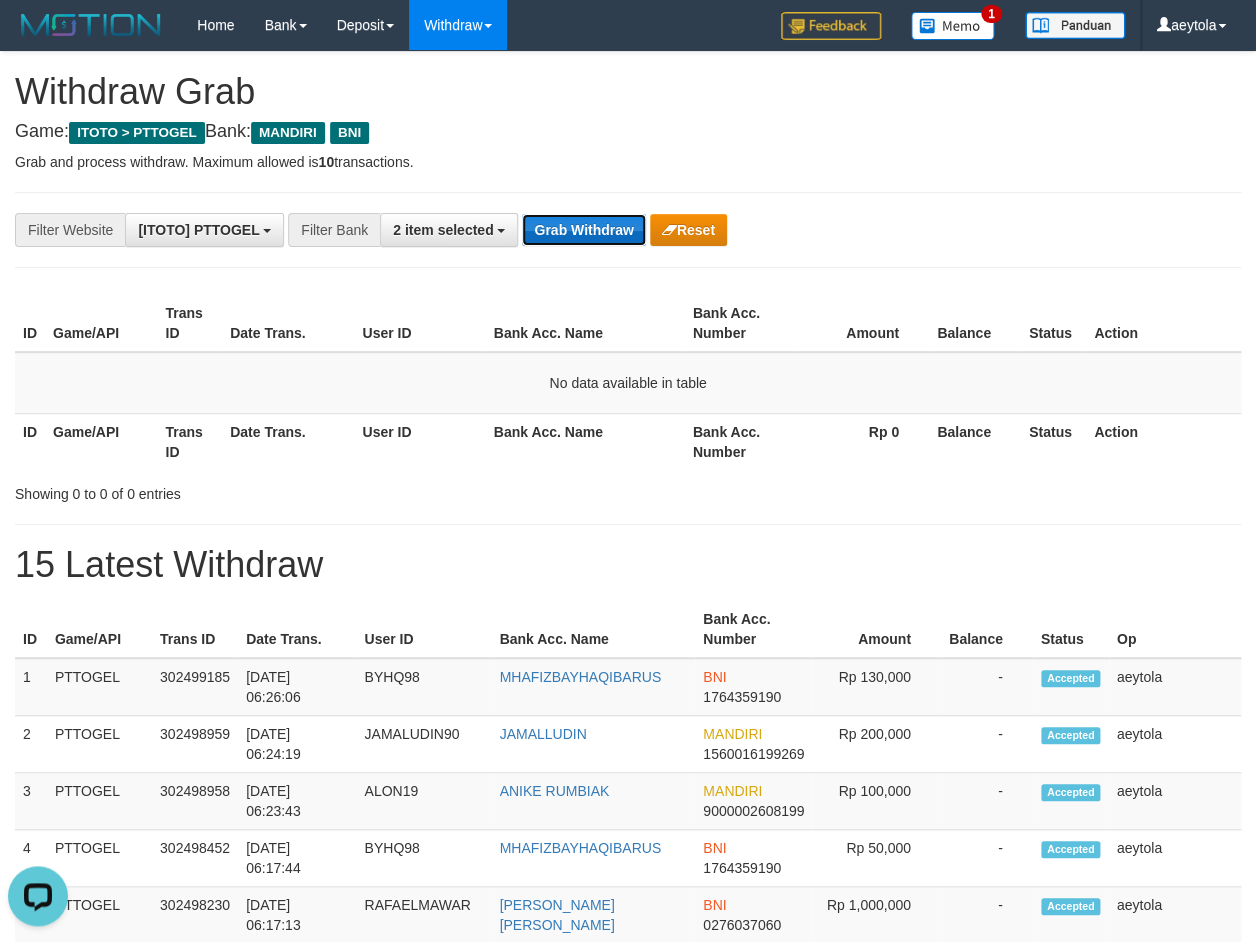 click on "Grab Withdraw" at bounding box center [583, 230] 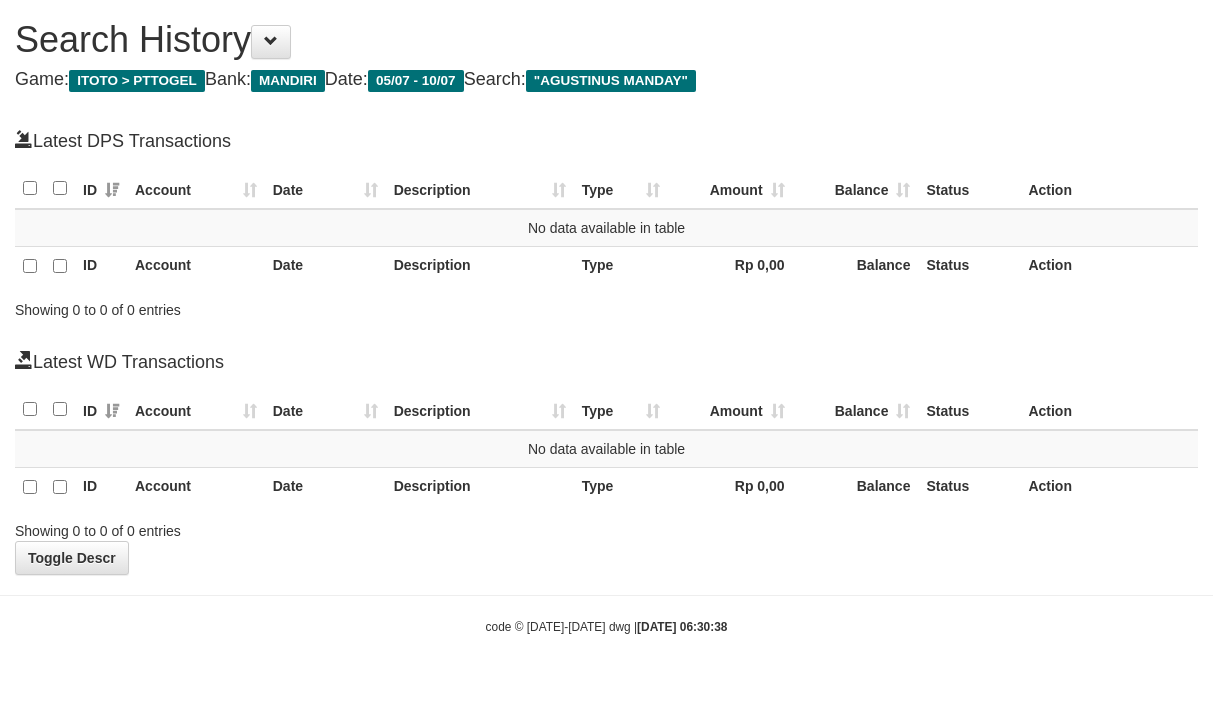 scroll, scrollTop: 0, scrollLeft: 0, axis: both 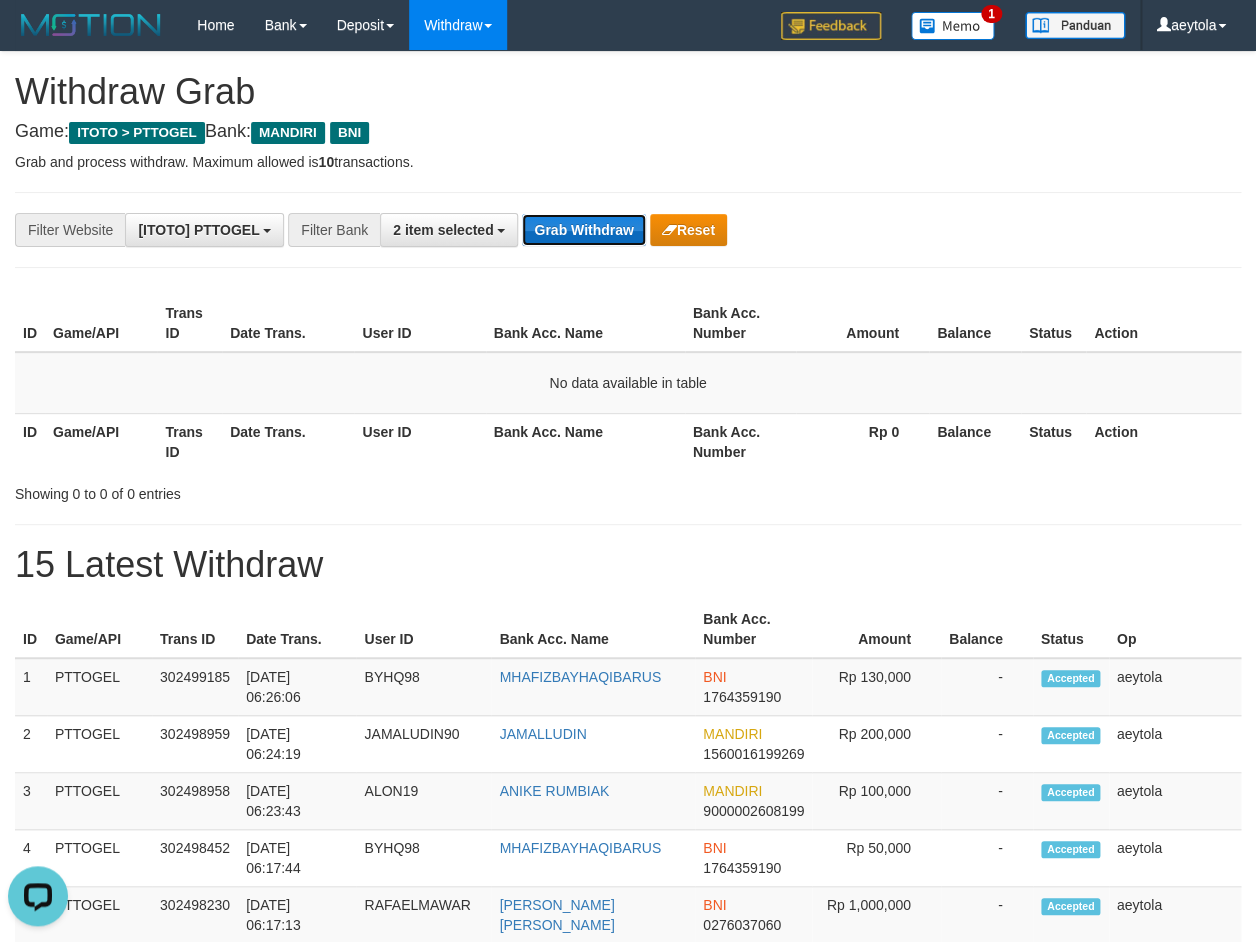 click on "Grab Withdraw" at bounding box center [583, 230] 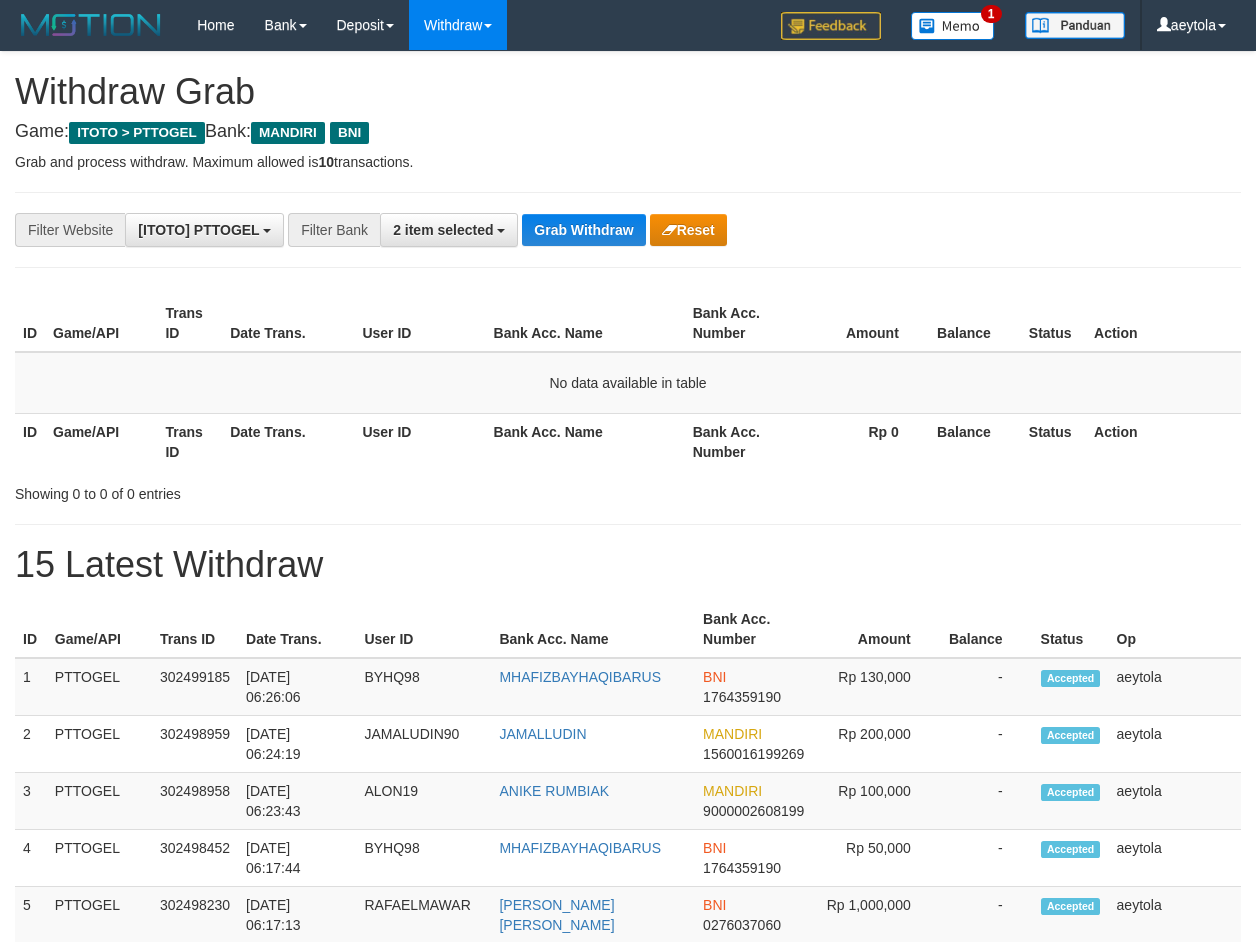 scroll, scrollTop: 0, scrollLeft: 0, axis: both 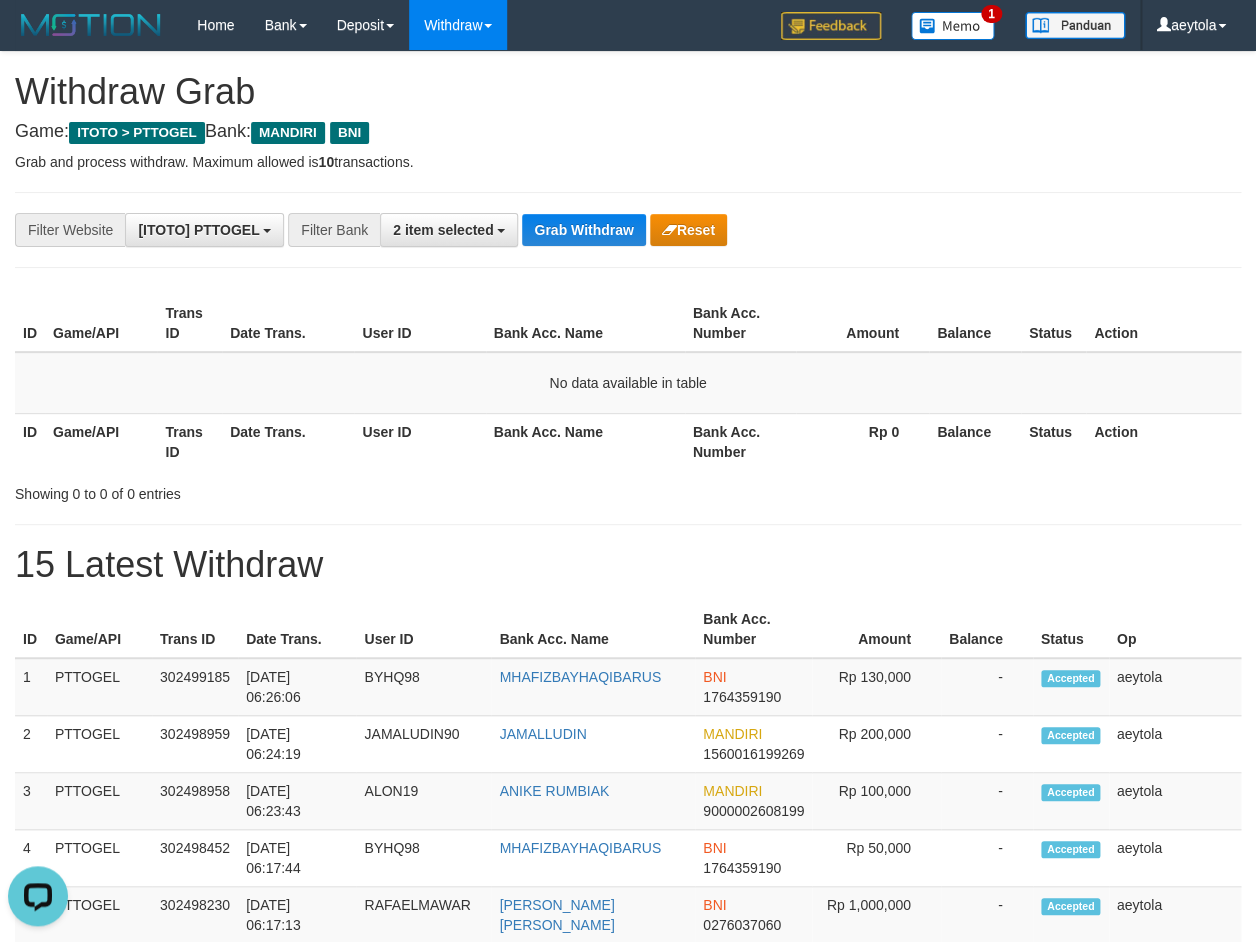 drag, startPoint x: 222, startPoint y: 395, endPoint x: 354, endPoint y: 348, distance: 140.11781 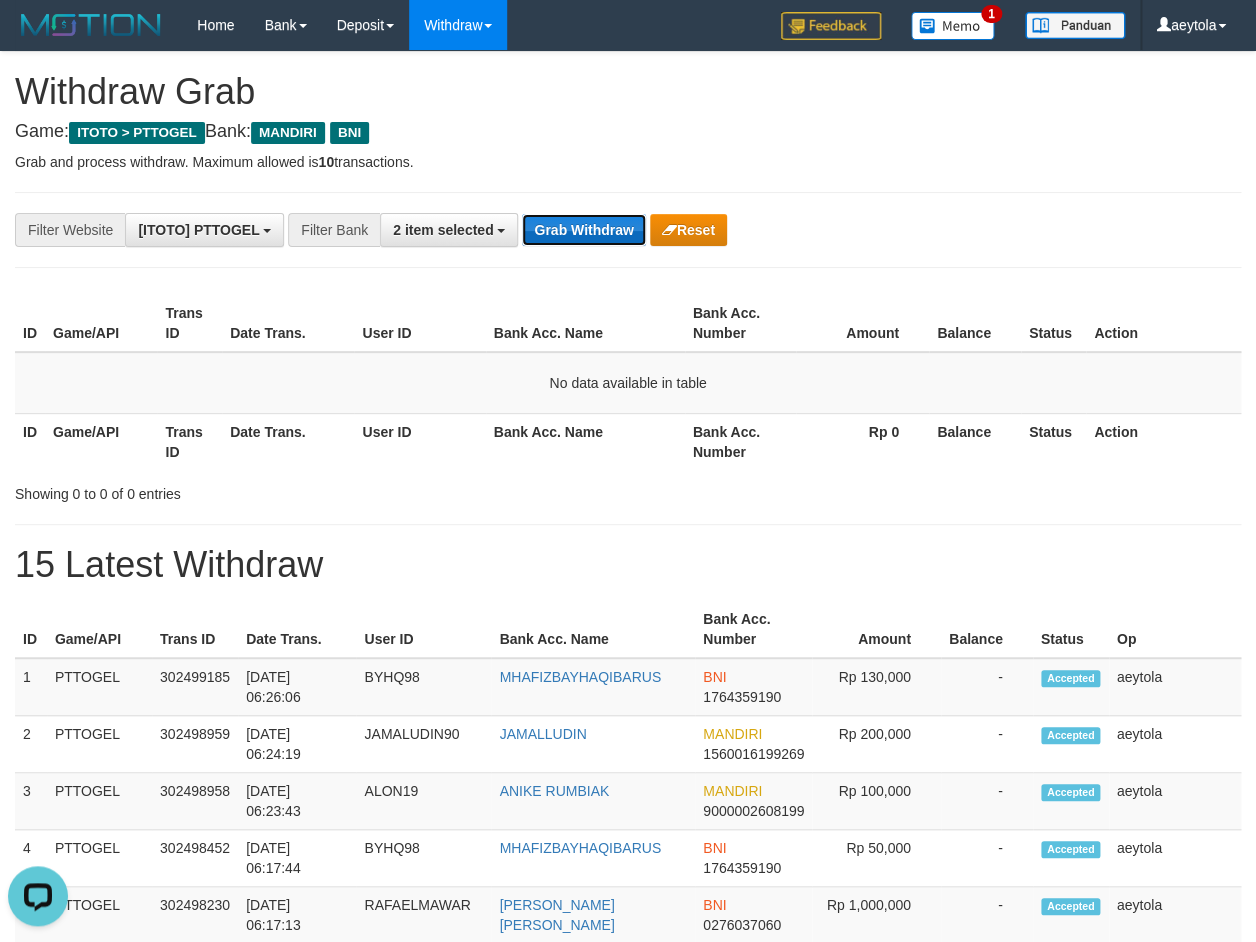 click on "Grab Withdraw" at bounding box center (583, 230) 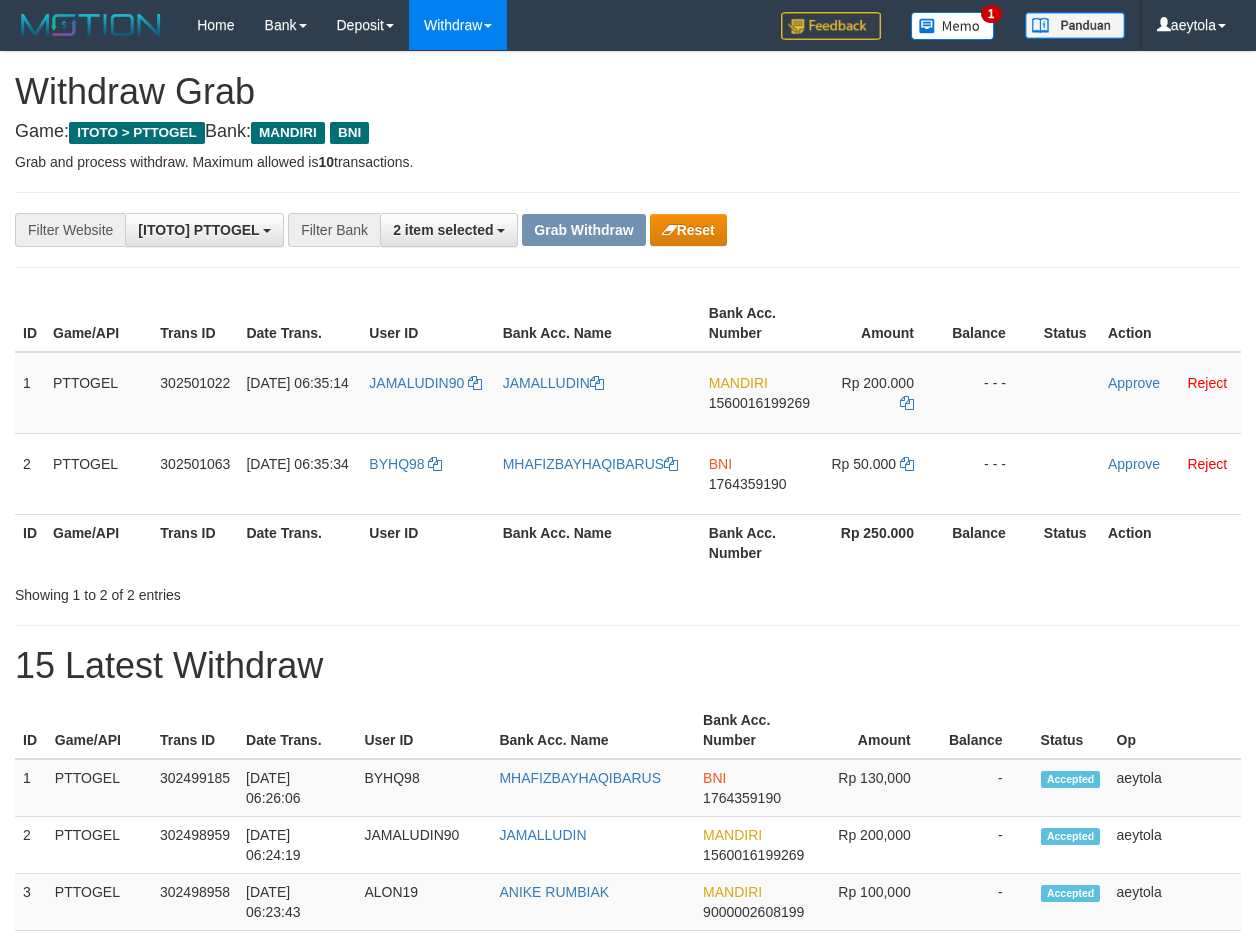 scroll, scrollTop: 0, scrollLeft: 0, axis: both 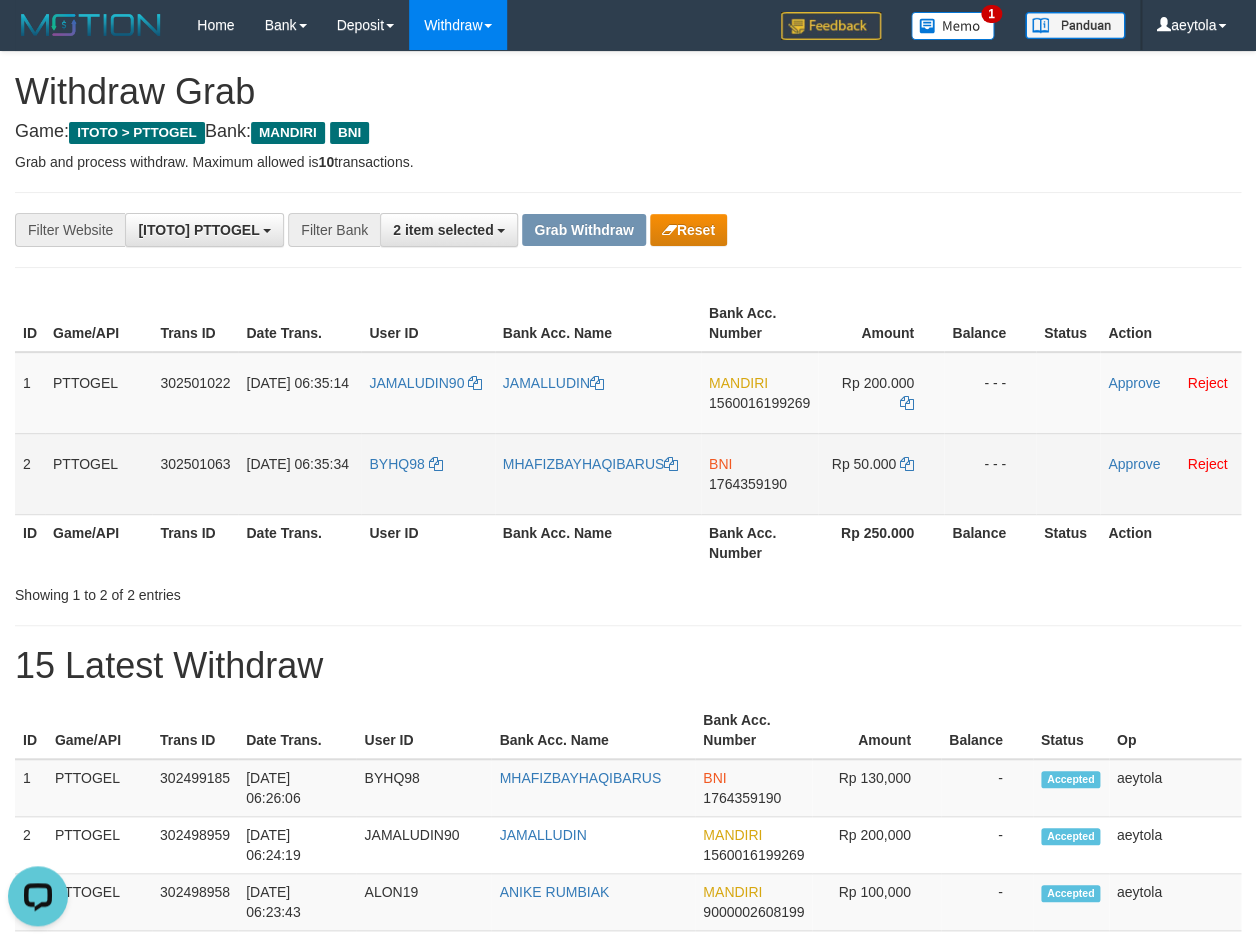 drag, startPoint x: 398, startPoint y: 485, endPoint x: 832, endPoint y: 485, distance: 434 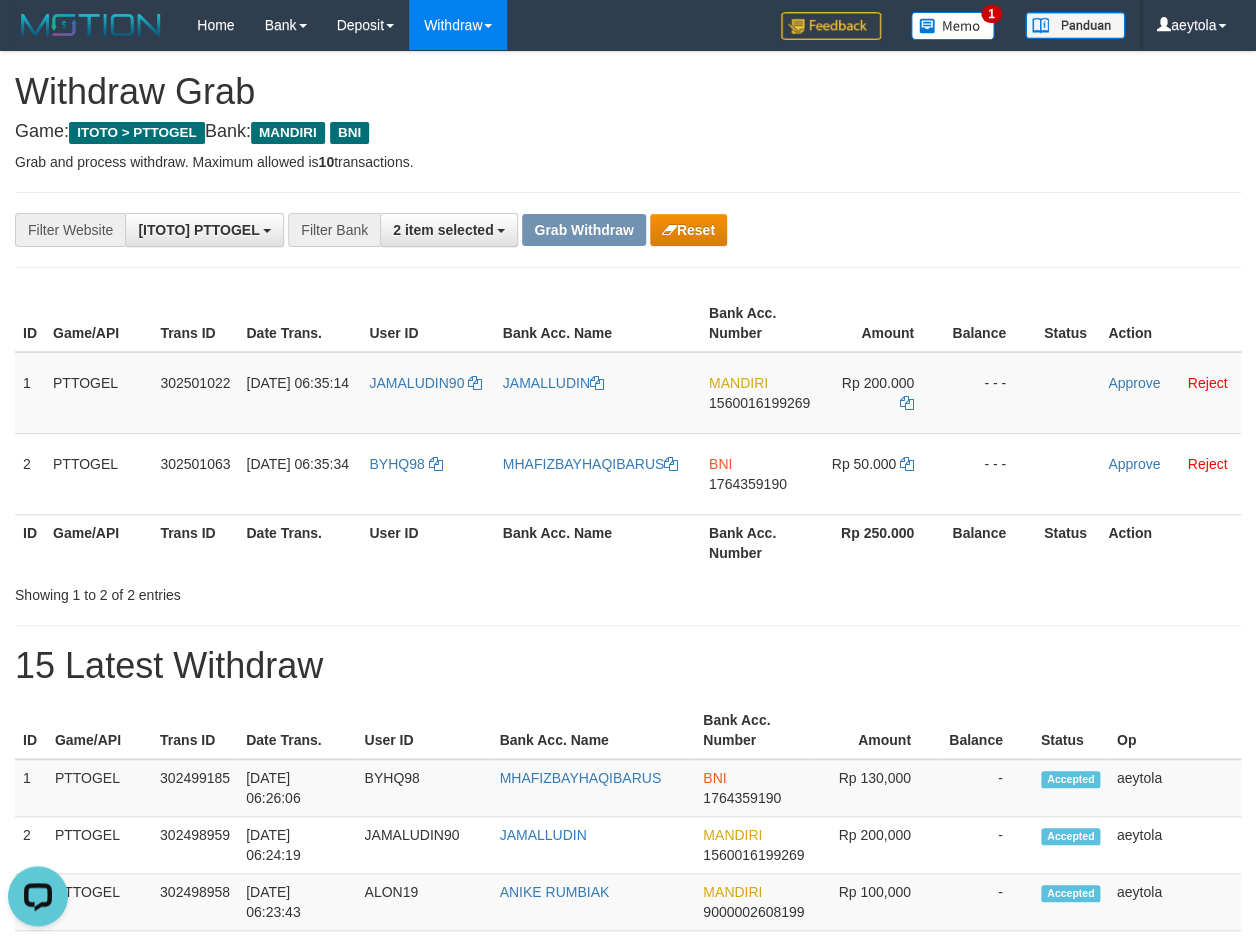 click on "**********" at bounding box center (628, 1163) 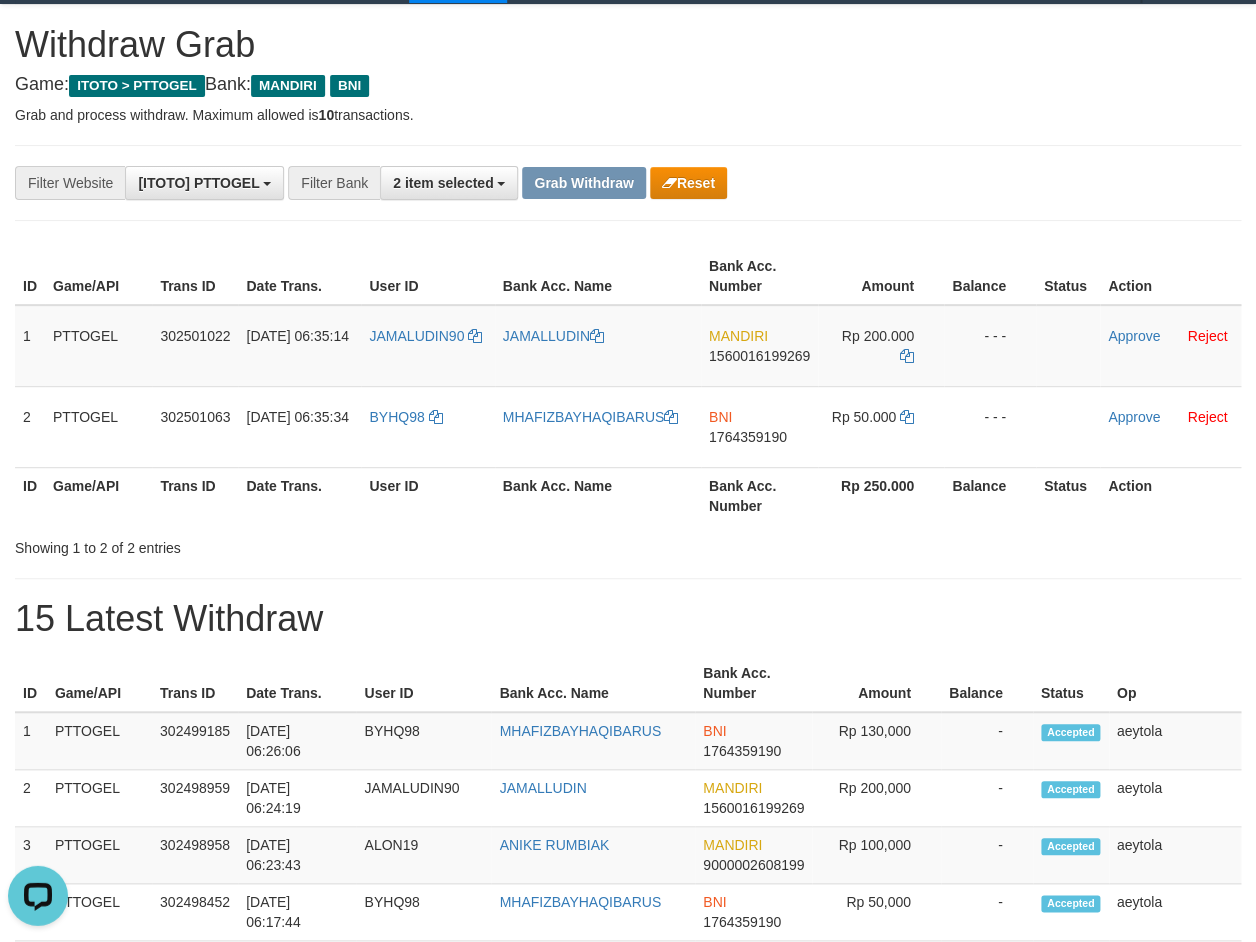 scroll, scrollTop: 70, scrollLeft: 0, axis: vertical 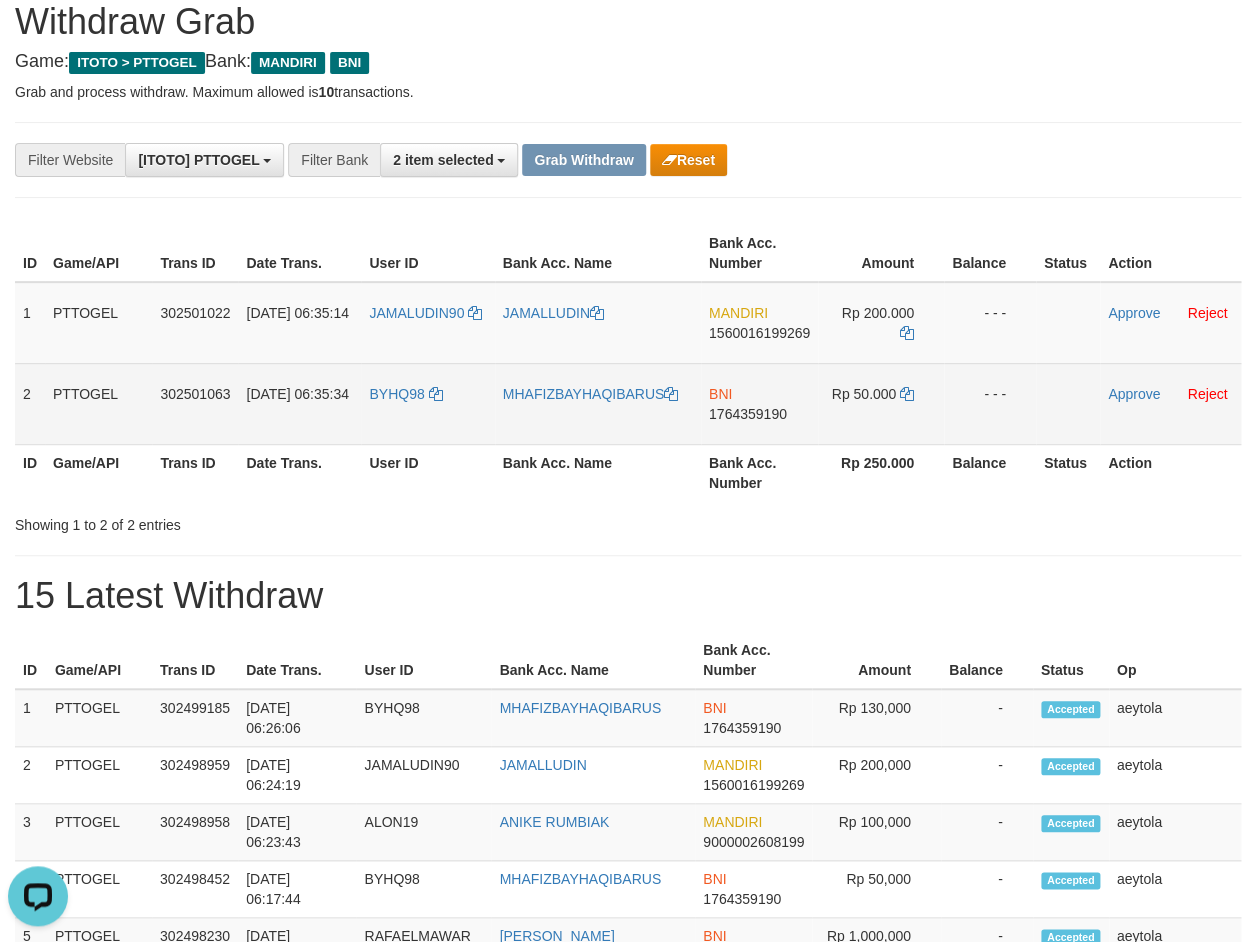 click on "BNI
1764359190" at bounding box center [759, 403] 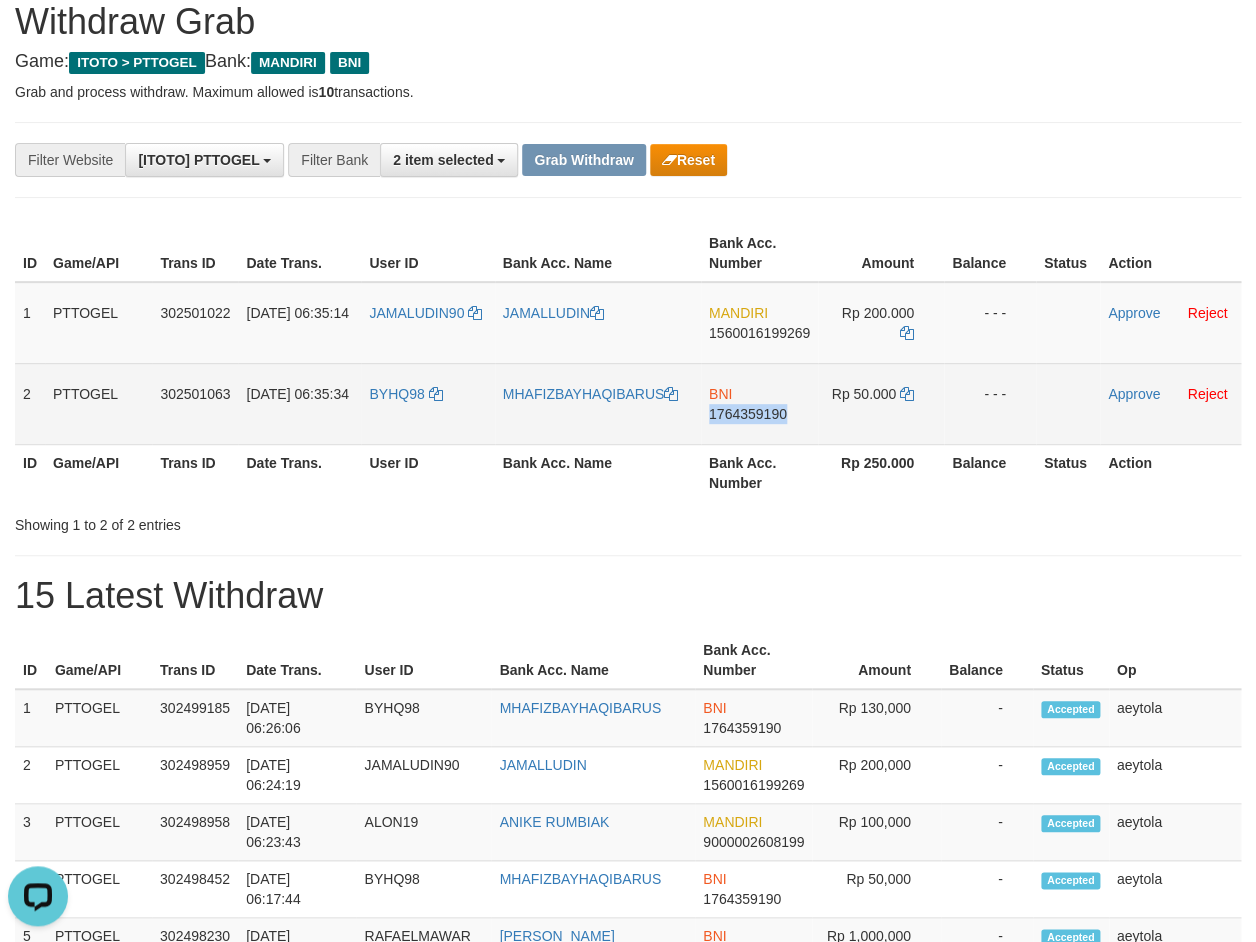 copy on "1764359190" 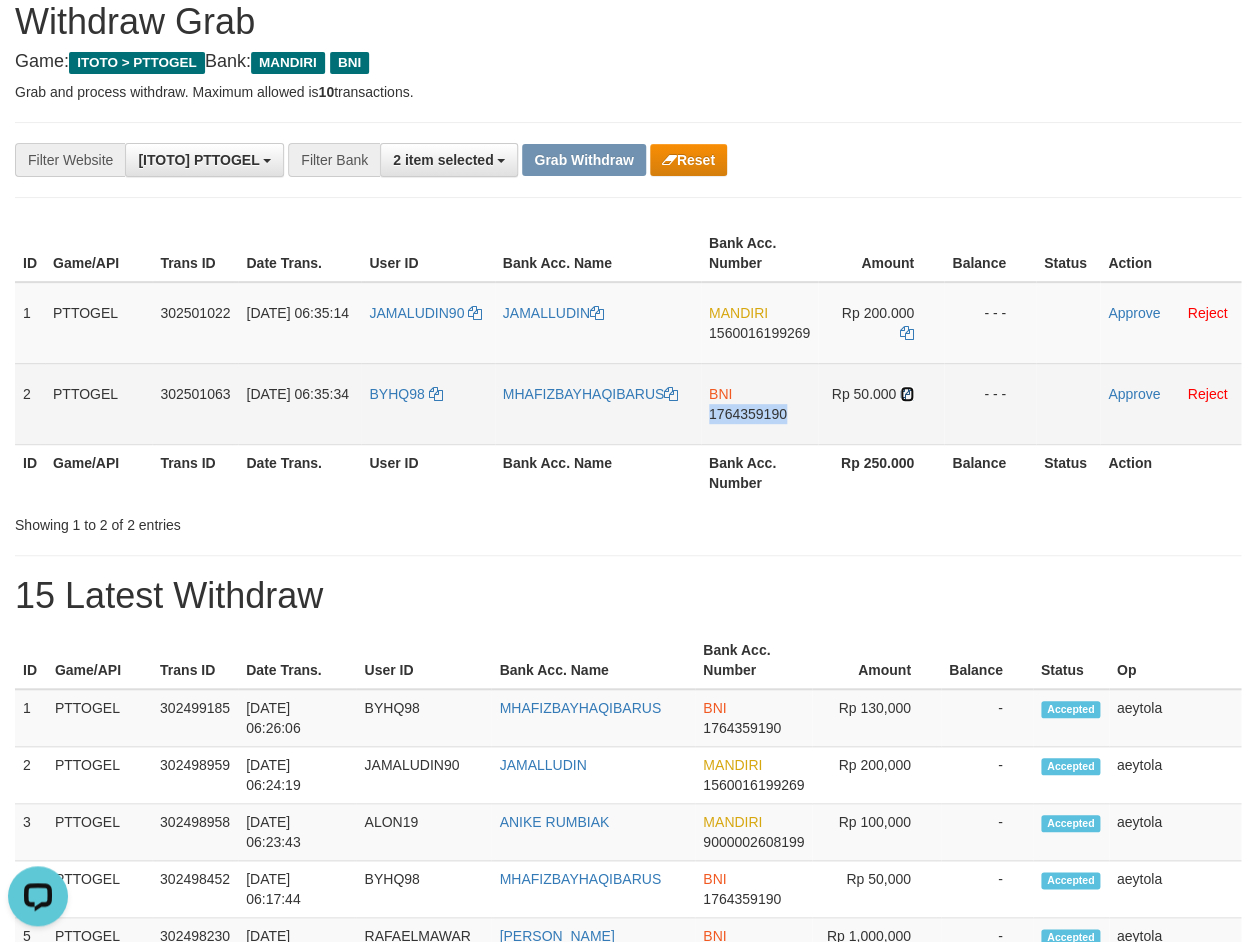 click at bounding box center [907, 394] 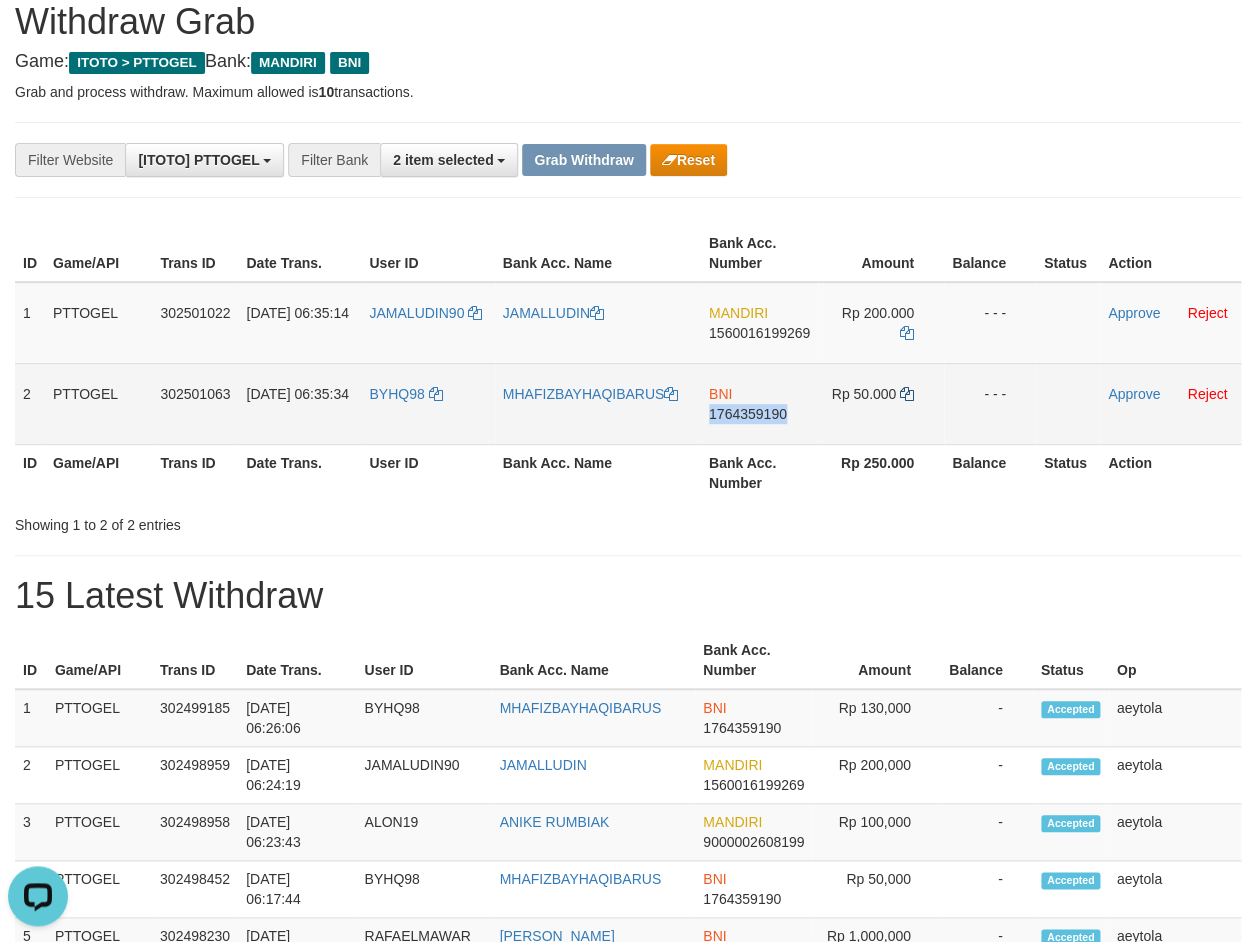 copy on "1764359190" 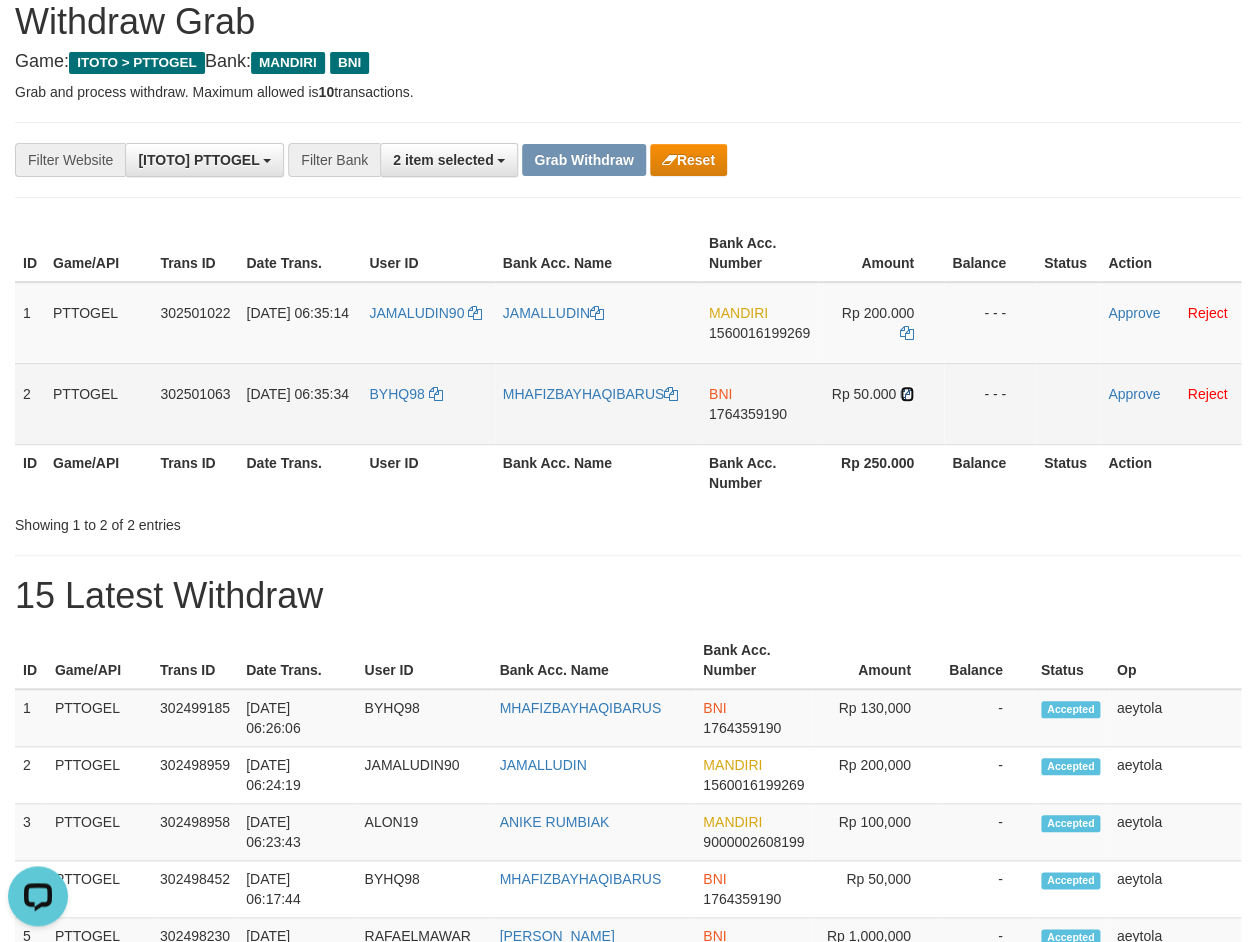 drag, startPoint x: 911, startPoint y: 396, endPoint x: 871, endPoint y: 376, distance: 44.72136 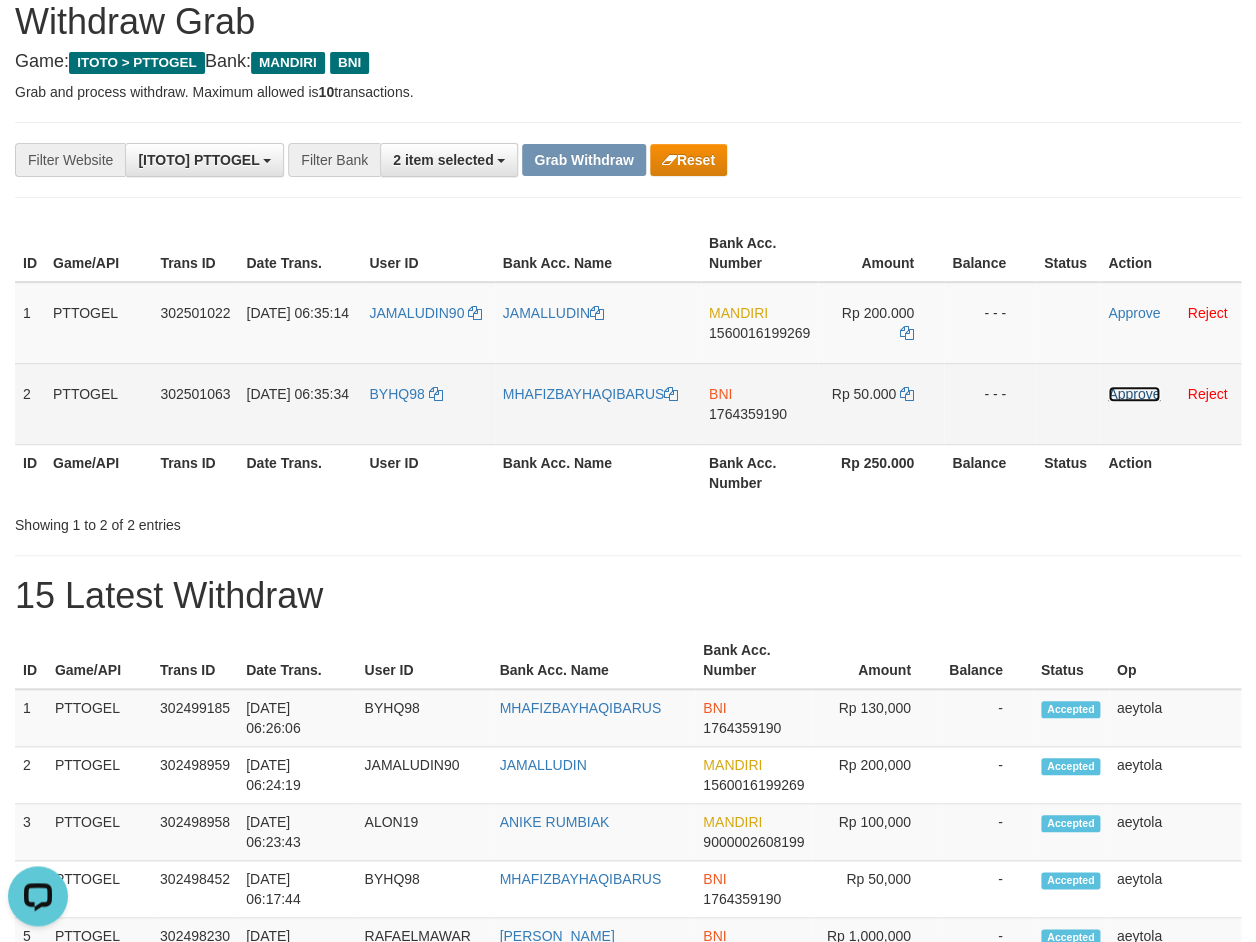 click on "Approve" at bounding box center (1134, 394) 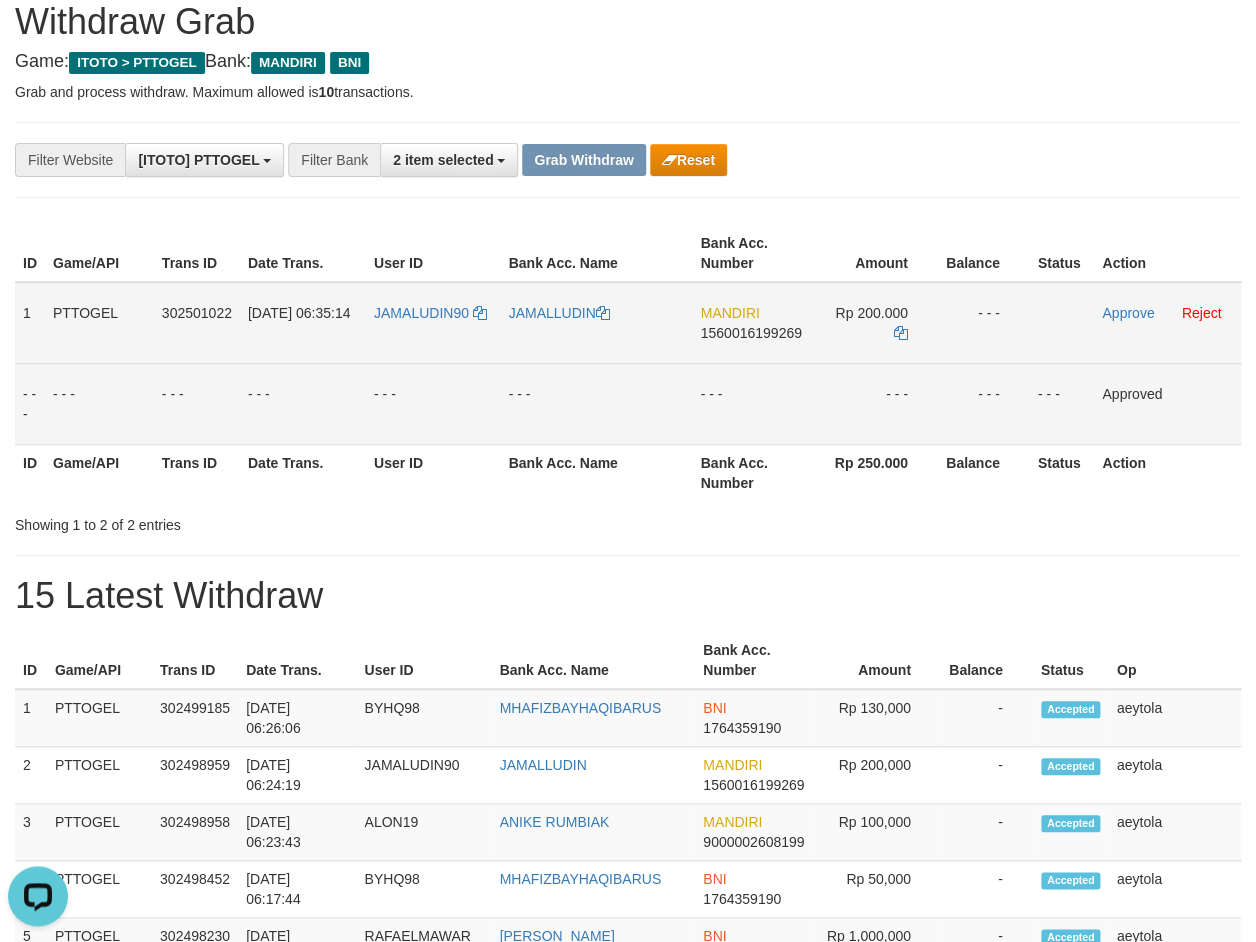 copy 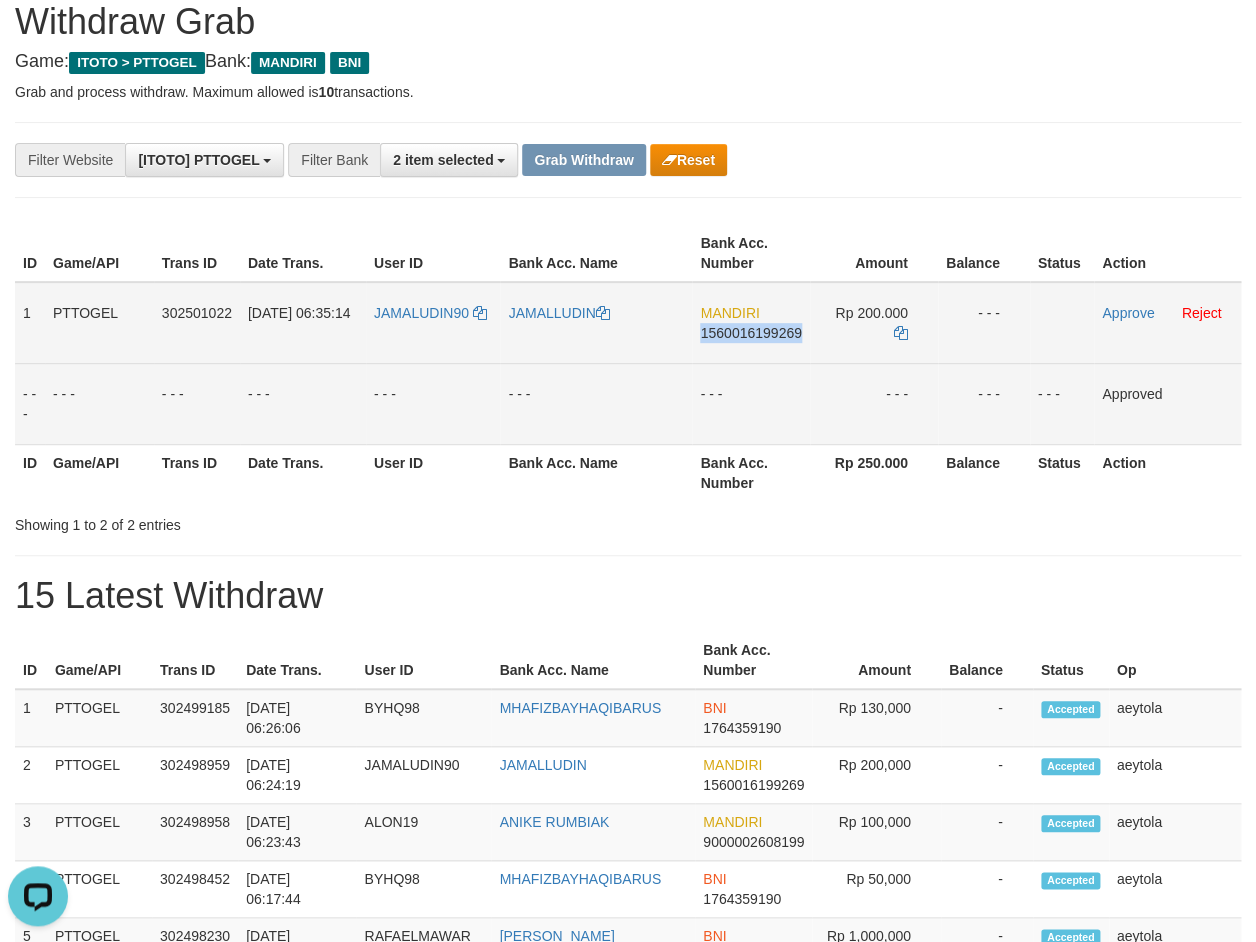 copy on "1560016199269" 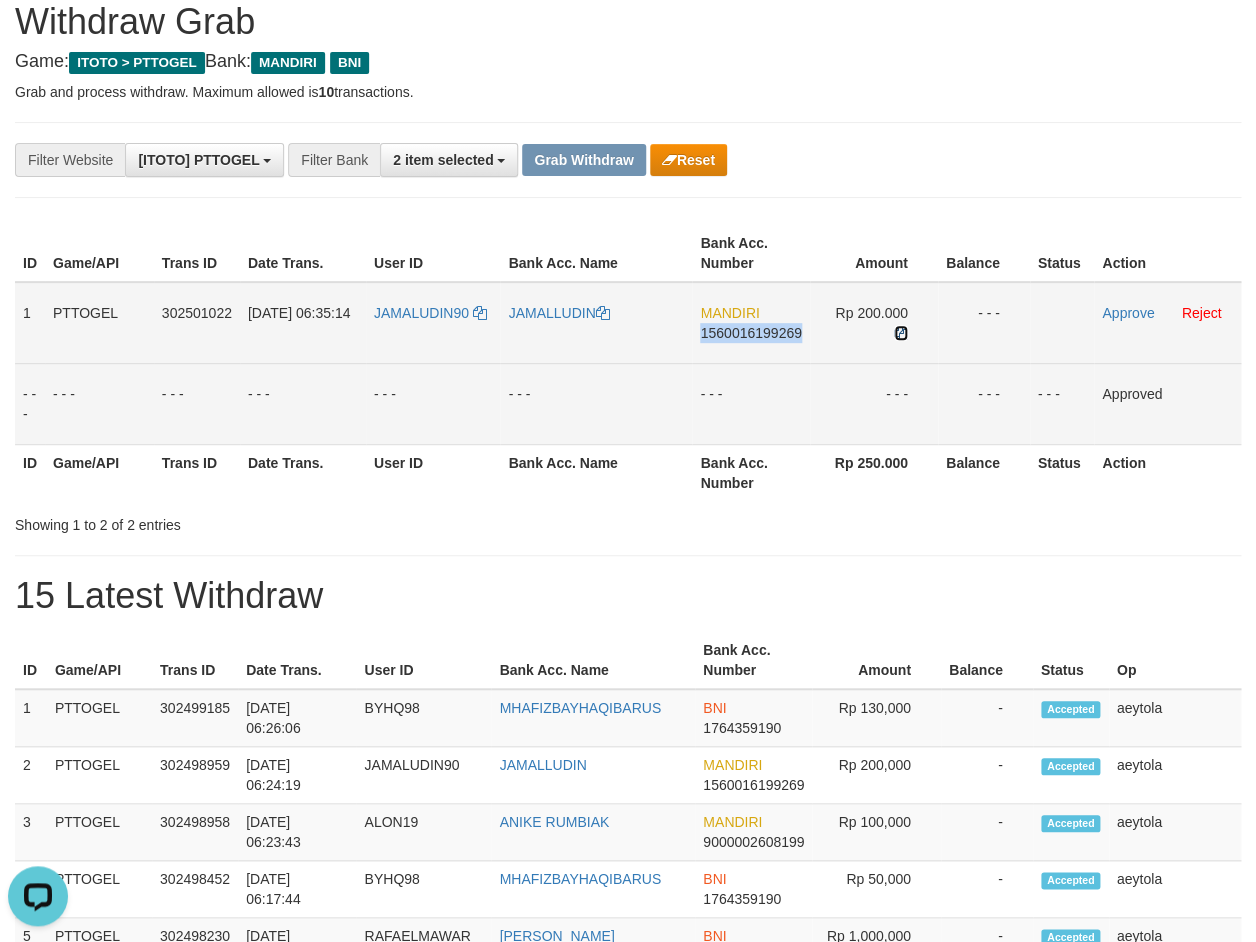 click at bounding box center (901, 333) 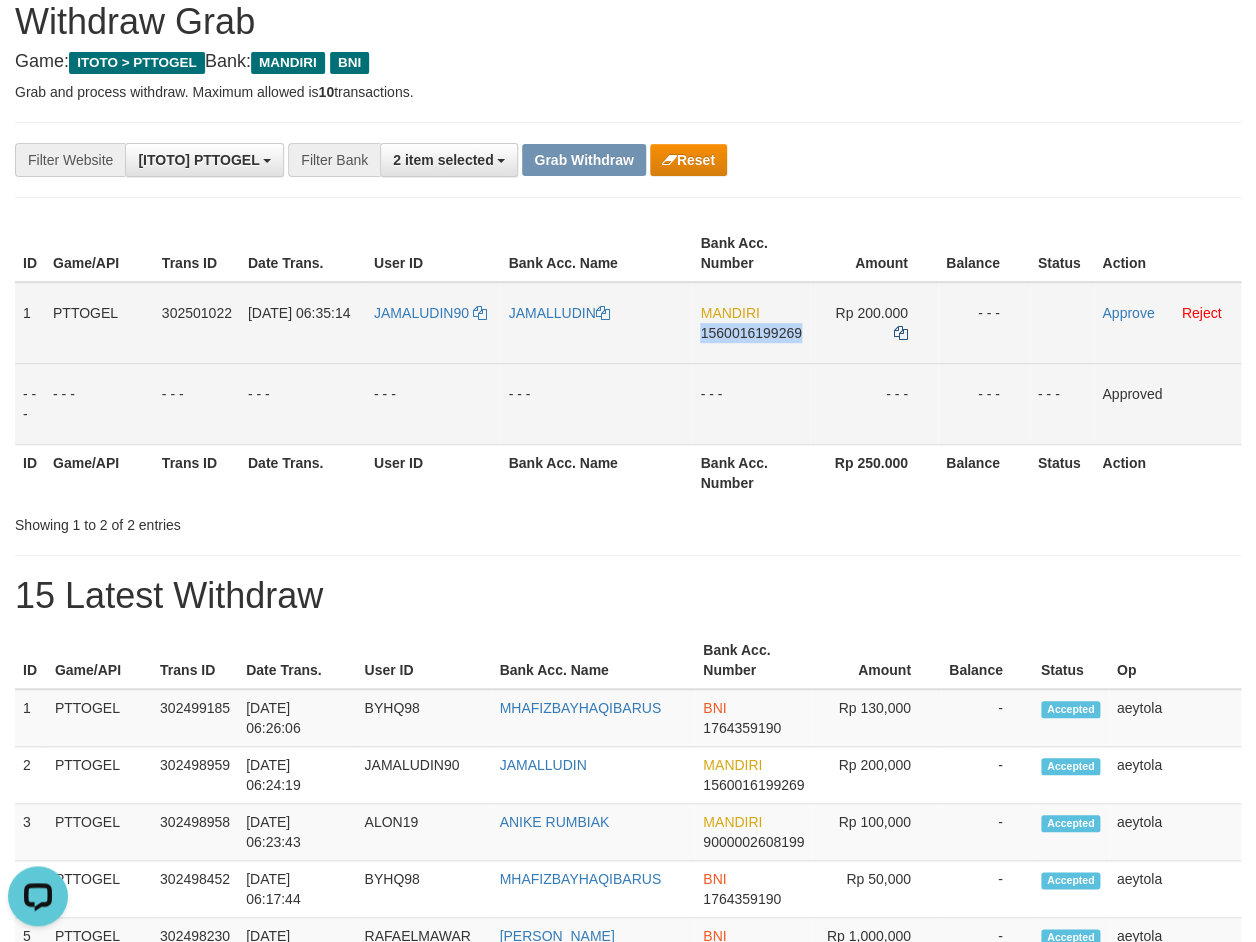 copy on "1560016199269" 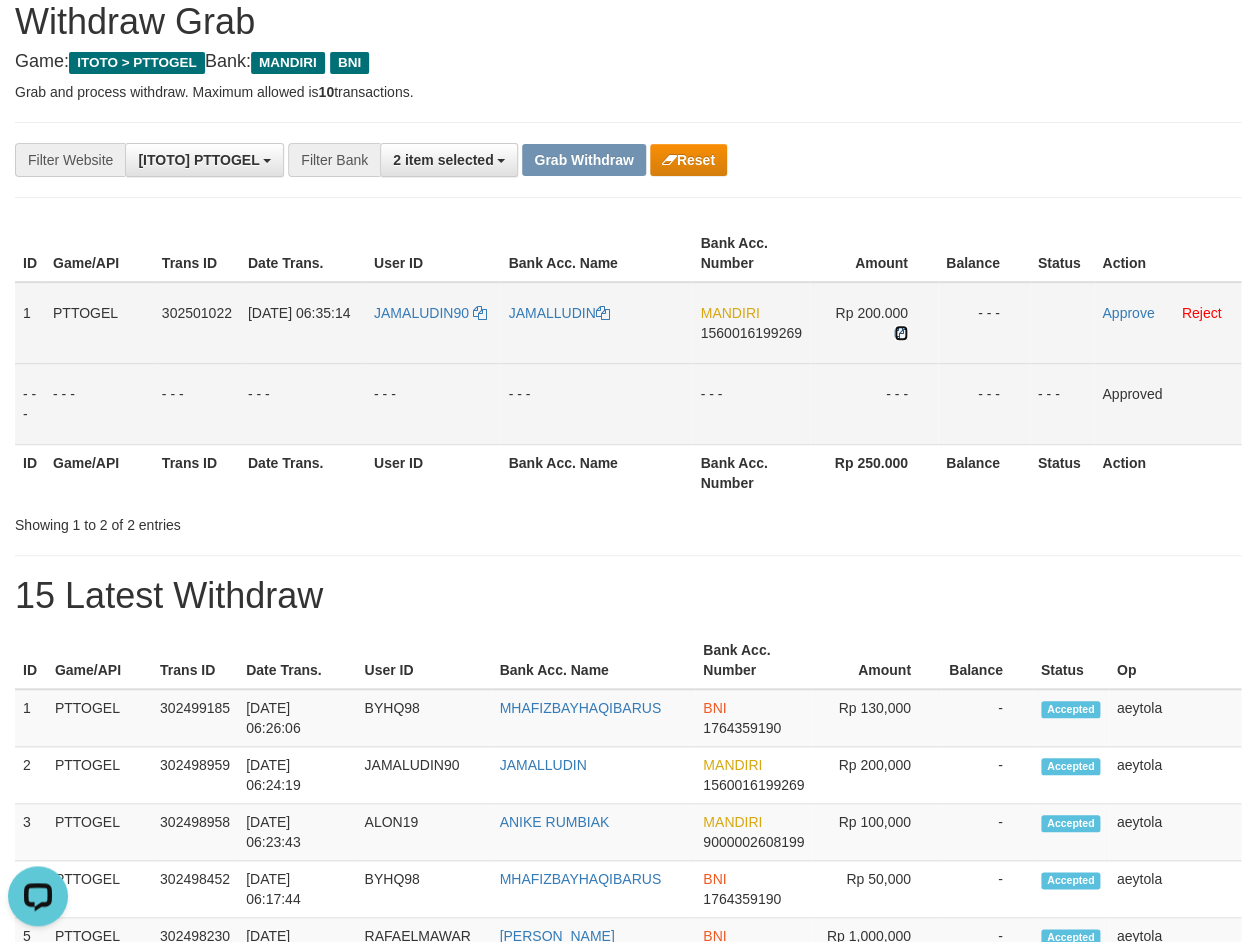 click at bounding box center (901, 333) 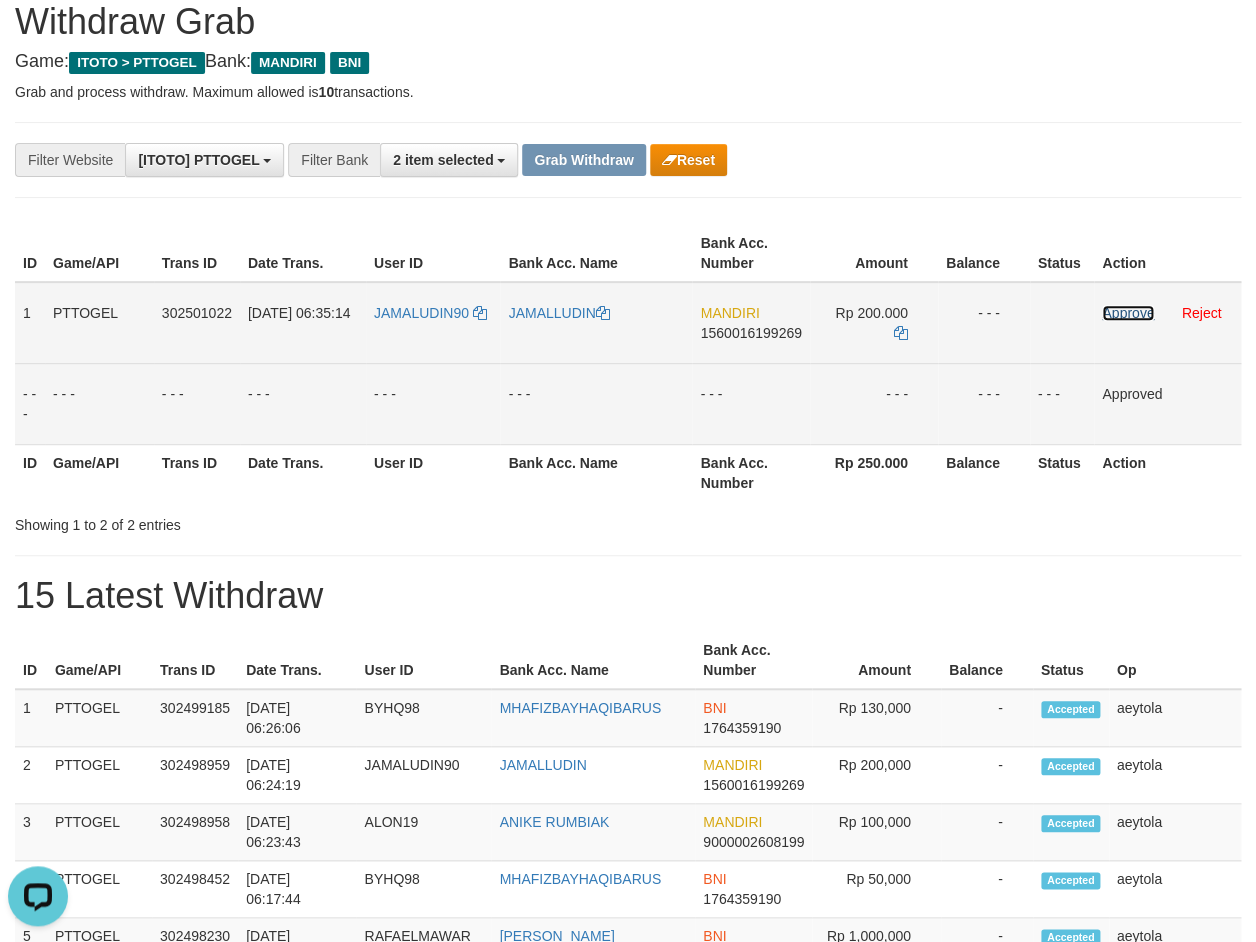 click on "Approve" at bounding box center [1128, 313] 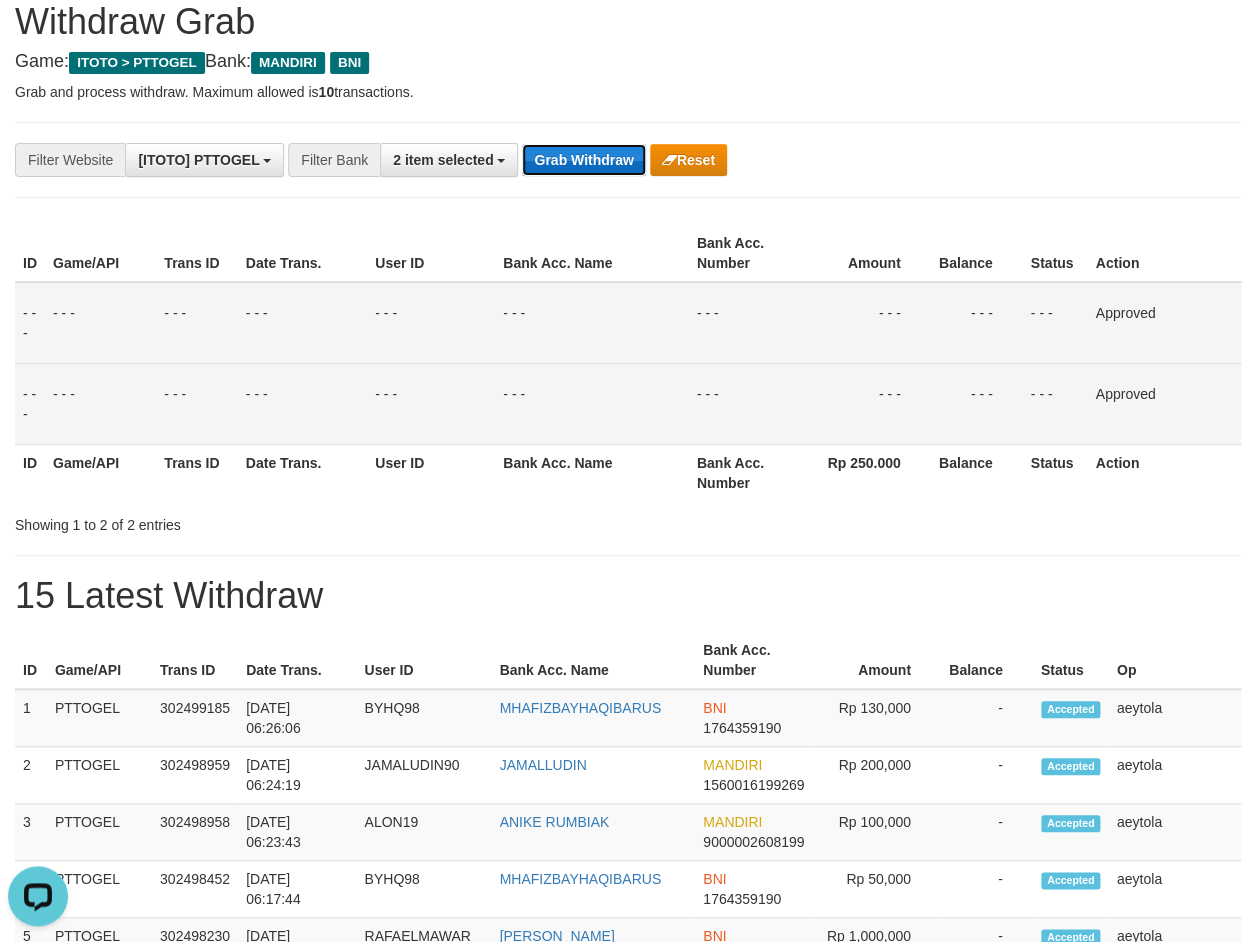 click on "Grab Withdraw" at bounding box center (583, 160) 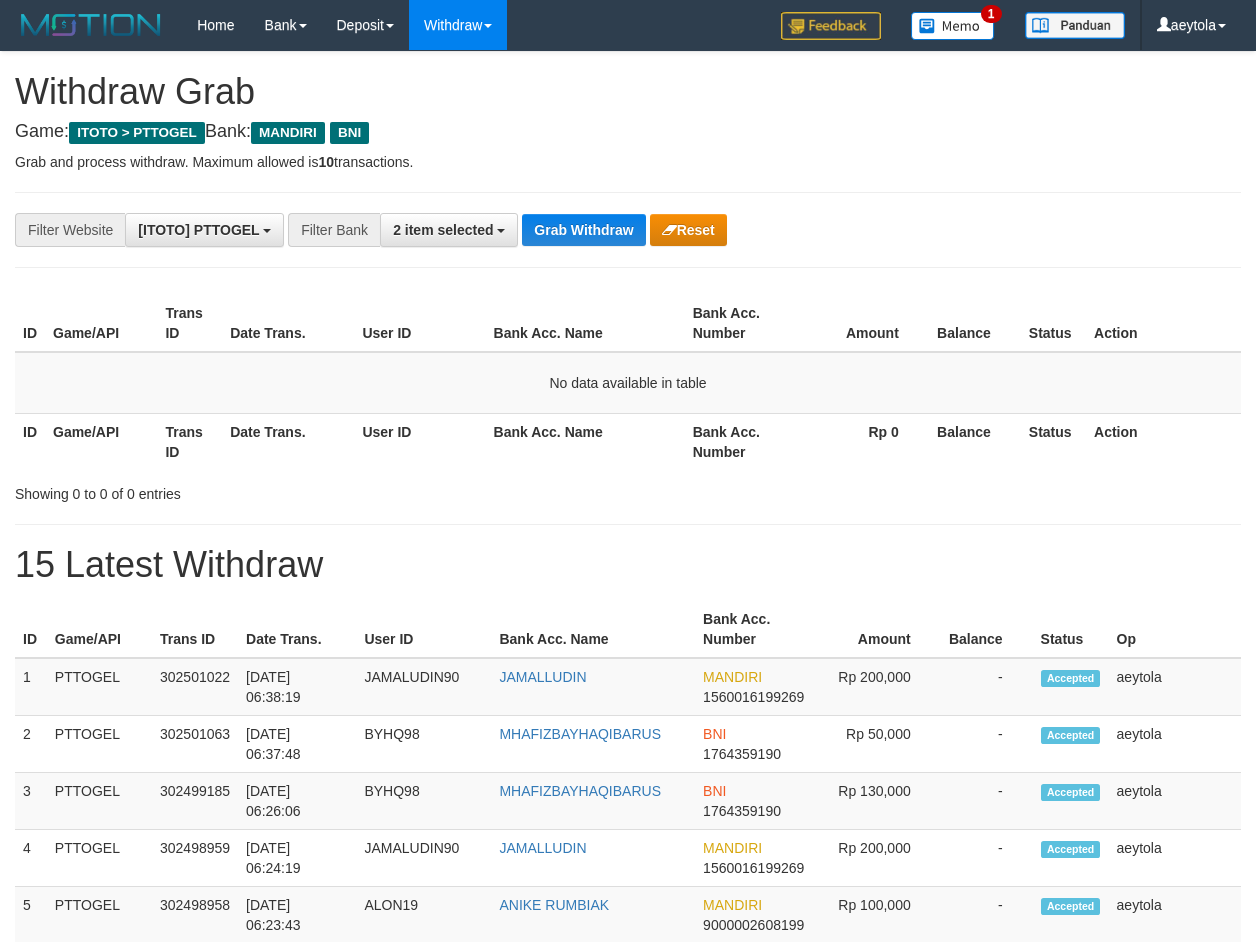 scroll, scrollTop: 0, scrollLeft: 0, axis: both 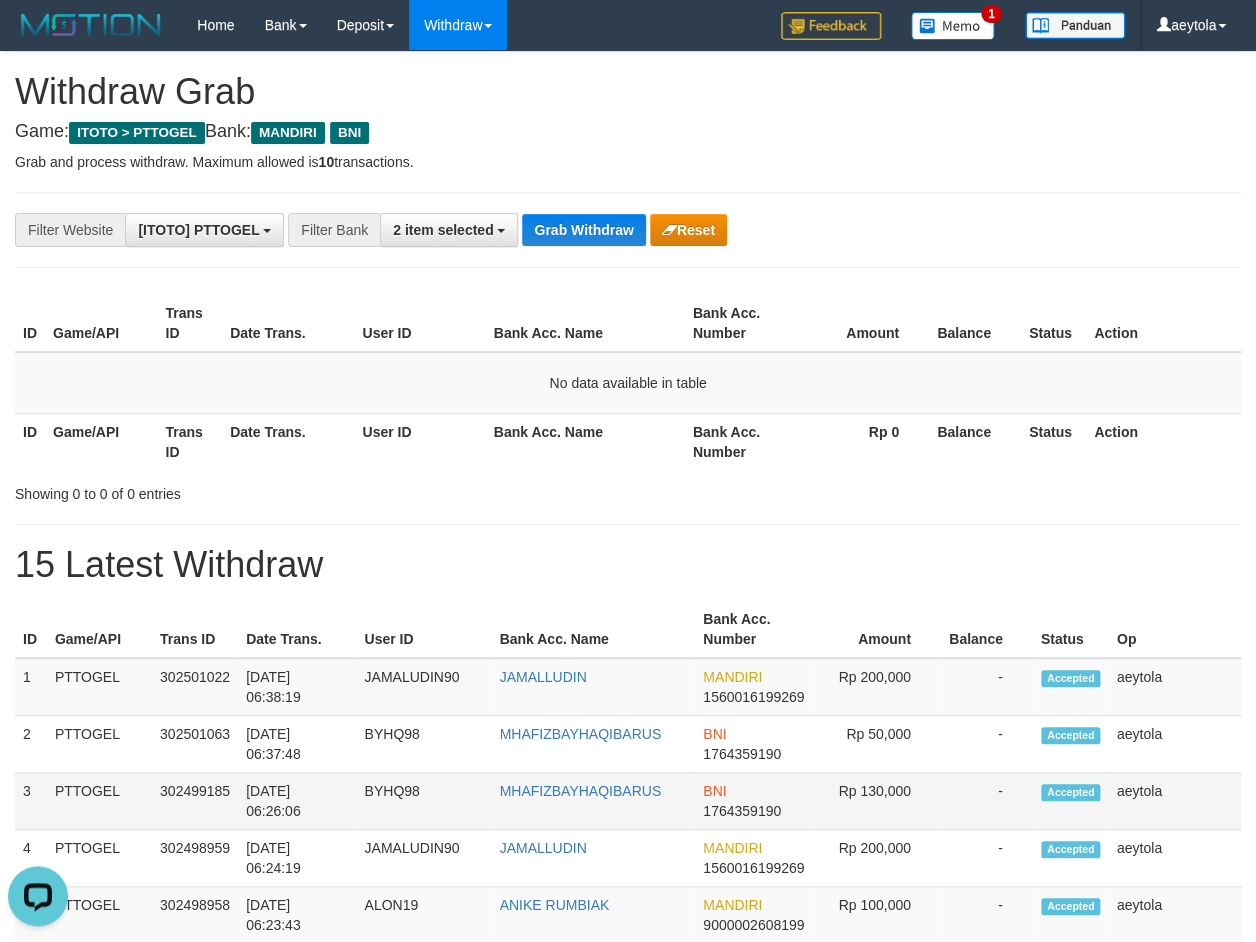 click on "BNI
1764359190" at bounding box center [753, 801] 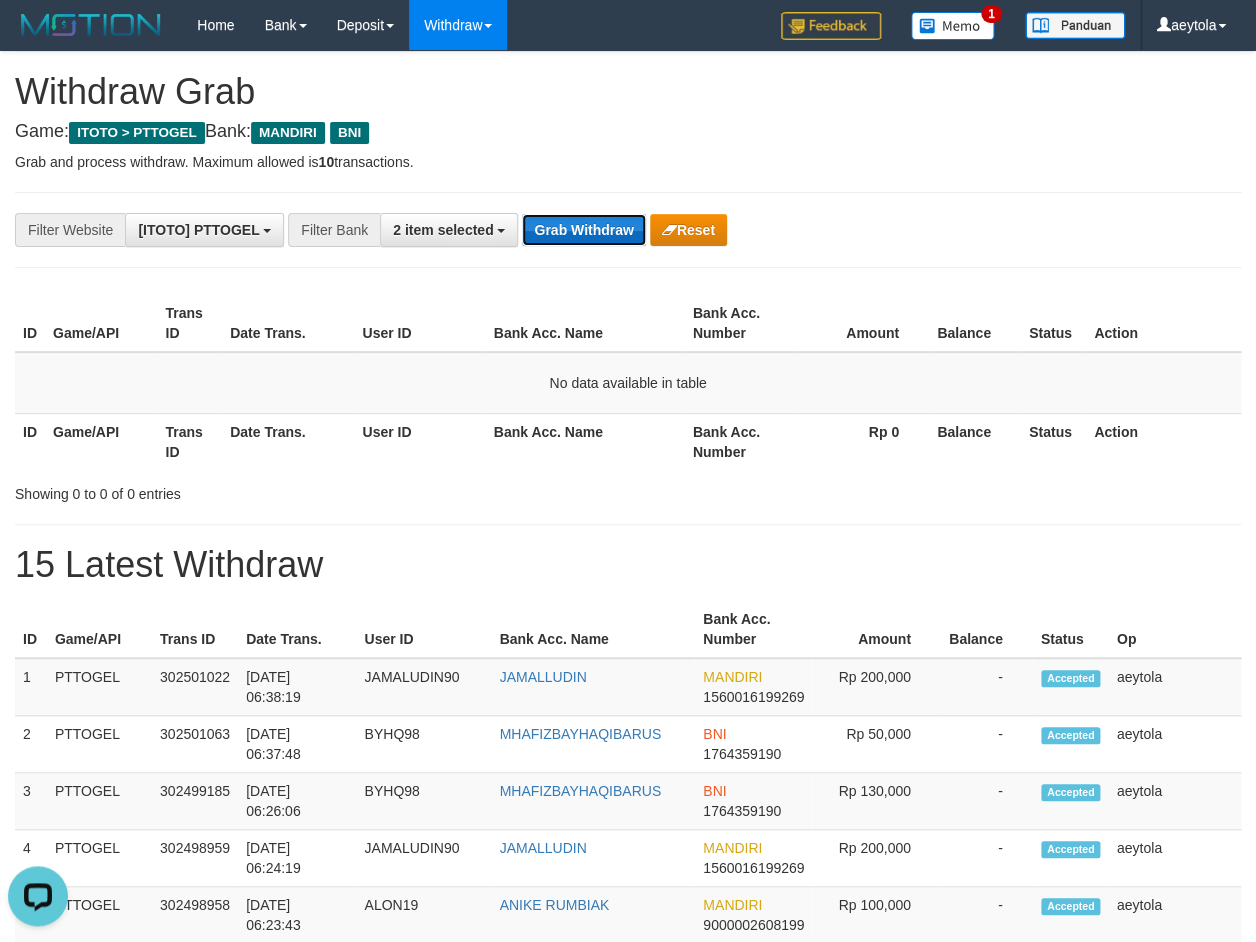 click on "Grab Withdraw" at bounding box center (583, 230) 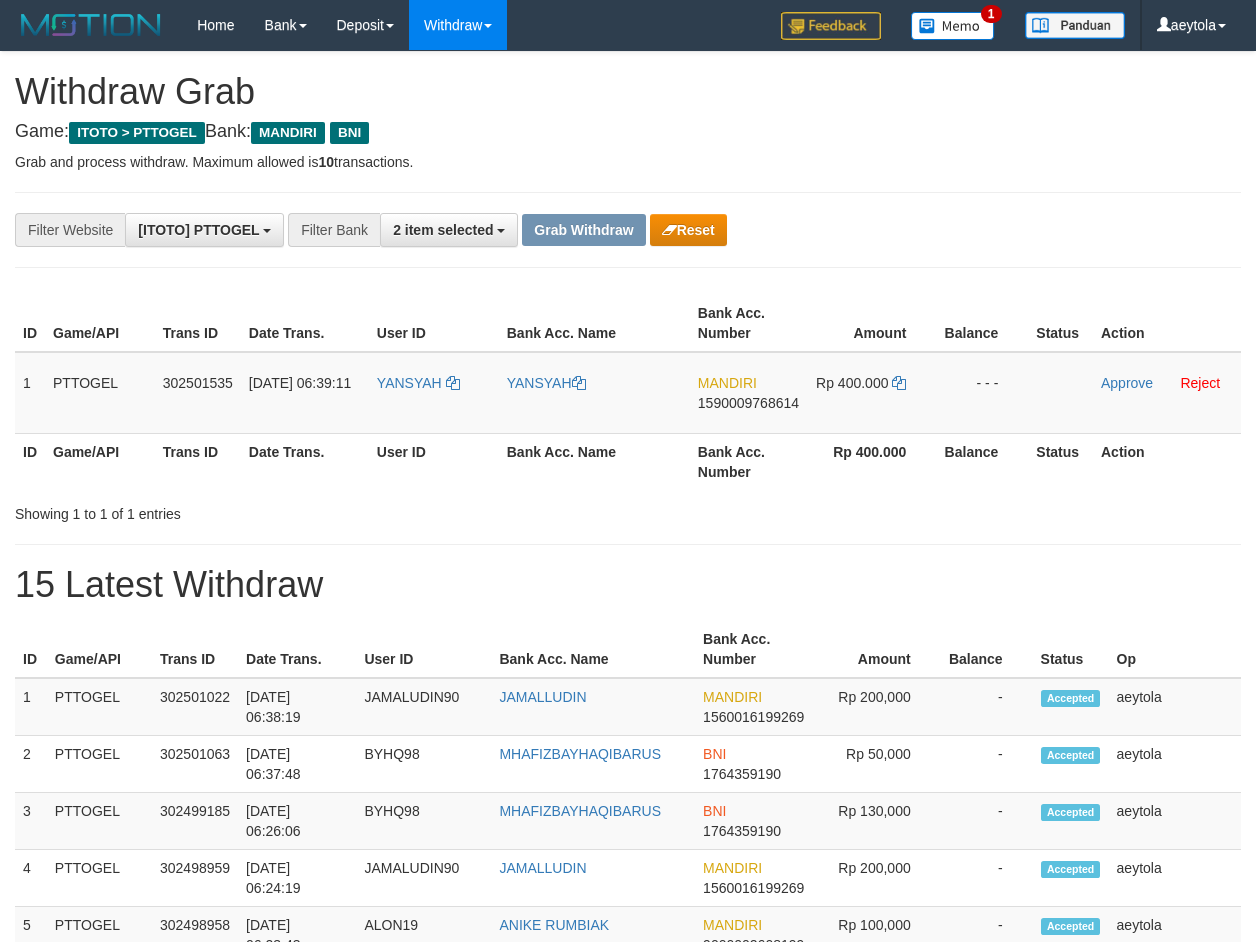 scroll, scrollTop: 0, scrollLeft: 0, axis: both 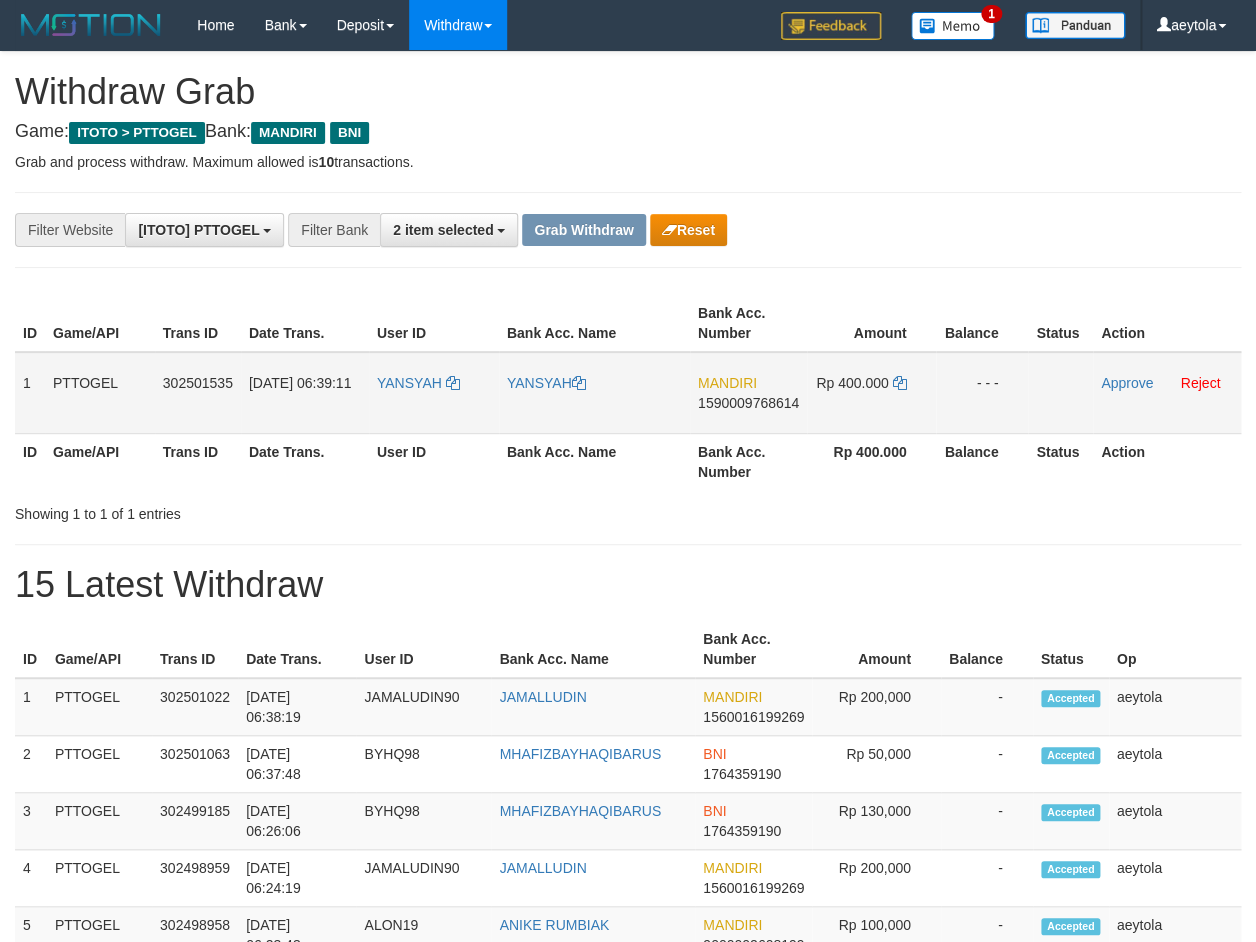 drag, startPoint x: 439, startPoint y: 407, endPoint x: 877, endPoint y: 414, distance: 438.05594 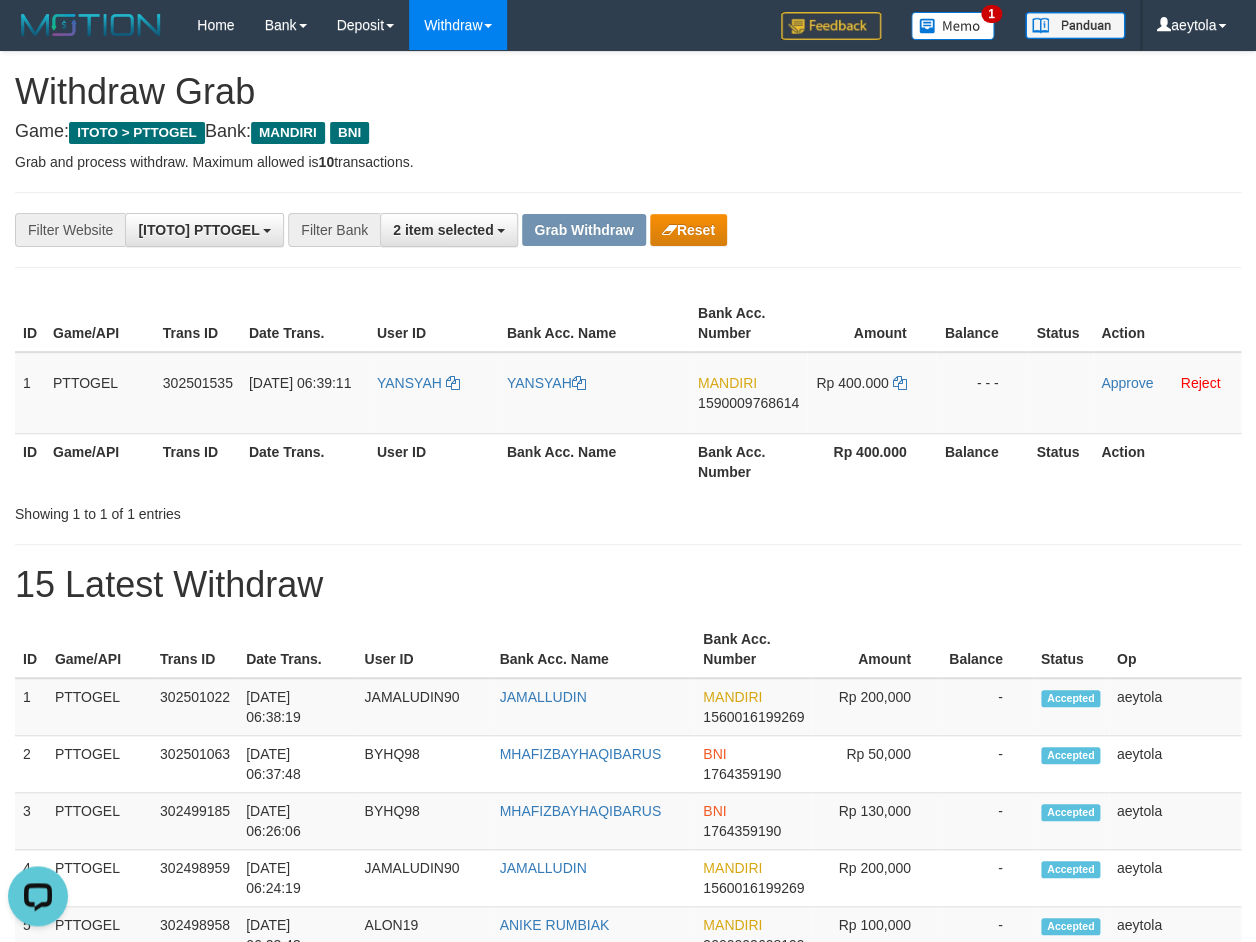 scroll, scrollTop: 0, scrollLeft: 0, axis: both 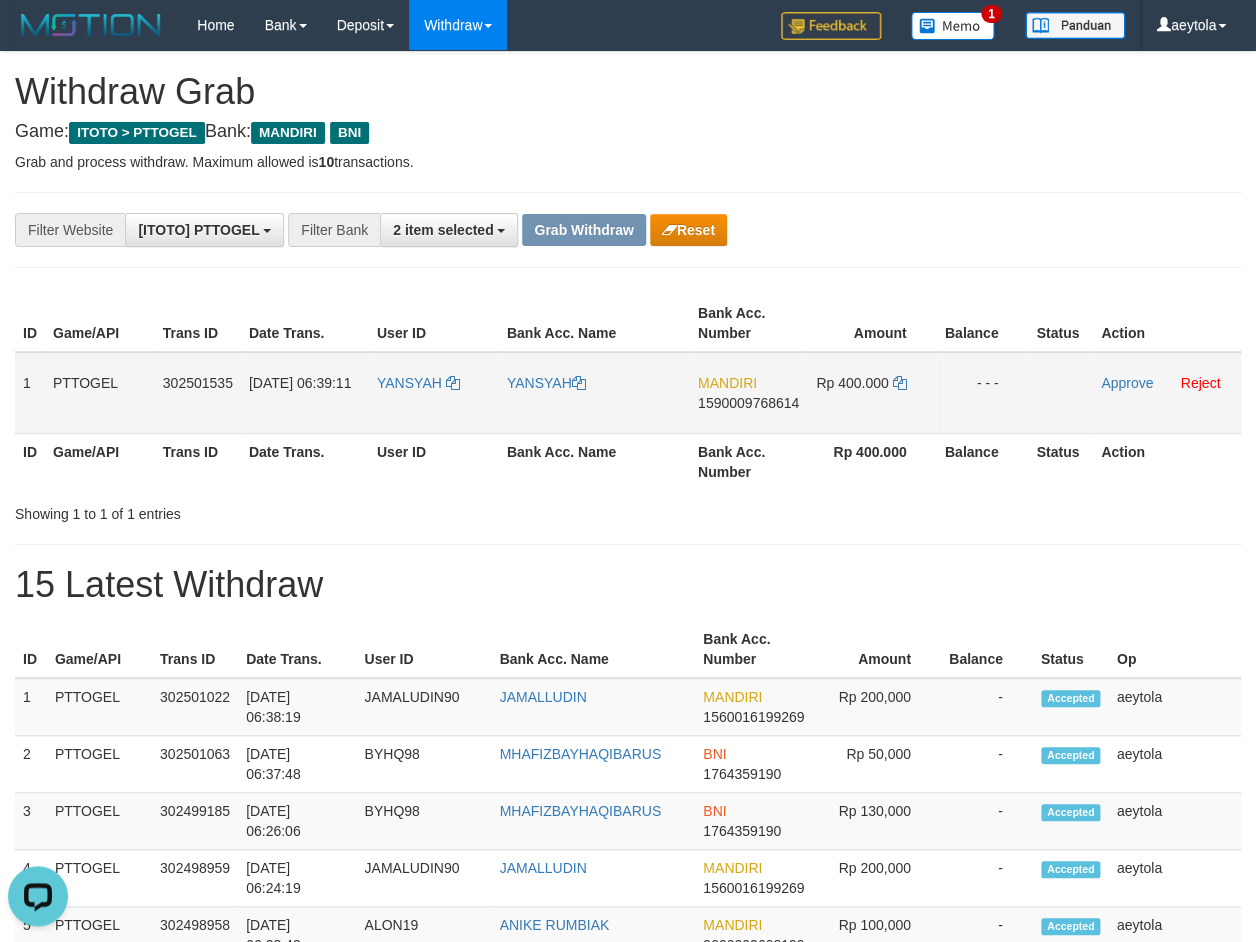 click on "1590009768614" at bounding box center (748, 403) 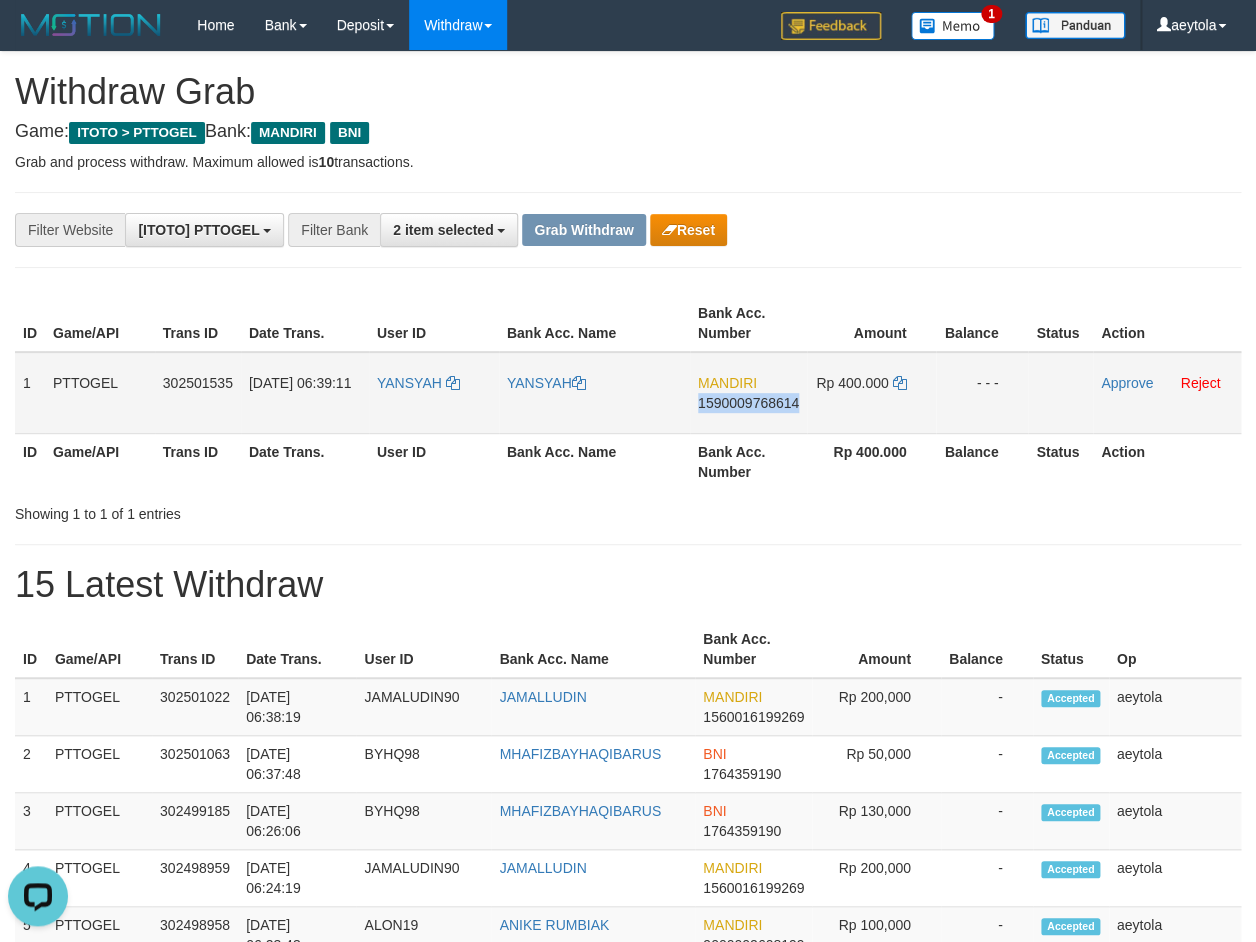 copy on "1590009768614" 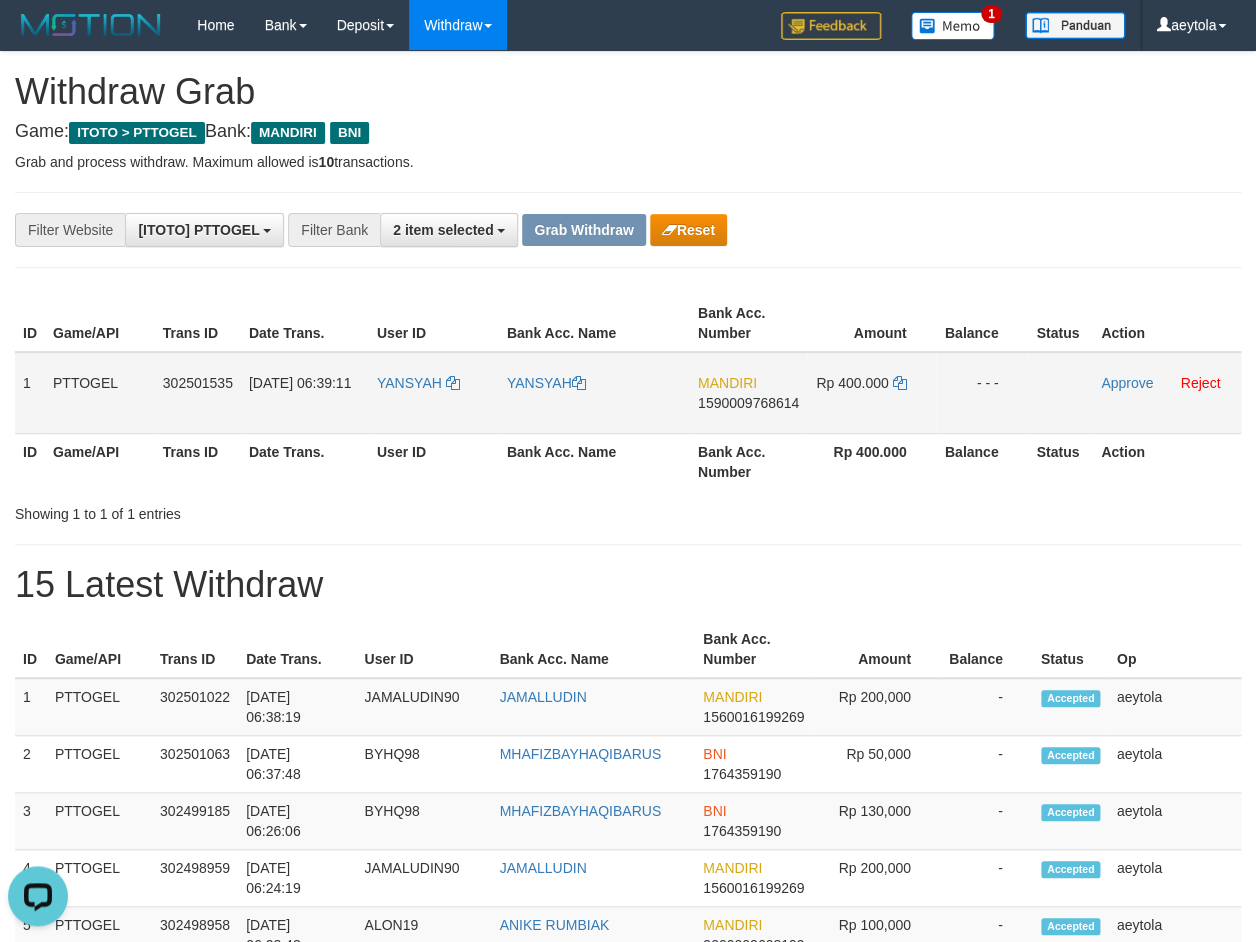 click on "MANDIRI
1590009768614" at bounding box center (748, 393) 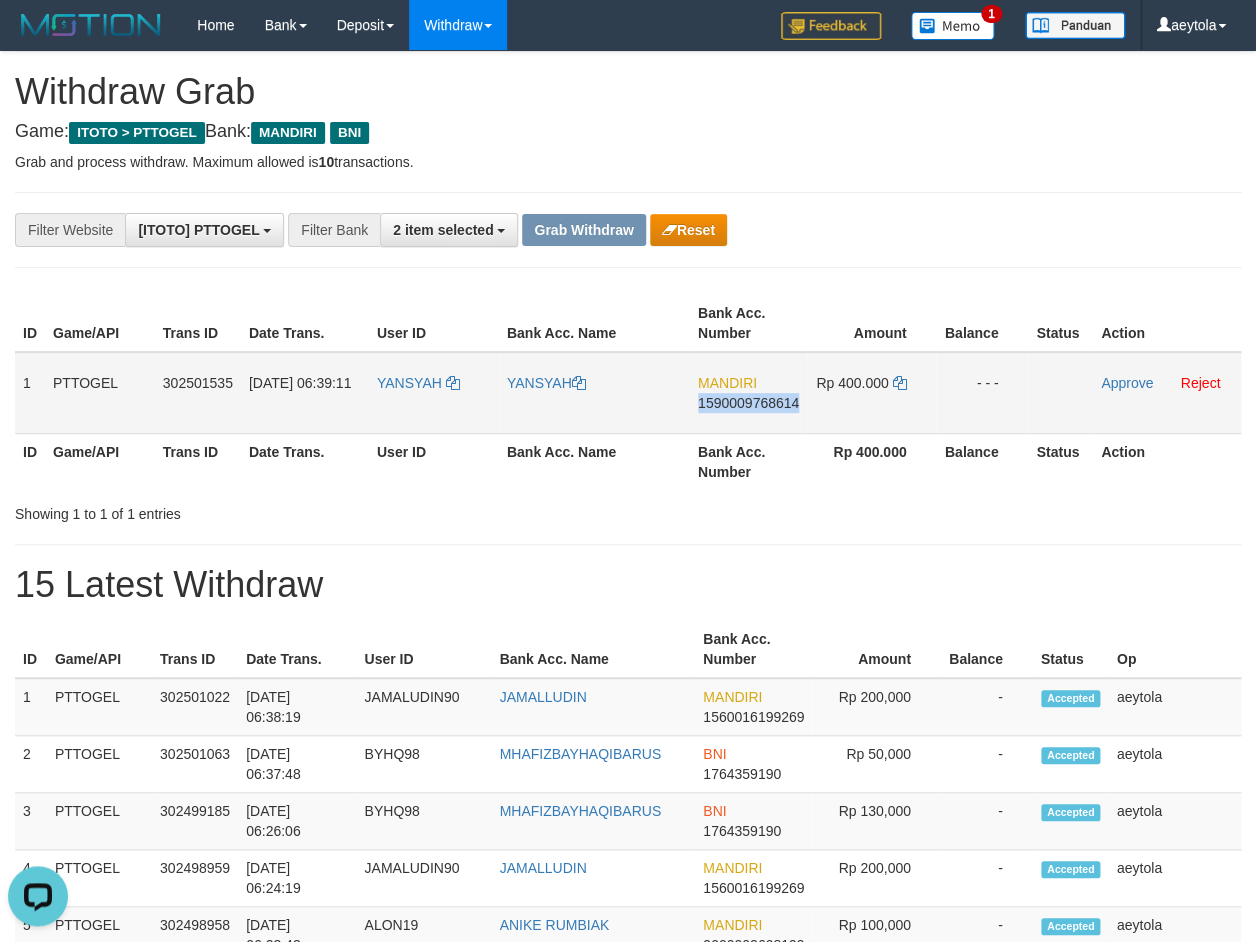 copy on "1590009768614" 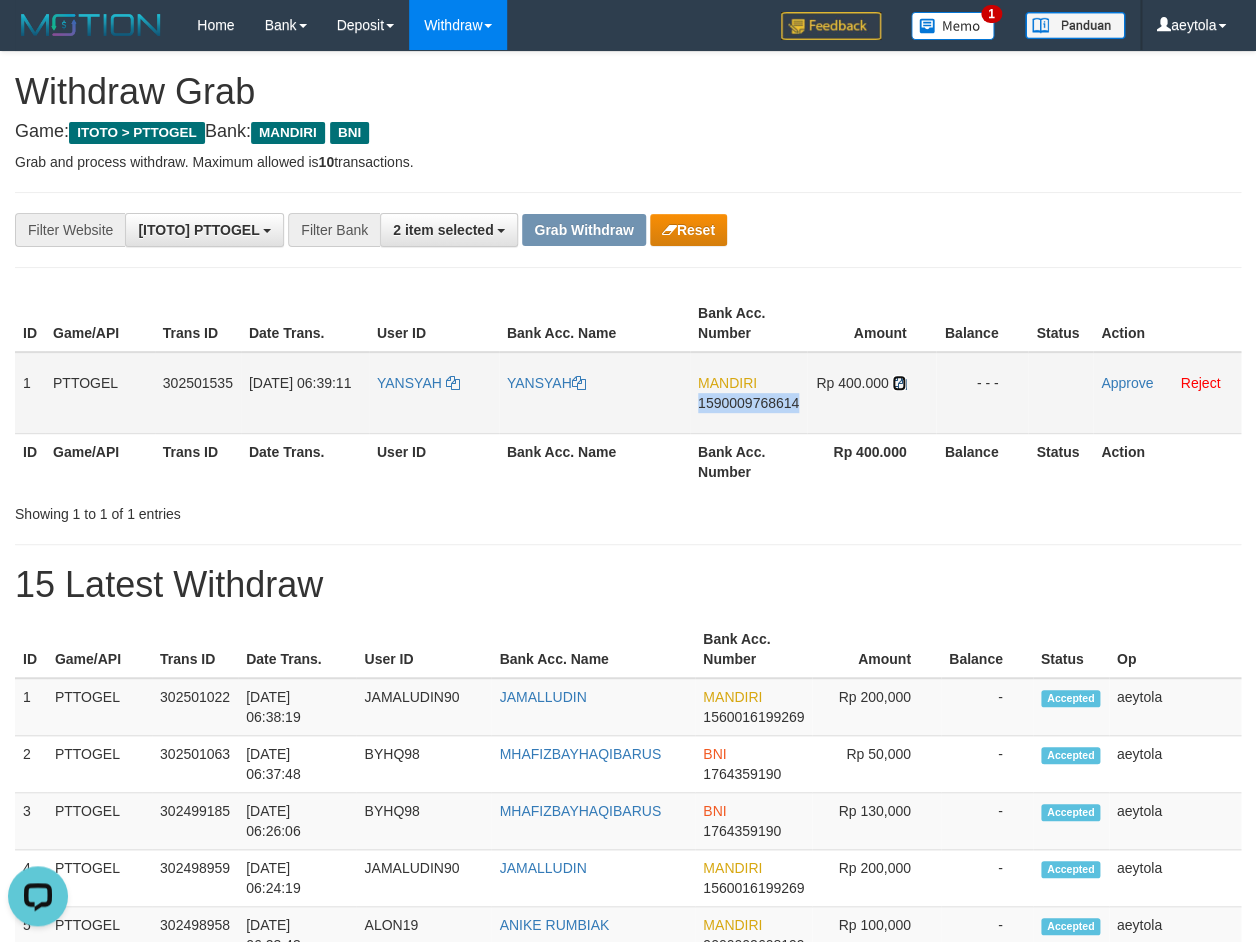 click at bounding box center [899, 383] 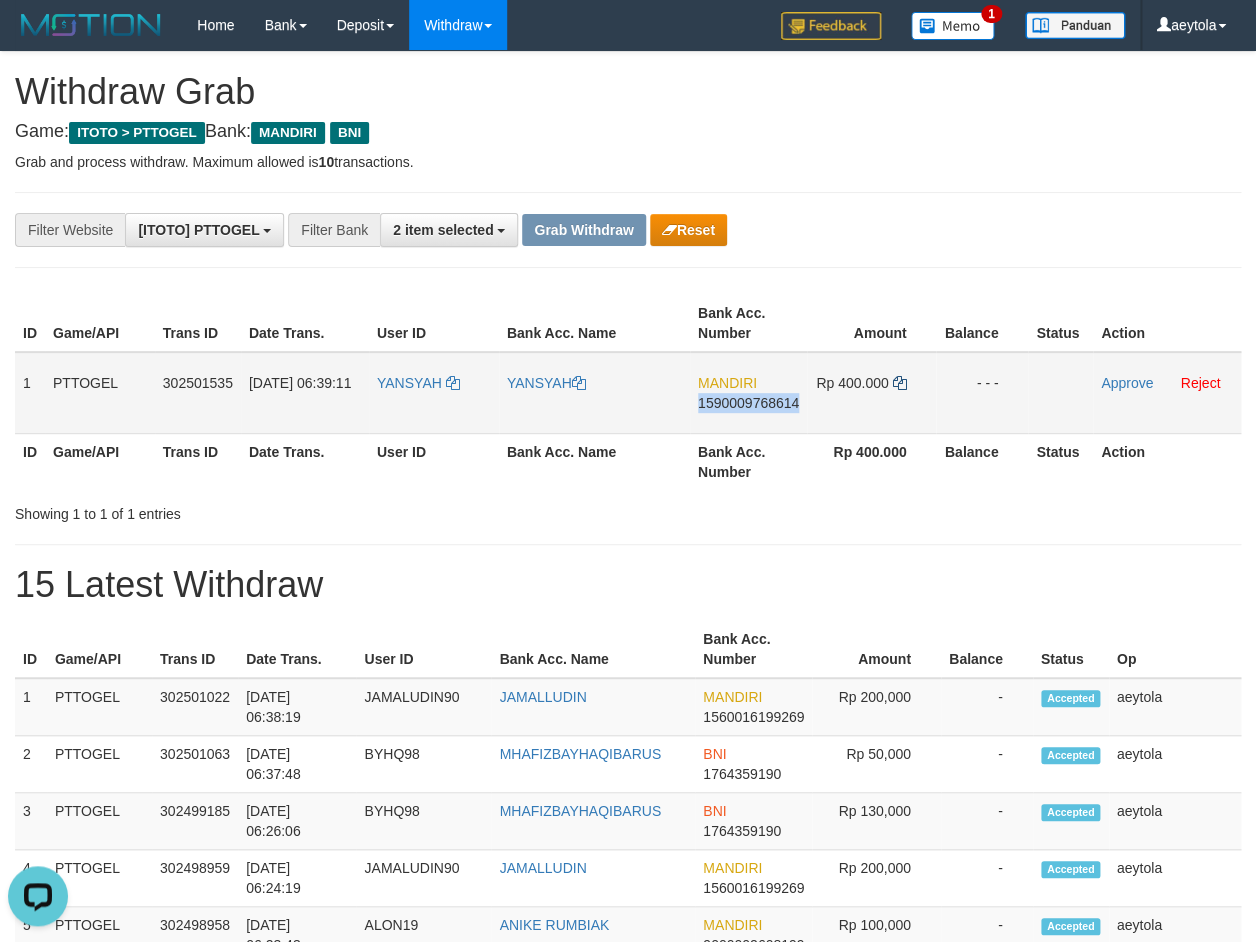 copy on "1590009768614" 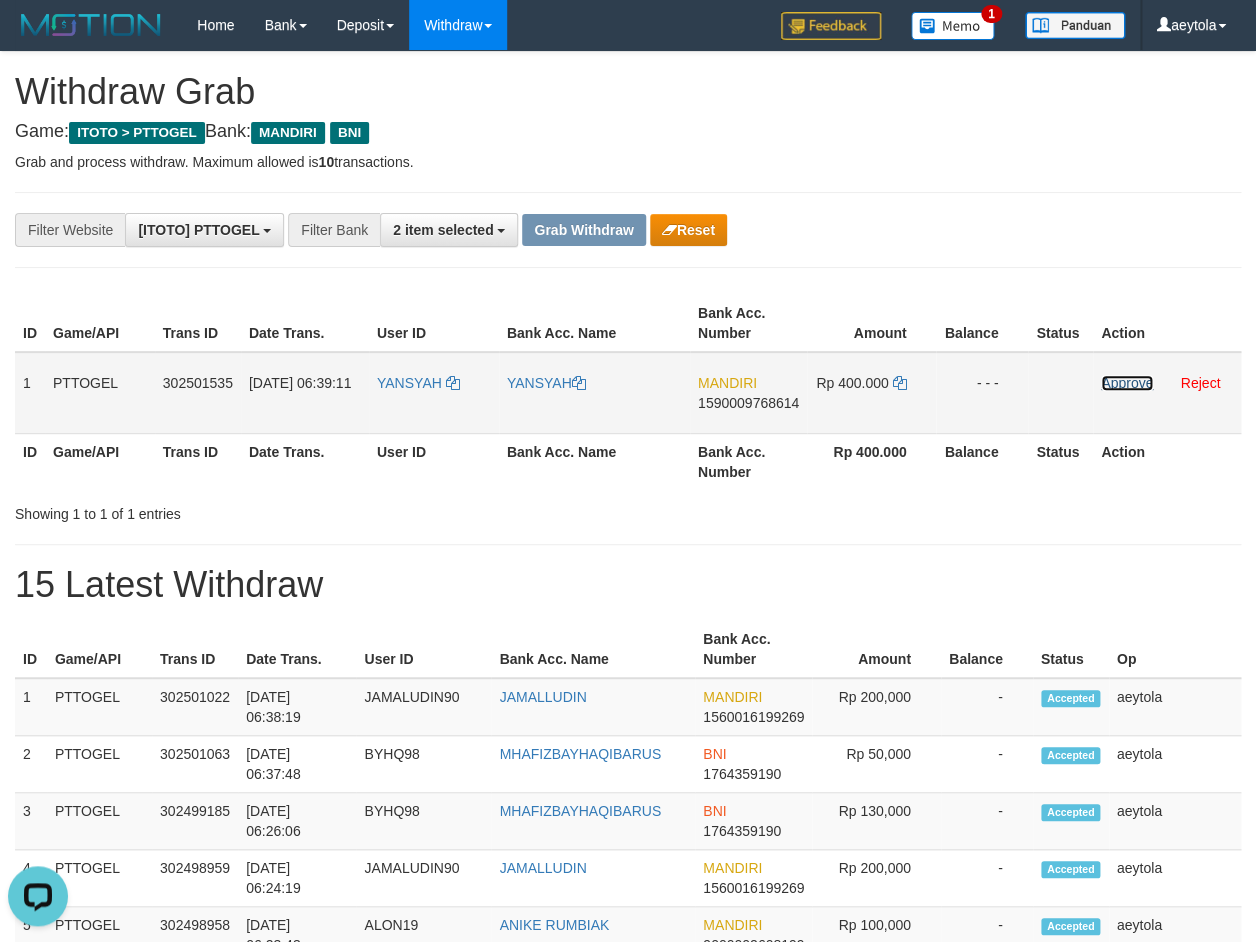 click on "Approve" at bounding box center (1127, 383) 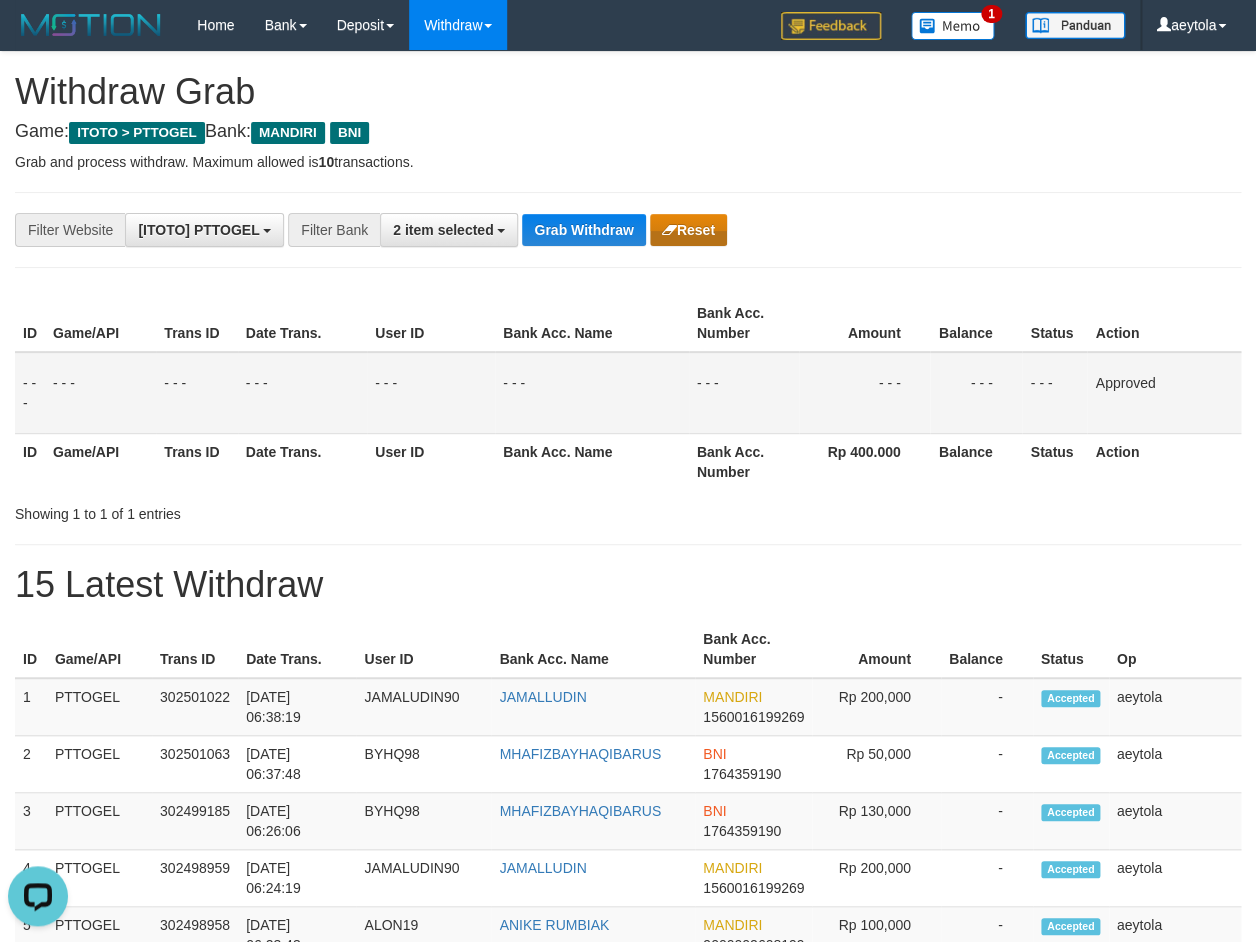 drag, startPoint x: 857, startPoint y: 237, endPoint x: 686, endPoint y: 215, distance: 172.4094 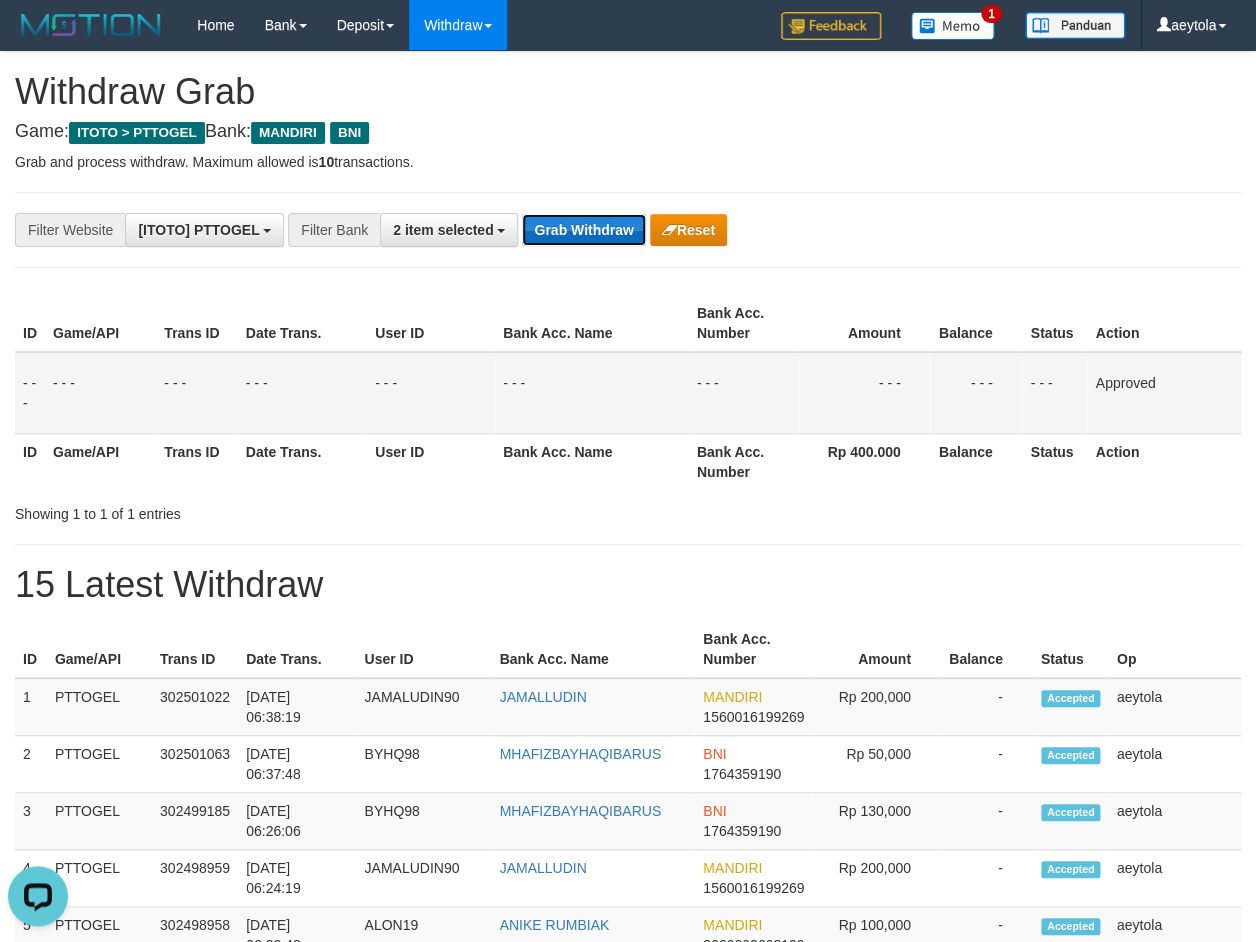 click on "Grab Withdraw" at bounding box center [583, 230] 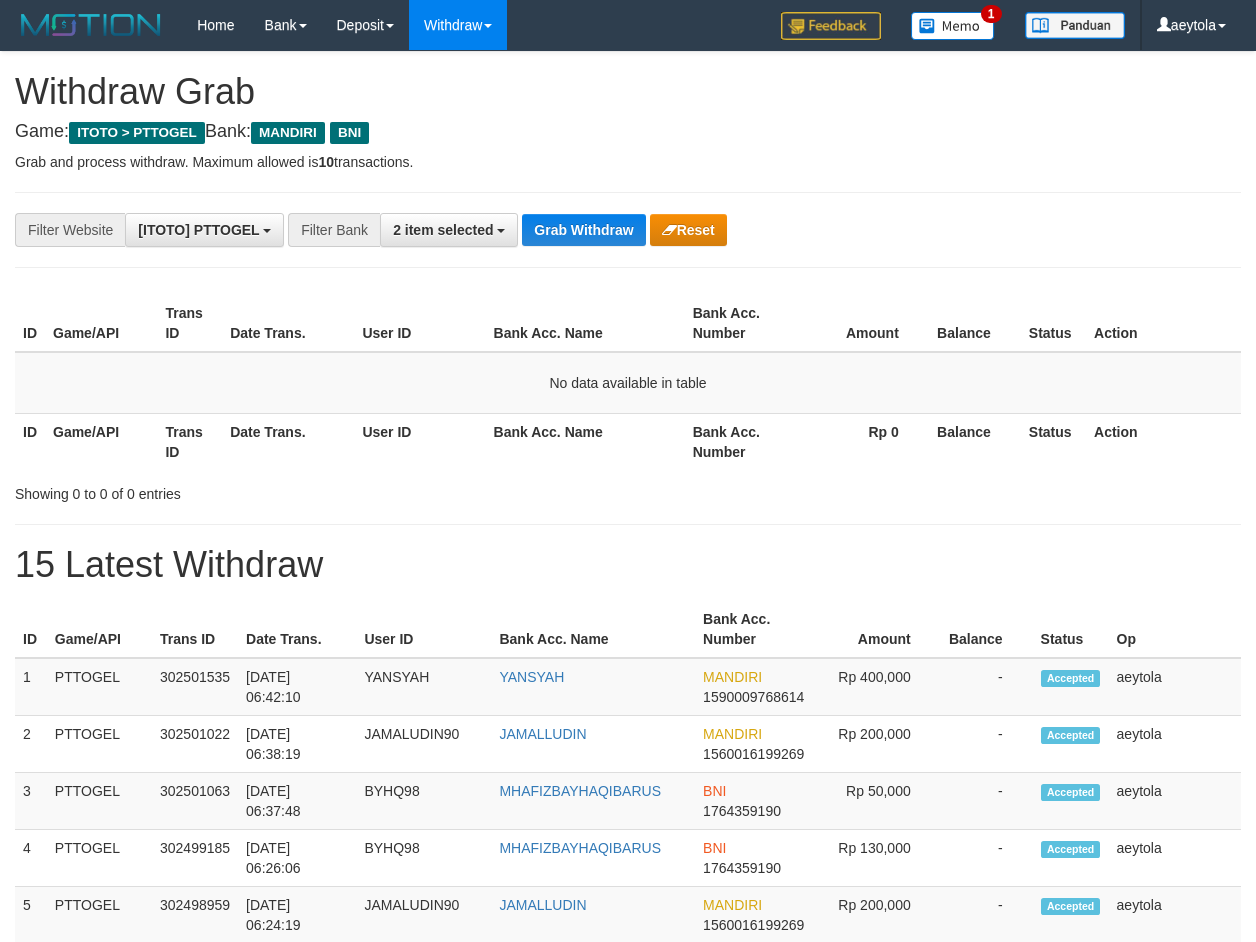 scroll, scrollTop: 0, scrollLeft: 0, axis: both 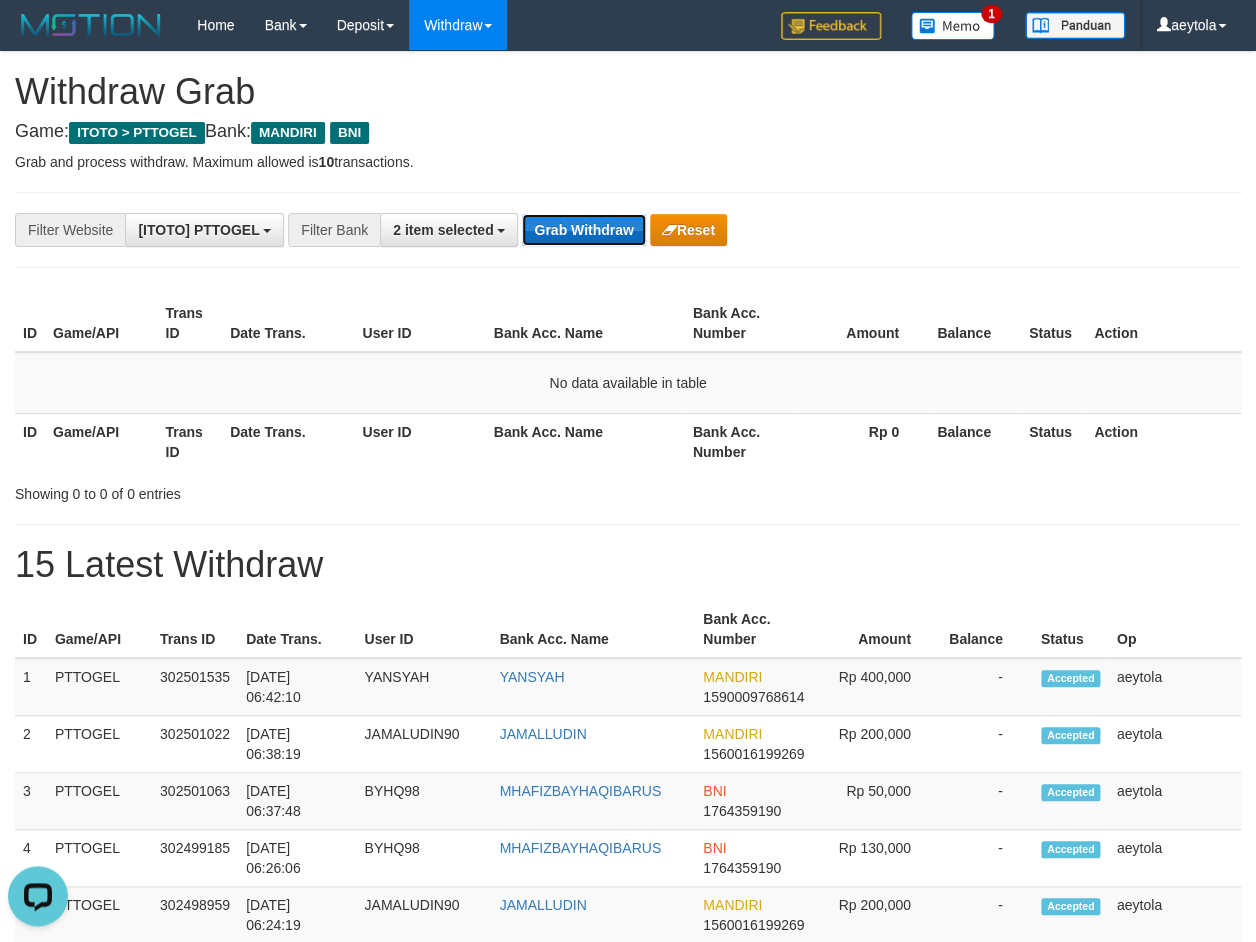 click on "Grab Withdraw" at bounding box center (583, 230) 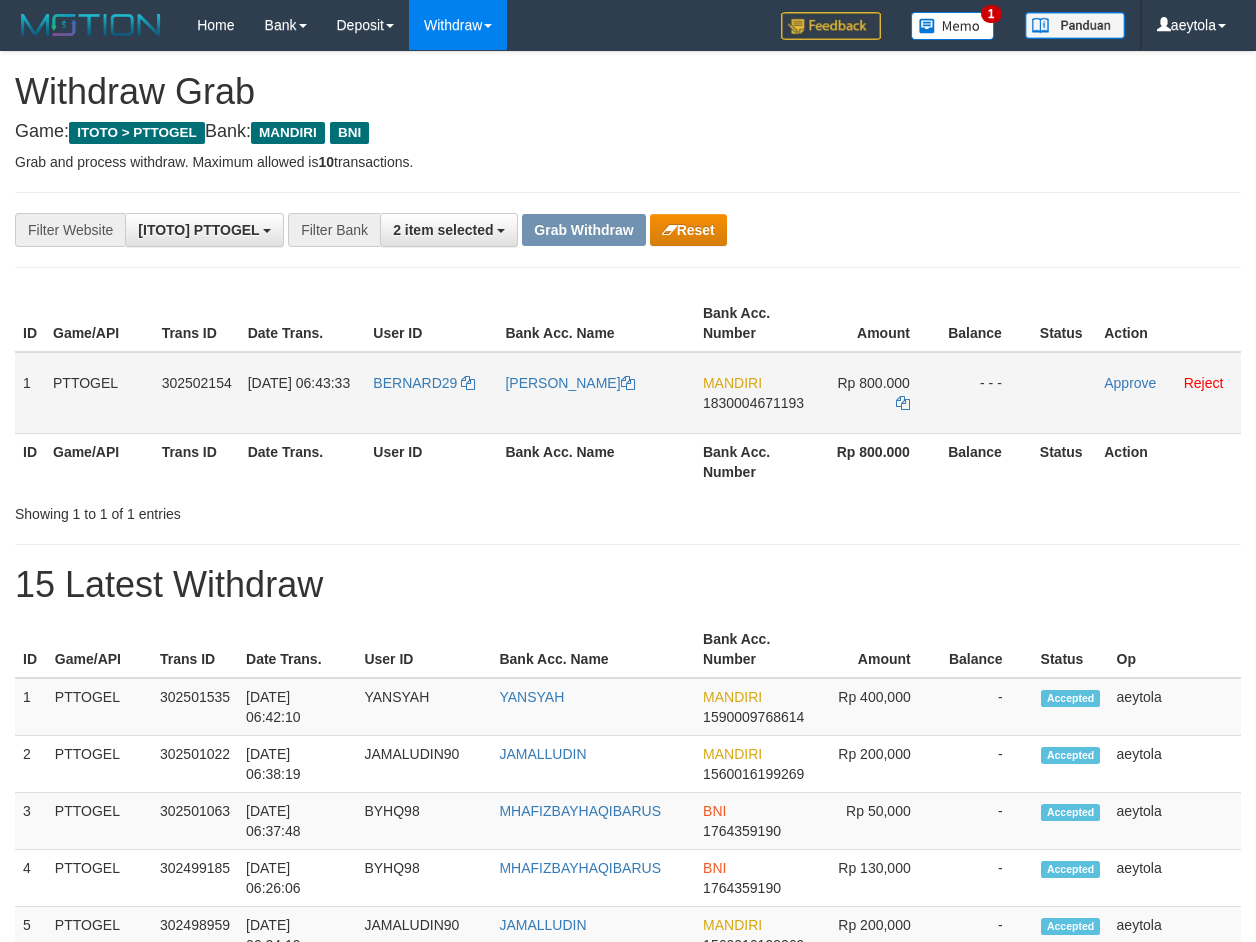 scroll, scrollTop: 0, scrollLeft: 0, axis: both 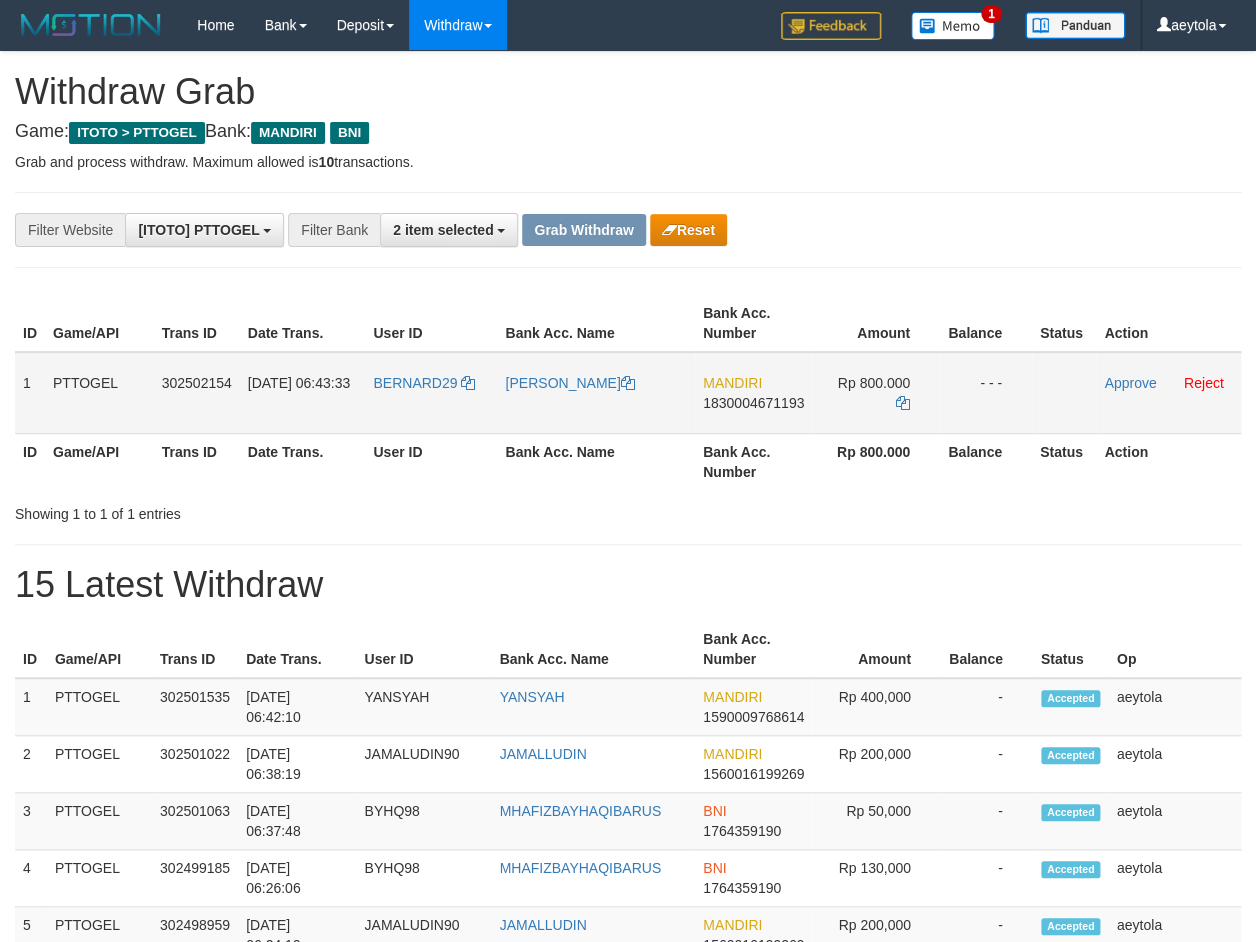 drag, startPoint x: 432, startPoint y: 409, endPoint x: 812, endPoint y: 403, distance: 380.04736 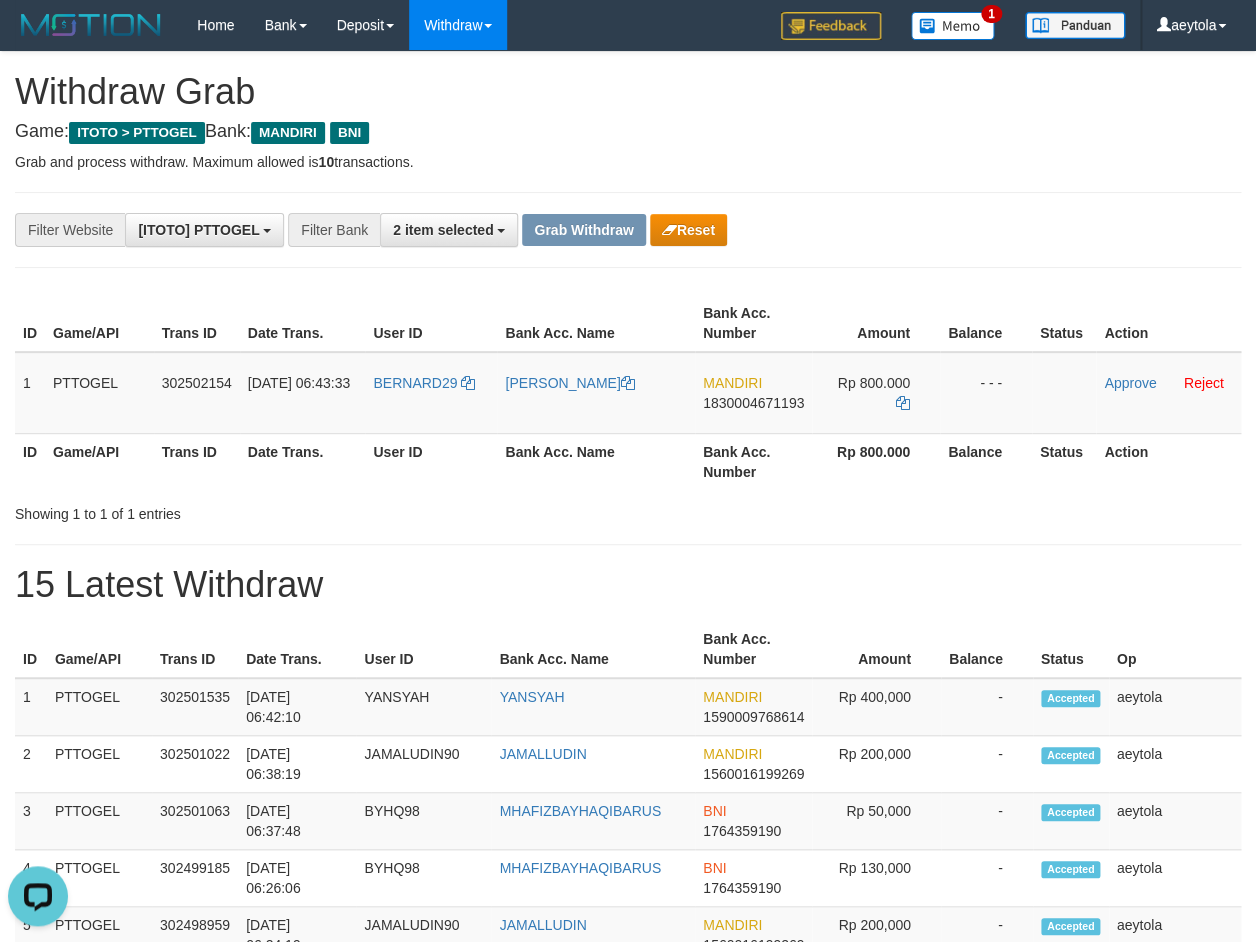scroll, scrollTop: 0, scrollLeft: 0, axis: both 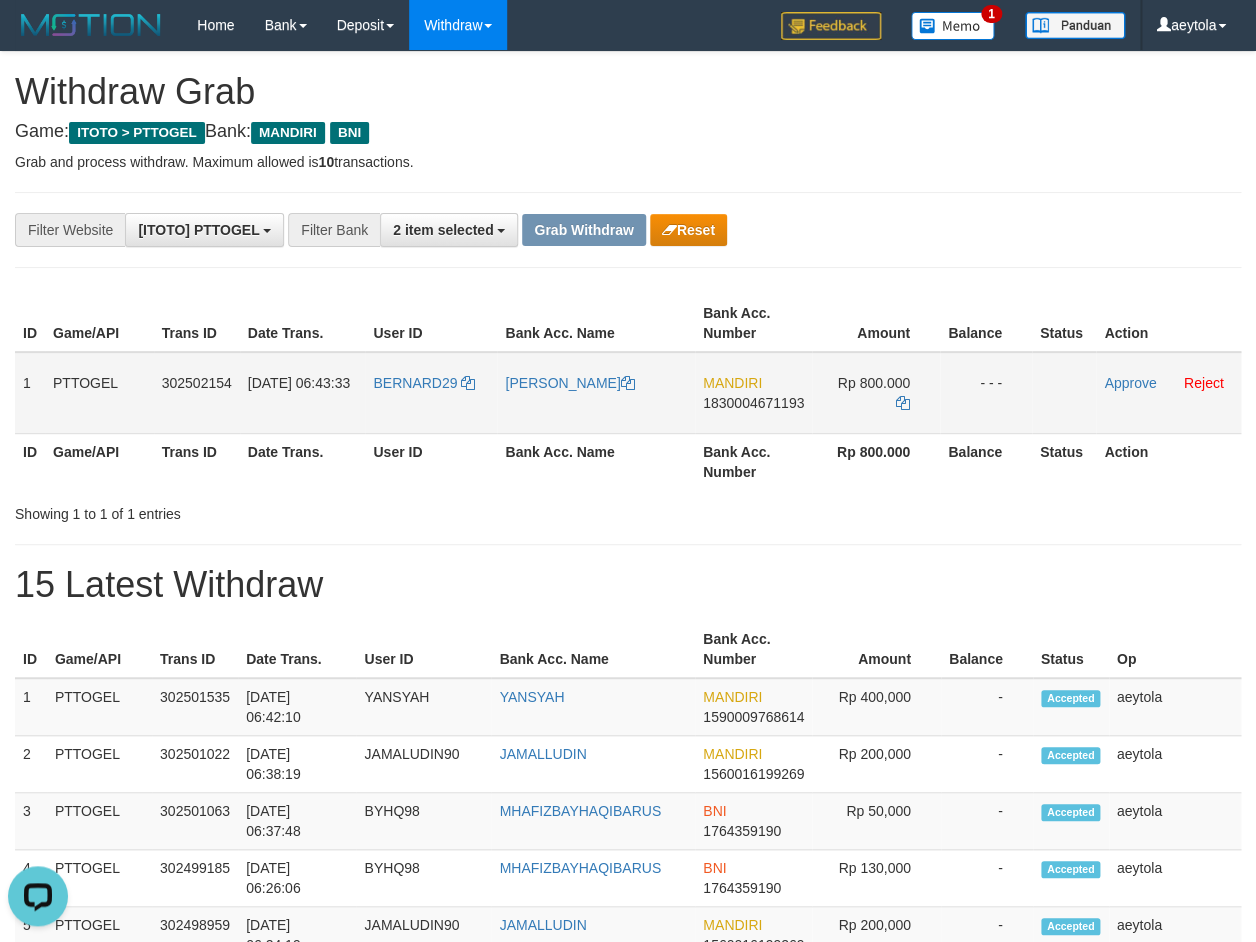 click on "MANDIRI
1830004671193" at bounding box center [753, 393] 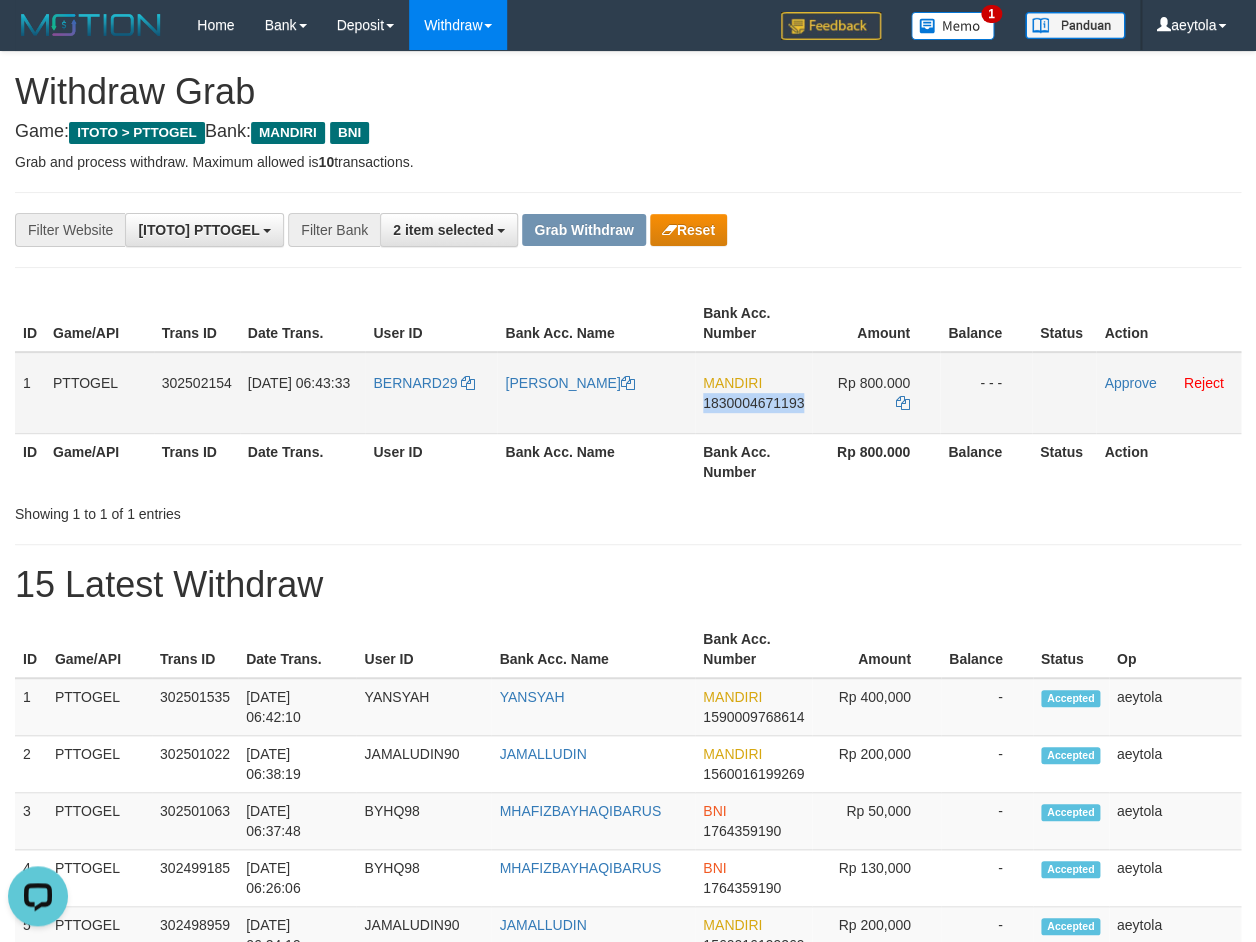 copy on "1830004671193" 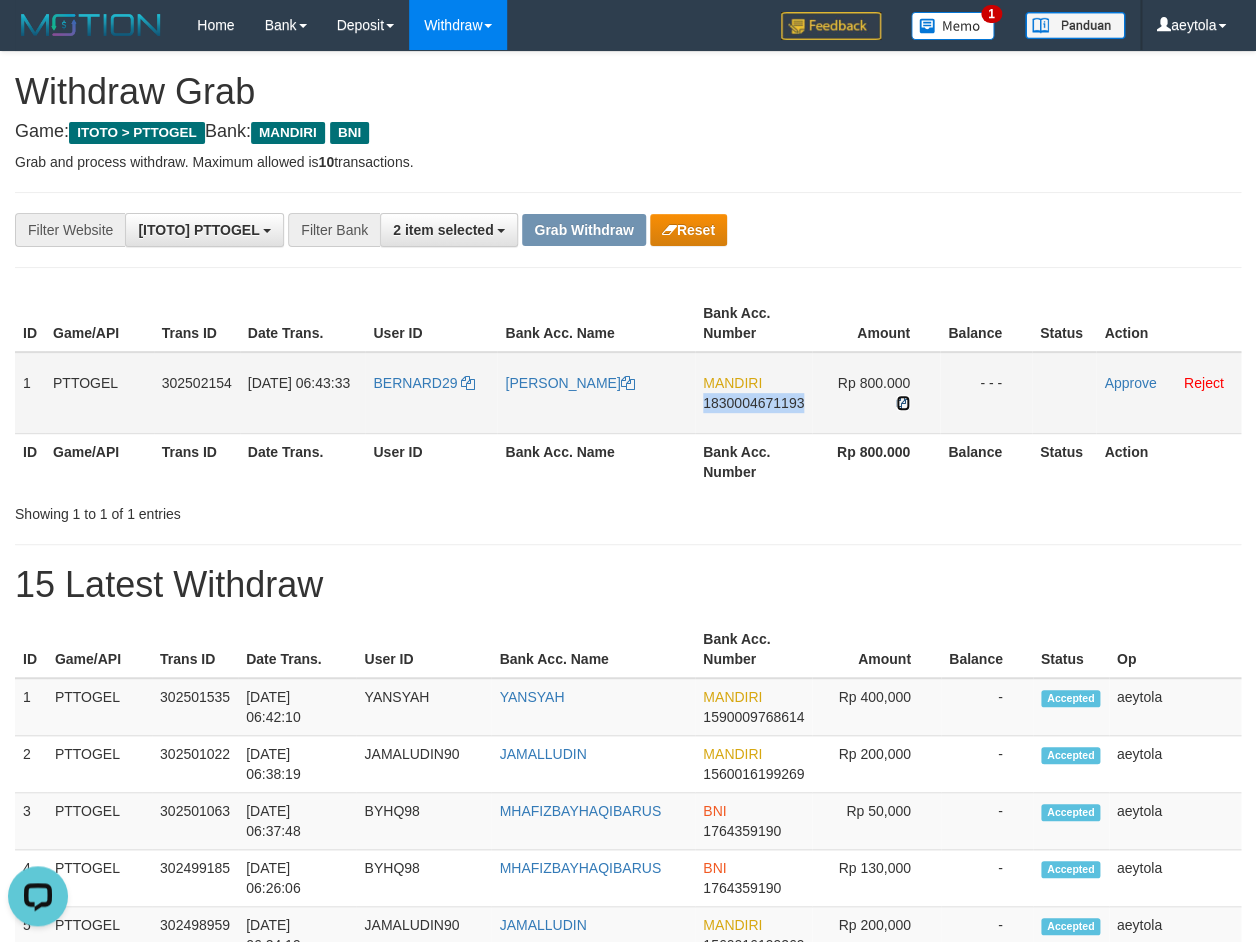 click at bounding box center [903, 403] 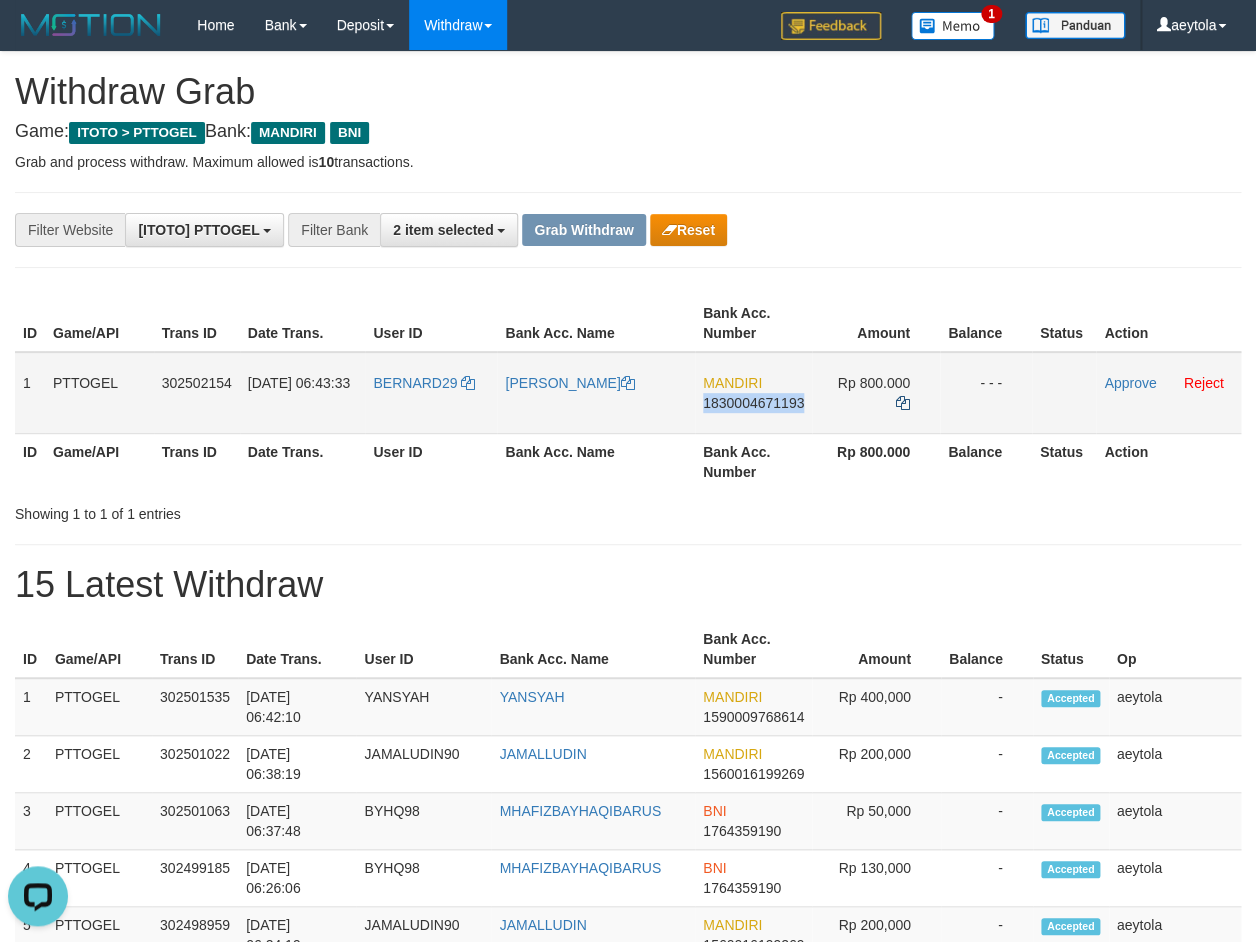 copy on "1830004671193" 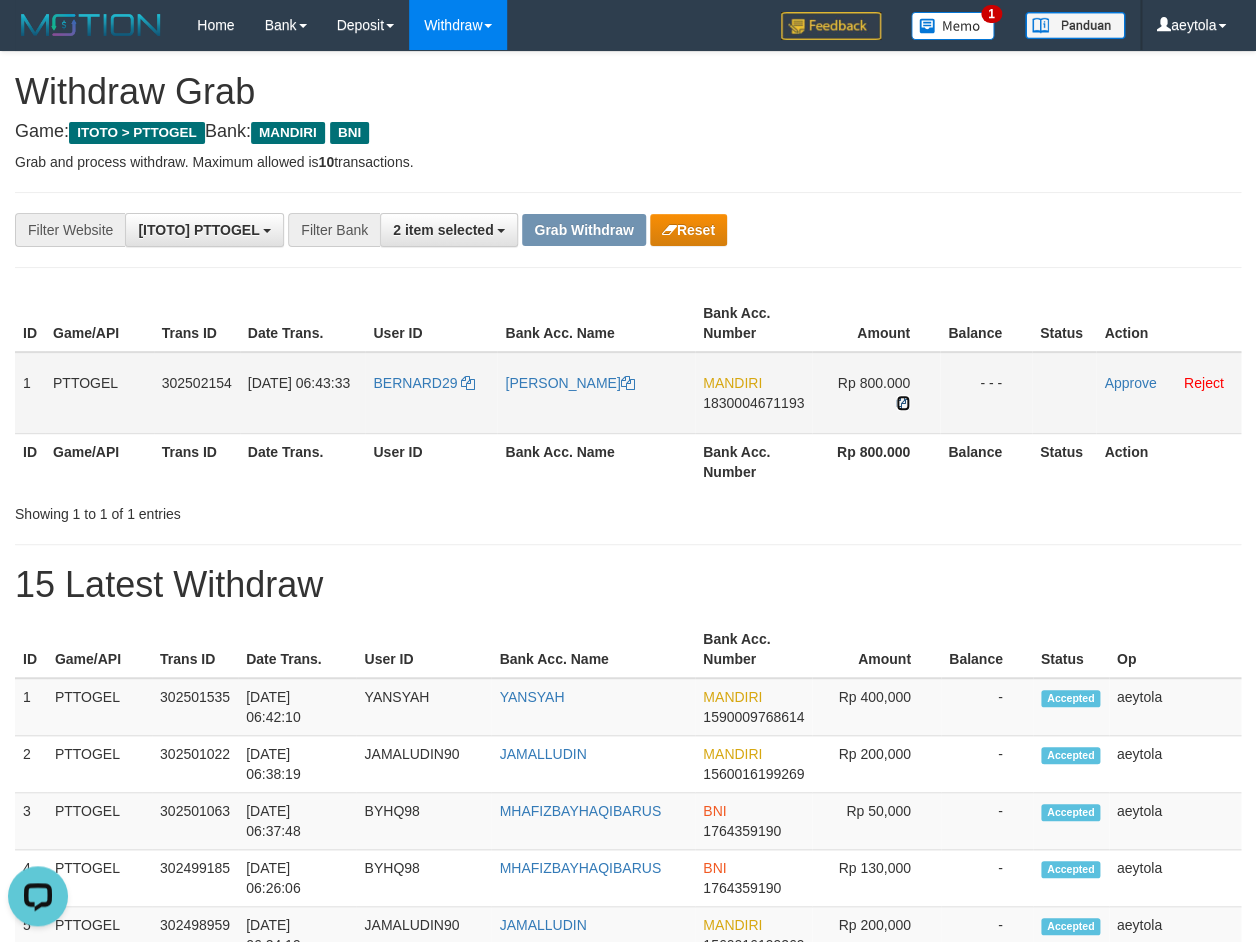 click at bounding box center [903, 403] 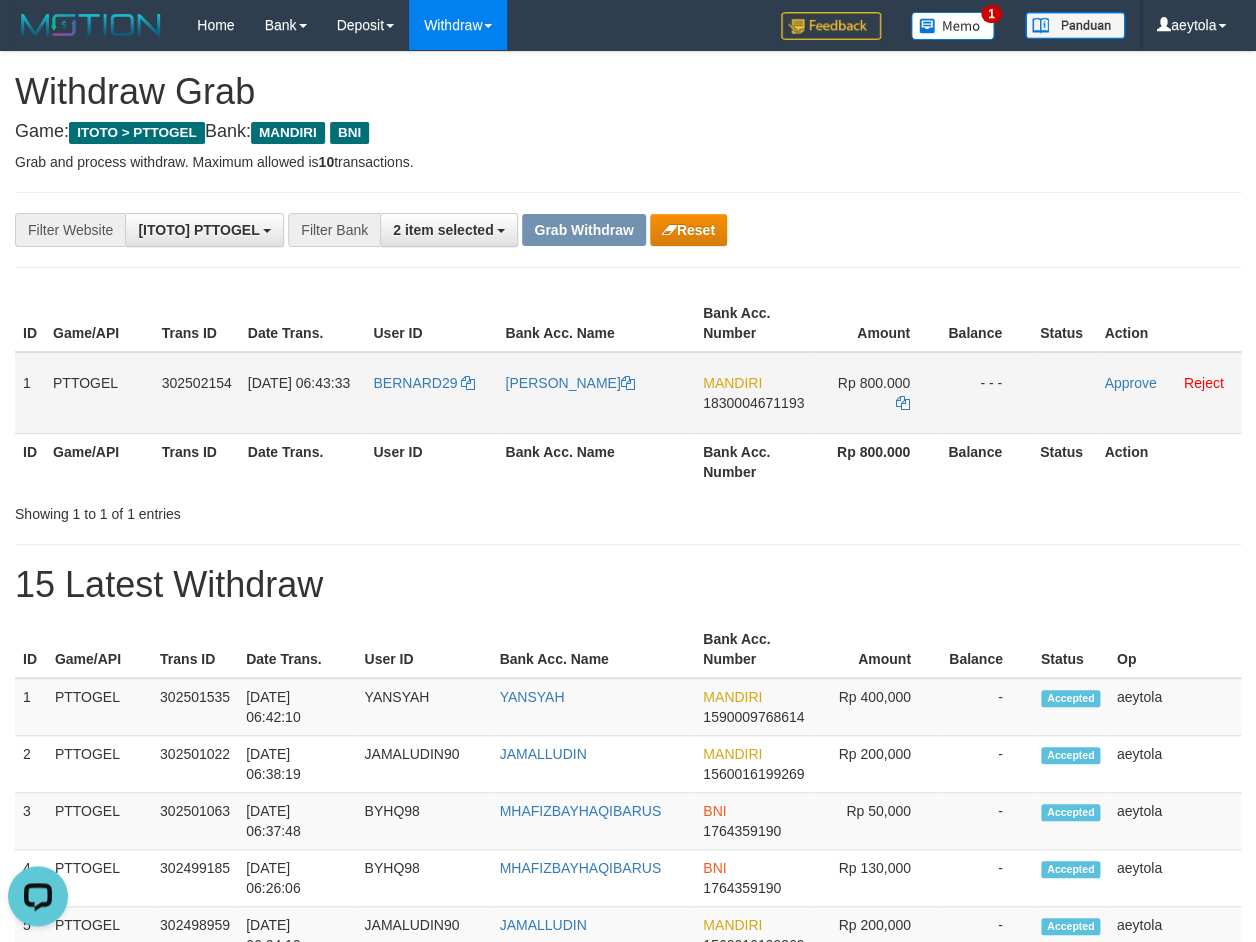 click on "Approve
Reject" at bounding box center (1168, 393) 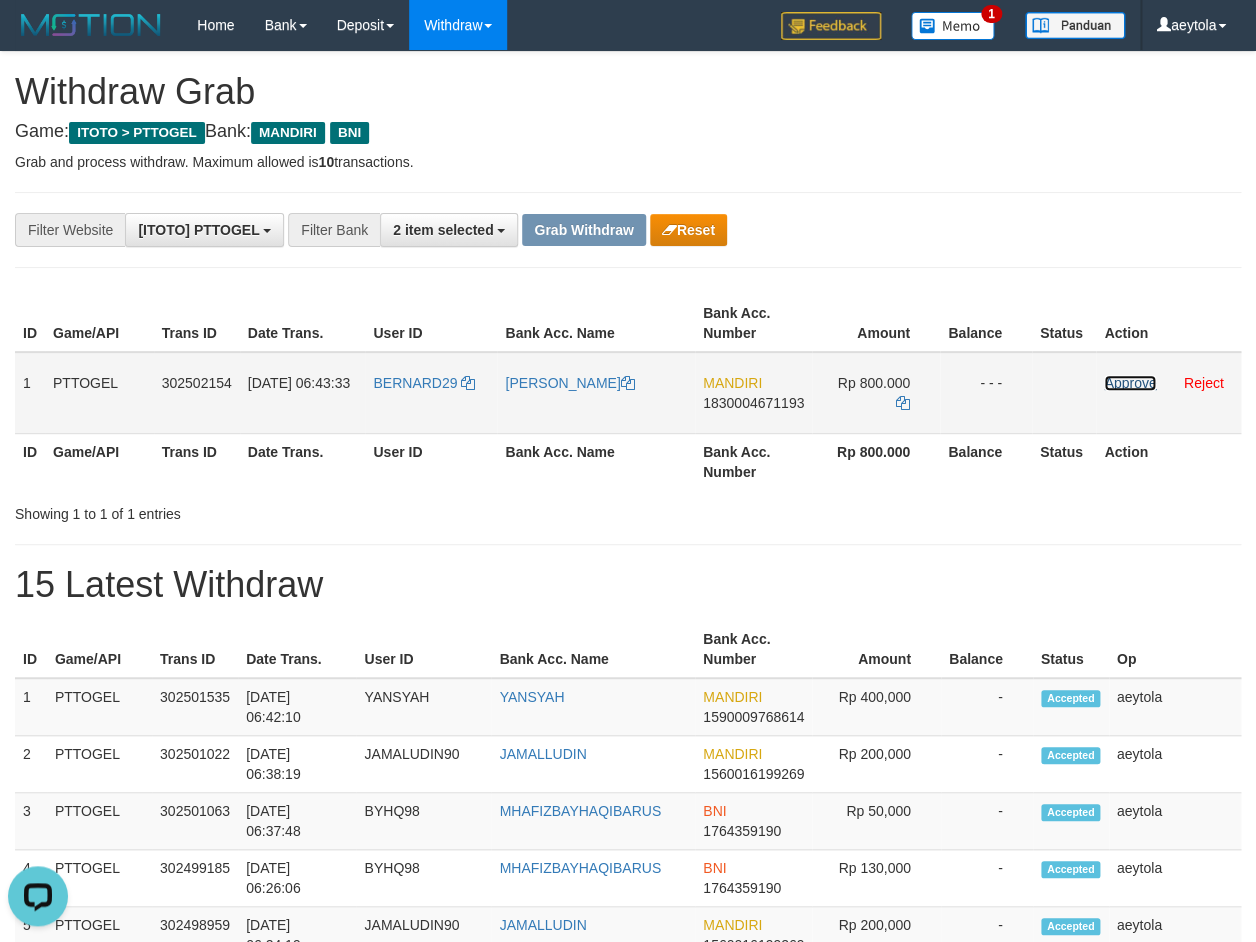 click on "Approve" at bounding box center [1130, 383] 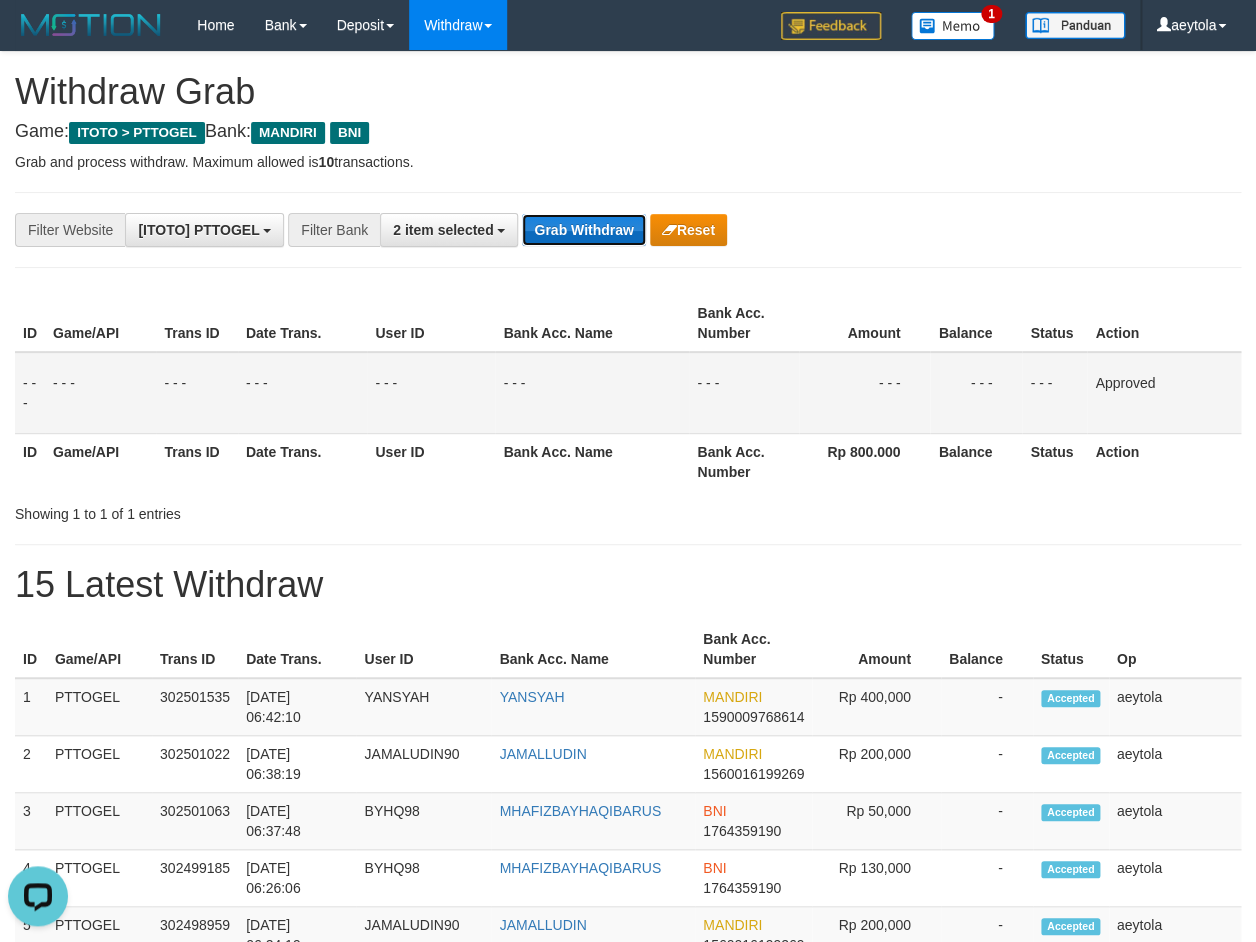 click on "Grab Withdraw" at bounding box center (583, 230) 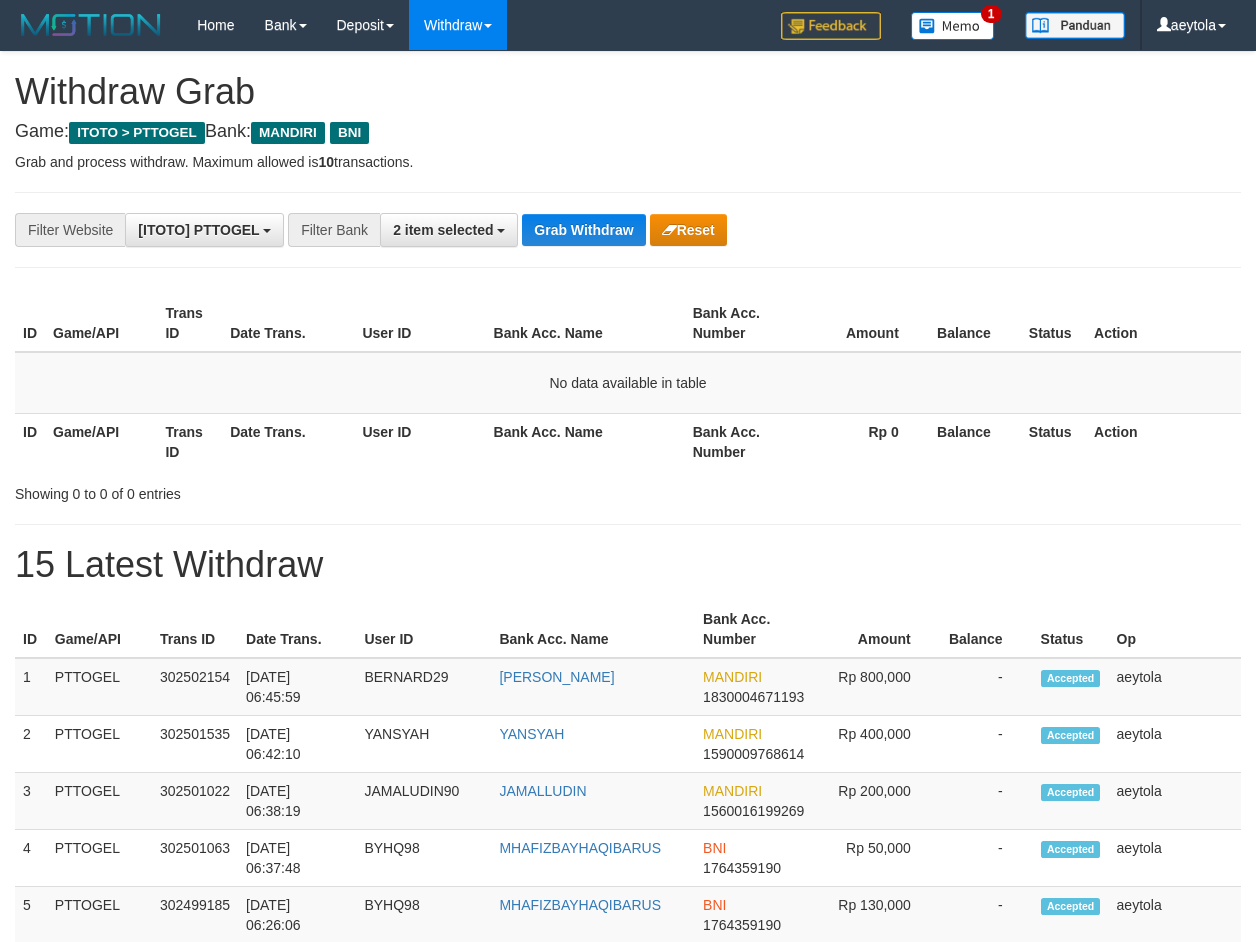 scroll, scrollTop: 0, scrollLeft: 0, axis: both 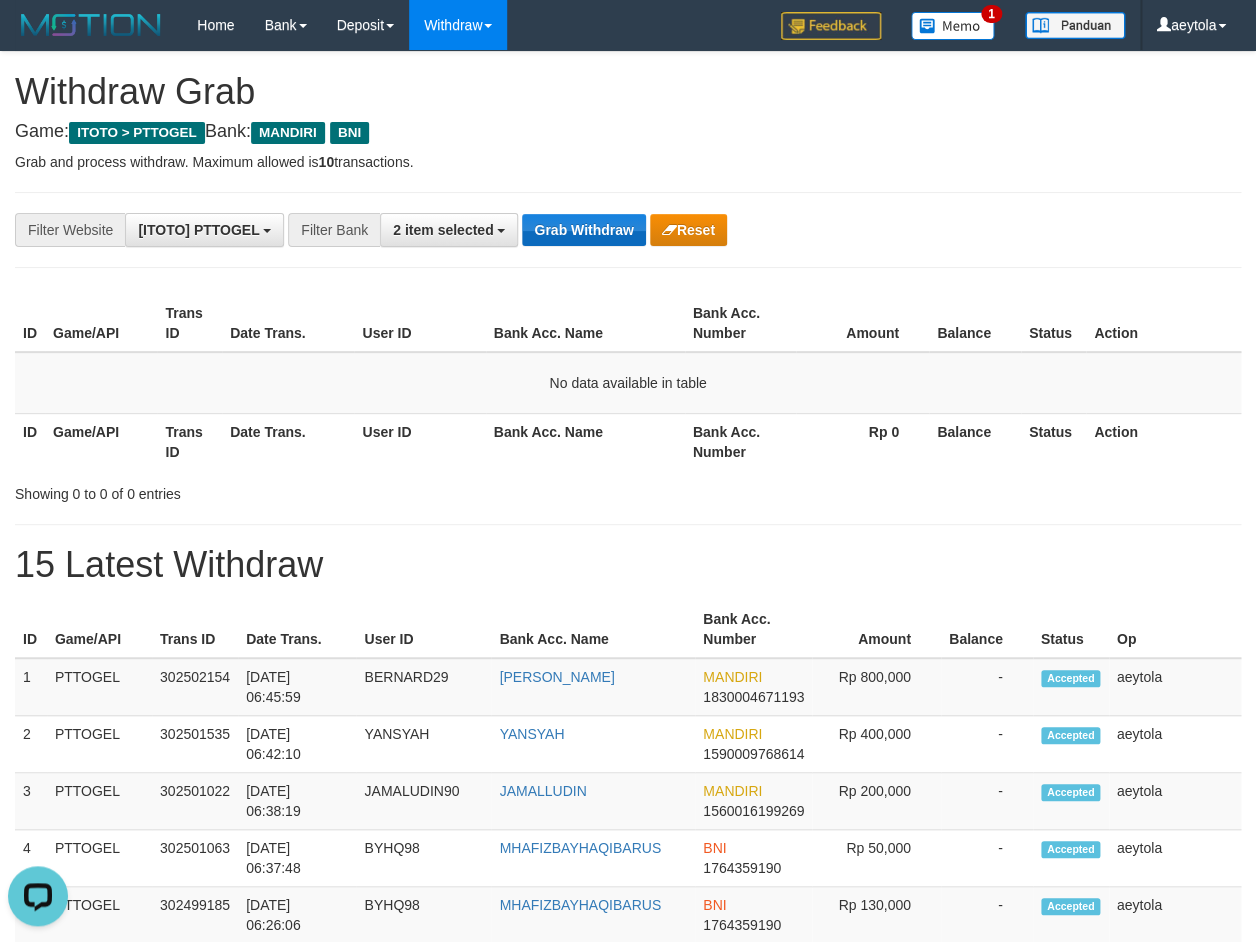 drag, startPoint x: 836, startPoint y: 245, endPoint x: 631, endPoint y: 235, distance: 205.24376 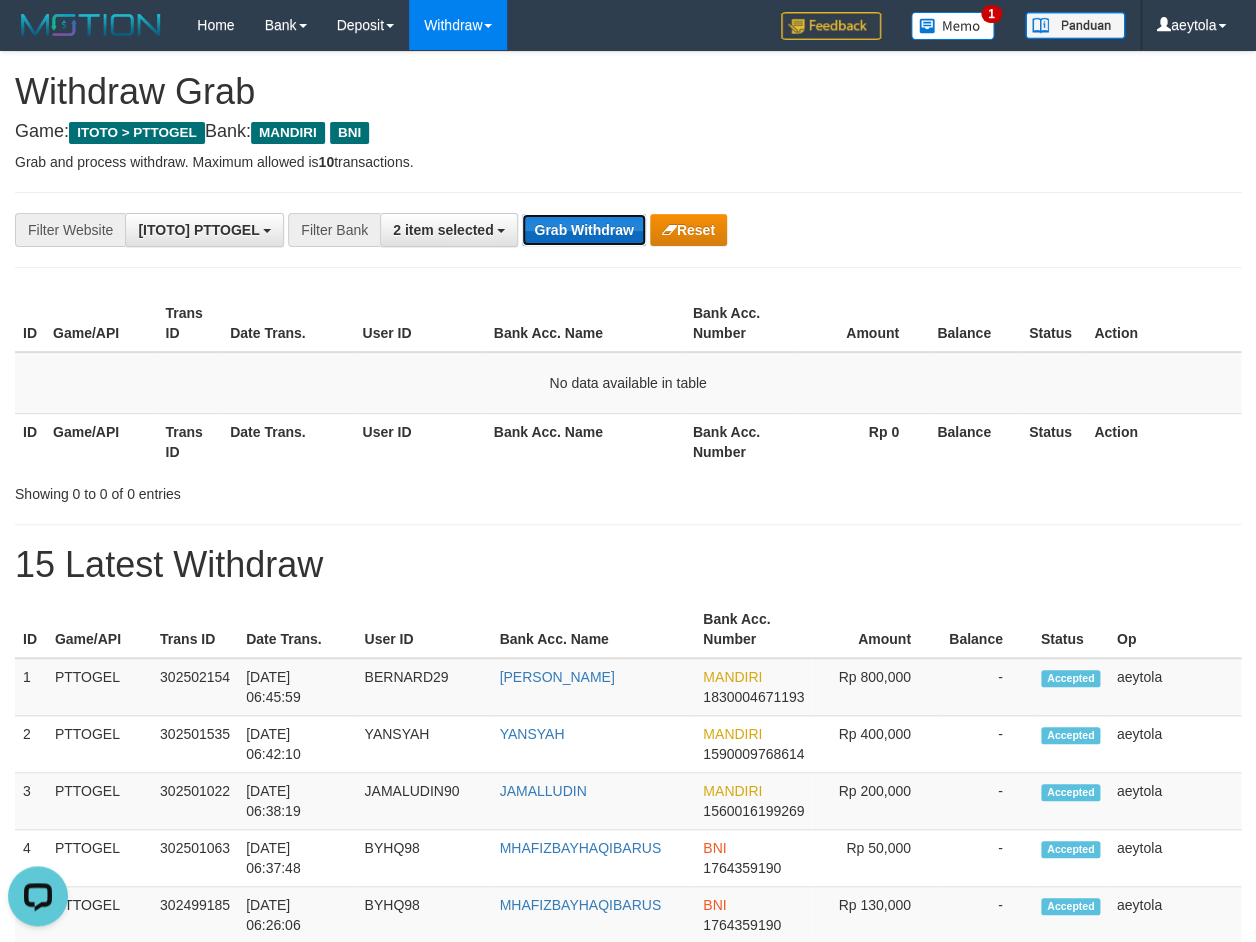 click on "Grab Withdraw" at bounding box center [583, 230] 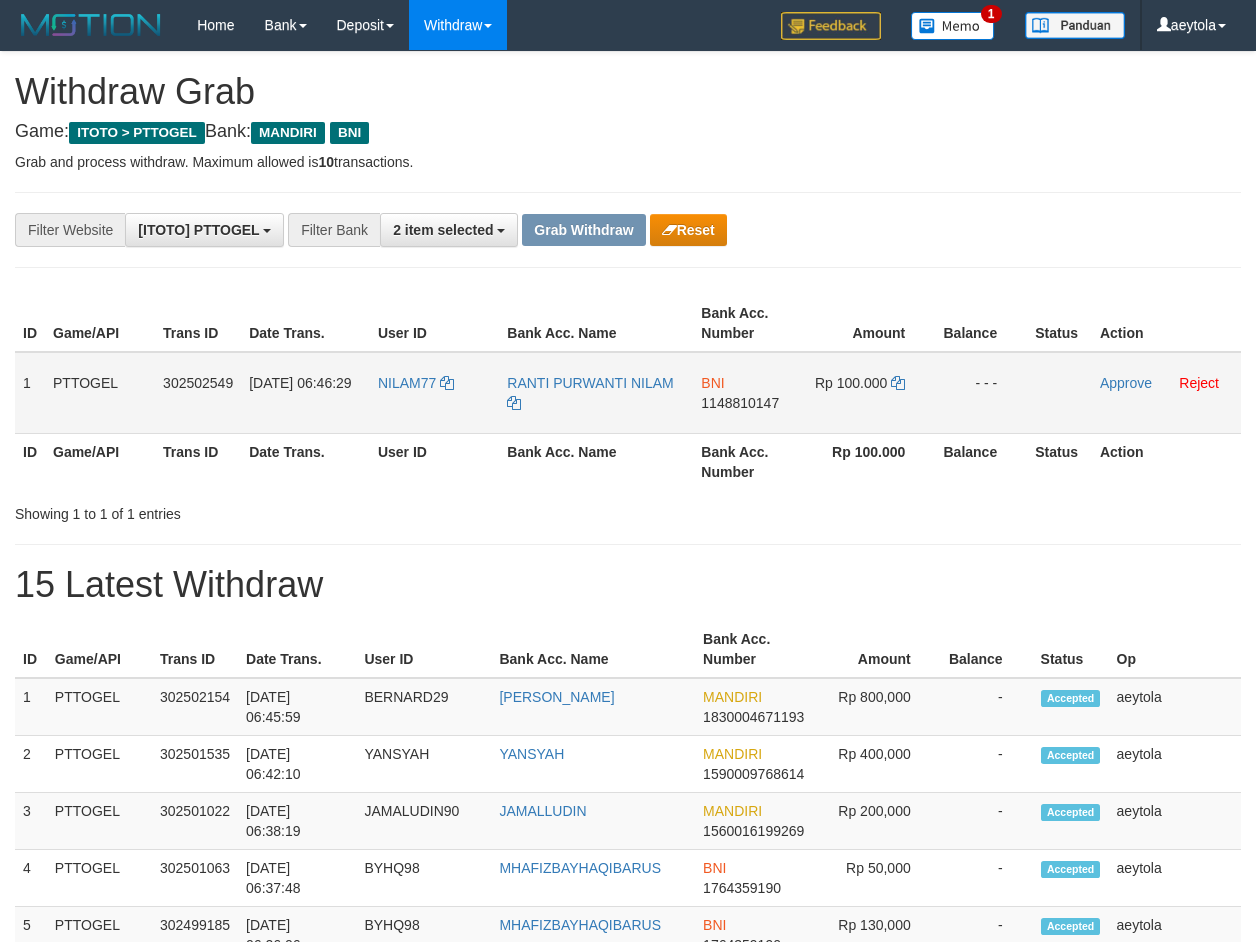 scroll, scrollTop: 0, scrollLeft: 0, axis: both 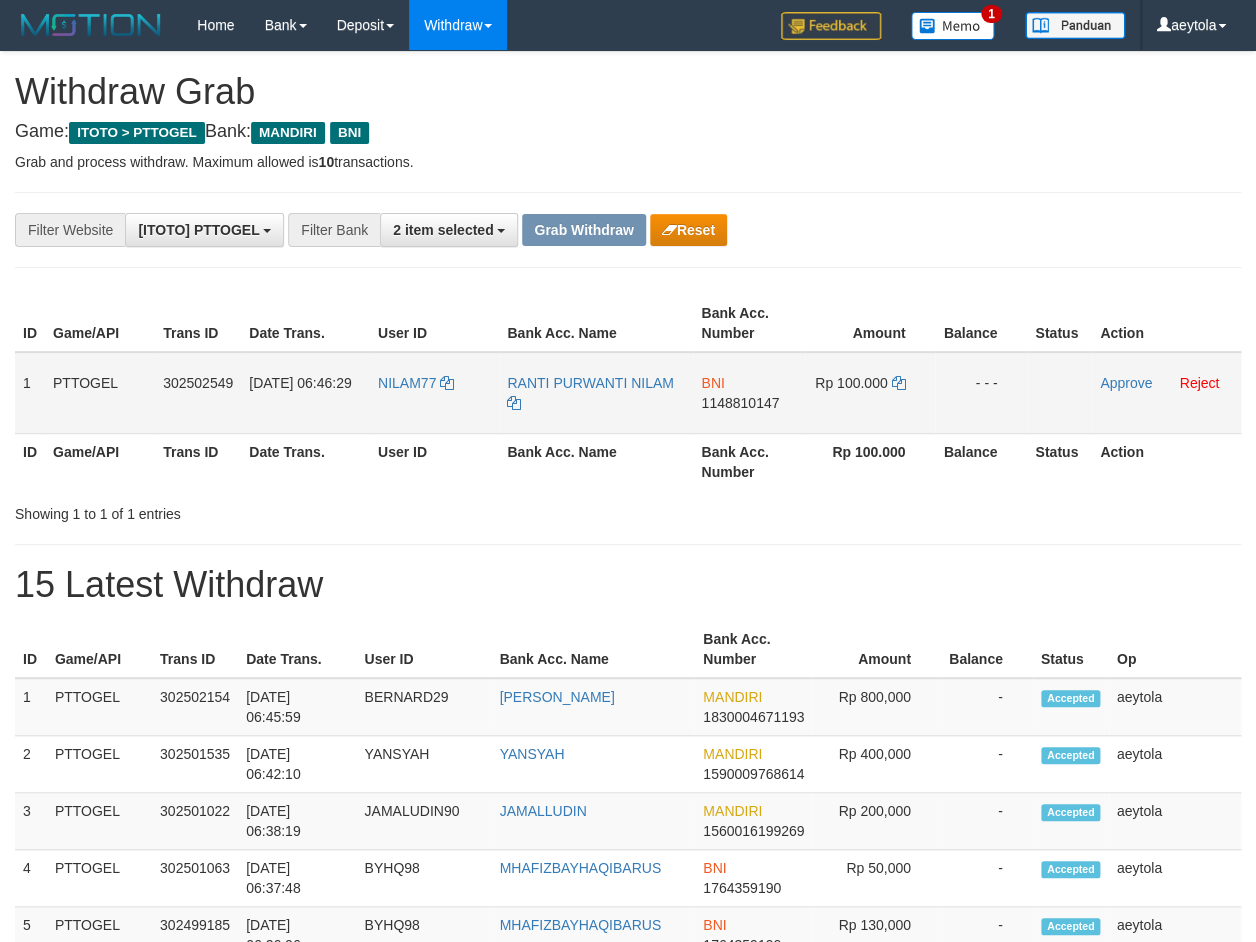 drag, startPoint x: 409, startPoint y: 405, endPoint x: 816, endPoint y: 405, distance: 407 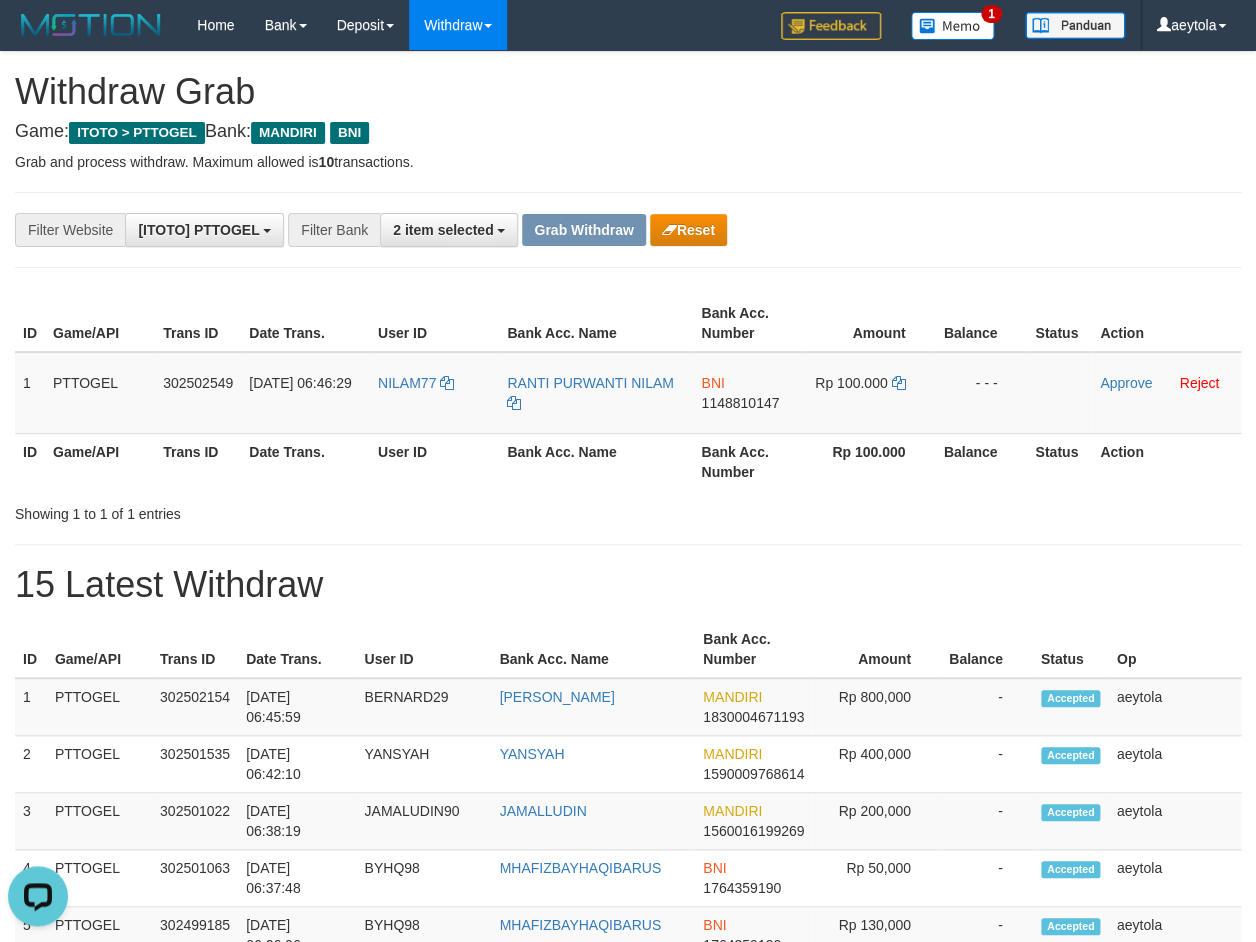 scroll, scrollTop: 0, scrollLeft: 0, axis: both 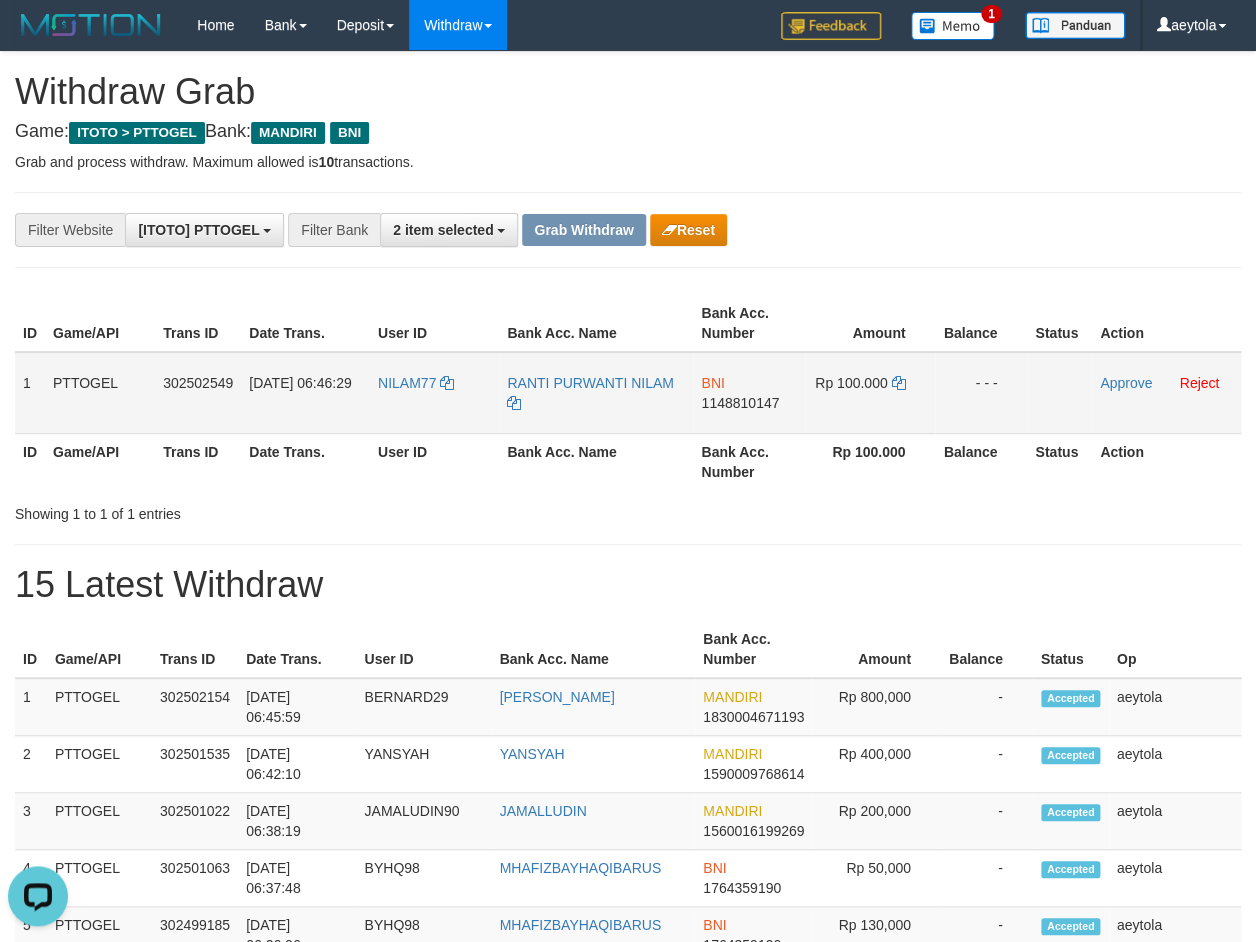 click on "BNI
1148810147" at bounding box center [749, 393] 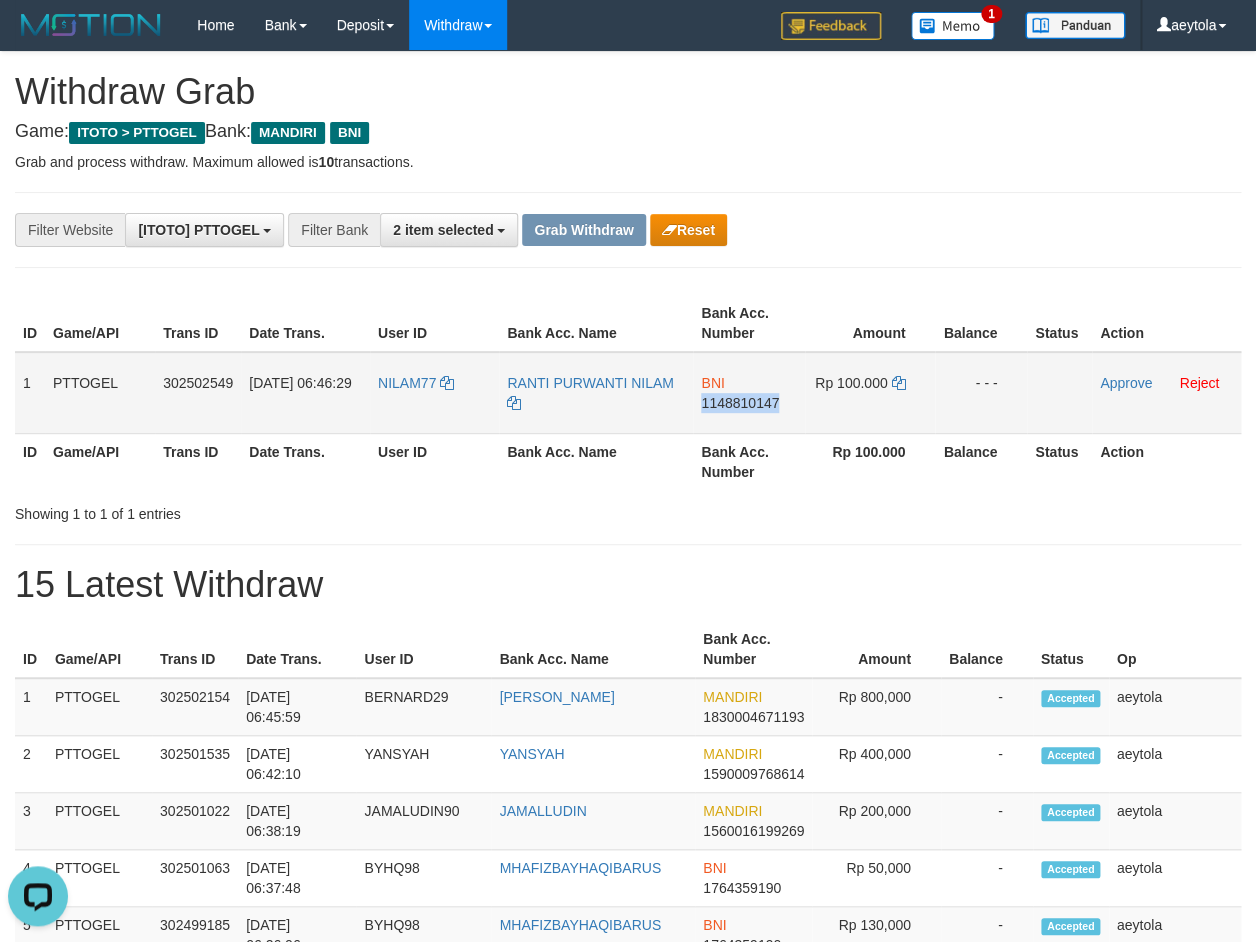 copy on "1148810147" 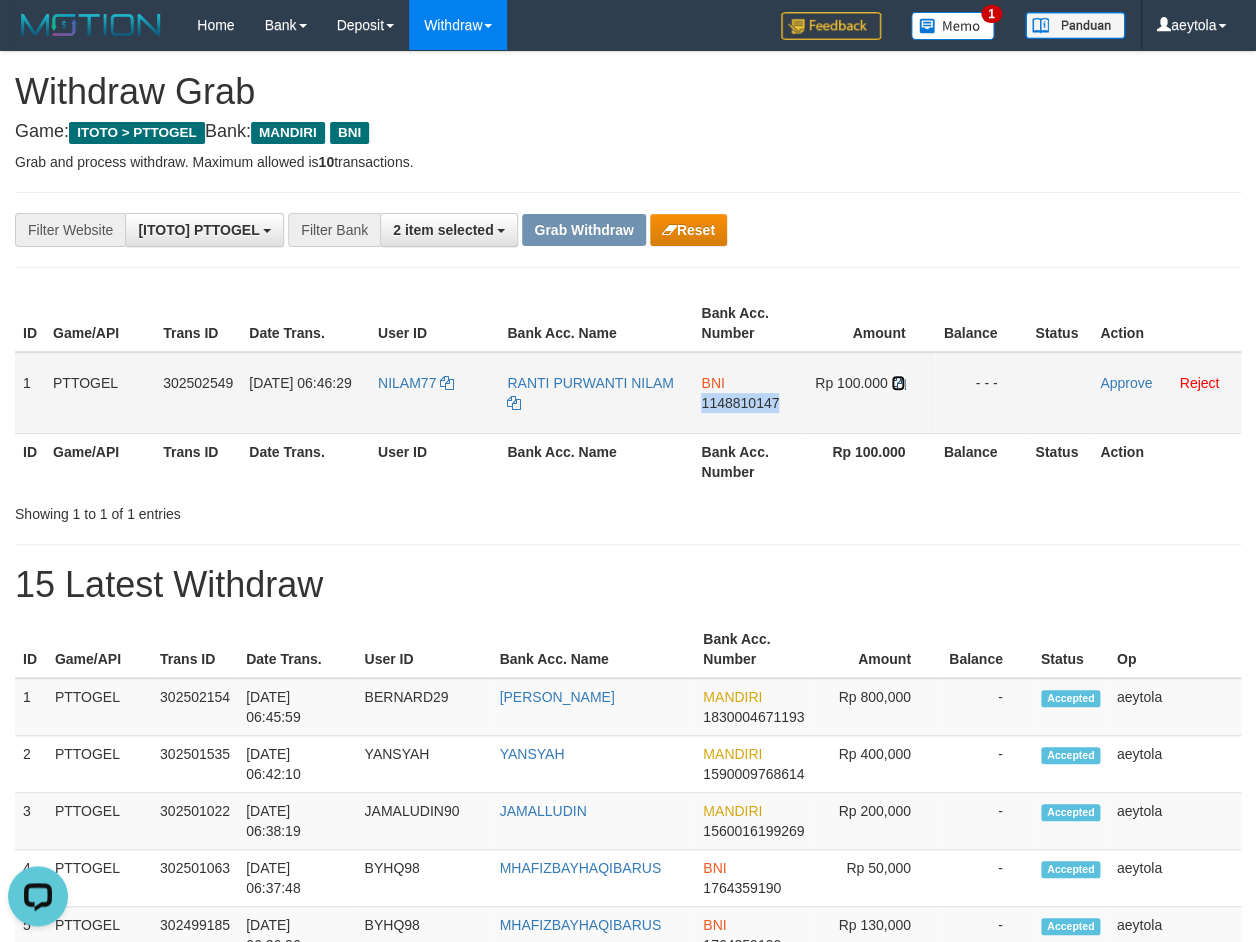 click at bounding box center (898, 383) 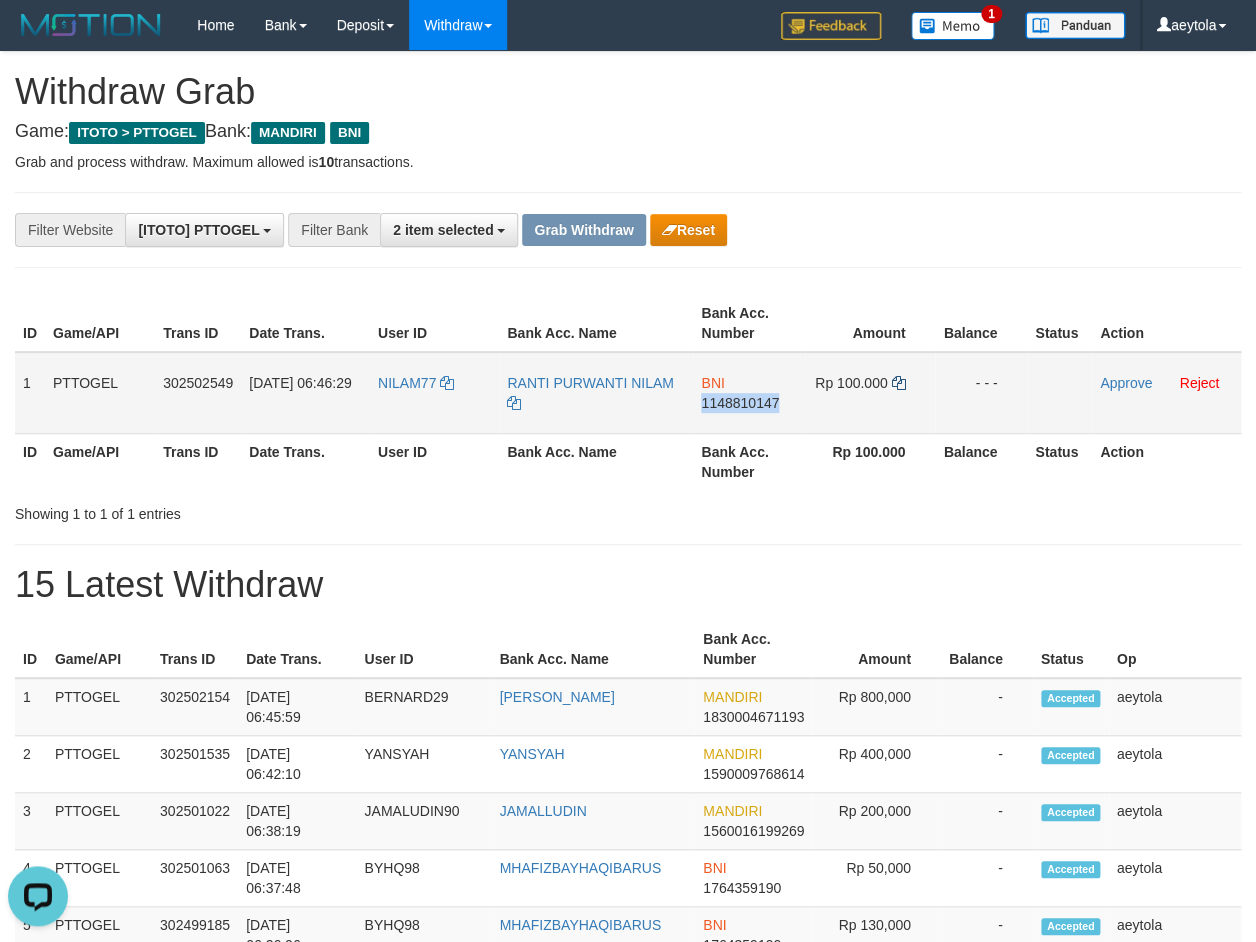 copy on "1148810147" 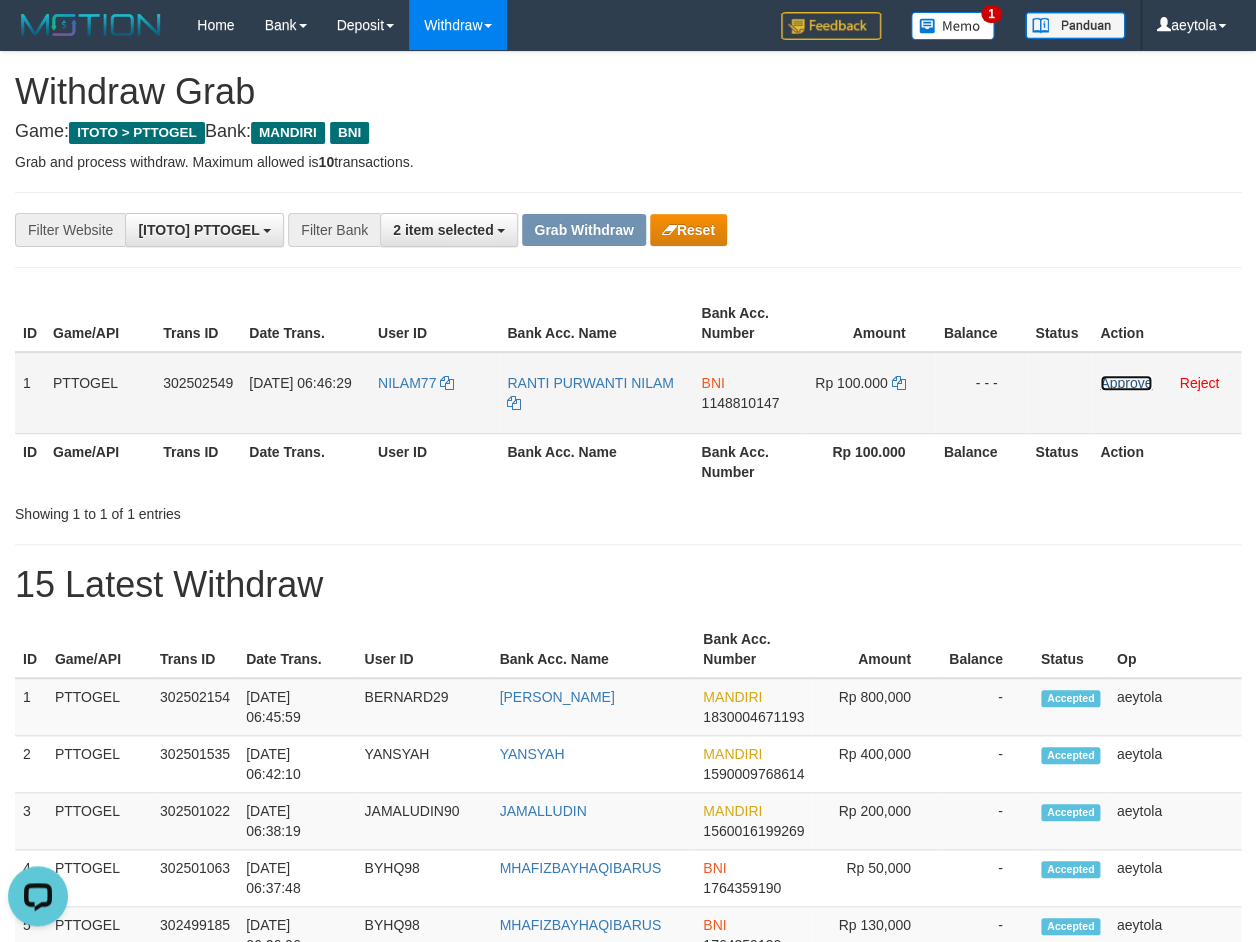 click on "Approve" at bounding box center (1126, 383) 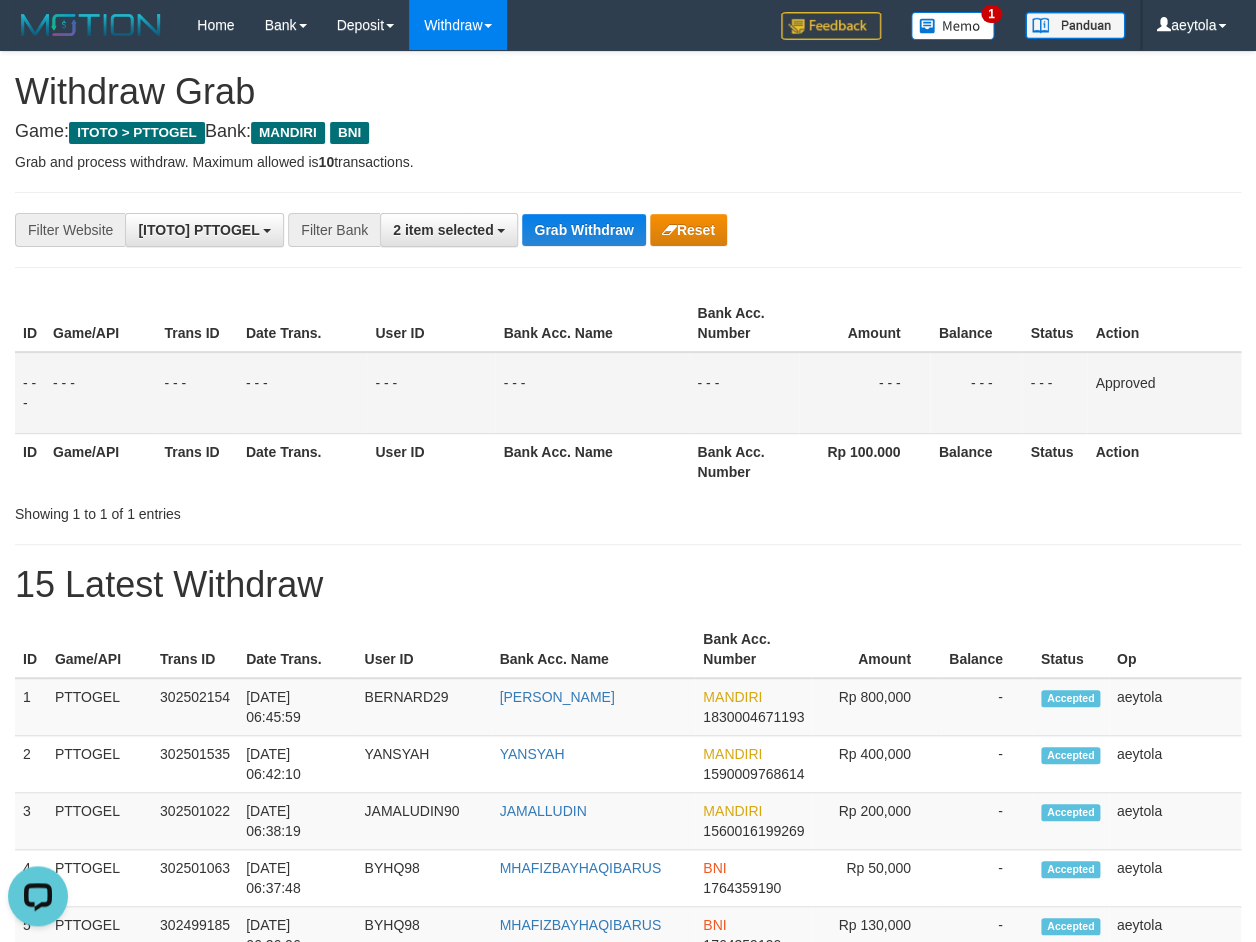 click on "**********" at bounding box center (523, 230) 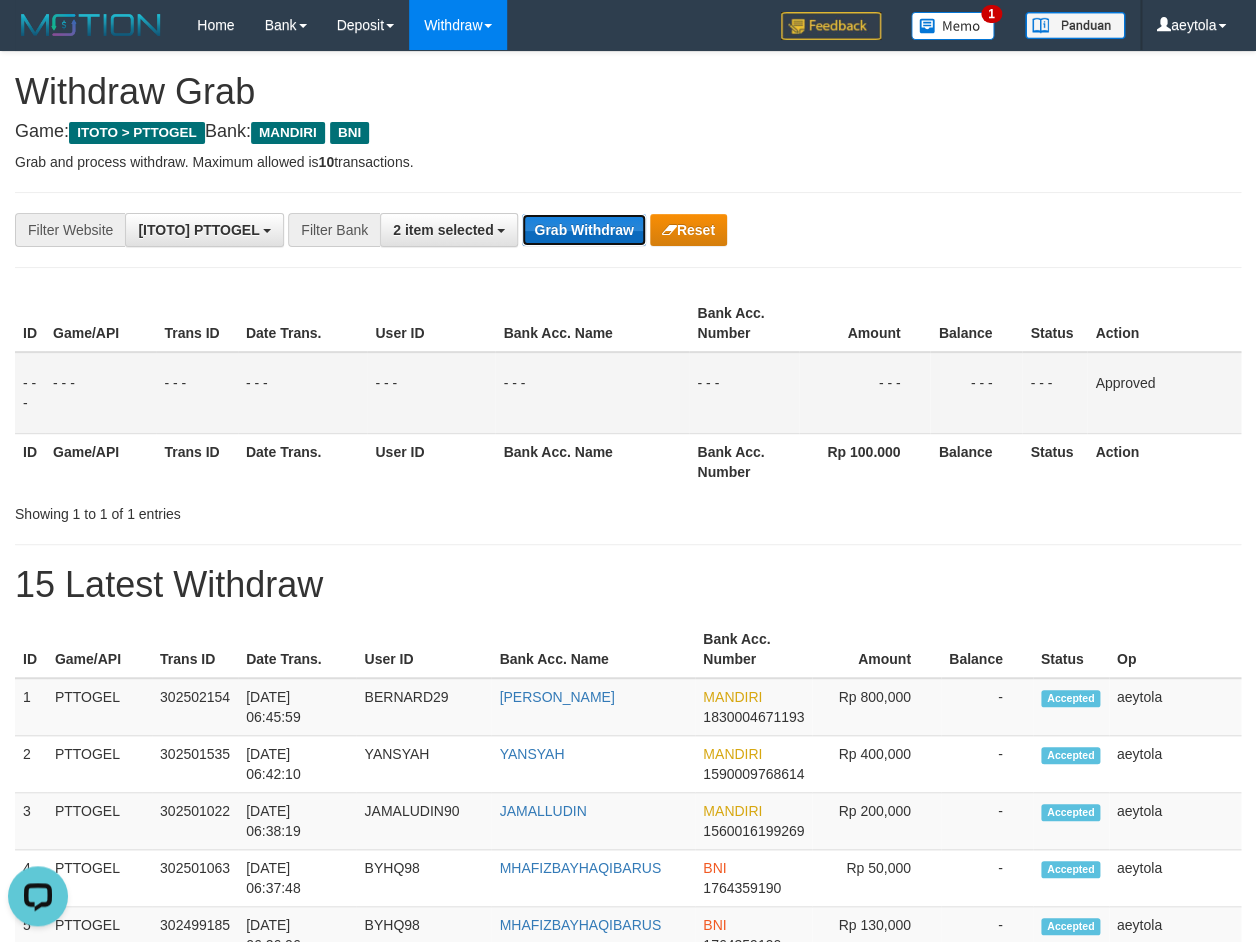 click on "Grab Withdraw" at bounding box center [583, 230] 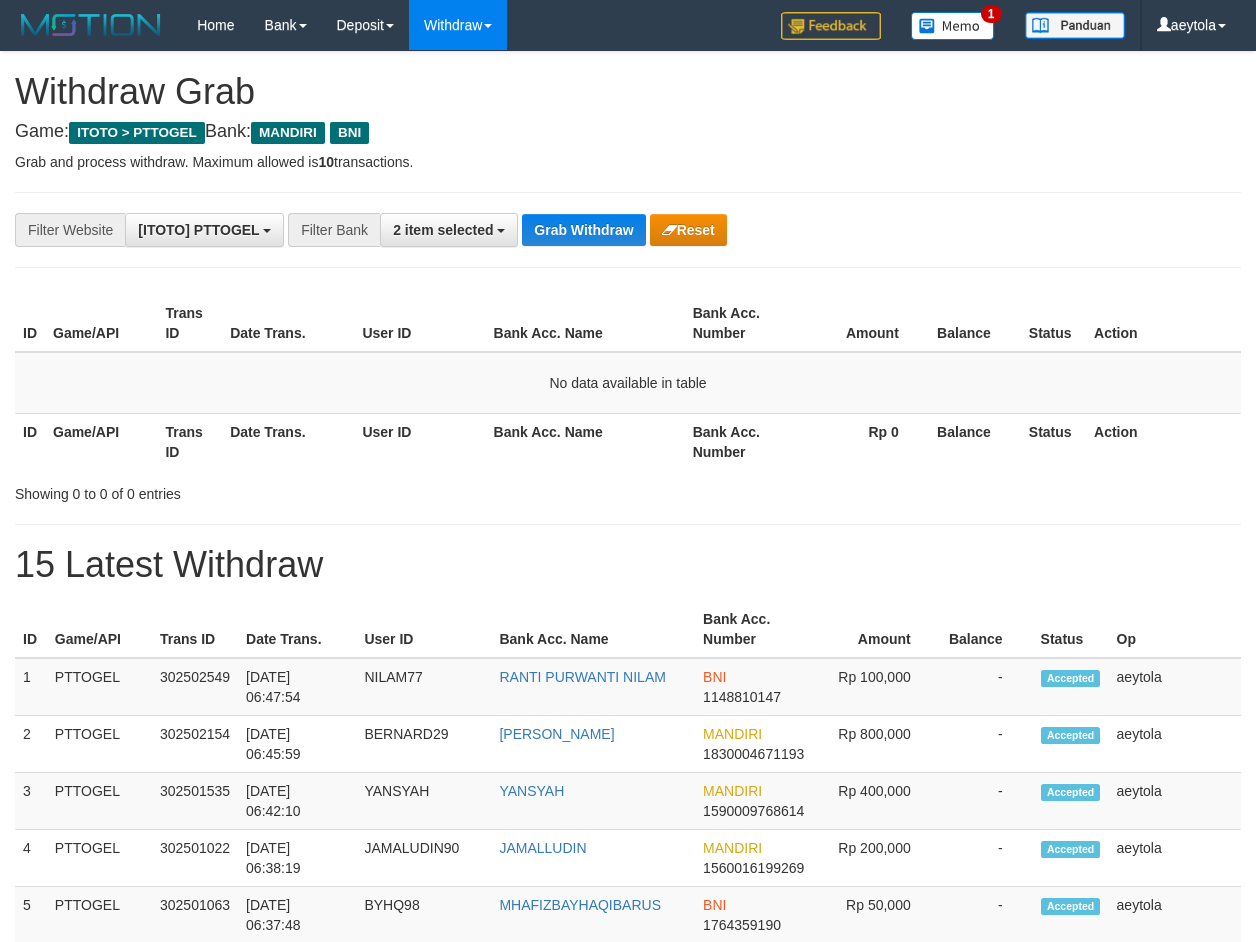 scroll, scrollTop: 0, scrollLeft: 0, axis: both 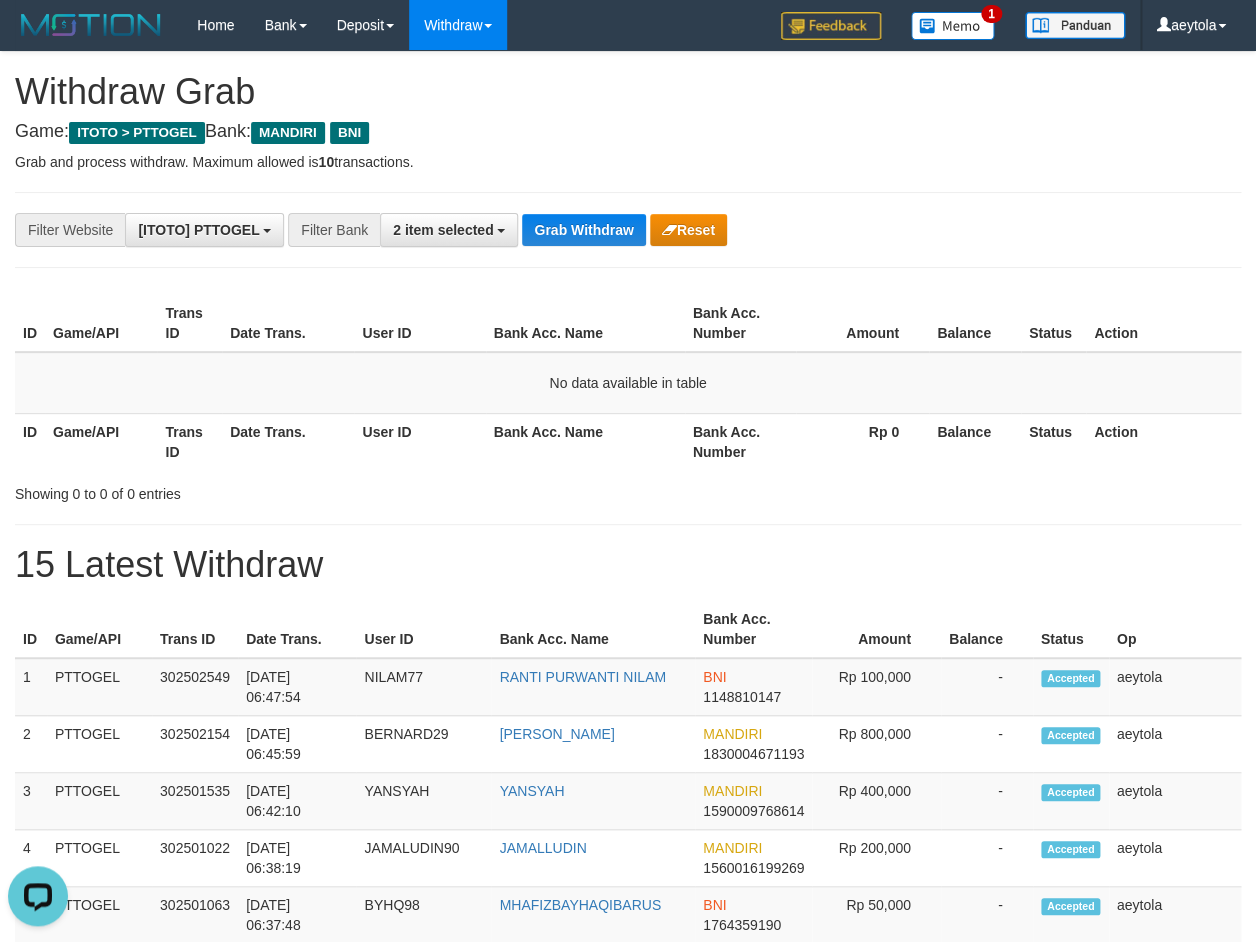 click on "**********" at bounding box center (628, 1113) 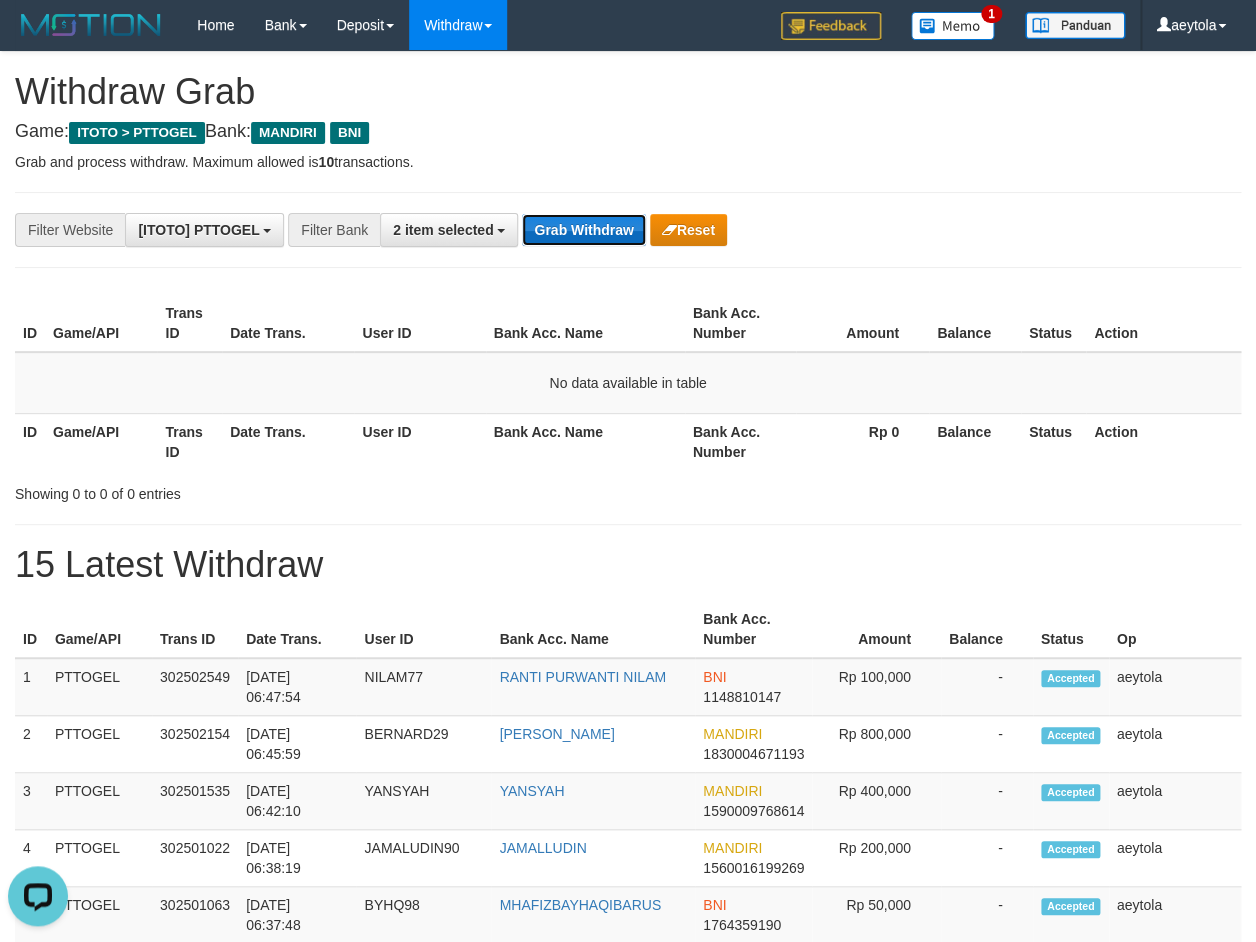 click on "Grab Withdraw" at bounding box center (583, 230) 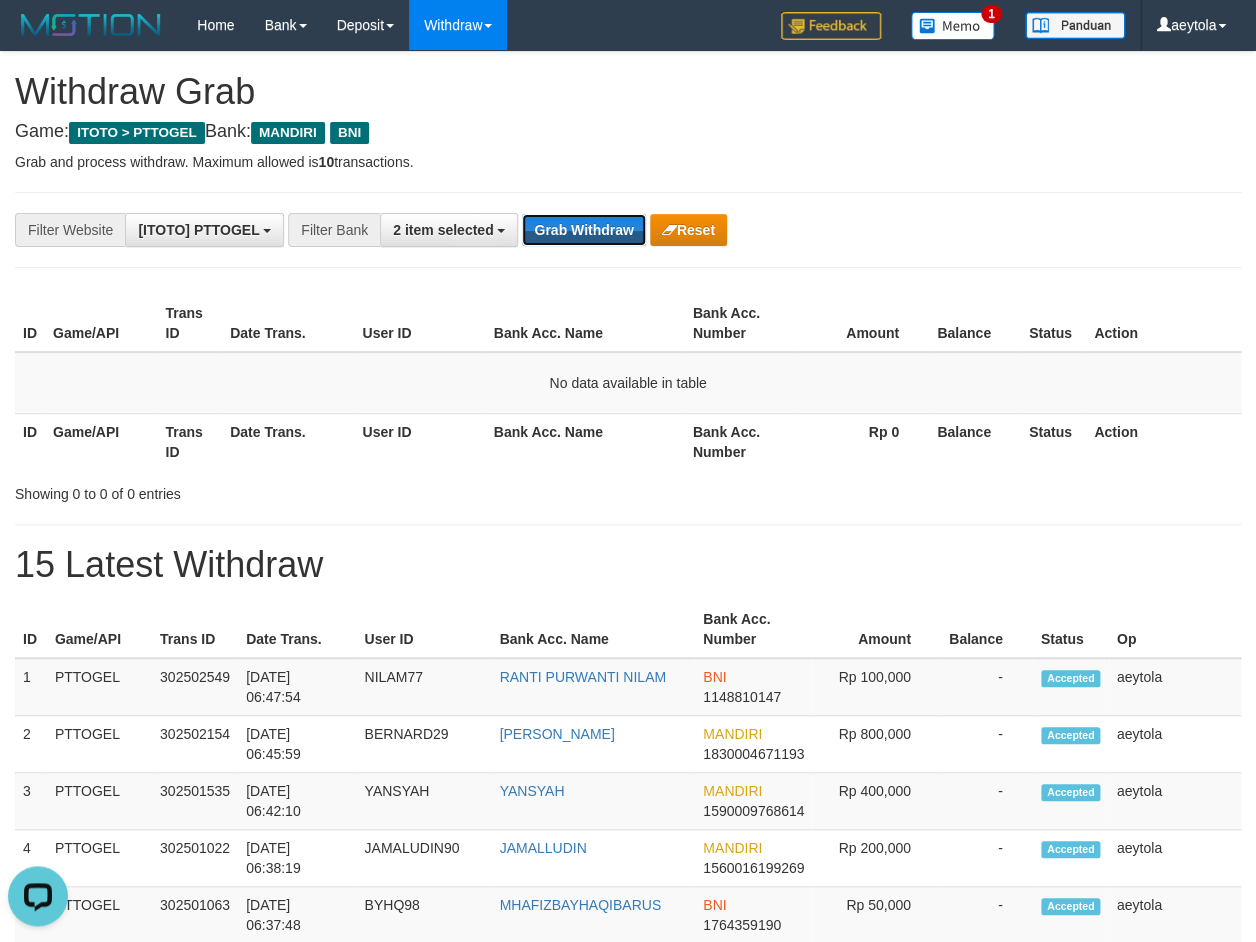 drag, startPoint x: 547, startPoint y: 225, endPoint x: 24, endPoint y: 523, distance: 601.94104 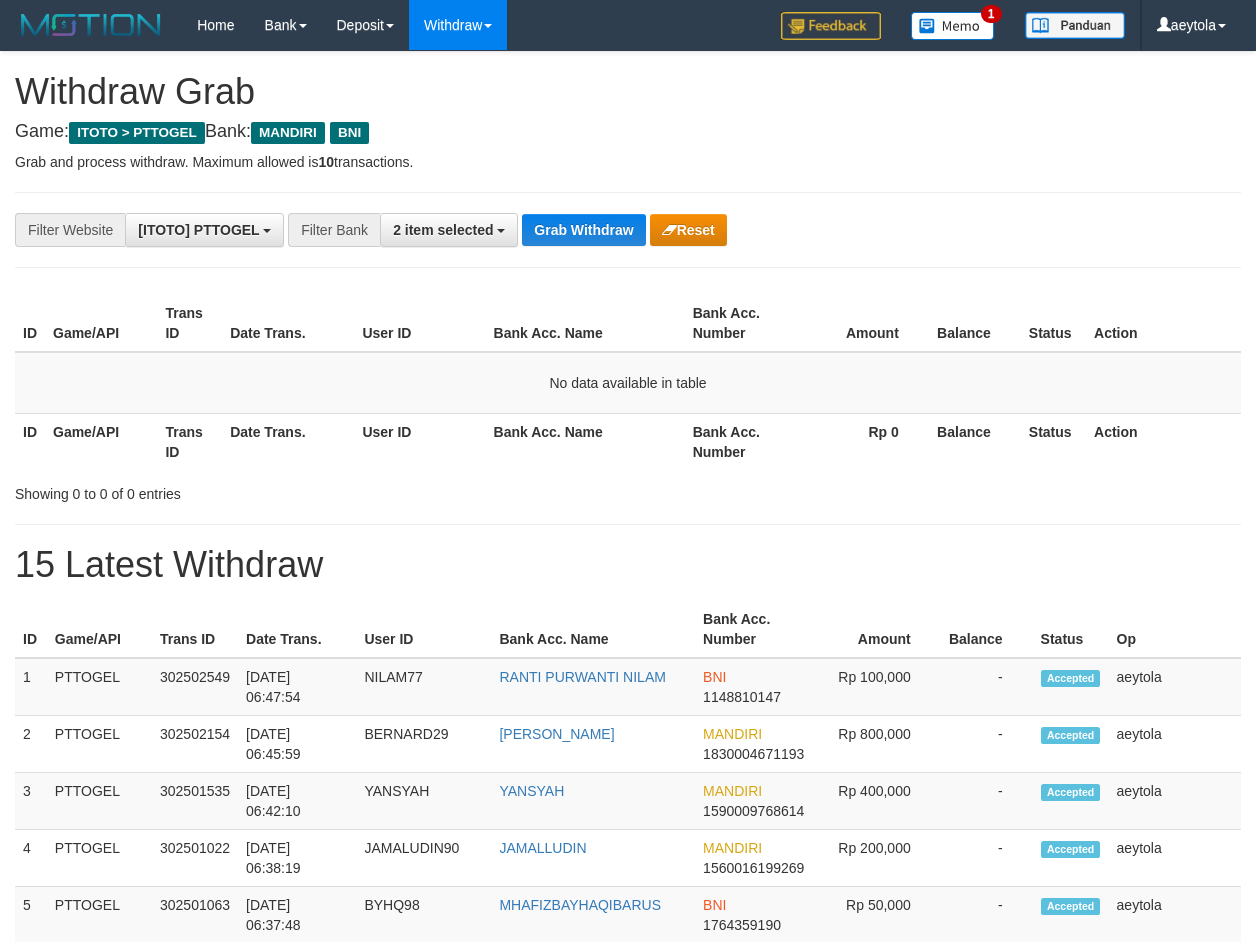 scroll, scrollTop: 0, scrollLeft: 0, axis: both 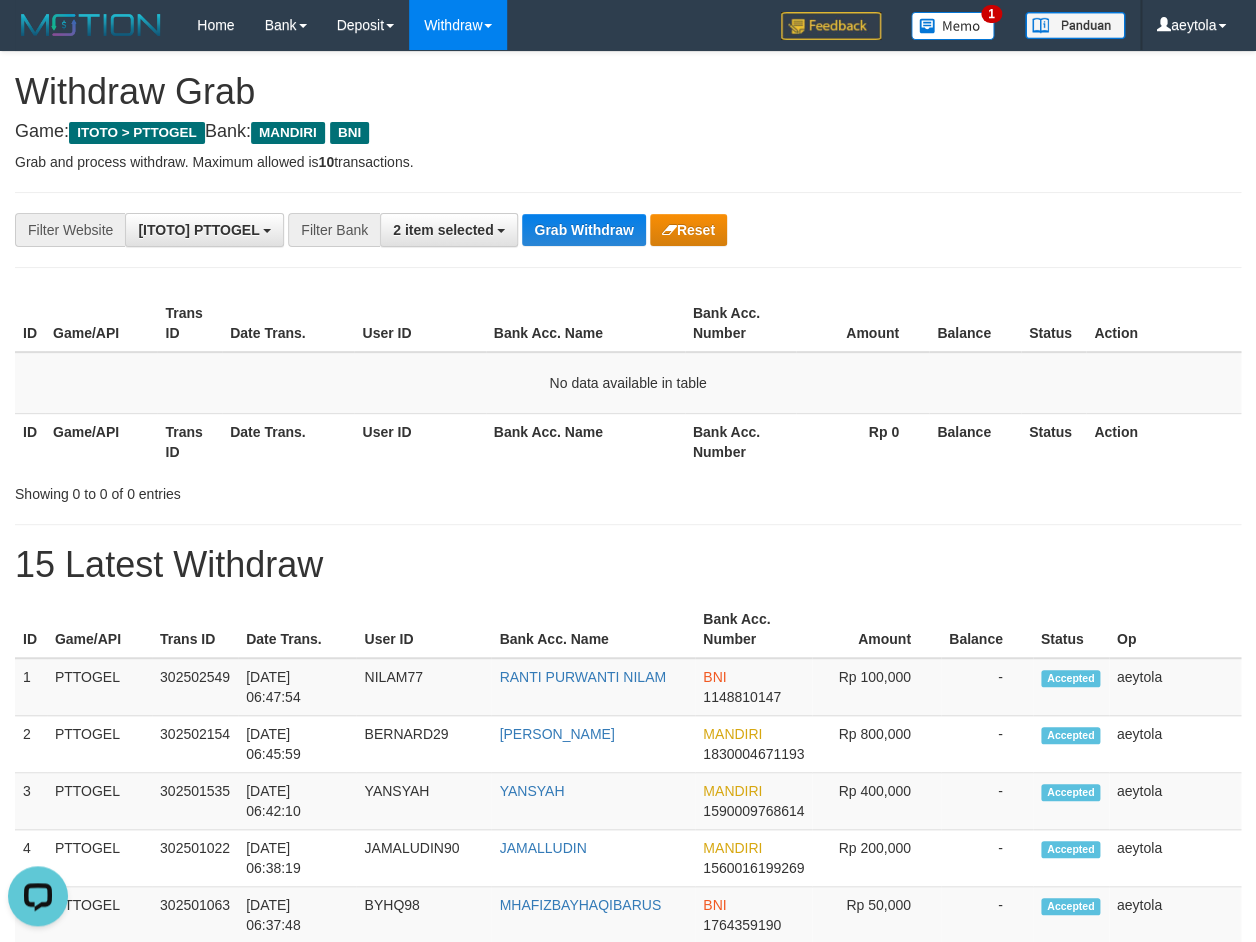 drag, startPoint x: 1013, startPoint y: 472, endPoint x: 654, endPoint y: 330, distance: 386.06348 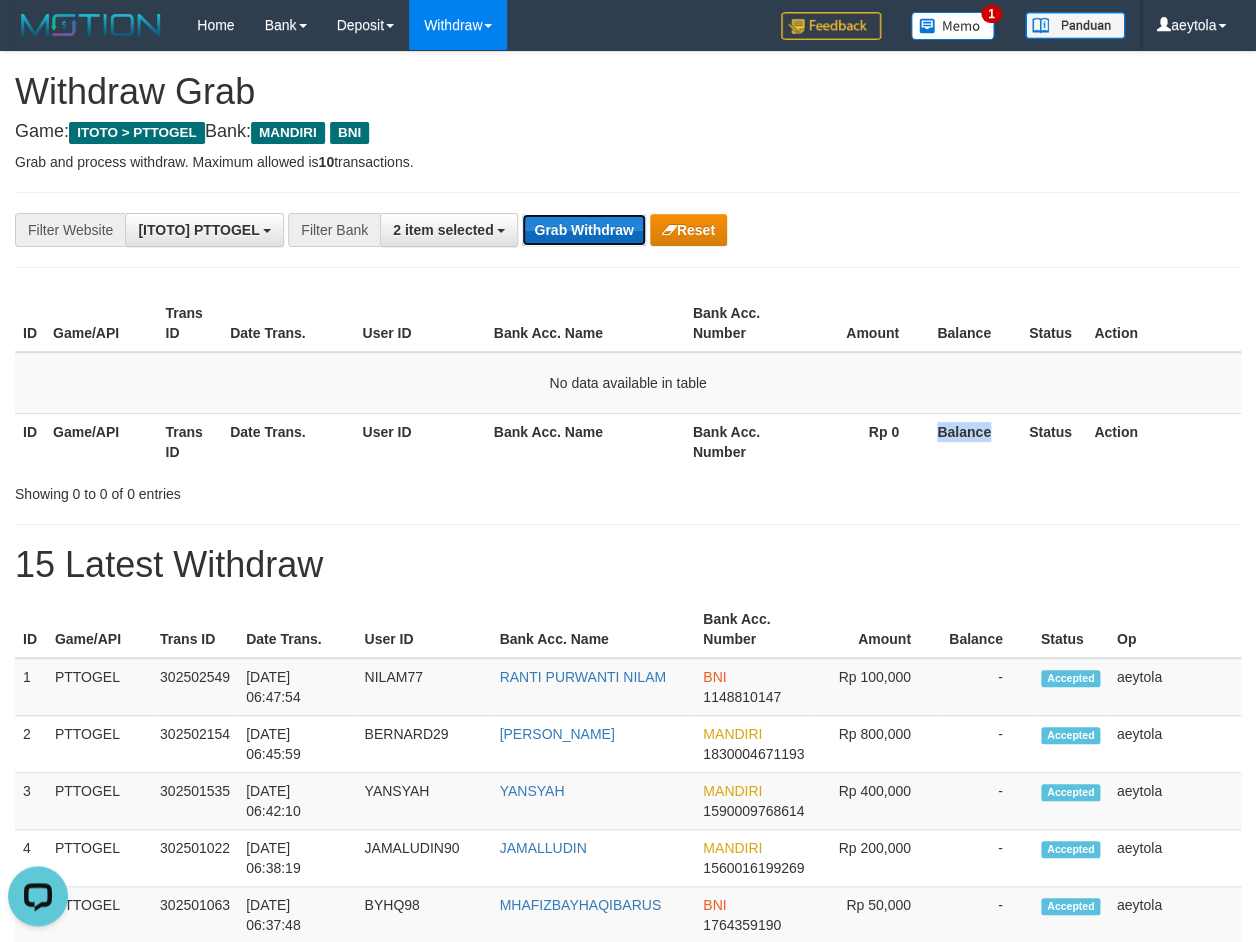 click on "Grab Withdraw" at bounding box center [583, 230] 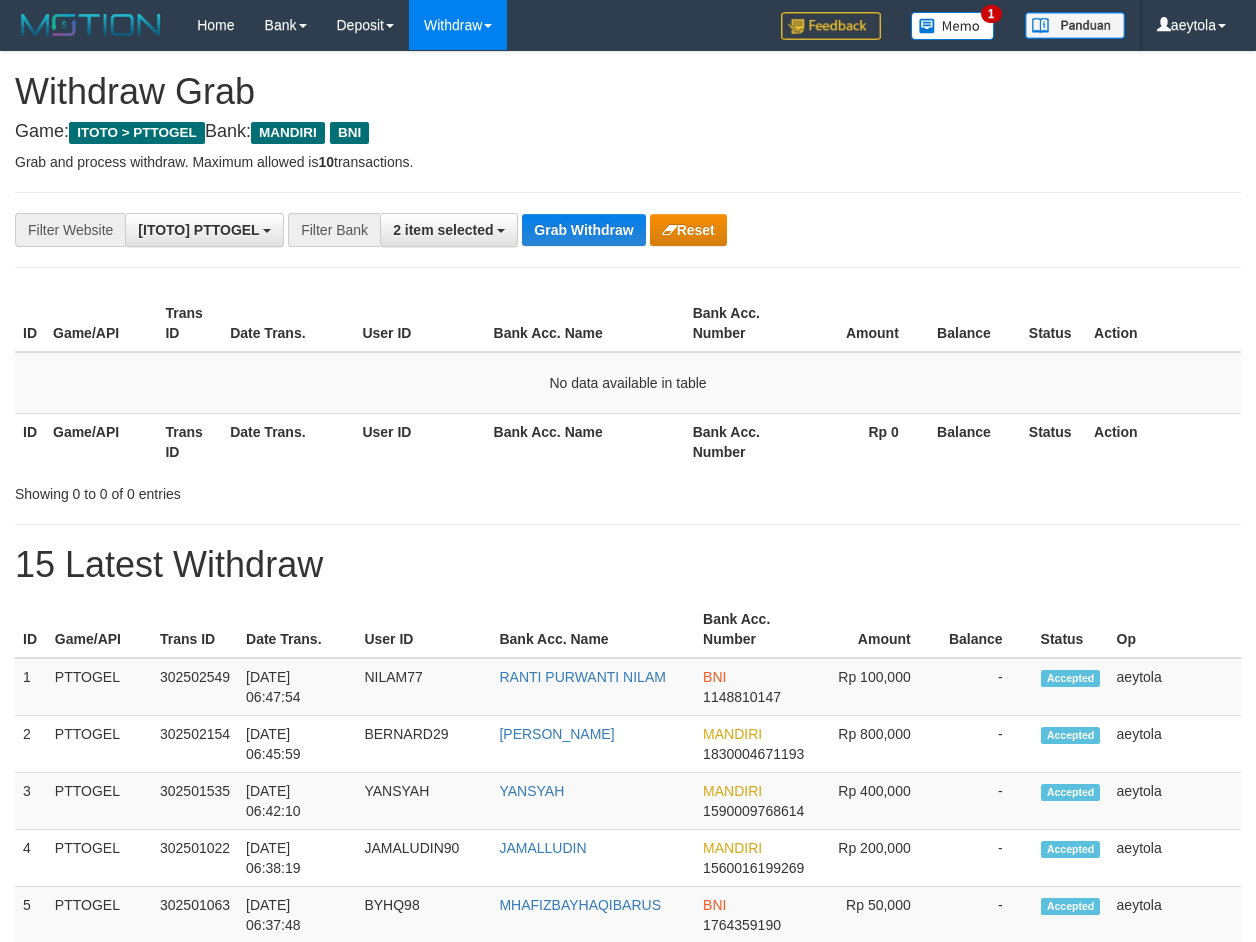 scroll, scrollTop: 0, scrollLeft: 0, axis: both 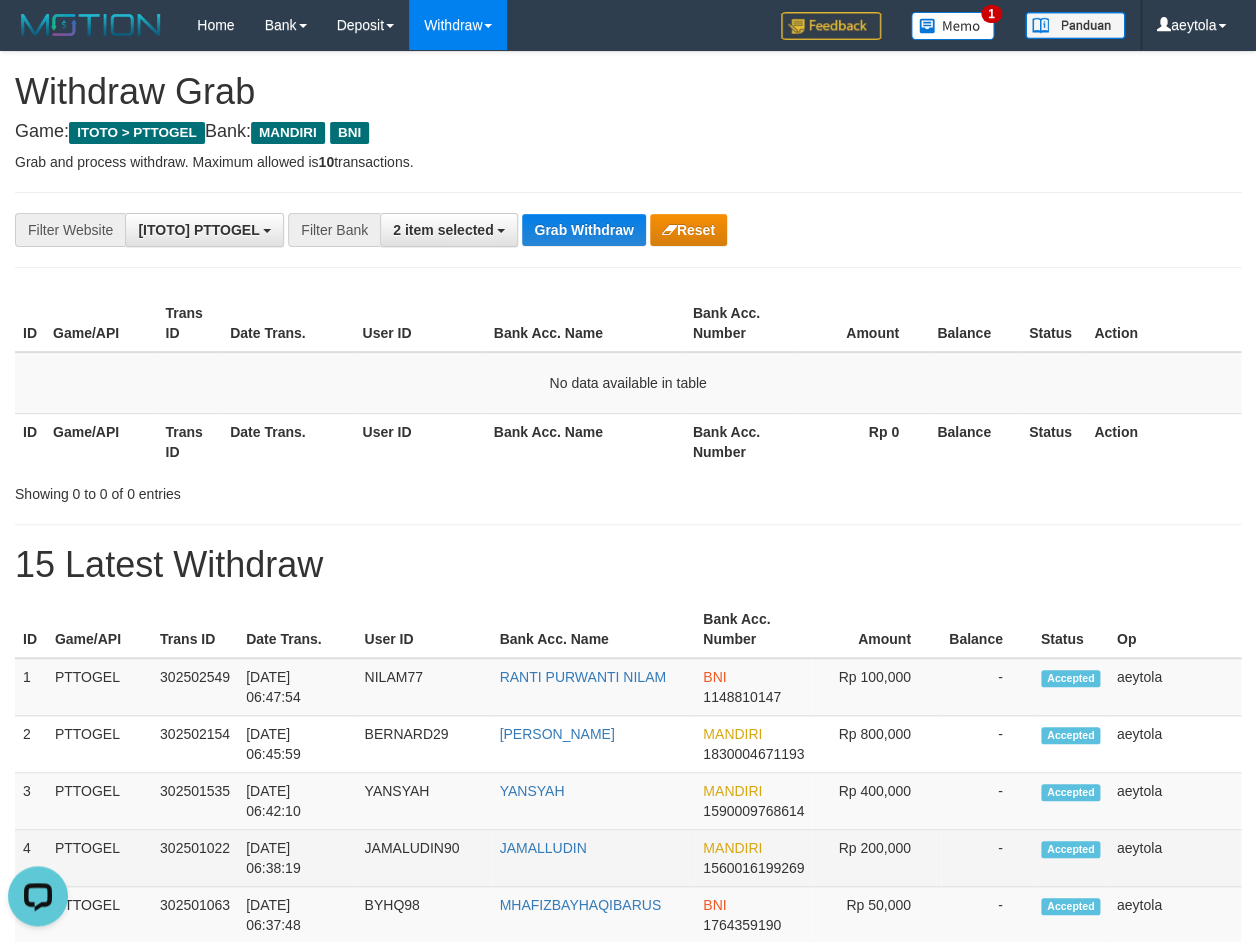 drag, startPoint x: 566, startPoint y: 873, endPoint x: 574, endPoint y: 832, distance: 41.773197 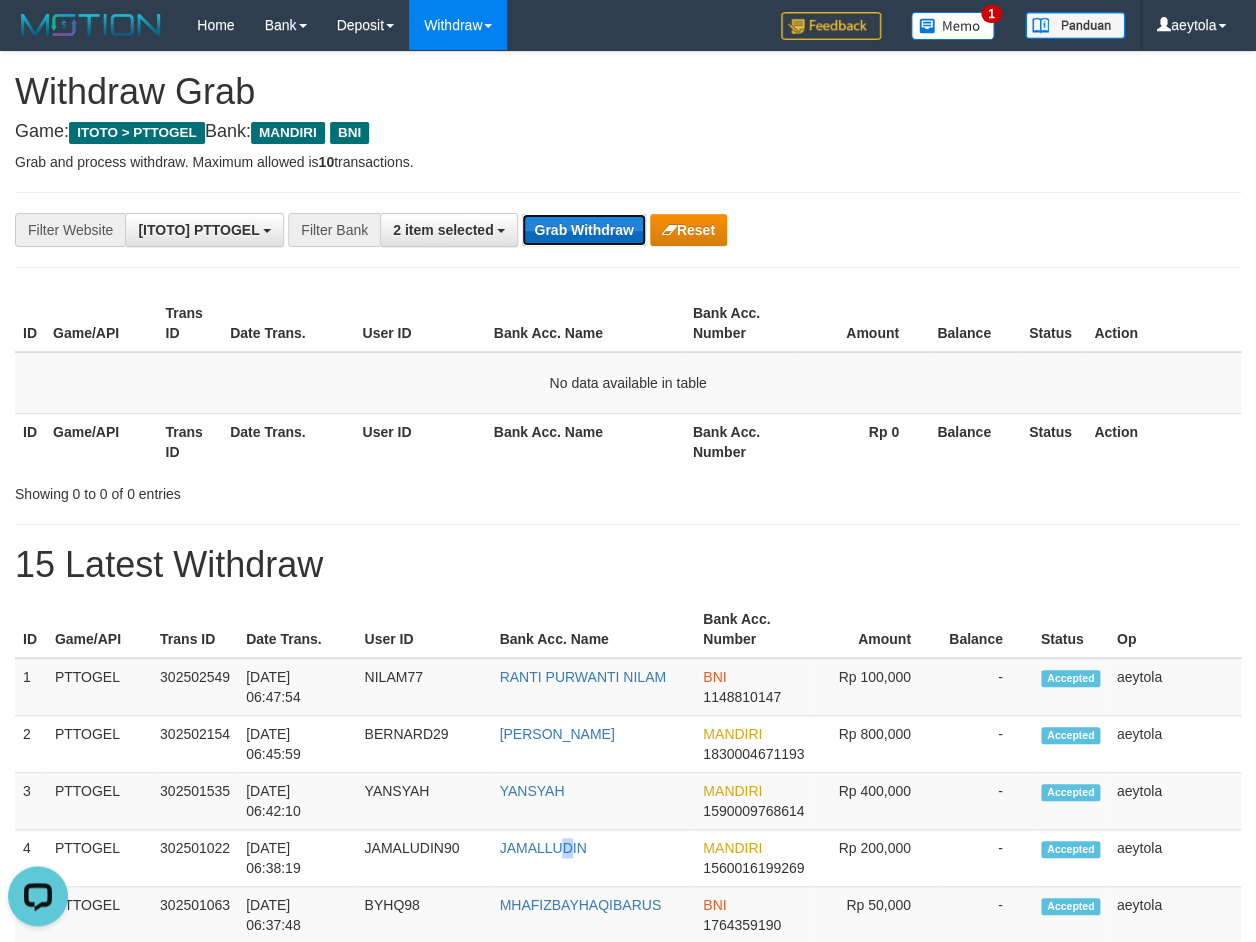 click on "Grab Withdraw" at bounding box center (583, 230) 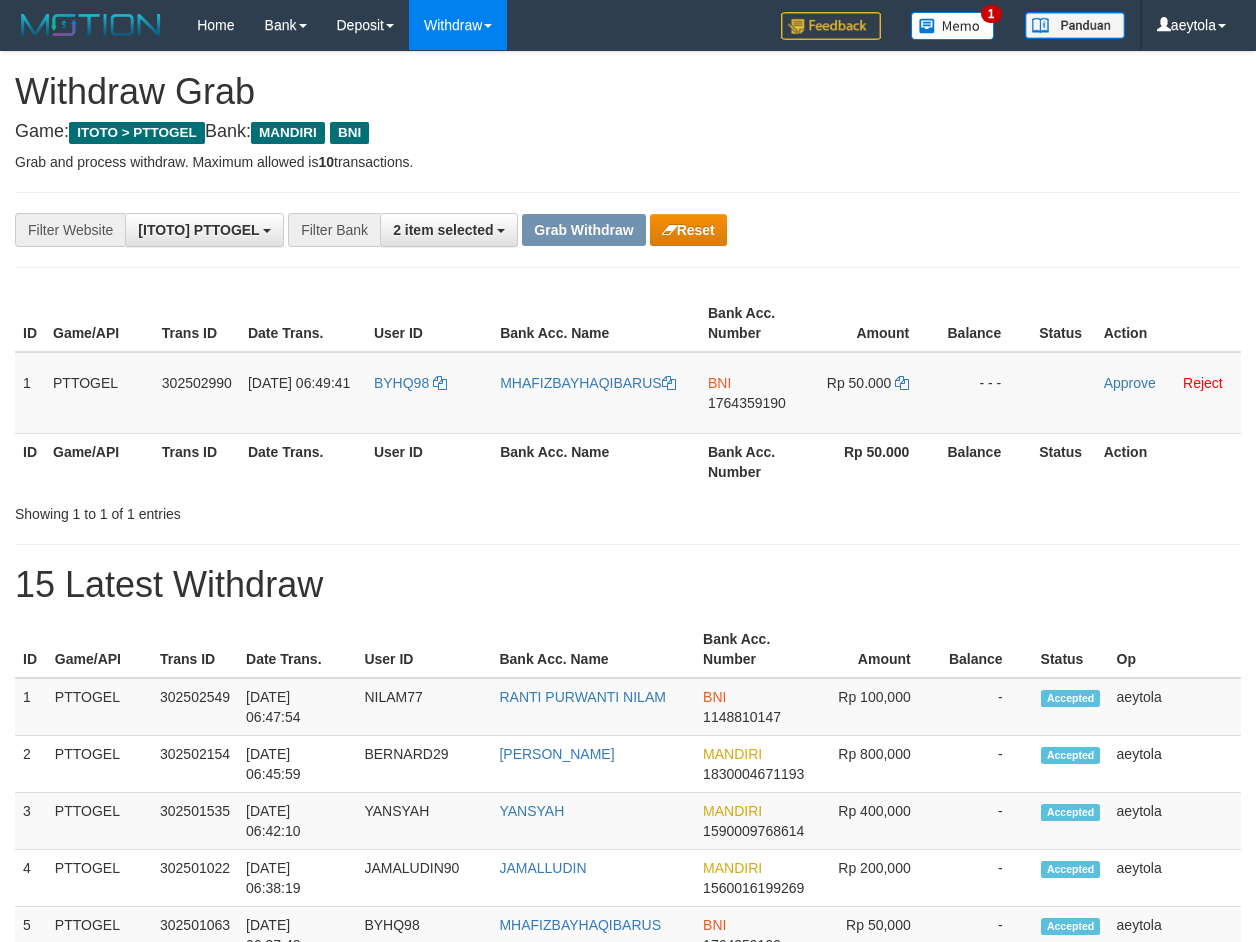 scroll, scrollTop: 0, scrollLeft: 0, axis: both 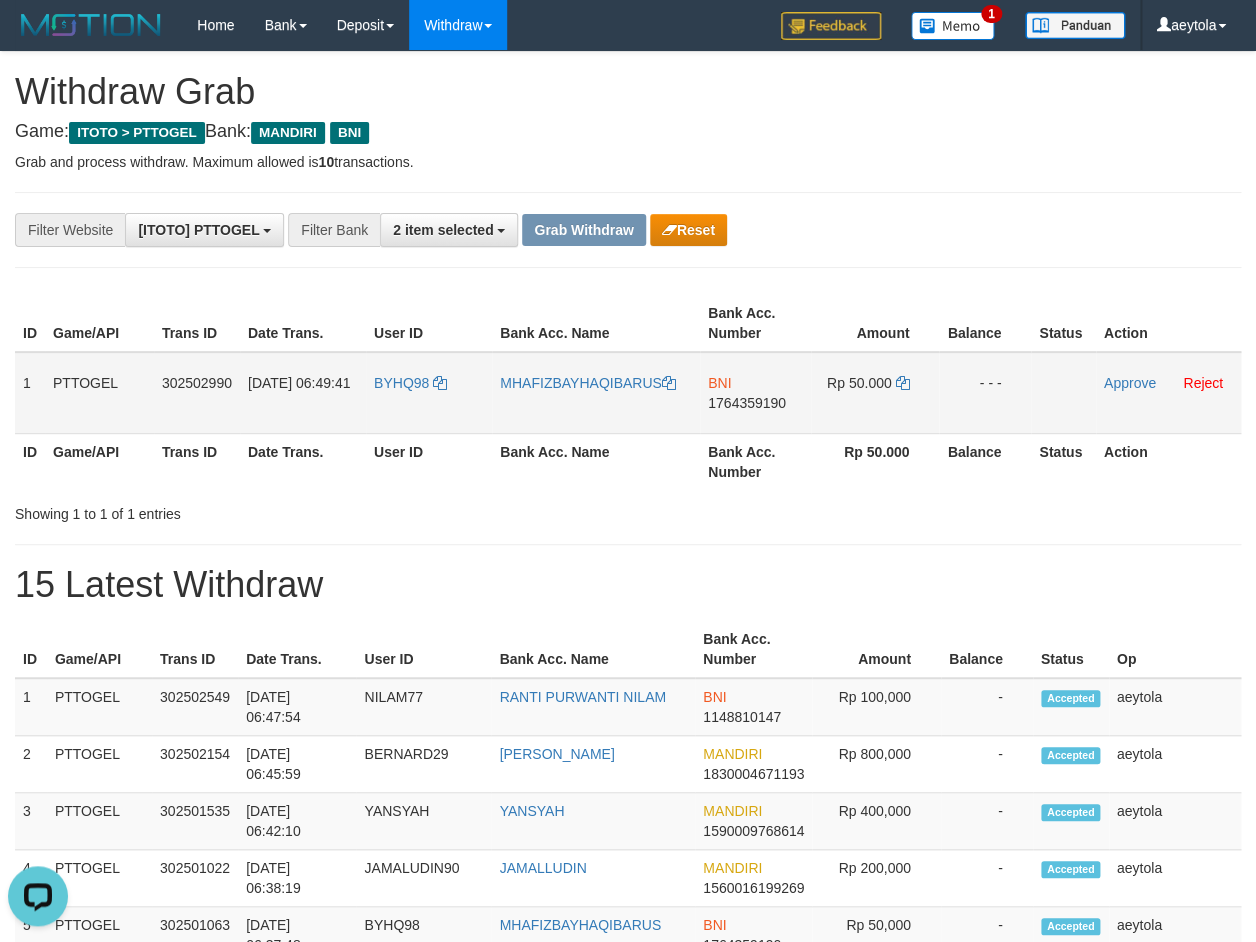 drag, startPoint x: 416, startPoint y: 398, endPoint x: 847, endPoint y: 404, distance: 431.04175 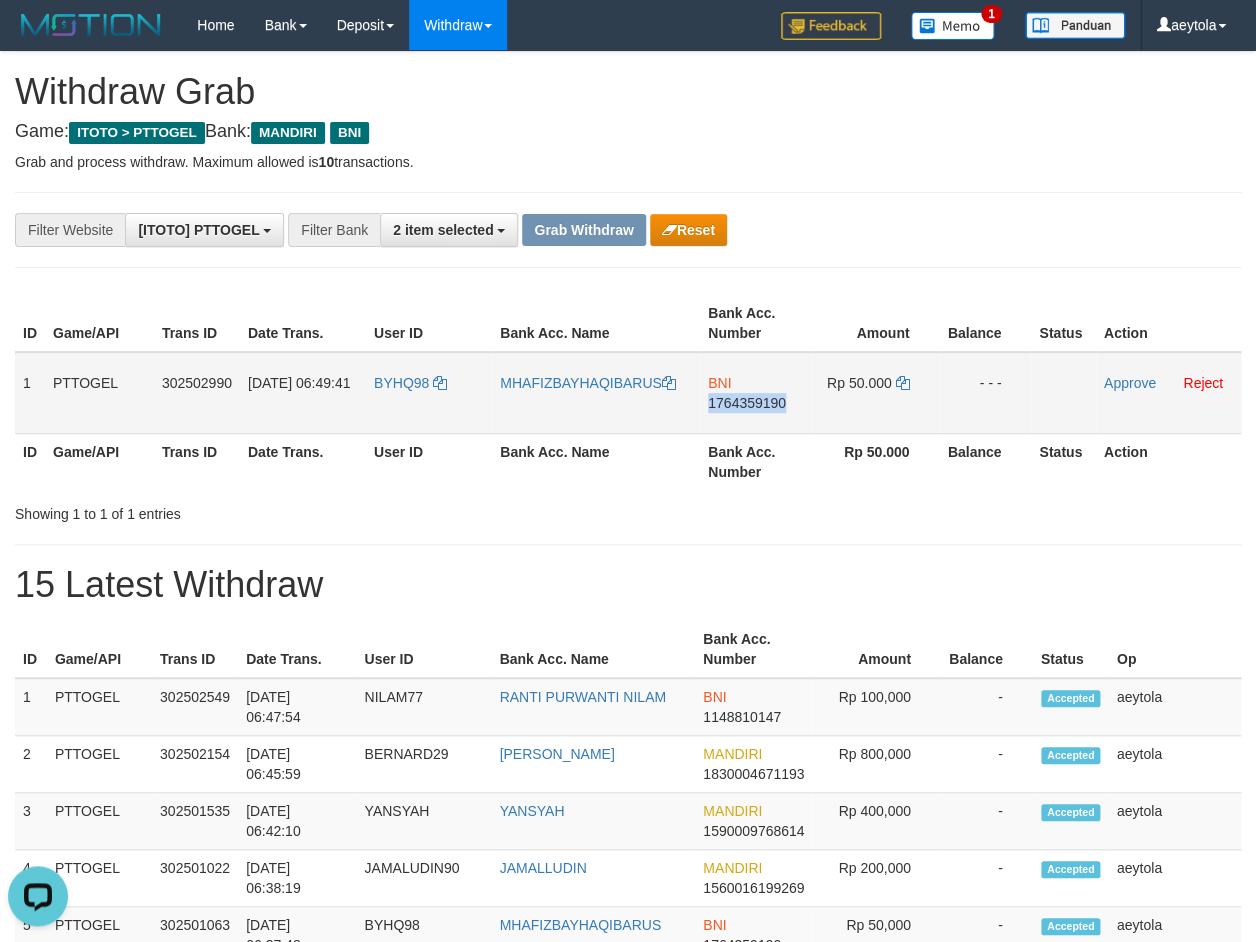 copy on "1764359190" 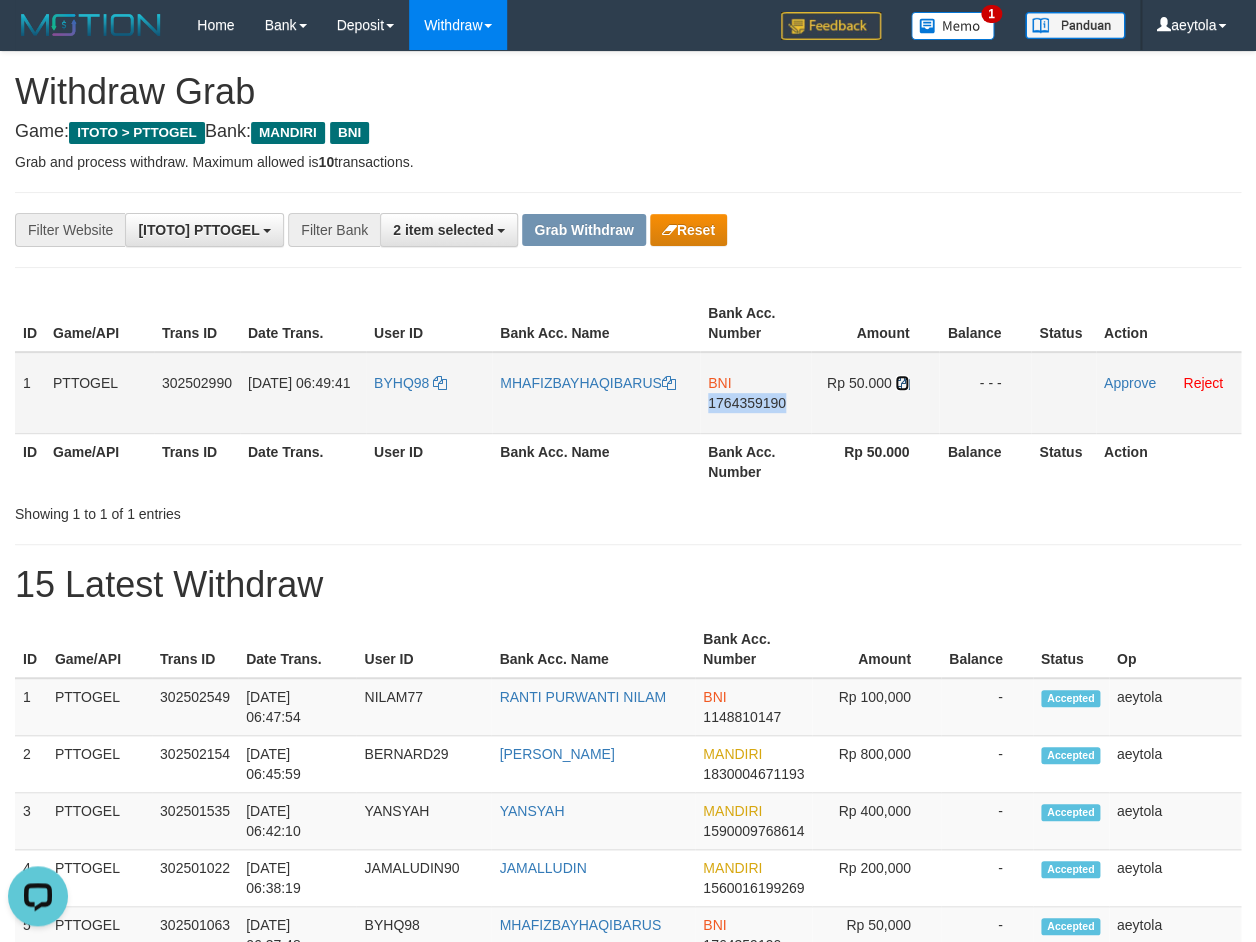 click at bounding box center [902, 383] 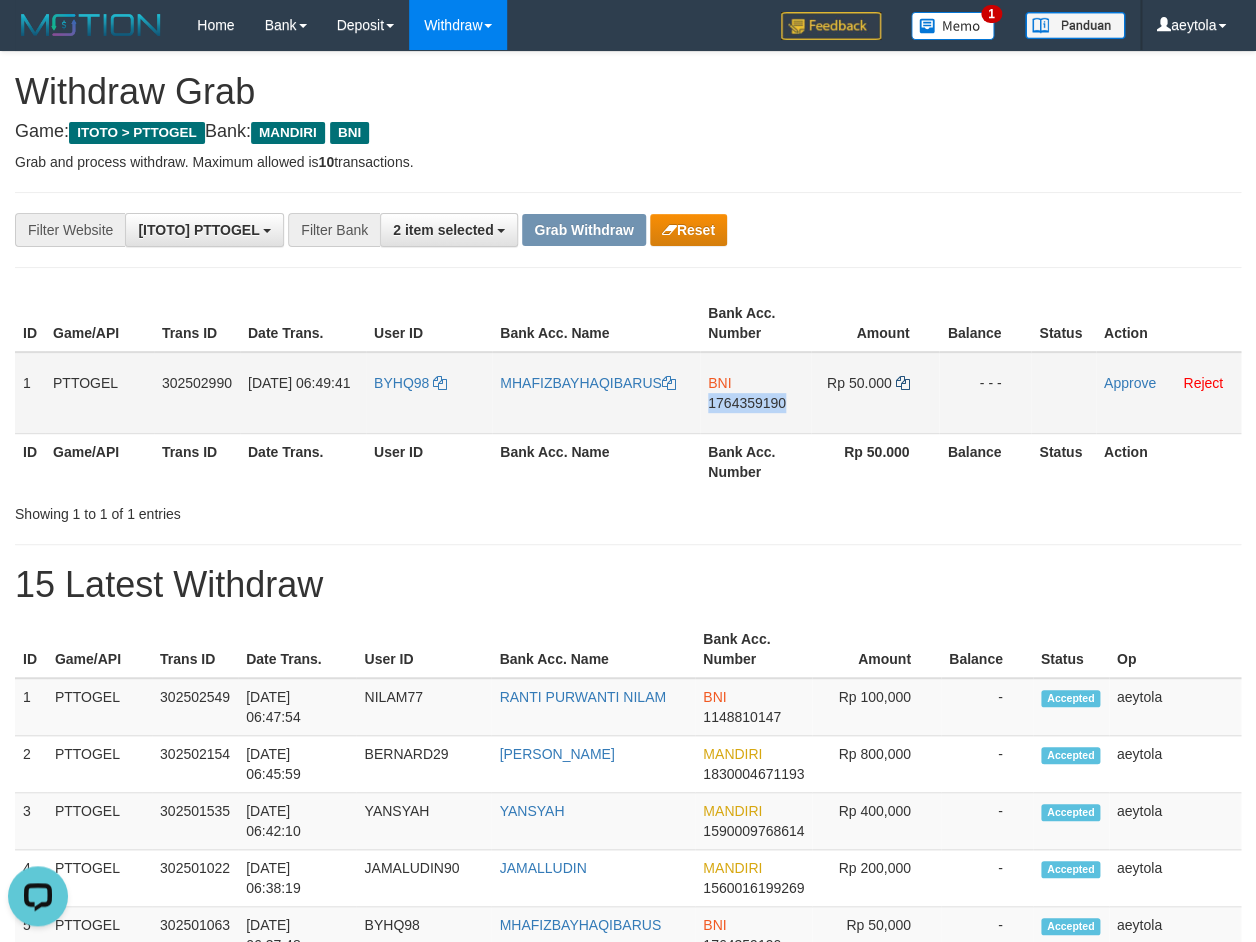 copy on "1764359190" 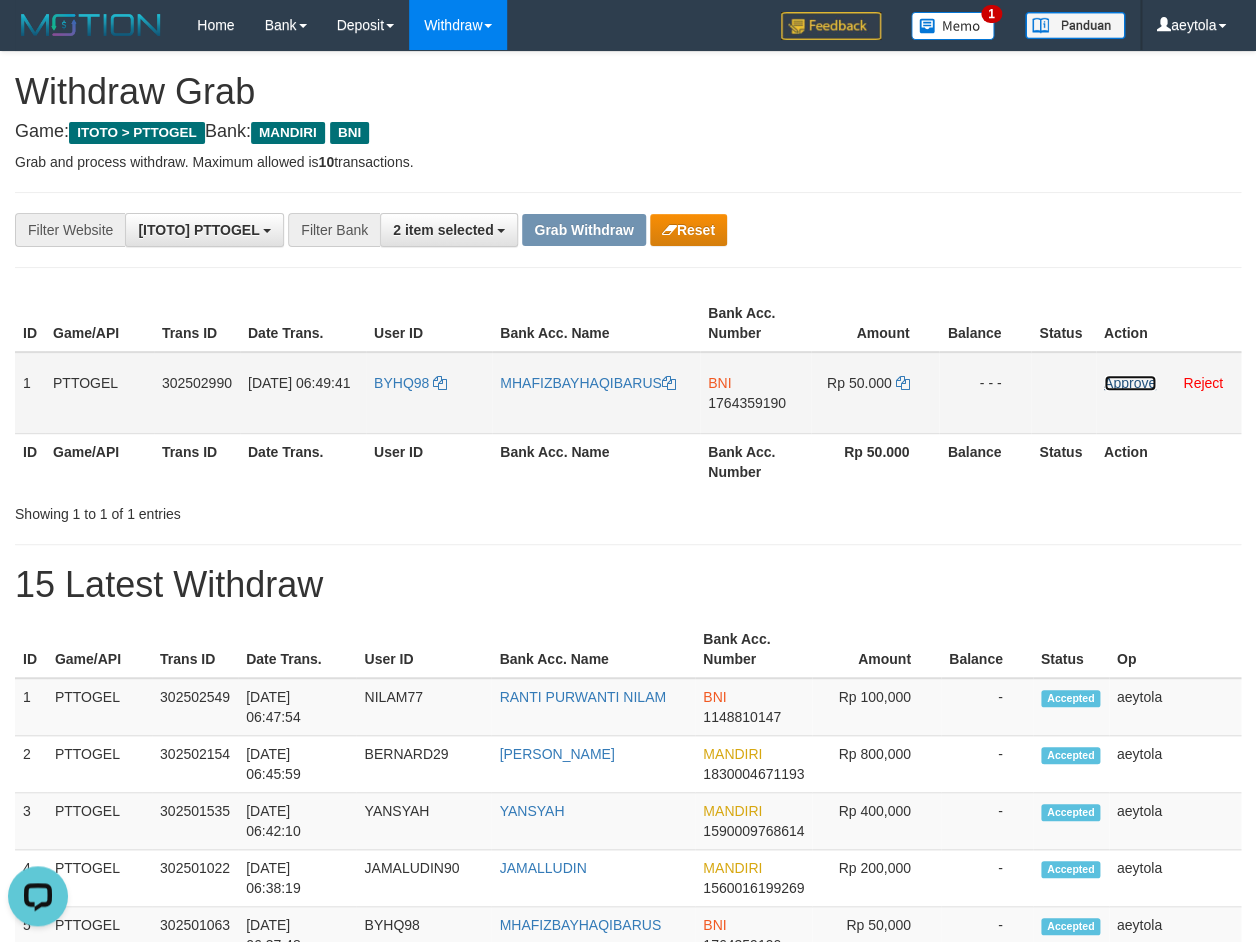 click on "Approve" at bounding box center [1130, 383] 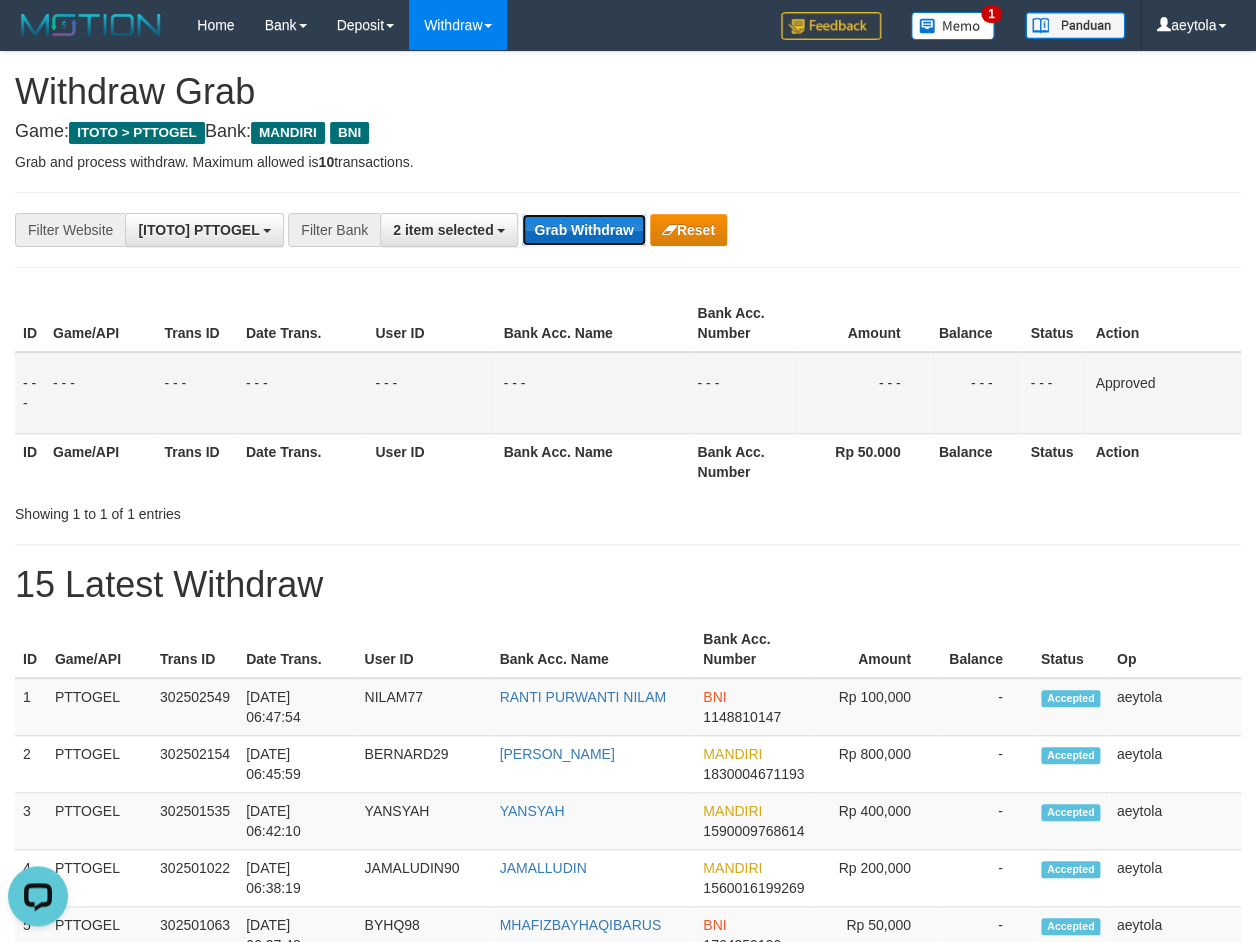 click on "Grab Withdraw" at bounding box center (583, 230) 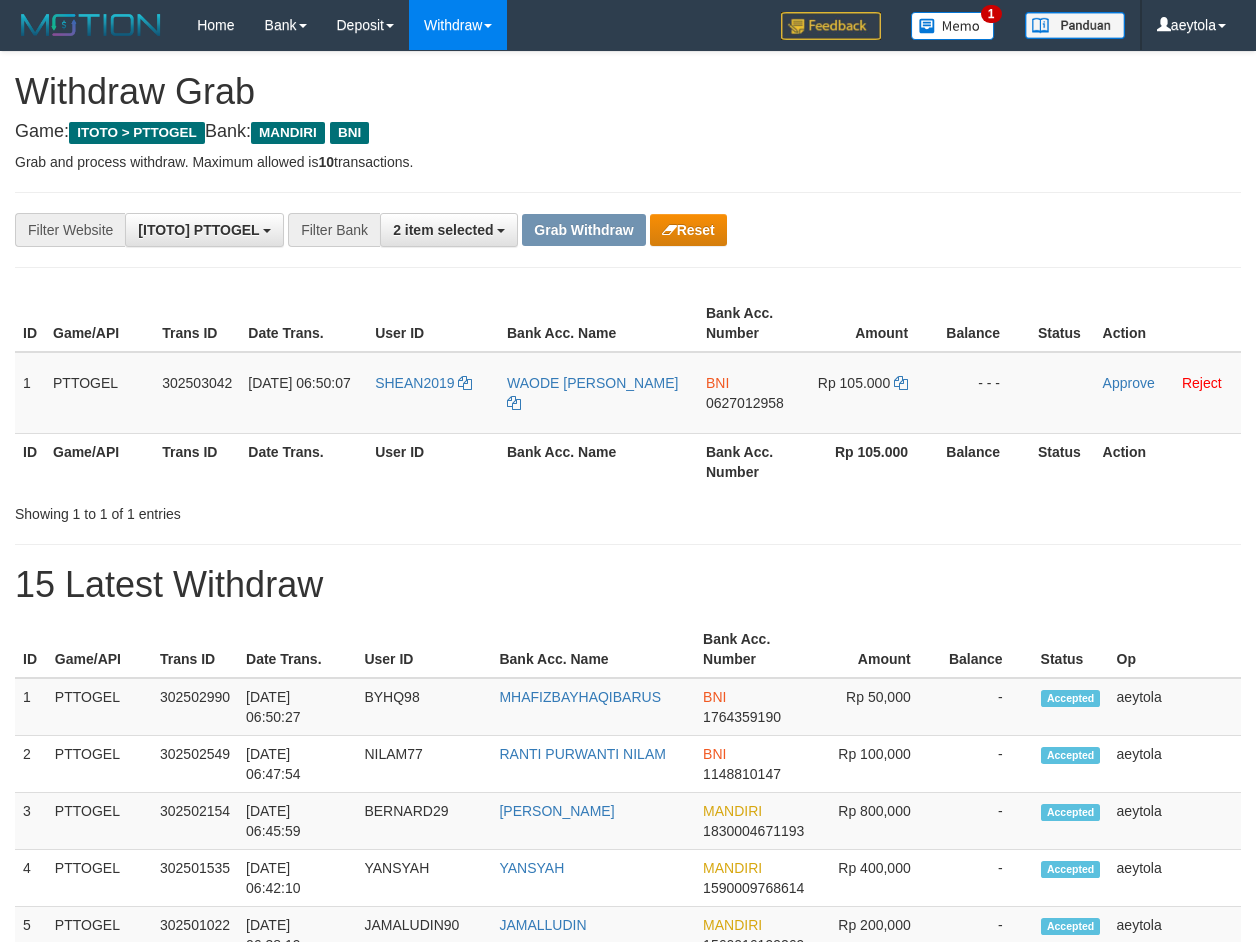 scroll, scrollTop: 0, scrollLeft: 0, axis: both 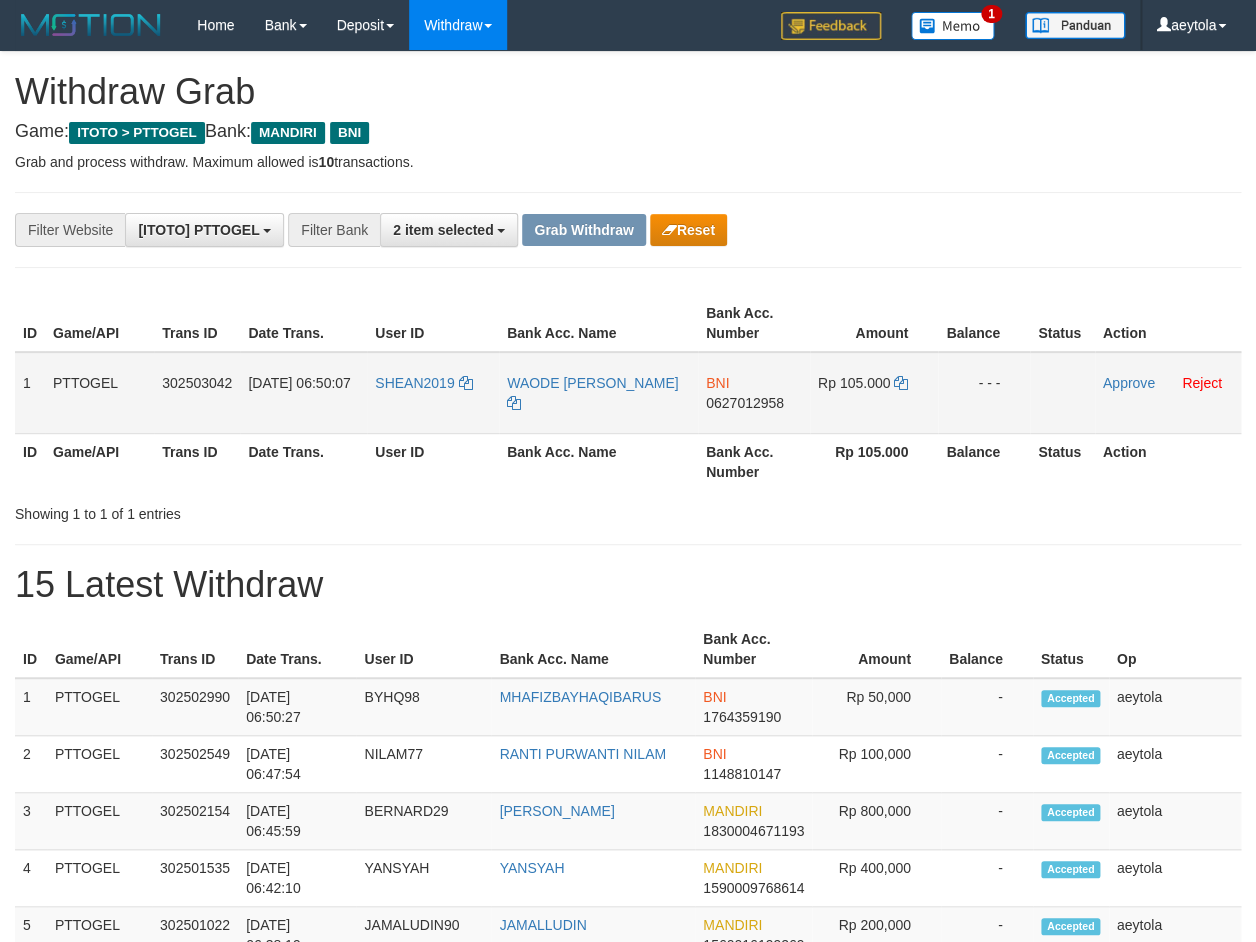 copy 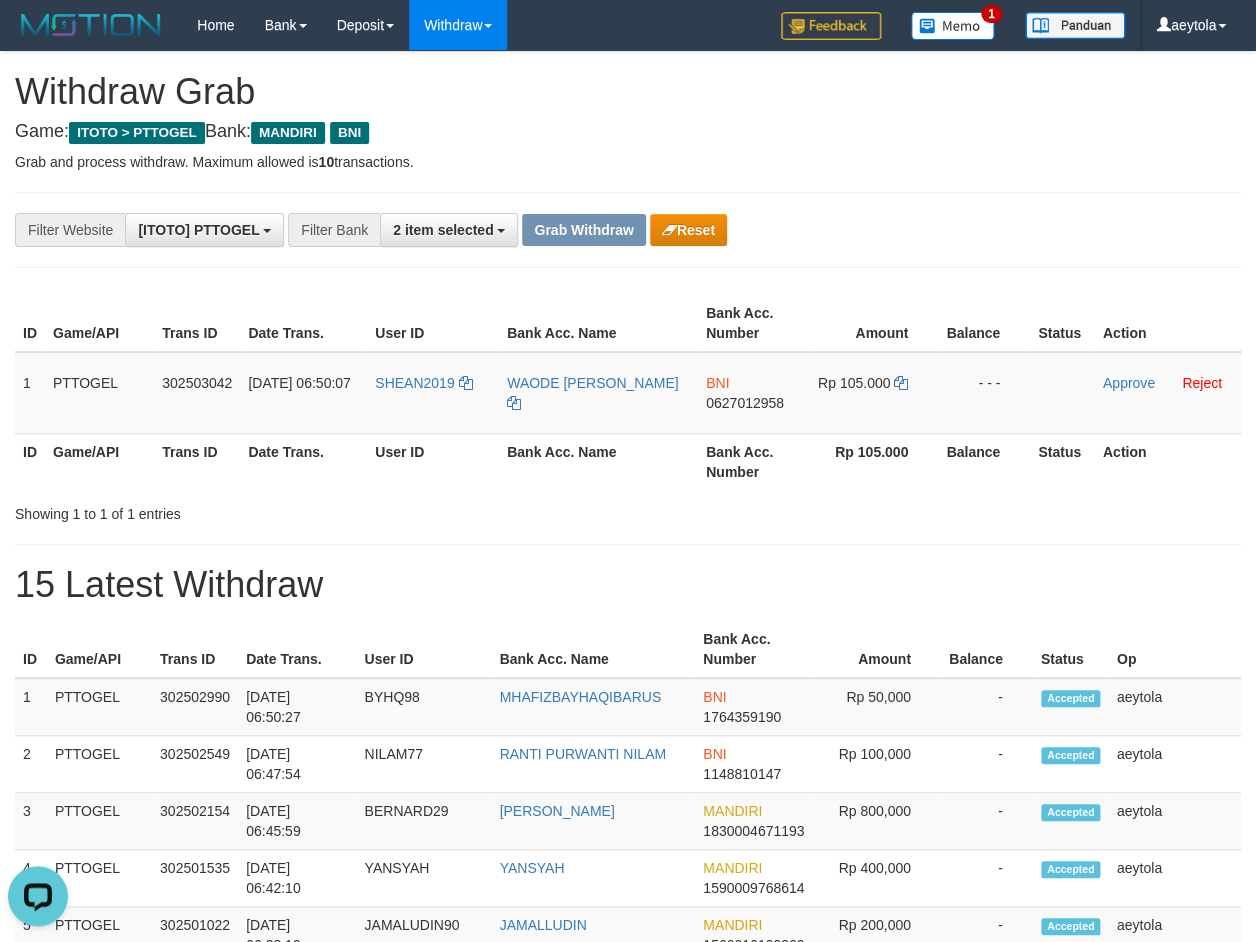 scroll, scrollTop: 0, scrollLeft: 0, axis: both 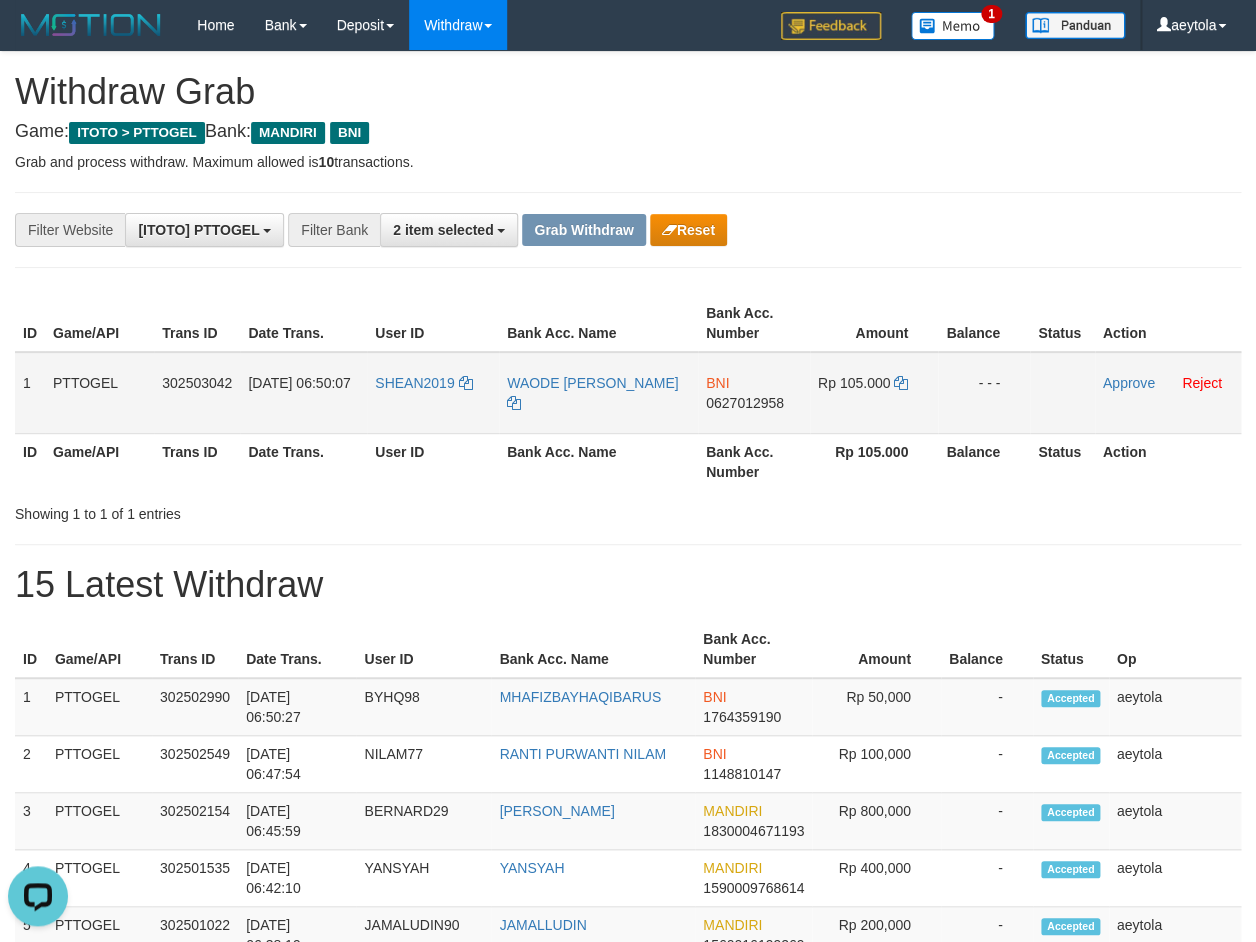 click on "BNI
0627012958" at bounding box center [754, 393] 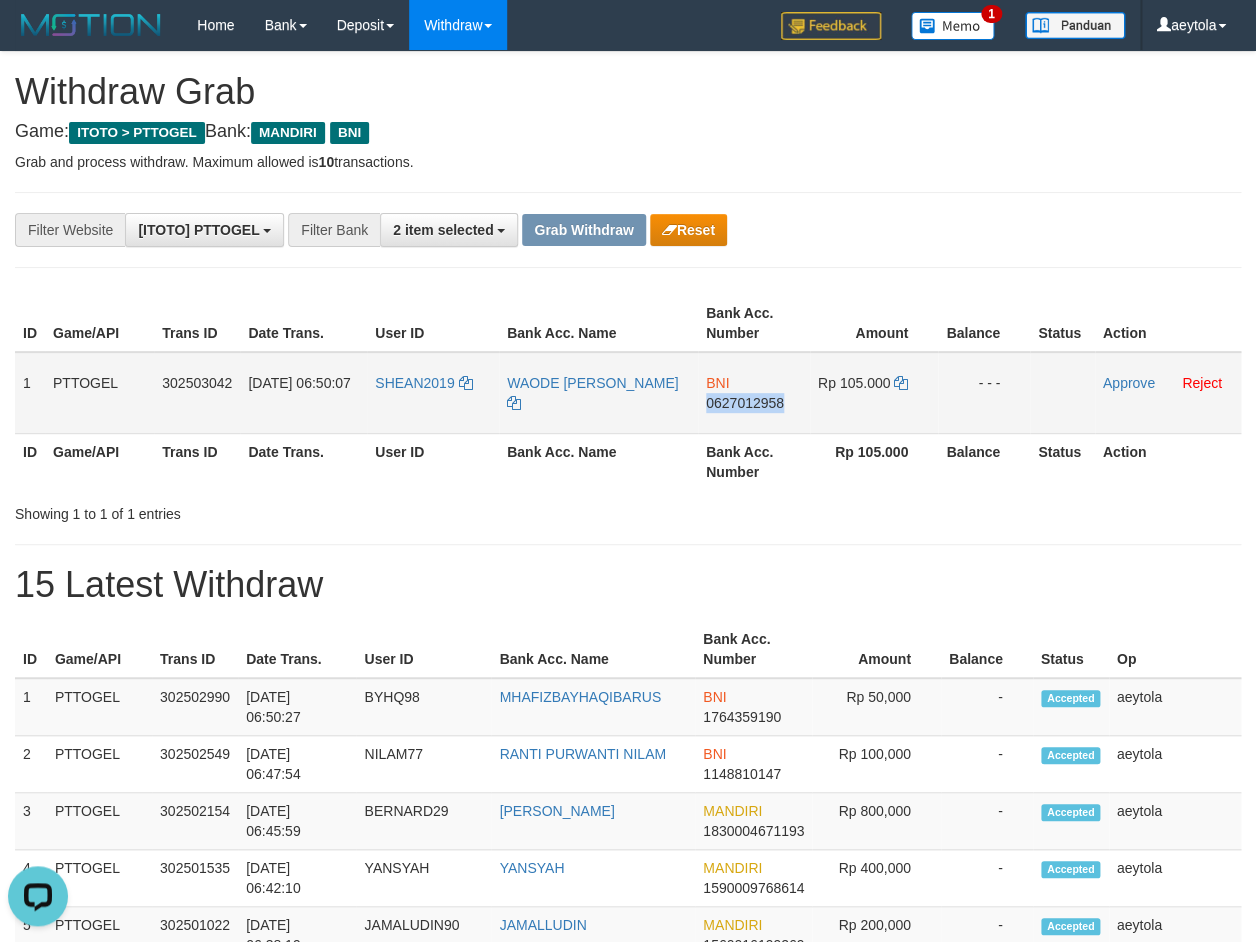 copy on "0627012958" 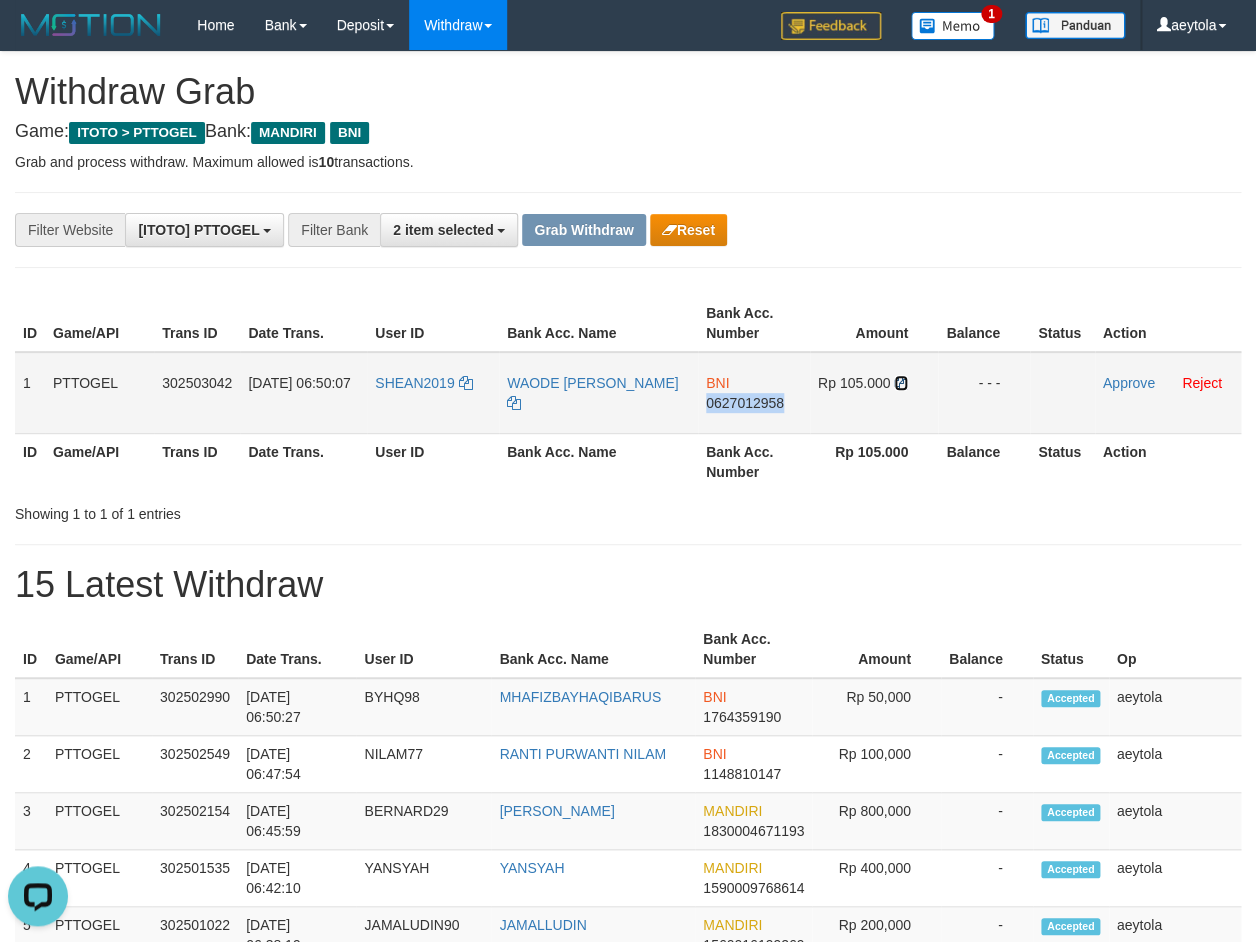 click at bounding box center (901, 383) 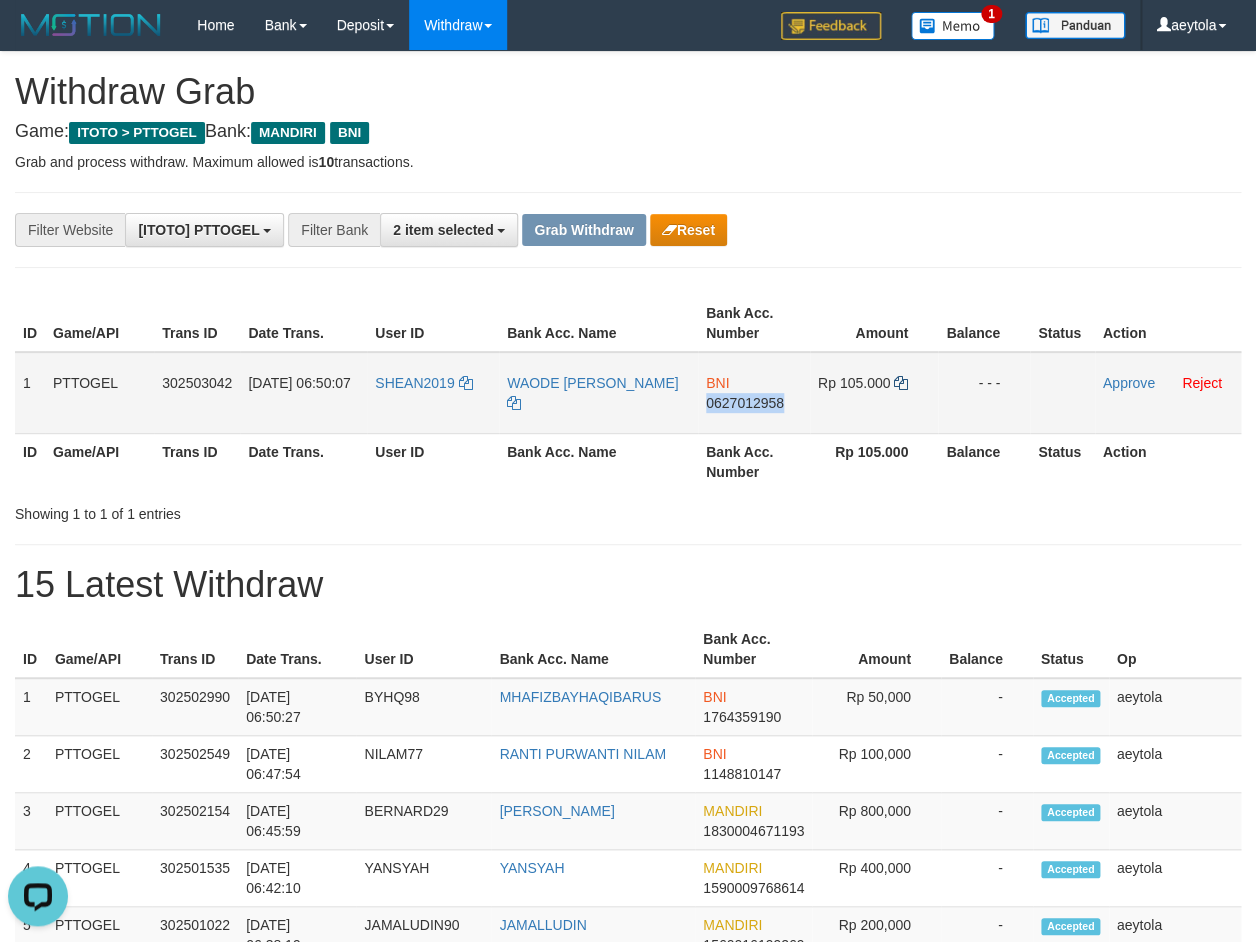 copy on "0627012958" 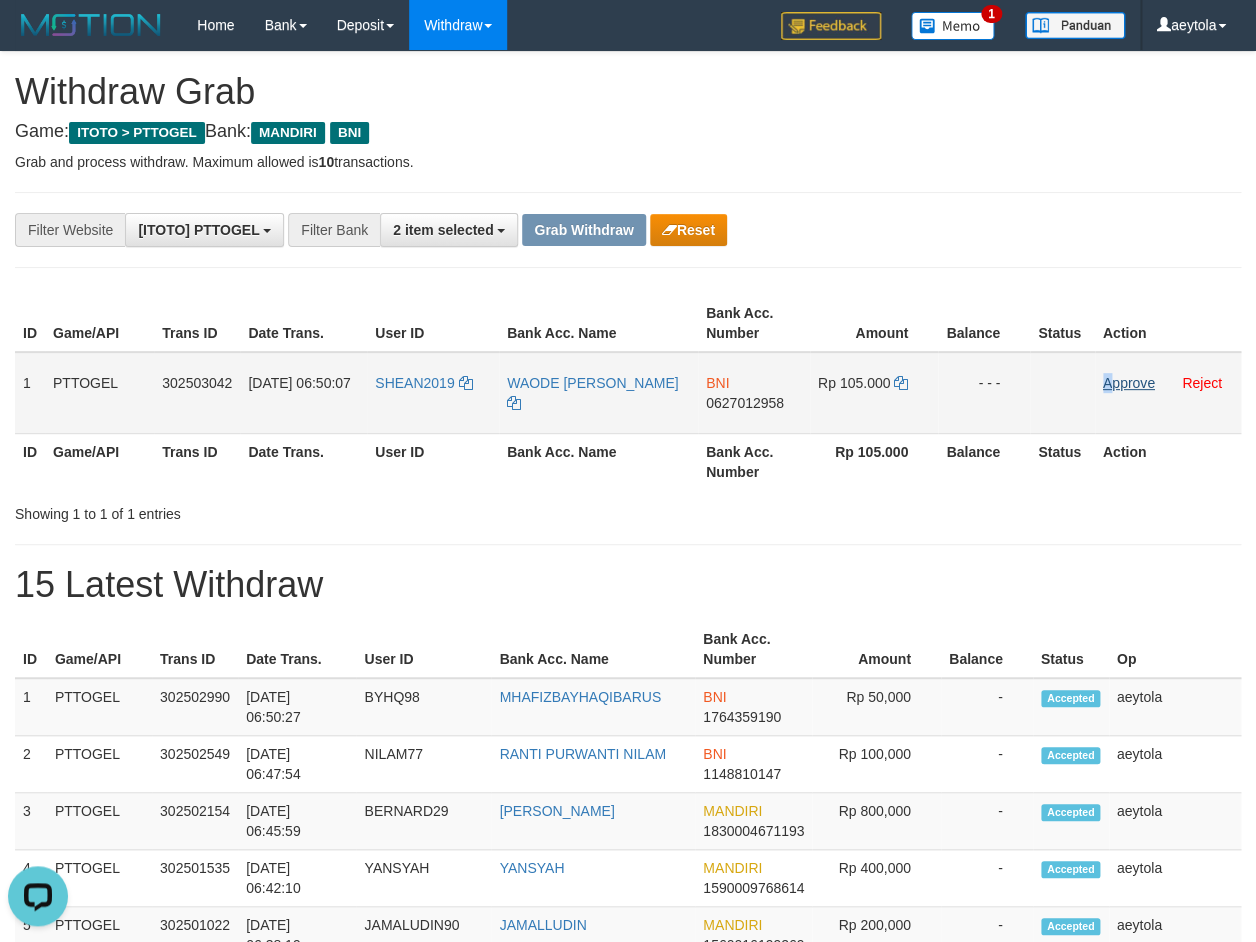 drag, startPoint x: 1098, startPoint y: 383, endPoint x: 1109, endPoint y: 383, distance: 11 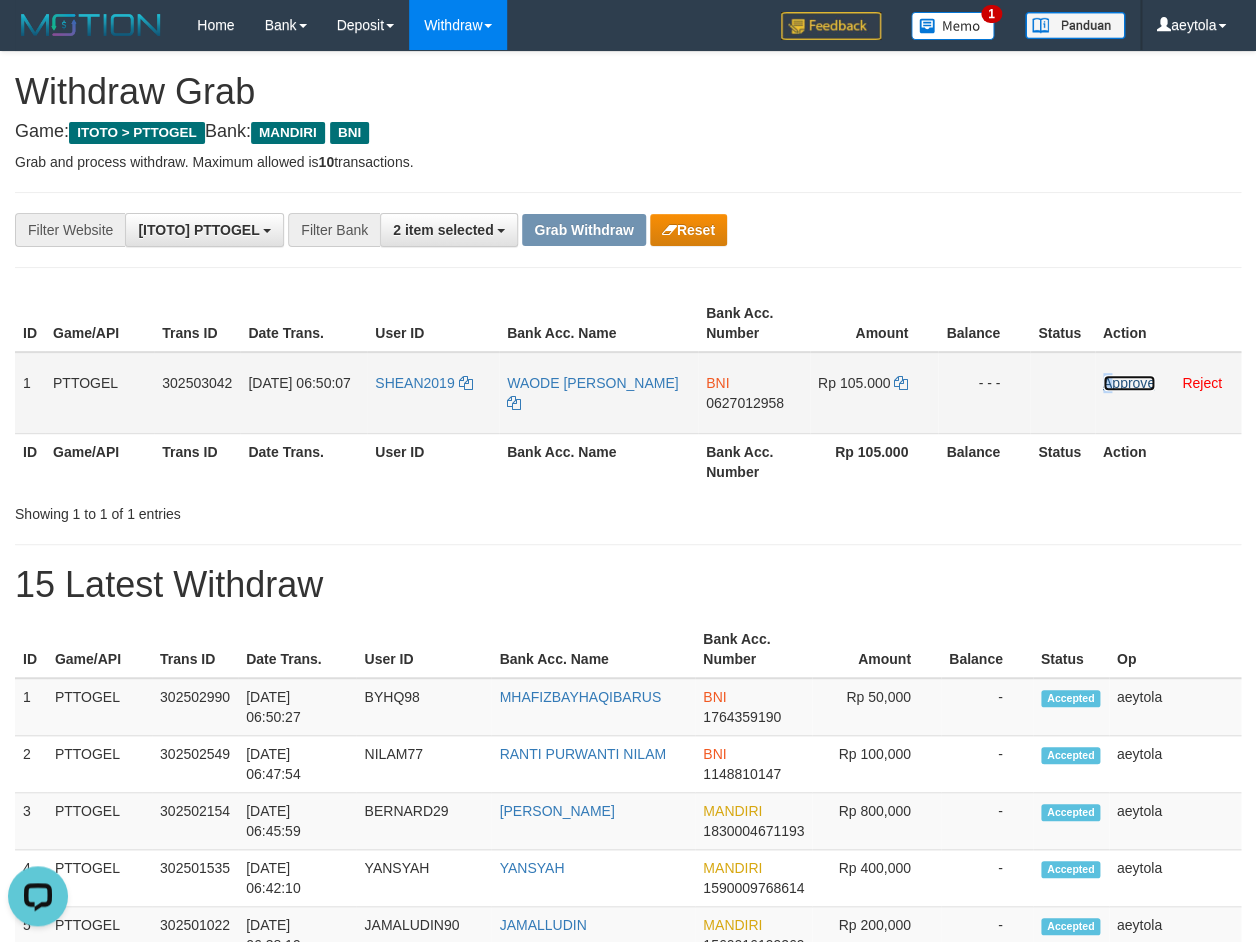 click on "Approve" at bounding box center (1129, 383) 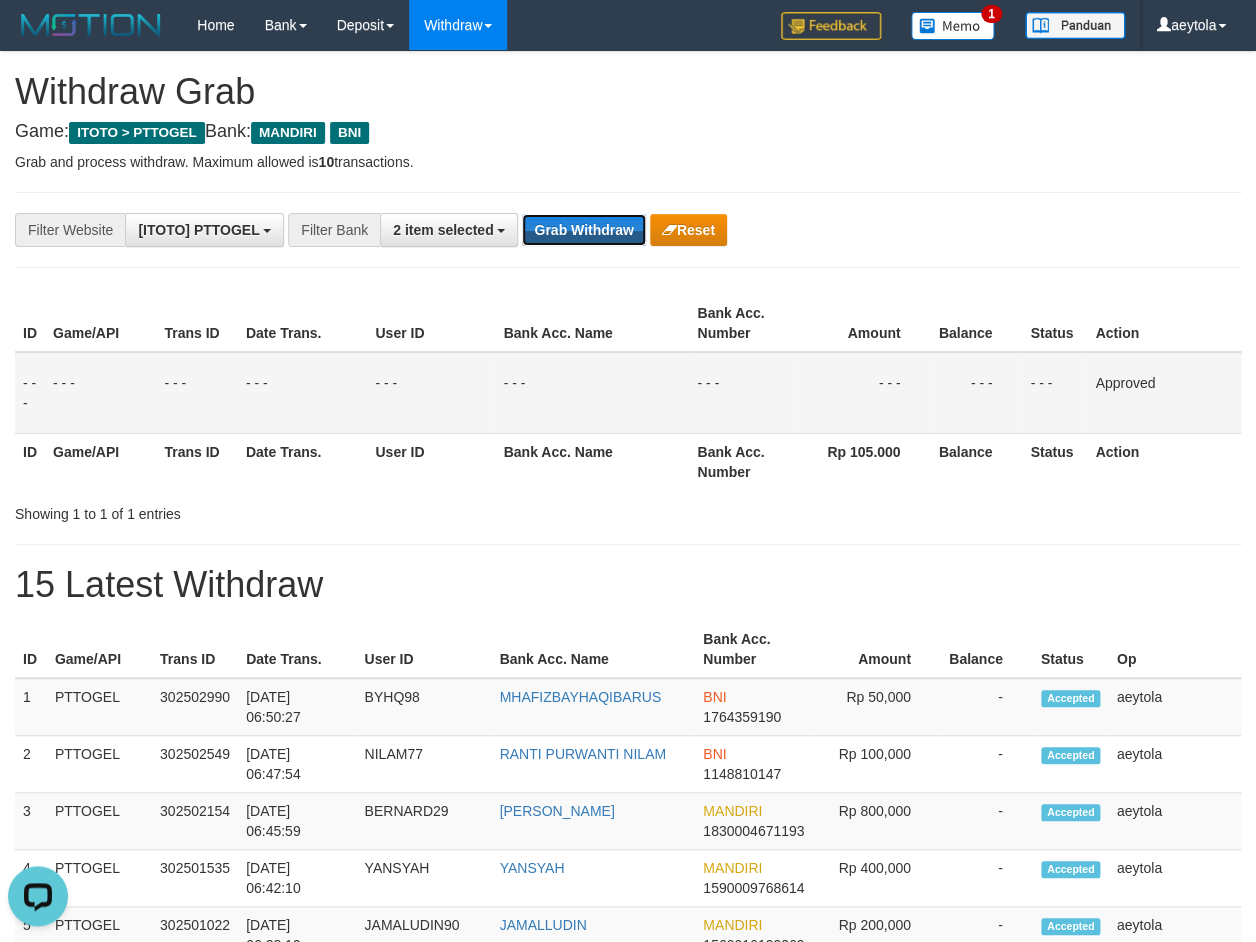 drag, startPoint x: 574, startPoint y: 223, endPoint x: 525, endPoint y: 253, distance: 57.45433 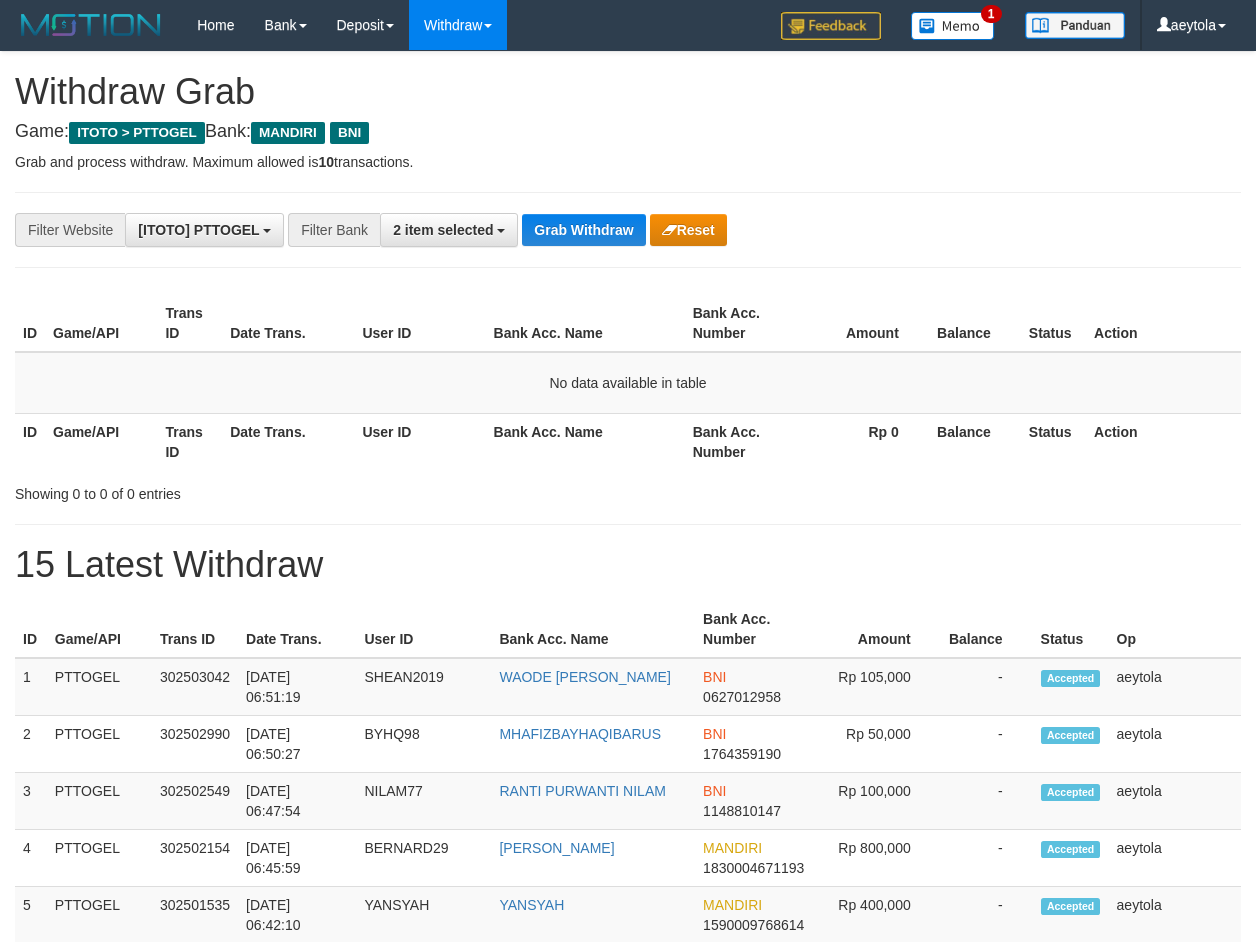 scroll, scrollTop: 0, scrollLeft: 0, axis: both 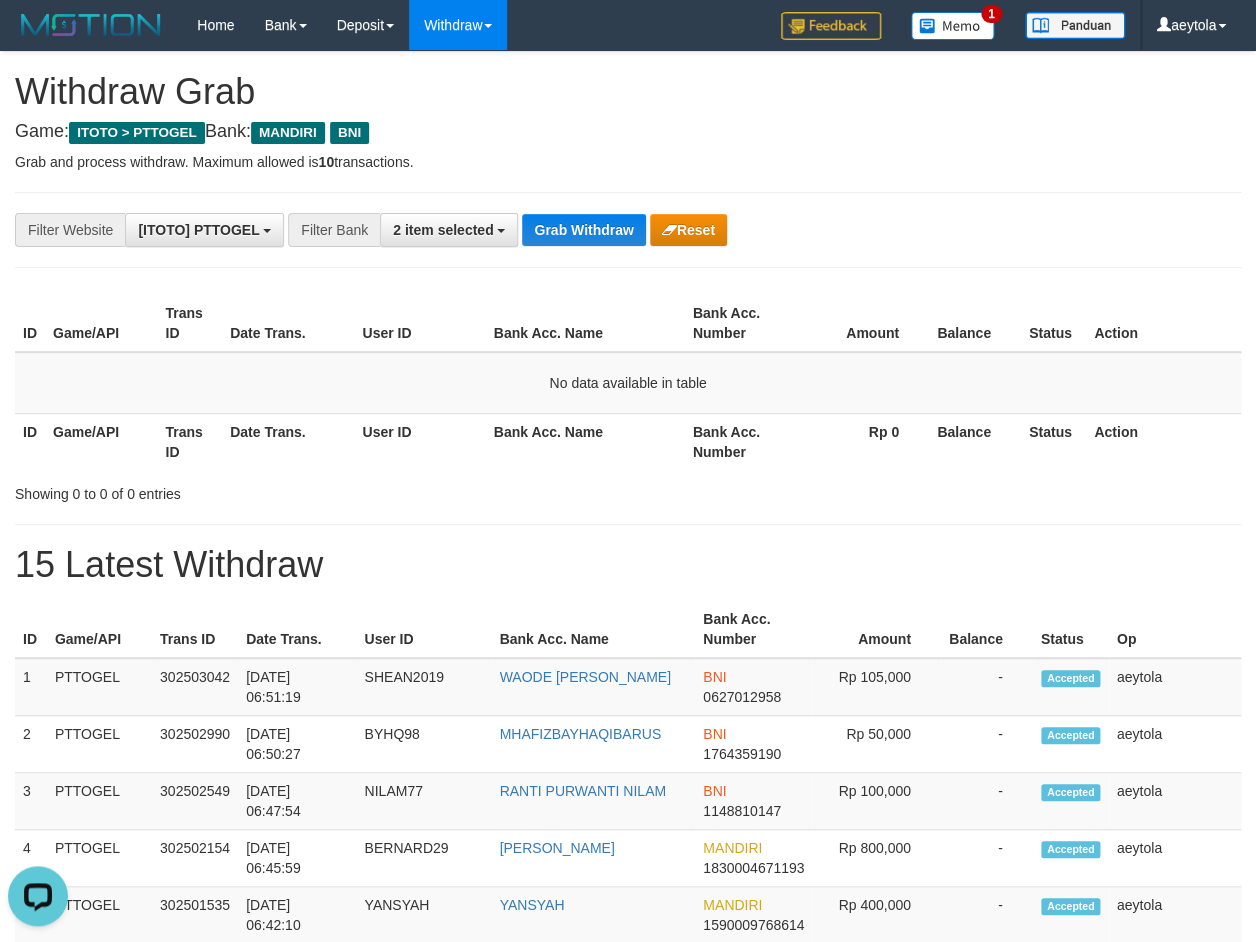 click on "**********" at bounding box center [628, 1113] 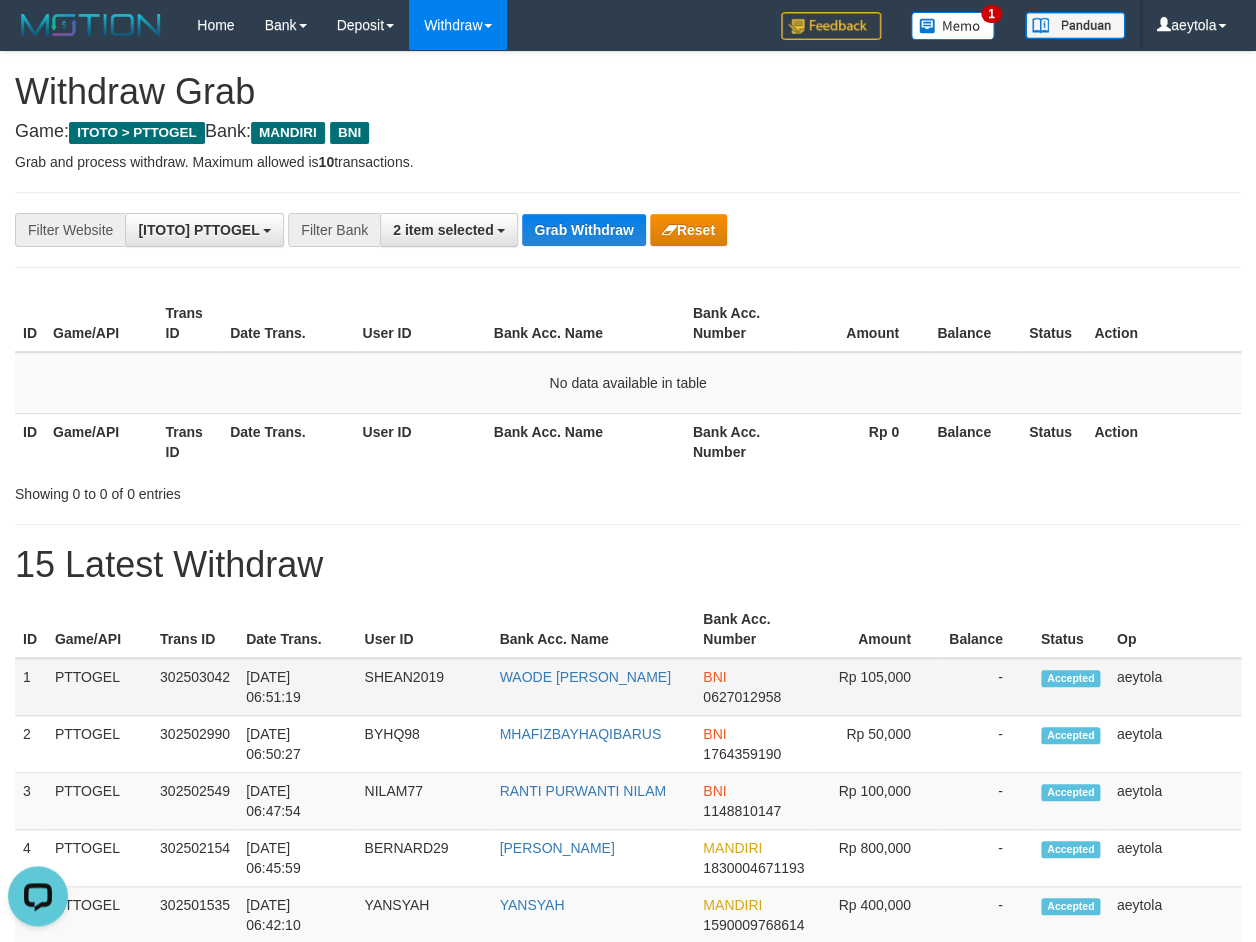 click on "302503042" at bounding box center [195, 687] 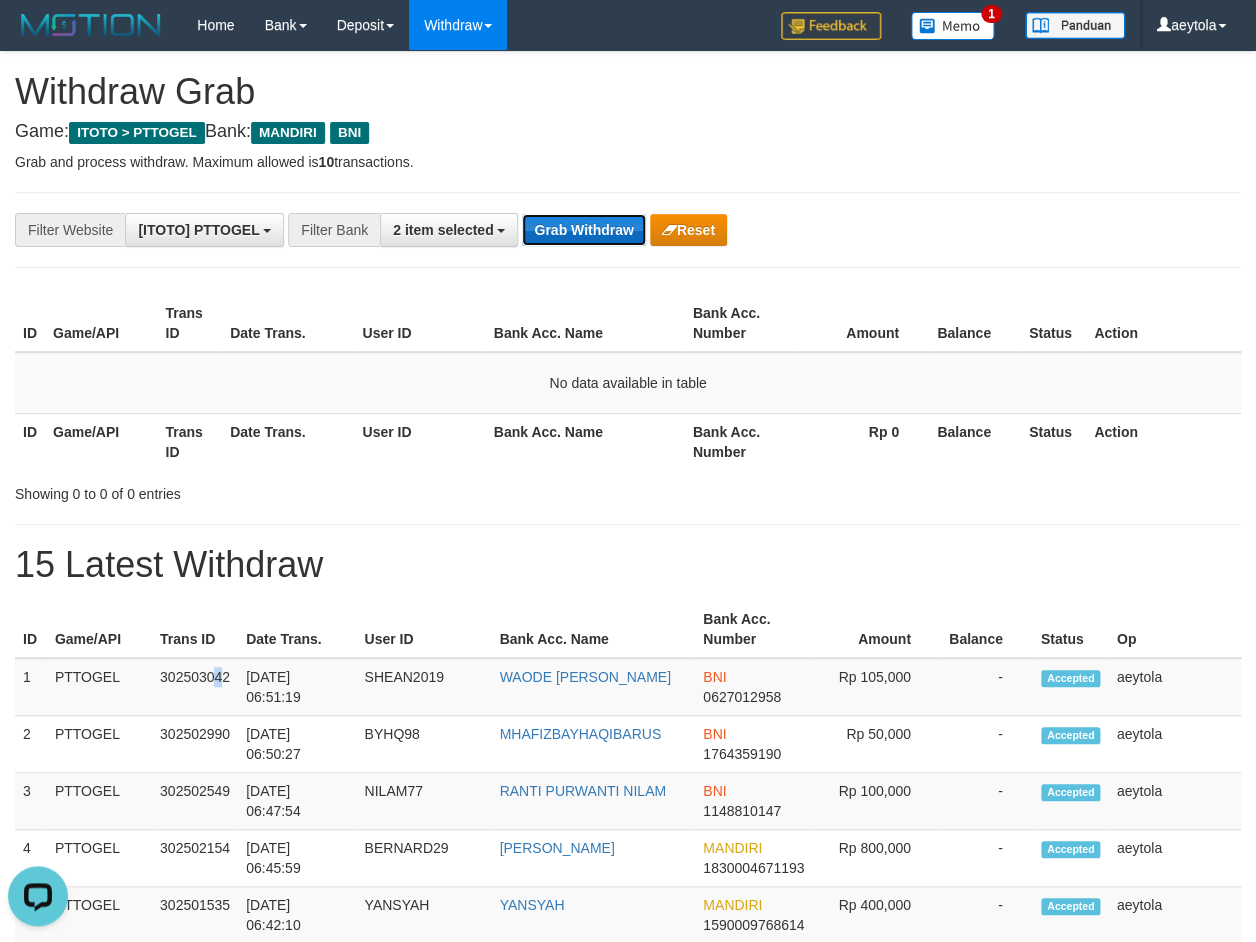 click on "Grab Withdraw" at bounding box center [583, 230] 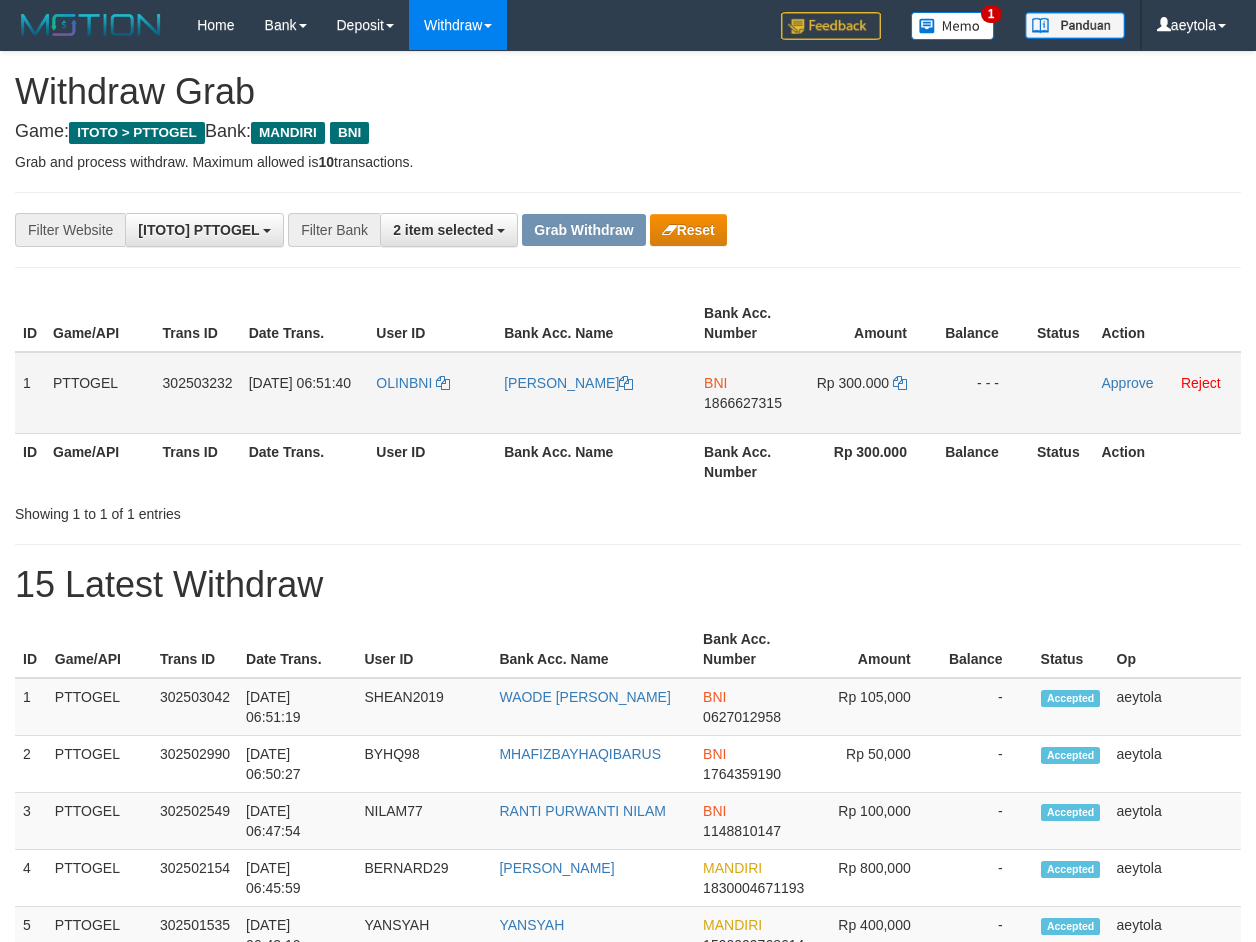 scroll, scrollTop: 0, scrollLeft: 0, axis: both 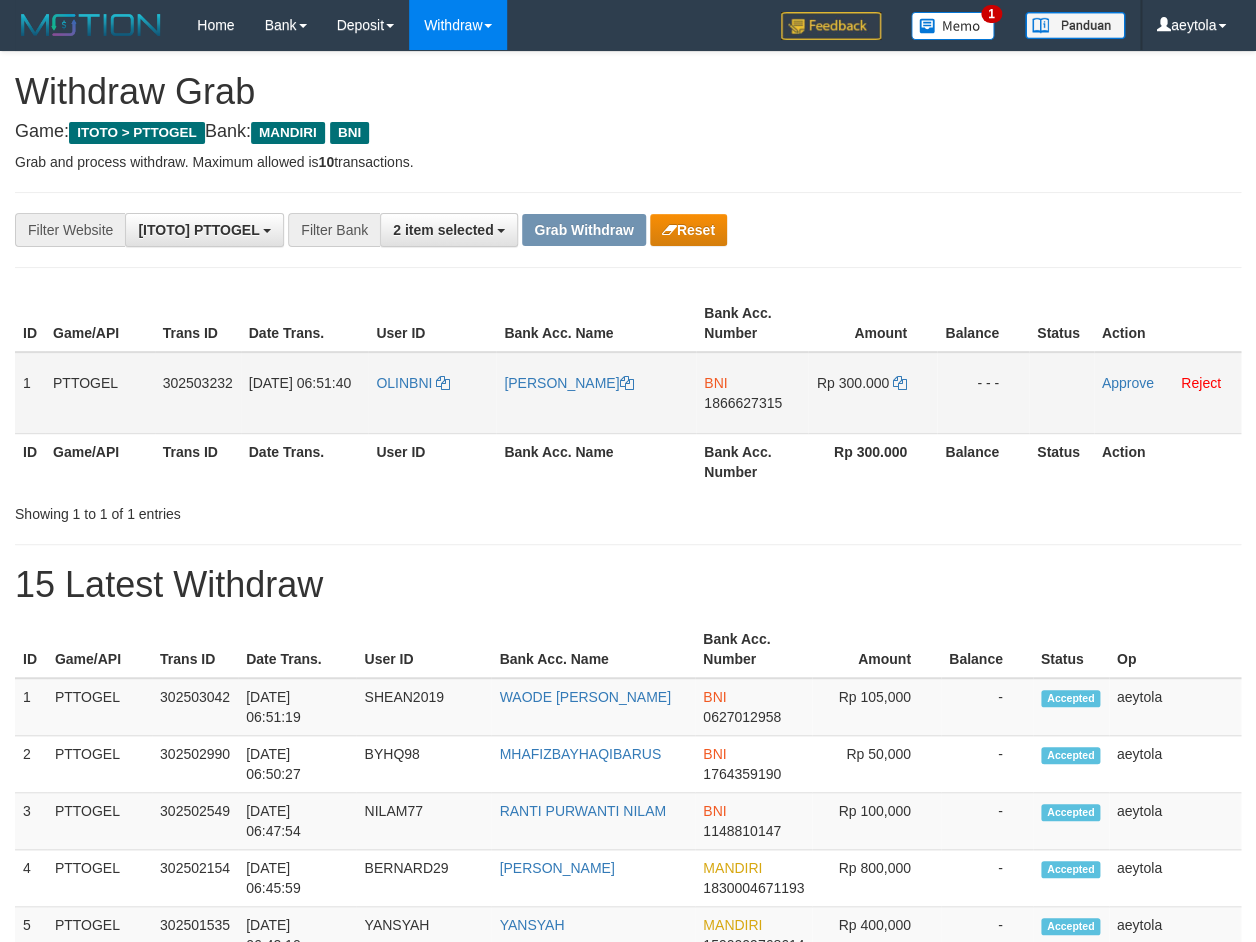drag, startPoint x: 426, startPoint y: 407, endPoint x: 884, endPoint y: 405, distance: 458.00436 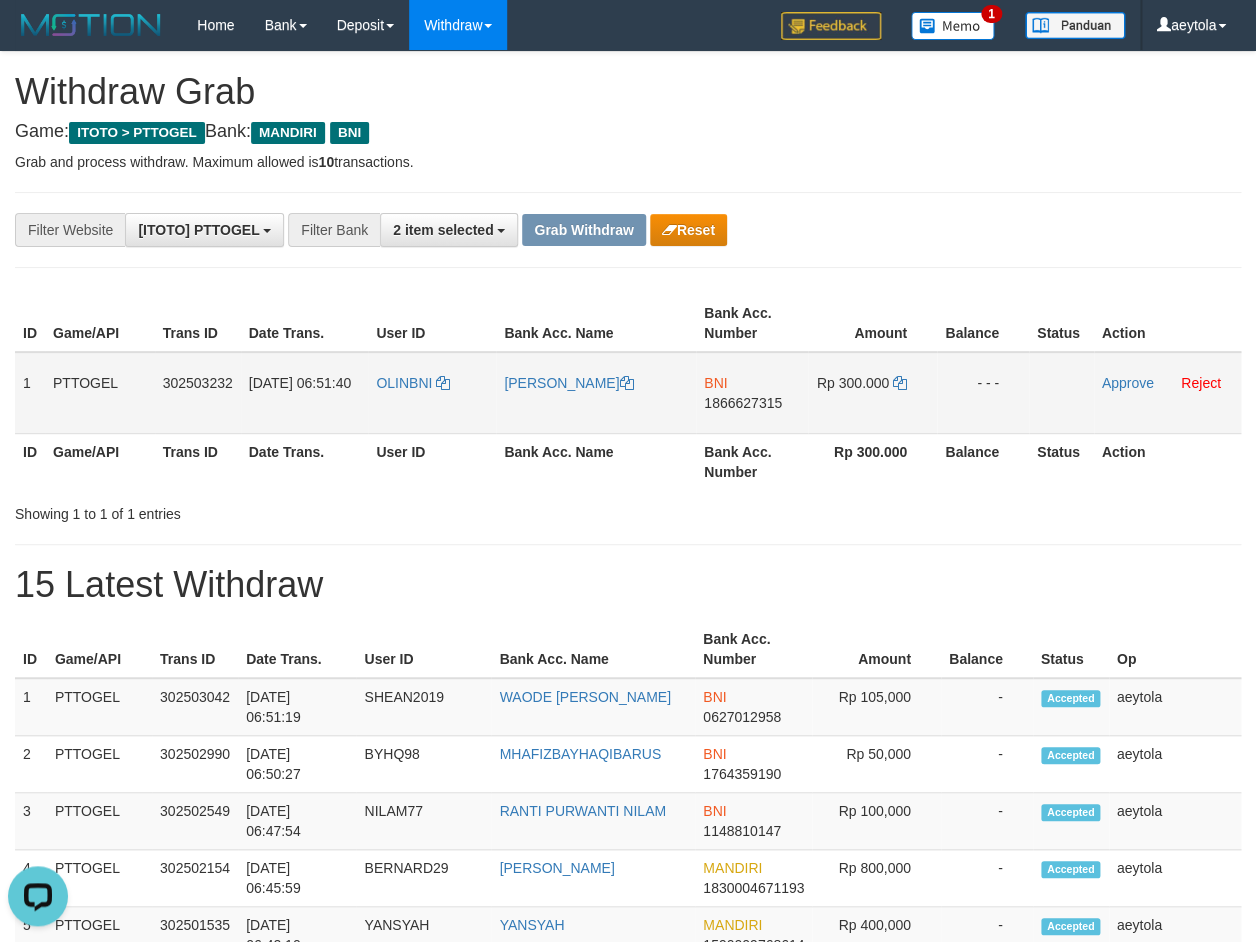 scroll, scrollTop: 0, scrollLeft: 0, axis: both 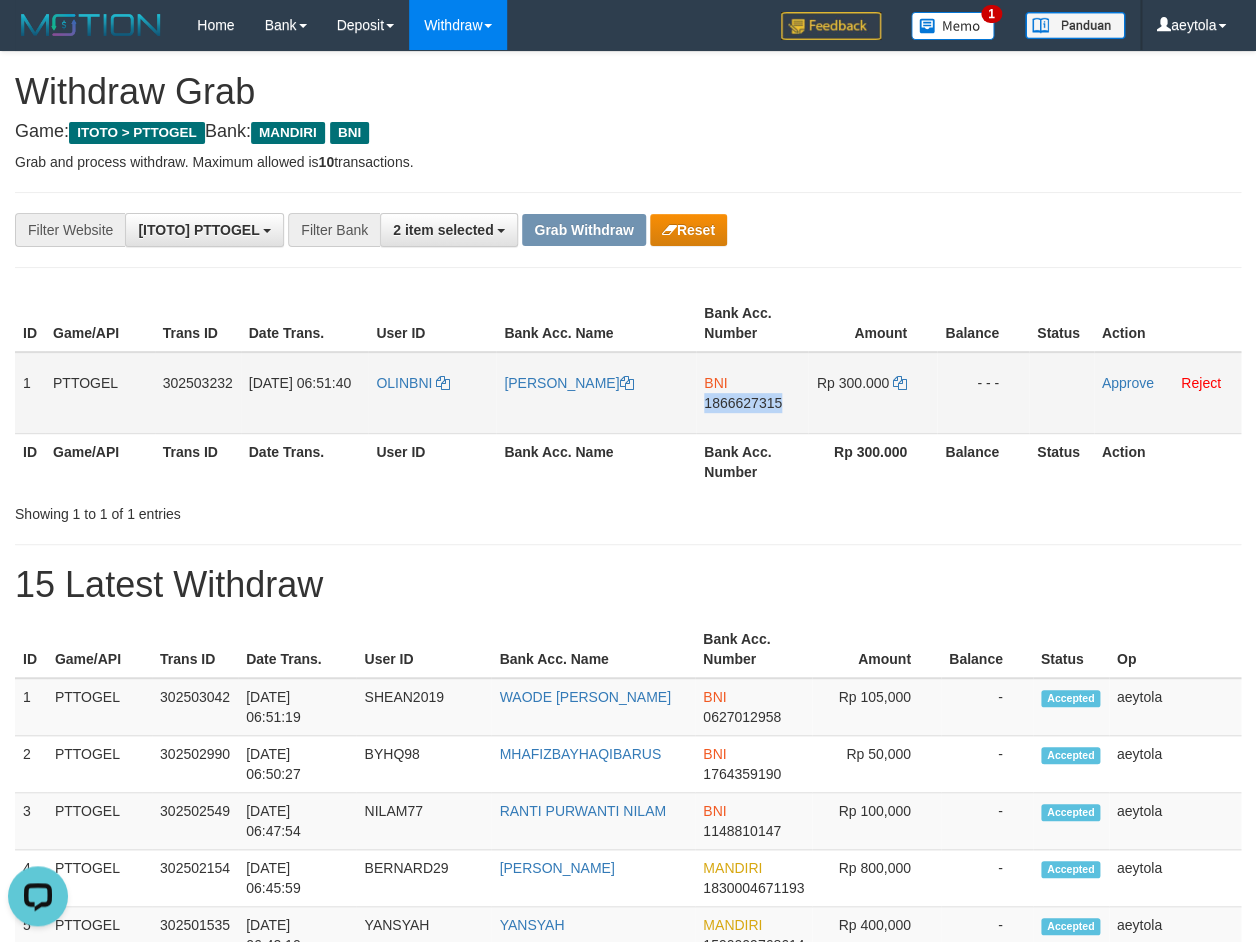 copy on "1866627315" 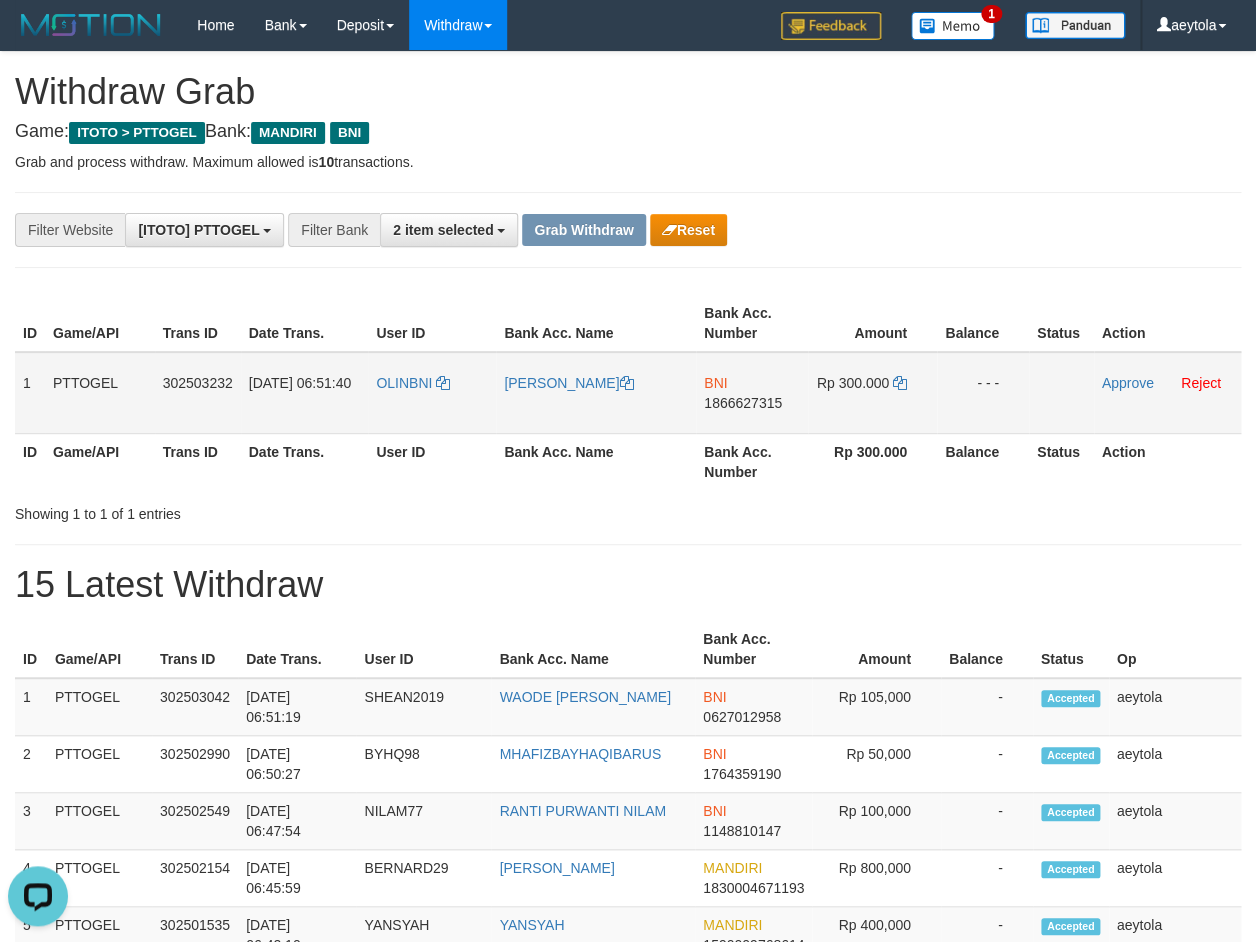 click on "Rp 300.000" at bounding box center (872, 393) 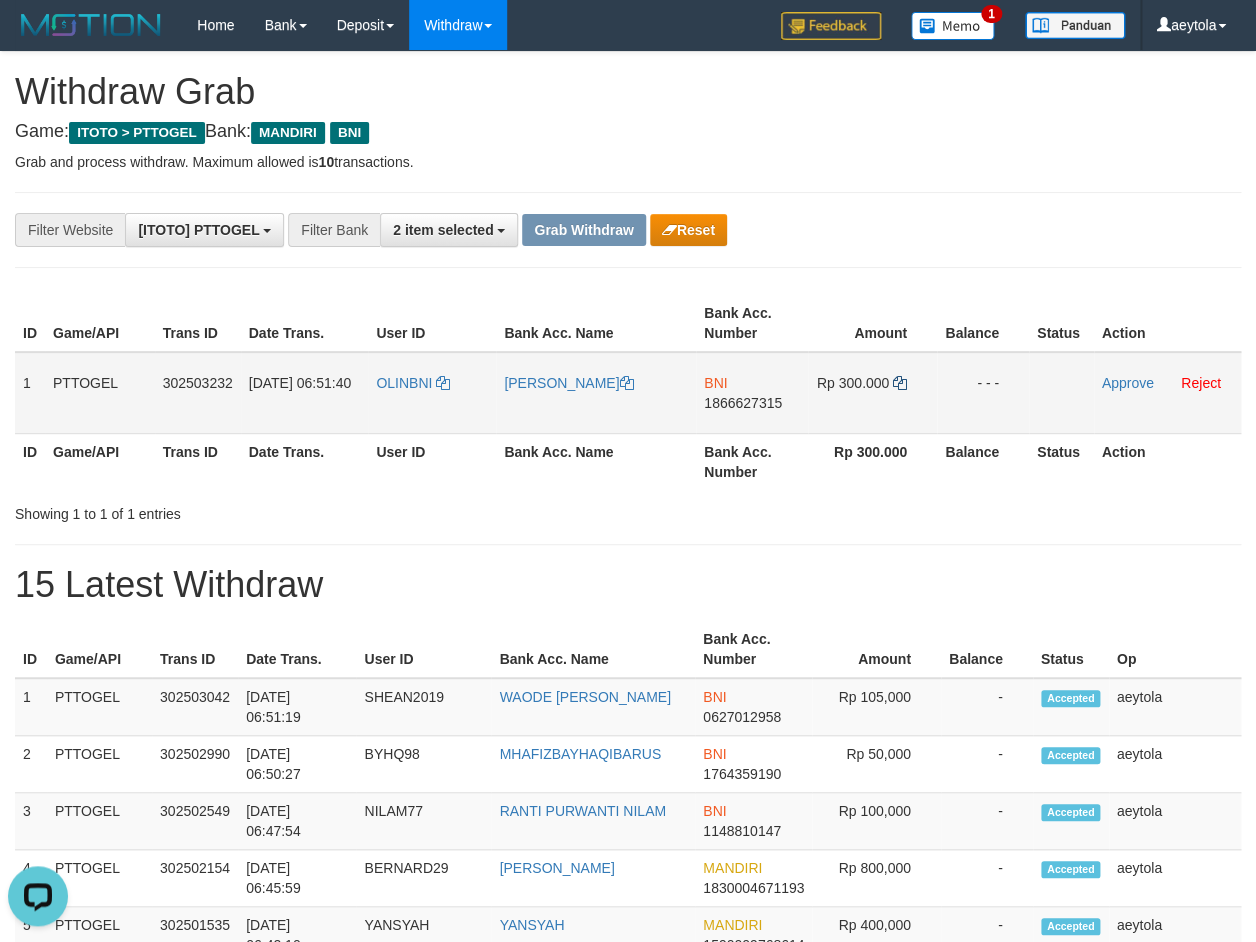 click on "Rp 300.000" at bounding box center (872, 393) 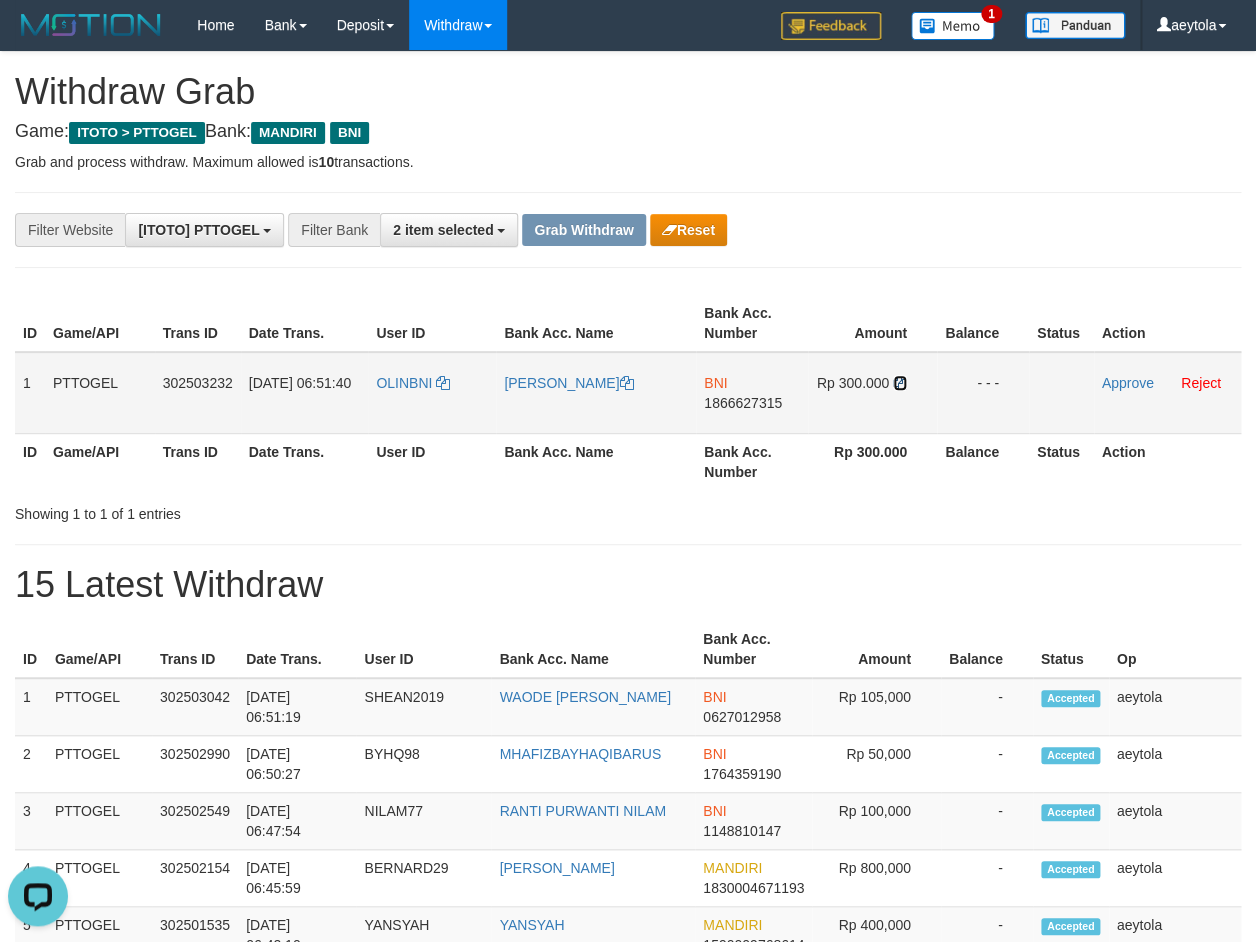 click at bounding box center (900, 383) 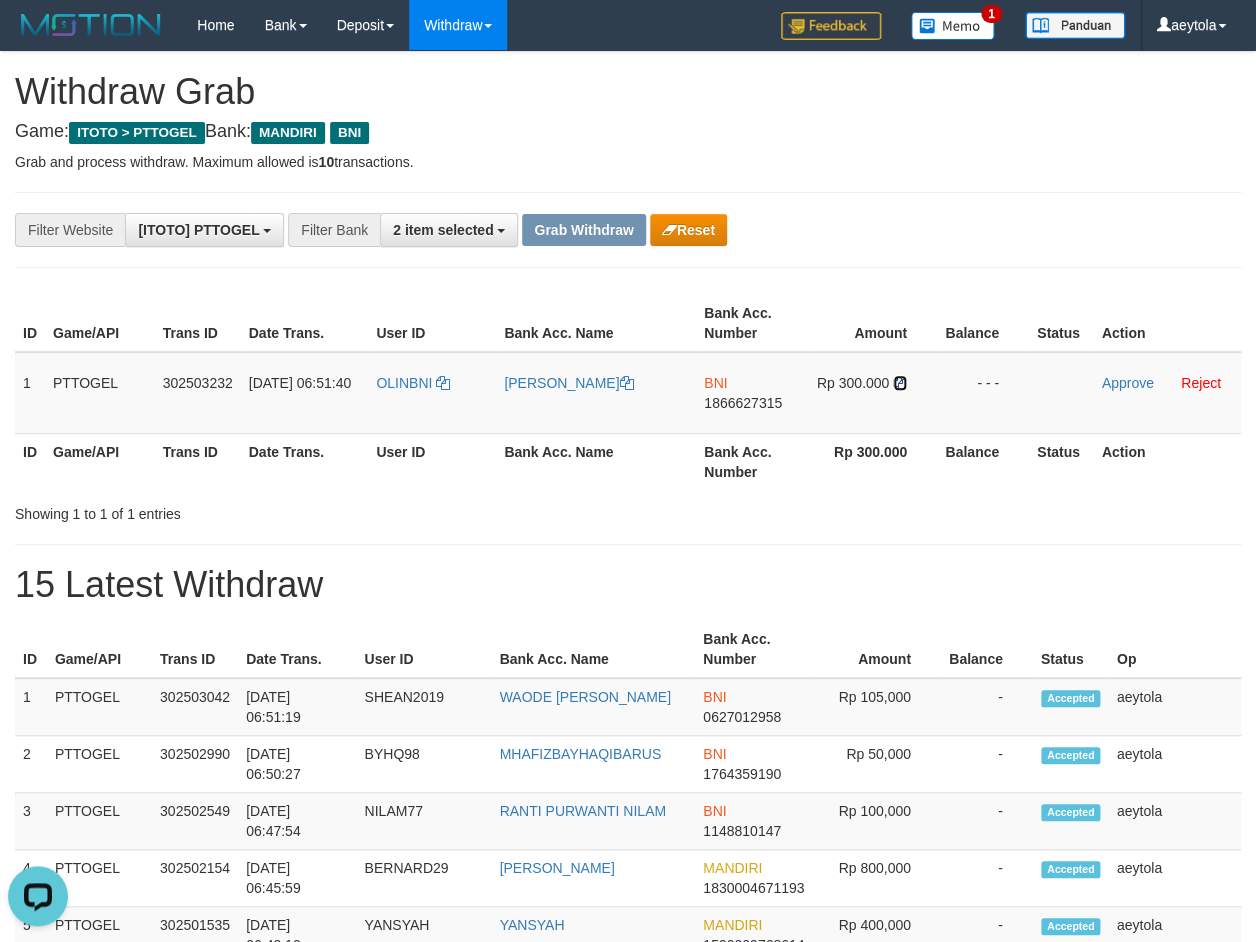 drag, startPoint x: 896, startPoint y: 384, endPoint x: 51, endPoint y: 519, distance: 855.71606 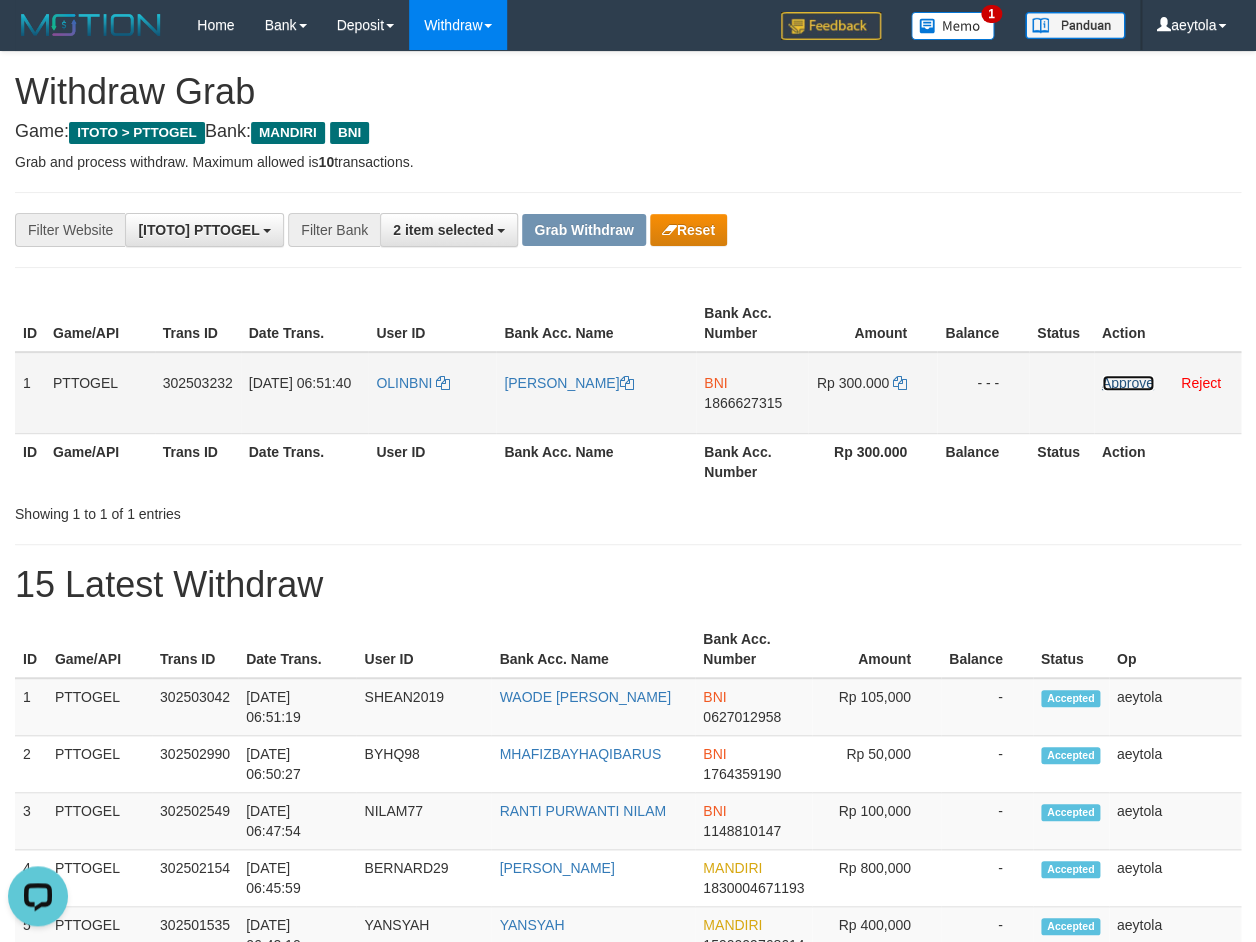 click on "Approve" at bounding box center [1128, 383] 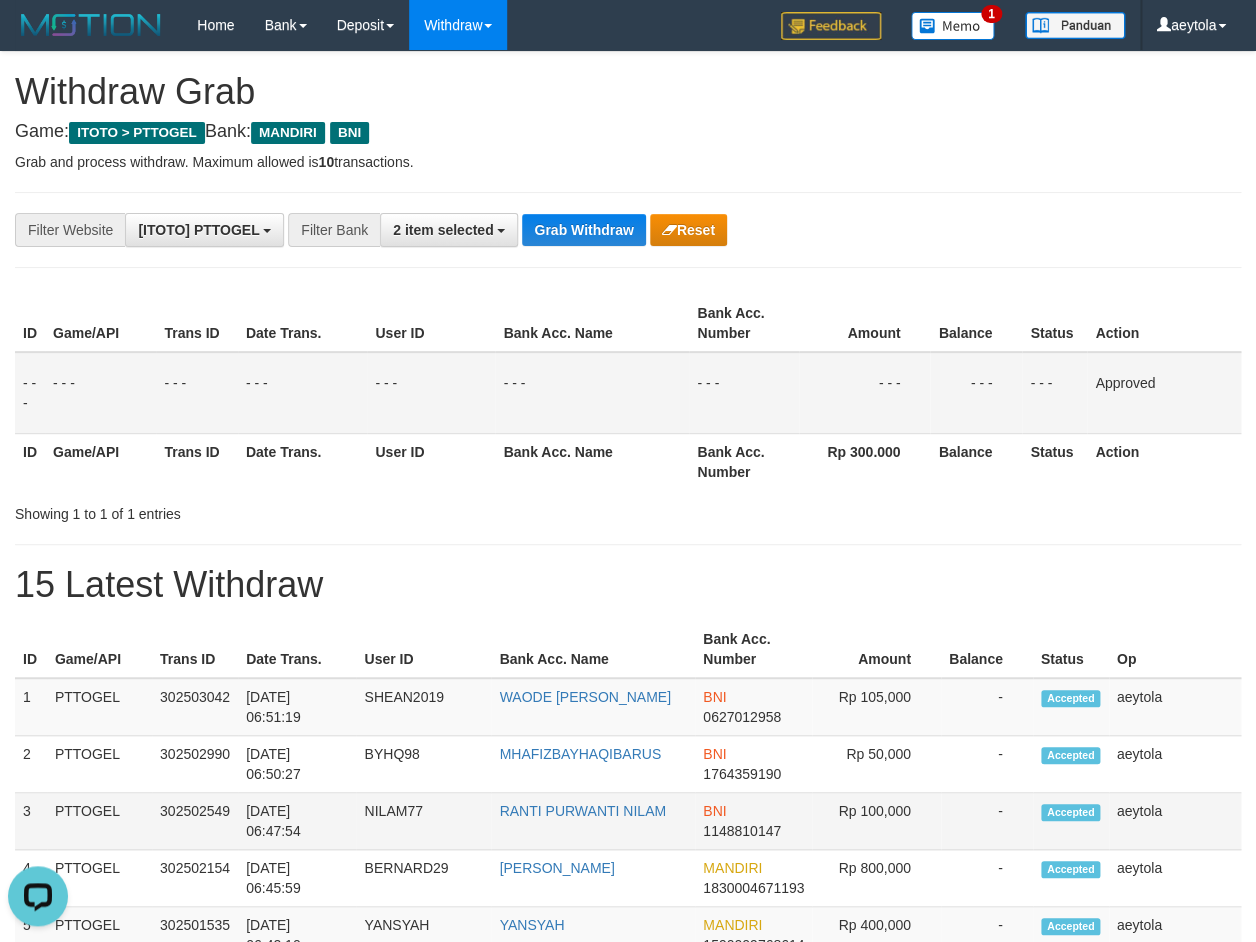 click on "Rp 100,000" at bounding box center (876, 821) 